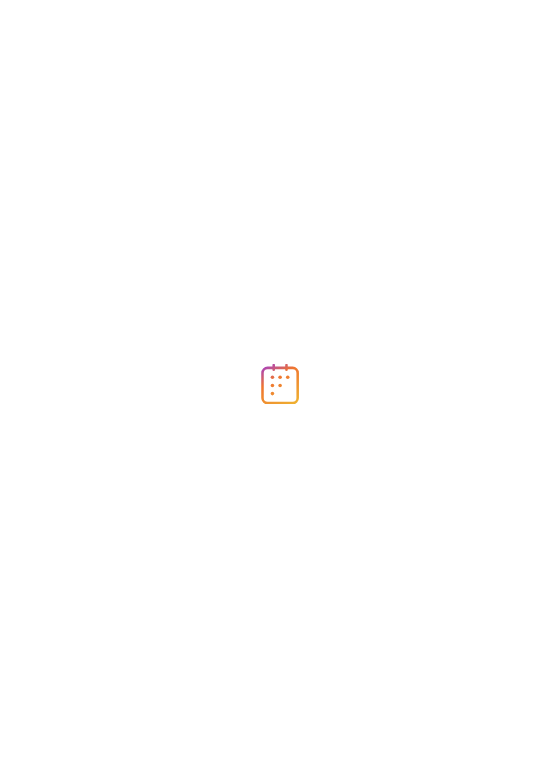 scroll, scrollTop: 0, scrollLeft: 0, axis: both 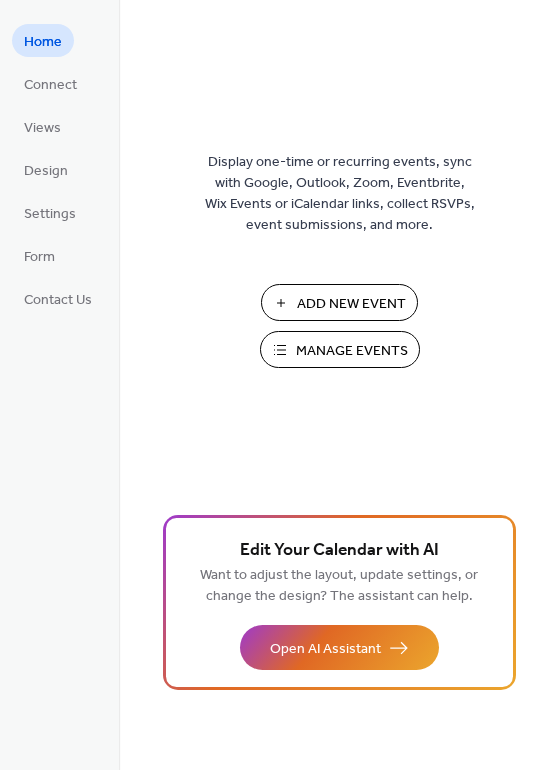 click on "Manage Events" at bounding box center [352, 351] 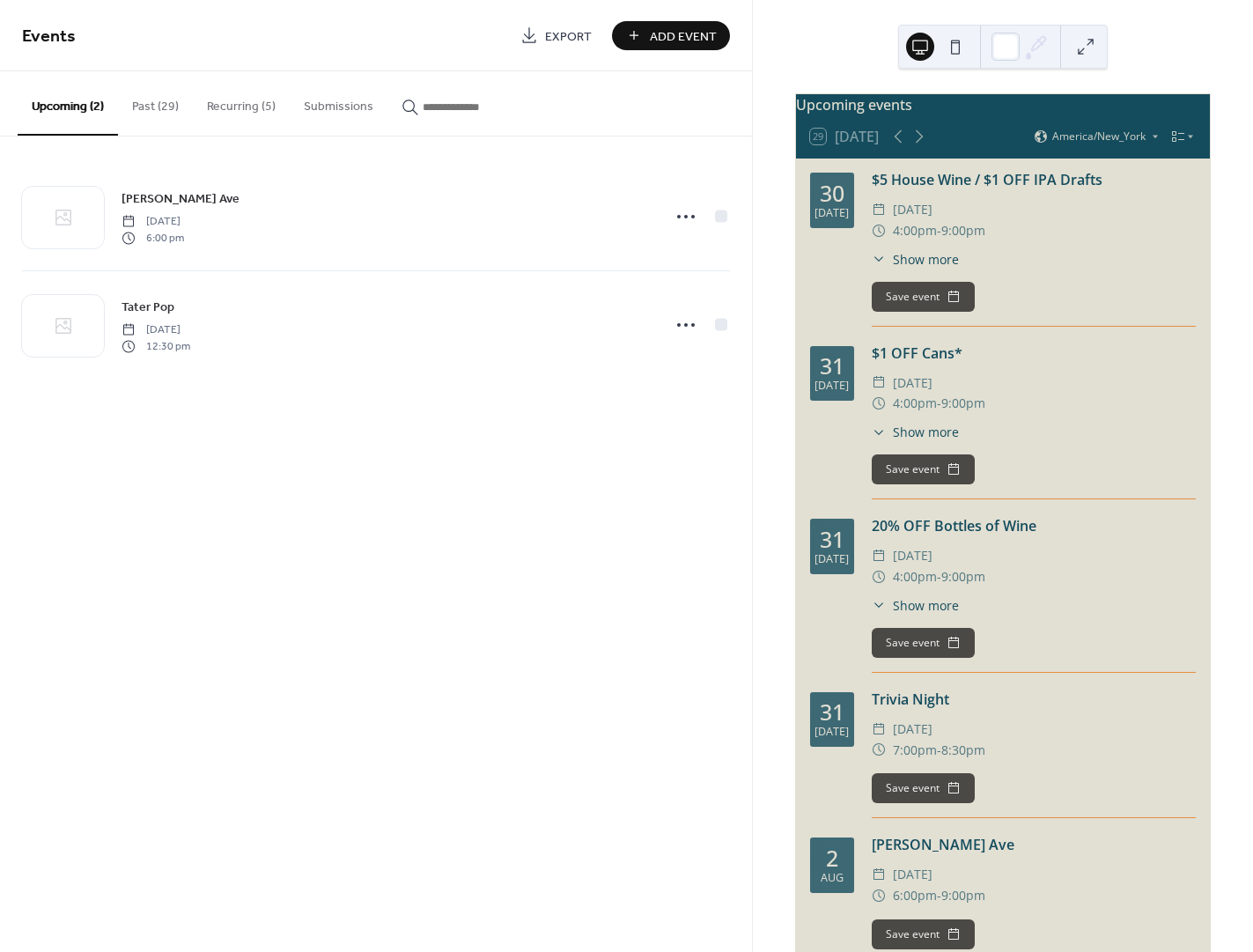 scroll, scrollTop: 0, scrollLeft: 0, axis: both 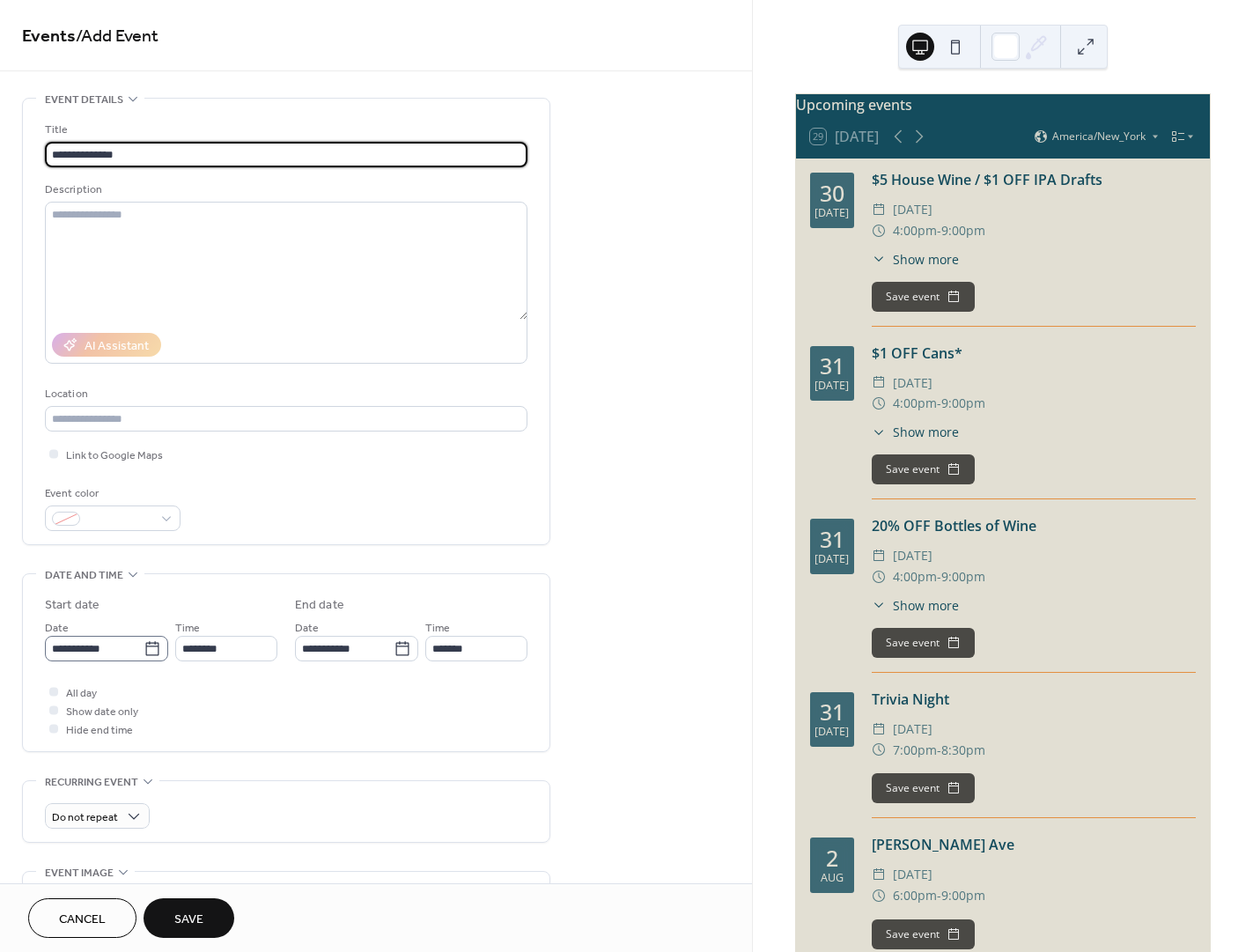 type on "**********" 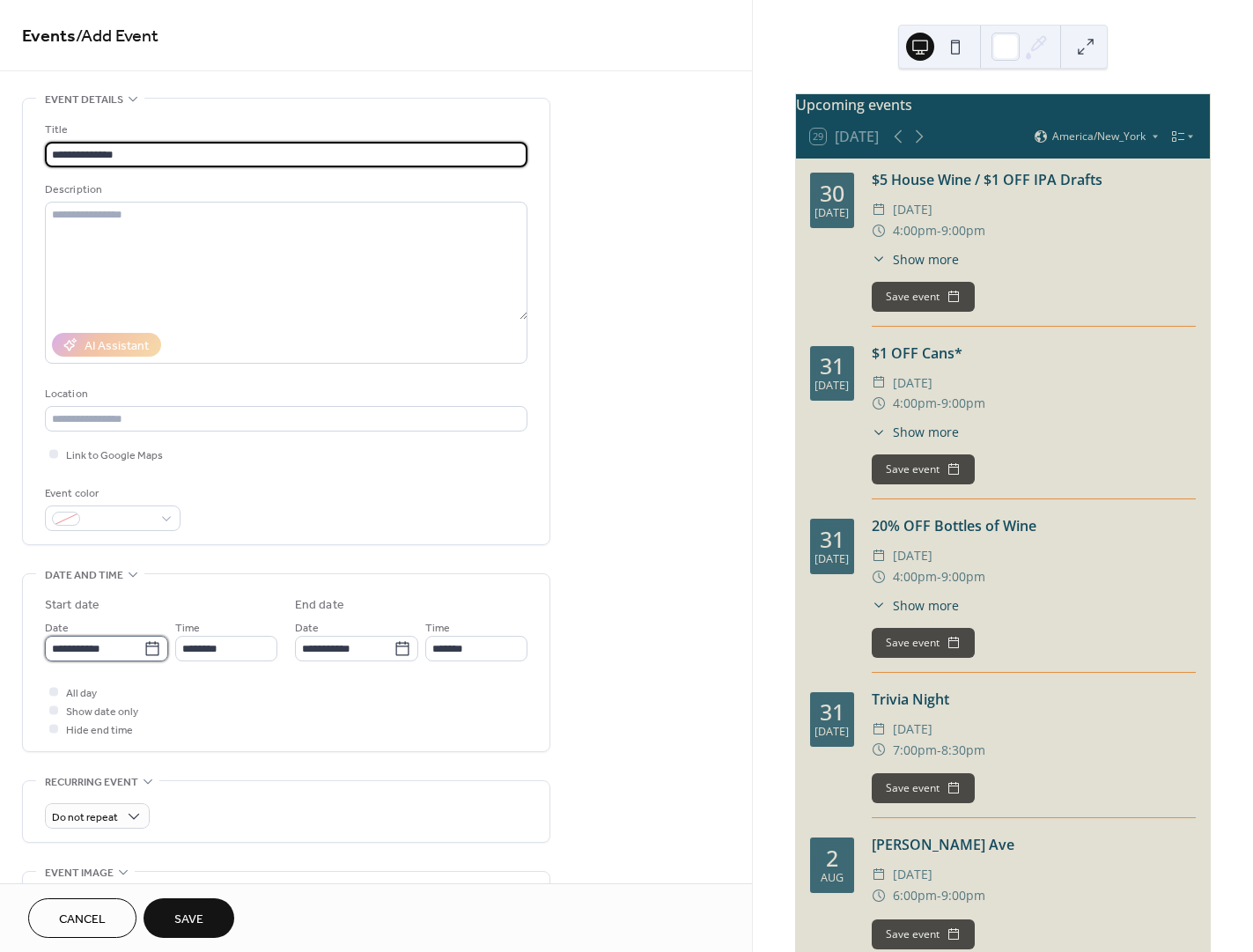 click on "**********" at bounding box center (94, 648) 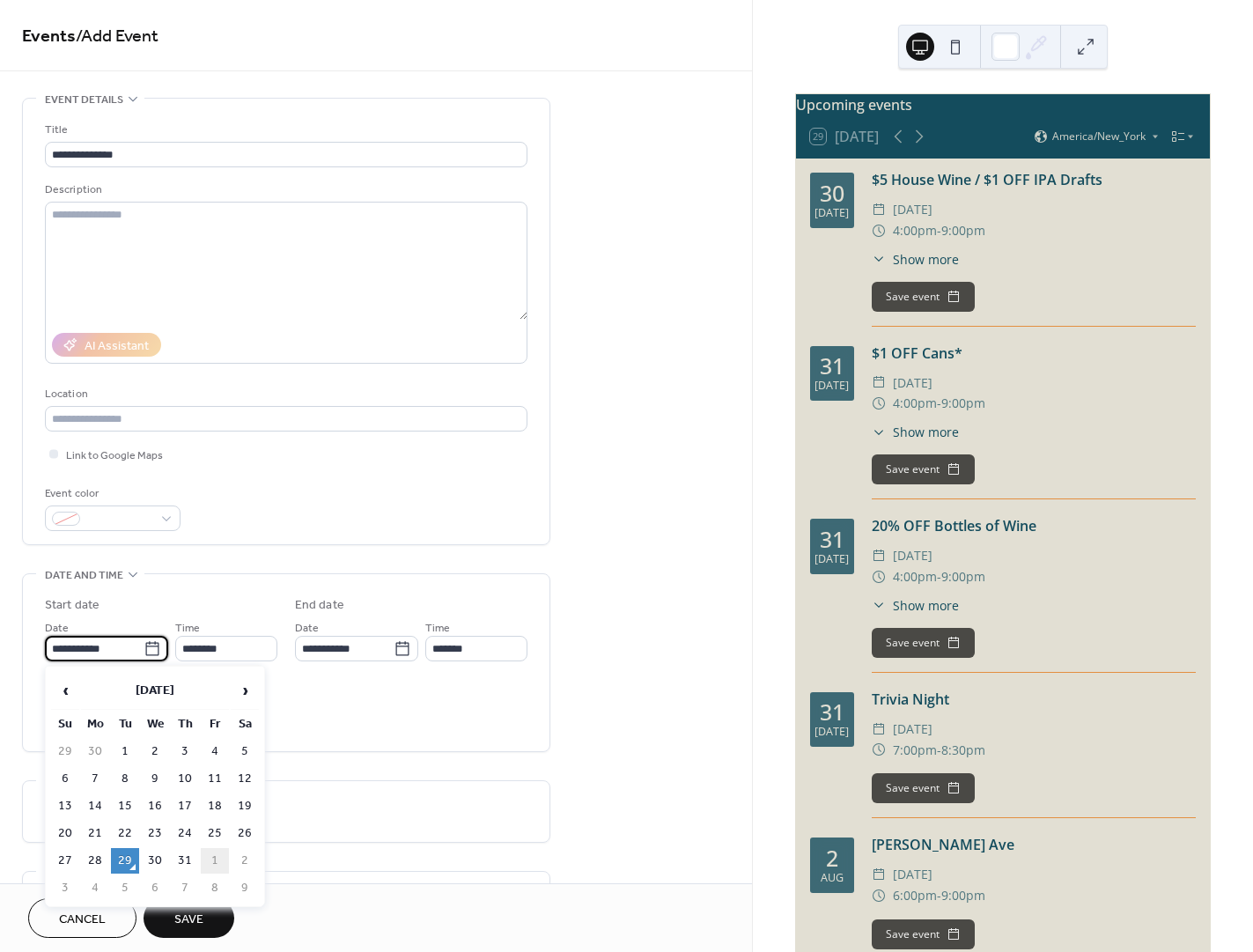 click on "1" at bounding box center [215, 860] 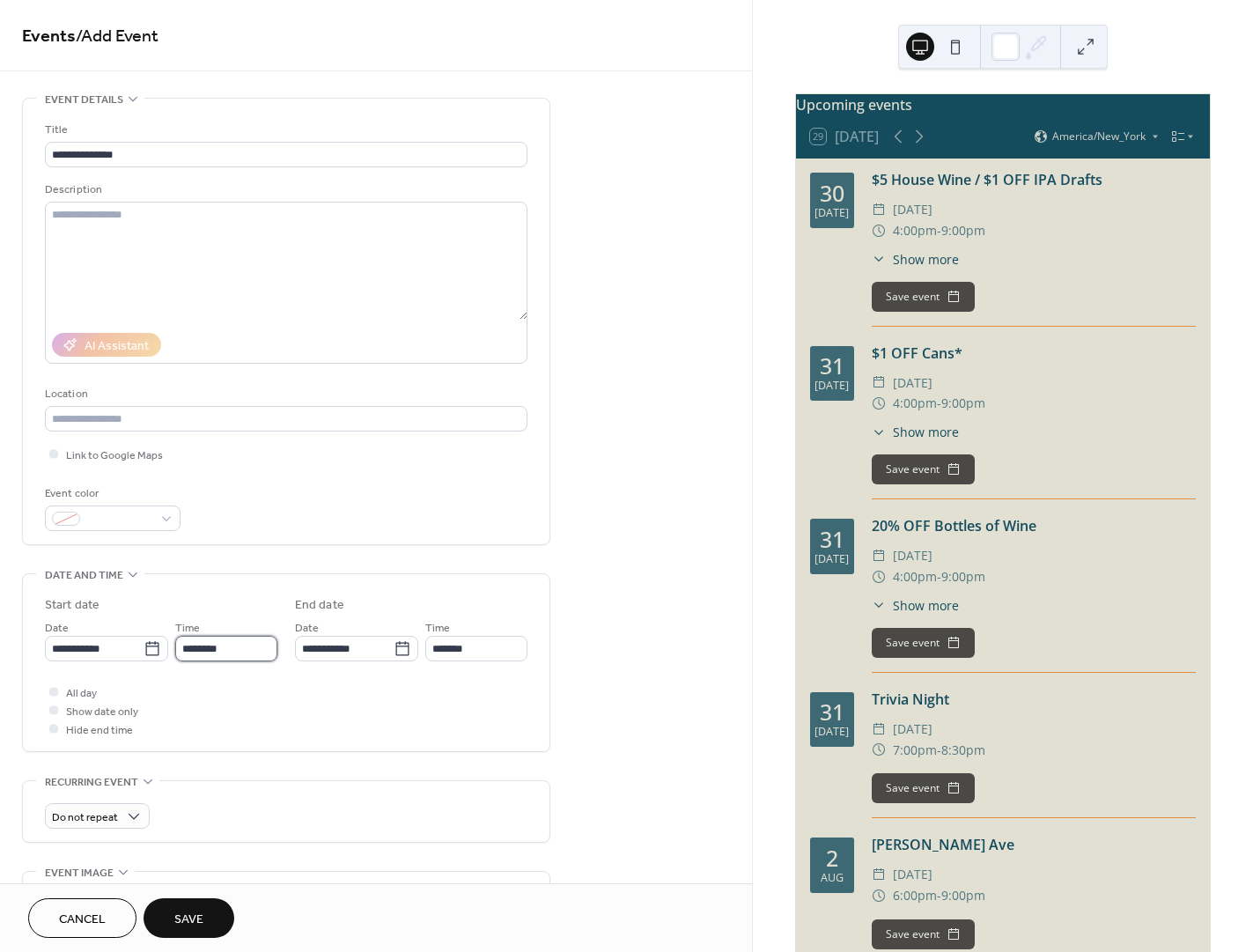 click on "********" at bounding box center (226, 648) 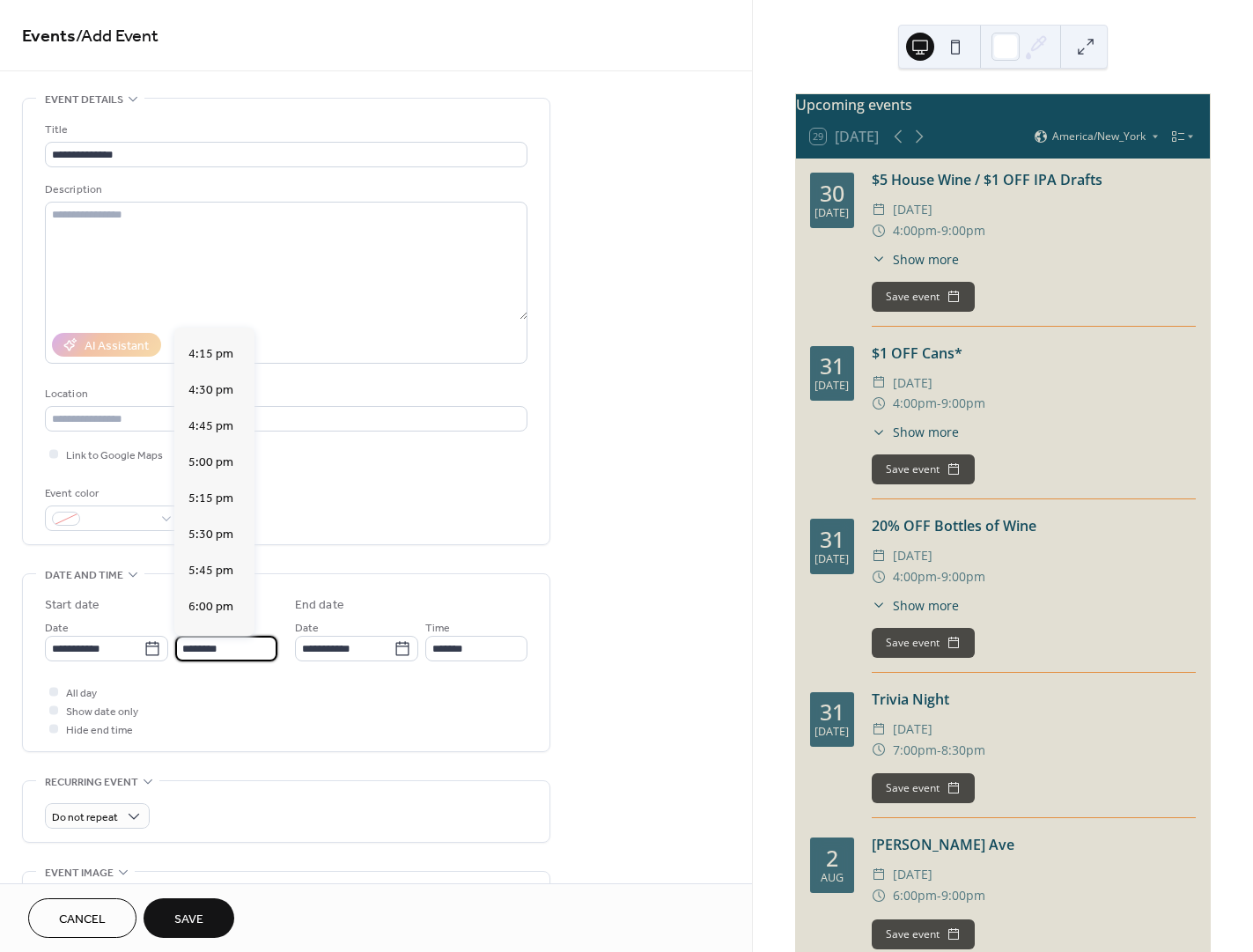 scroll, scrollTop: 2340, scrollLeft: 0, axis: vertical 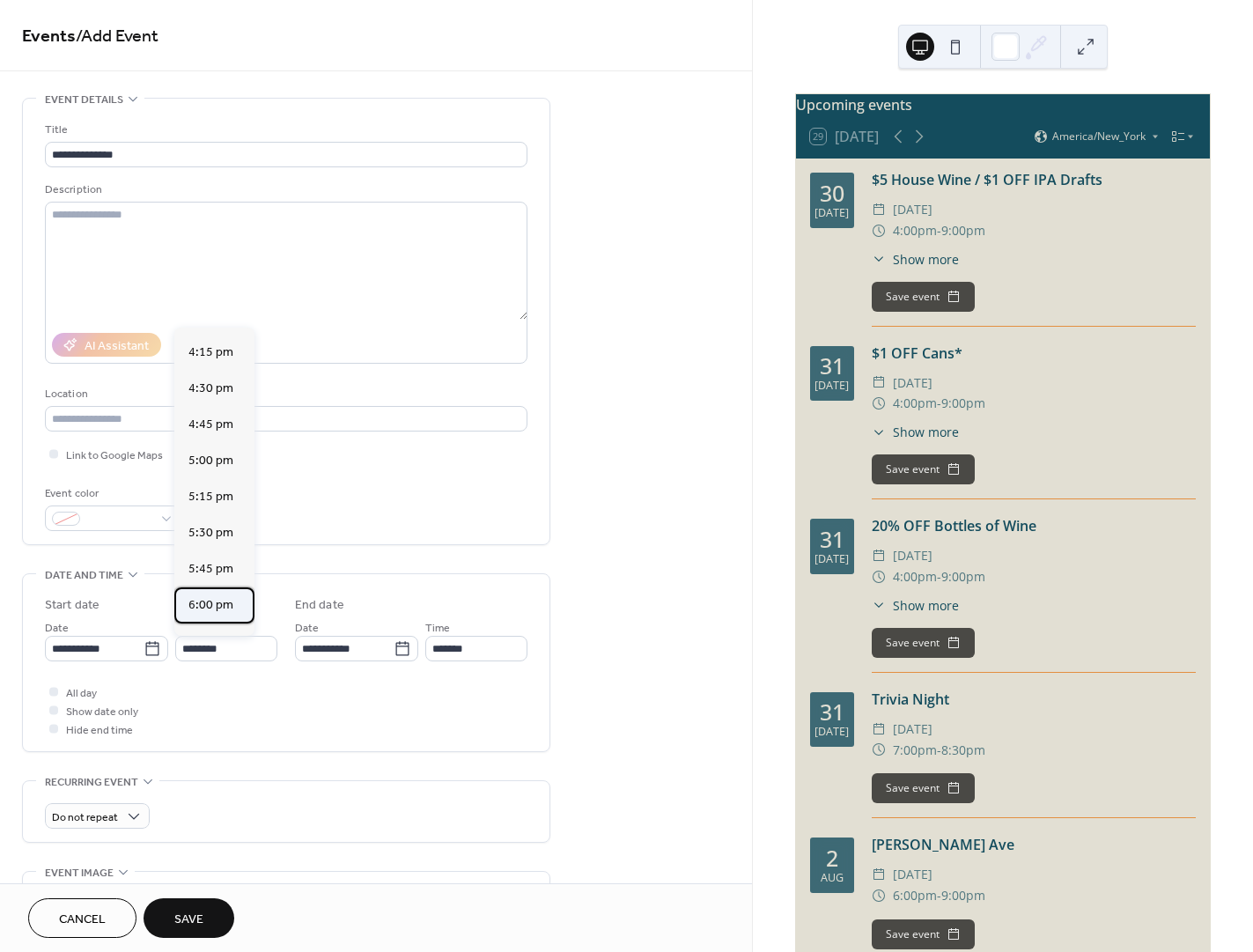 click on "6:00 pm" at bounding box center [210, 605] 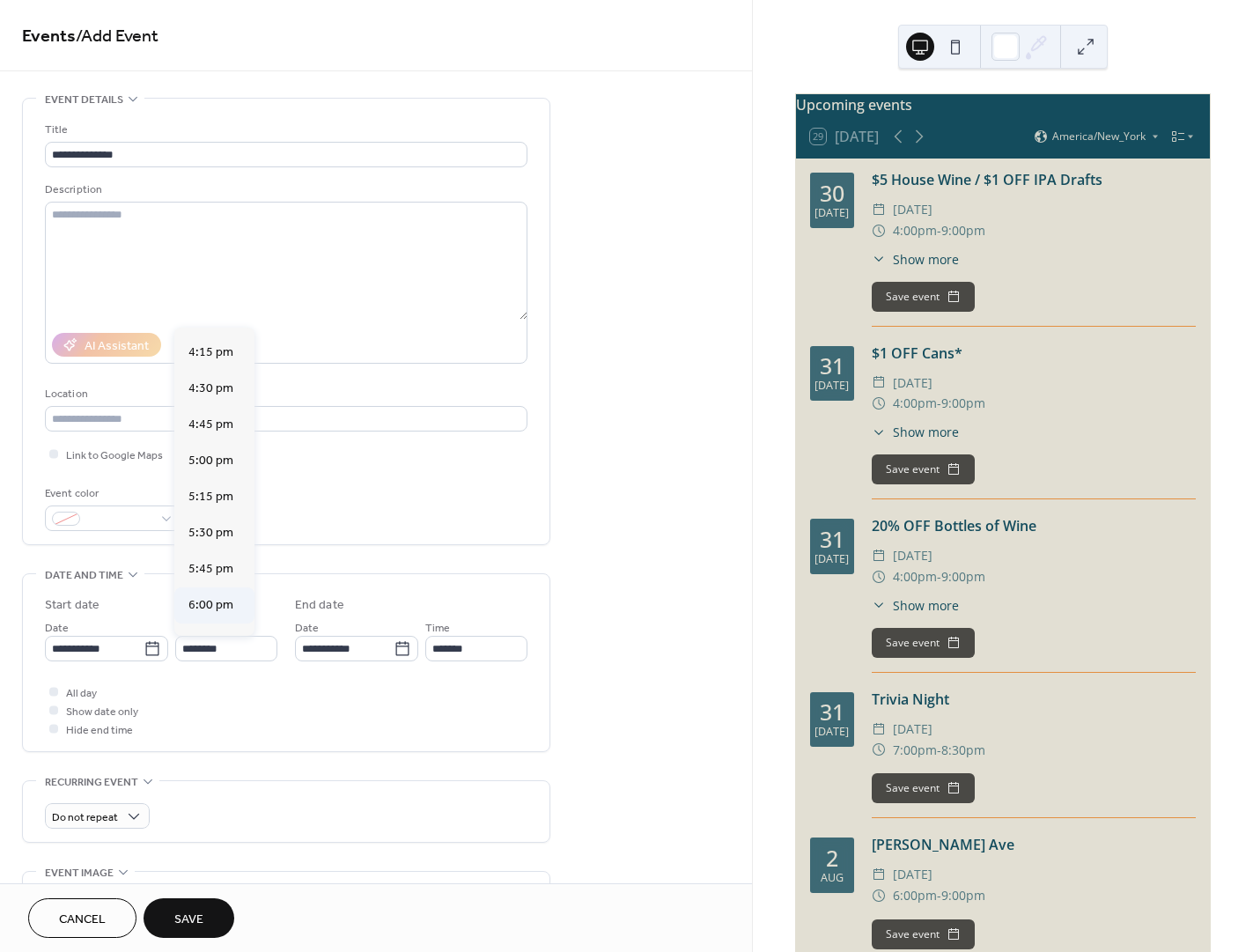 type on "*******" 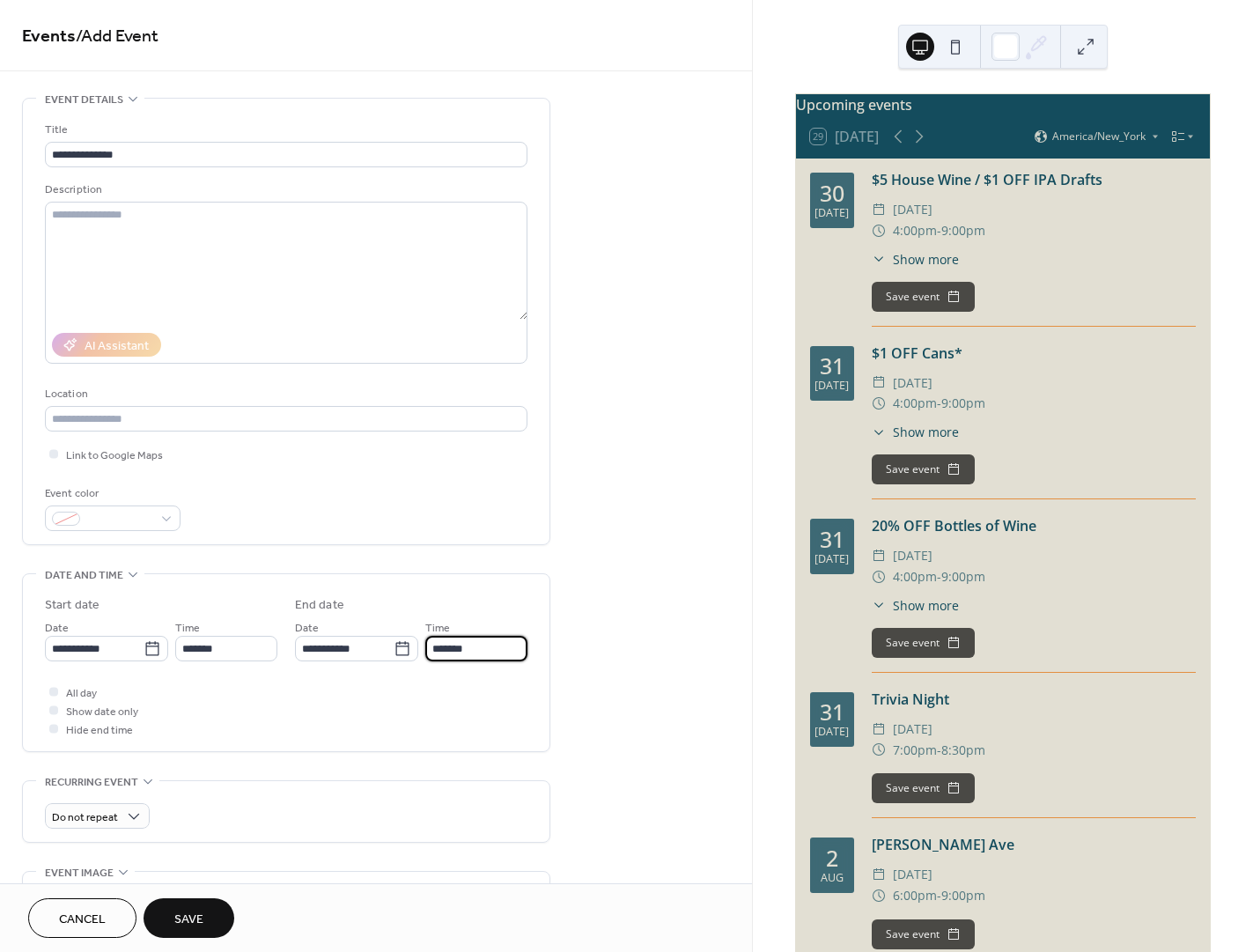 click on "*******" at bounding box center [476, 648] 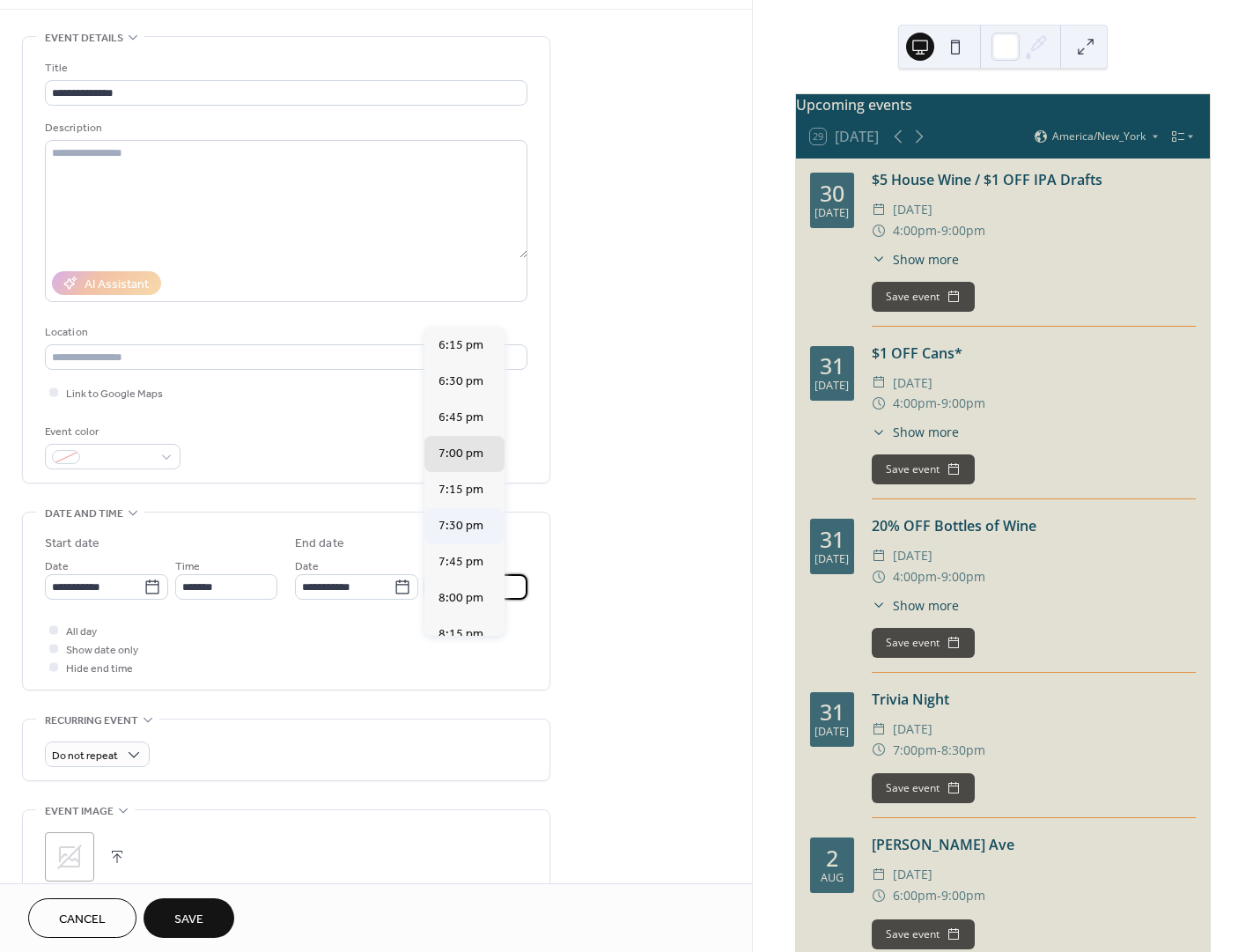 scroll, scrollTop: 63, scrollLeft: 0, axis: vertical 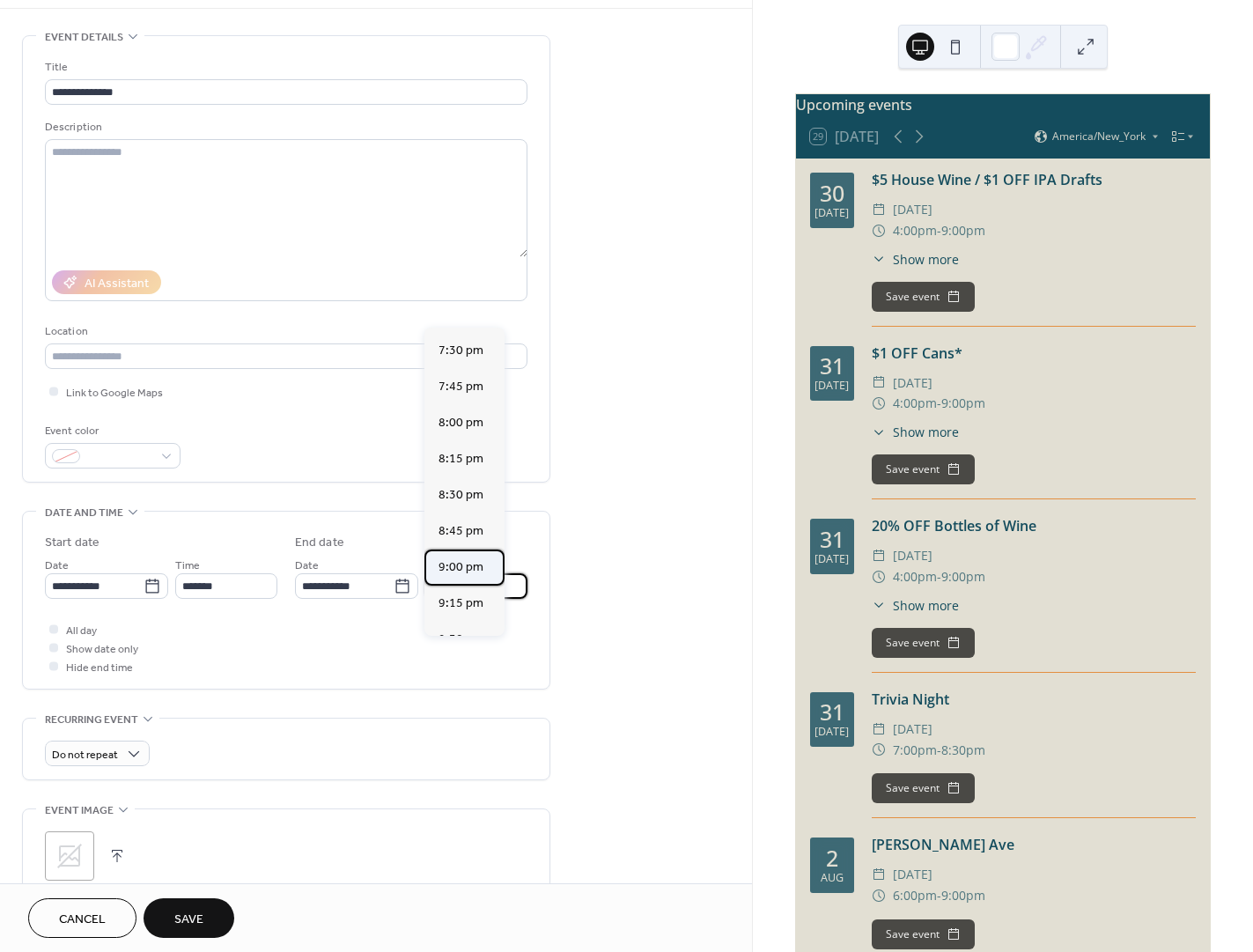 click on "9:00 pm" at bounding box center (461, 567) 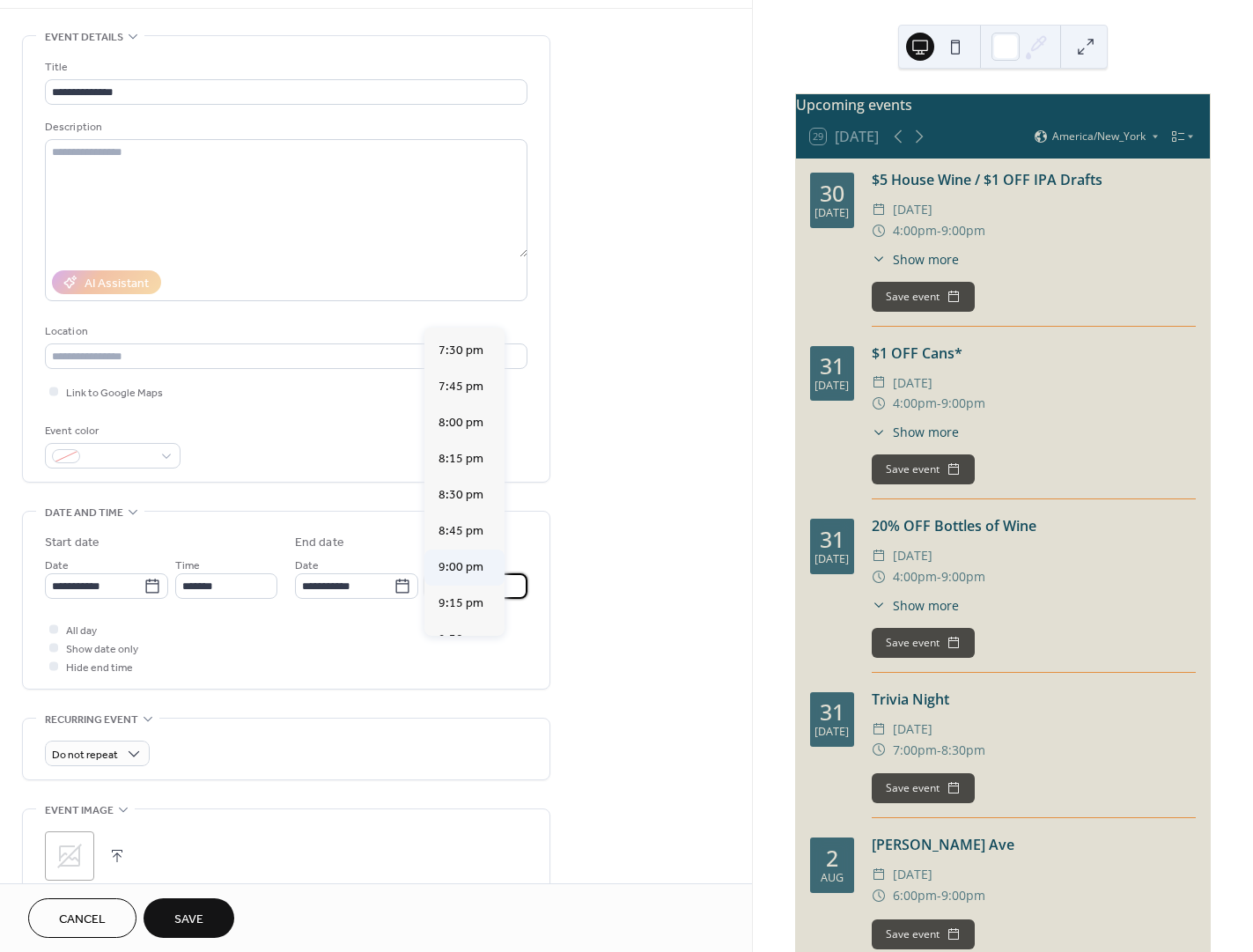 type on "*******" 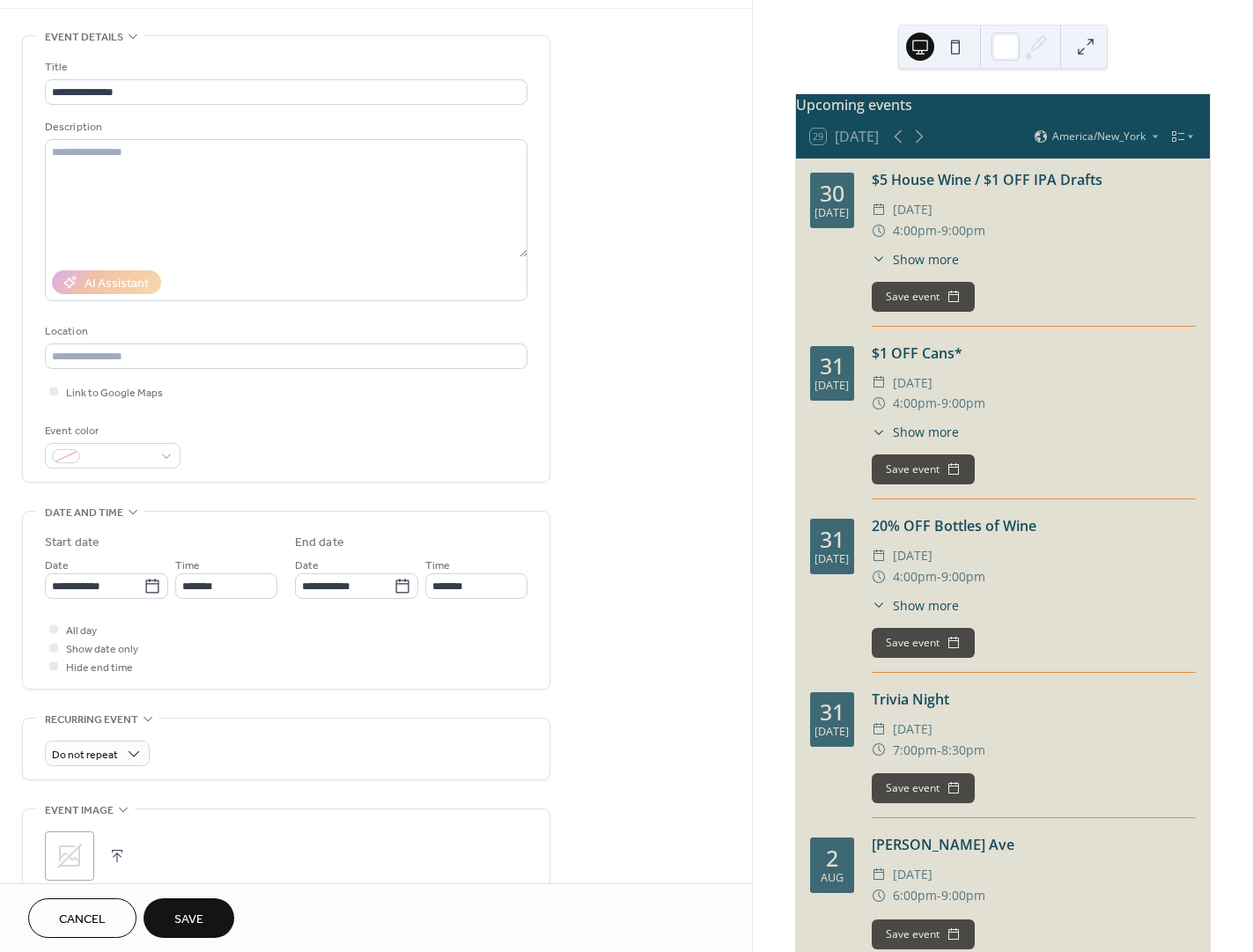 click on "Save" at bounding box center [188, 919] 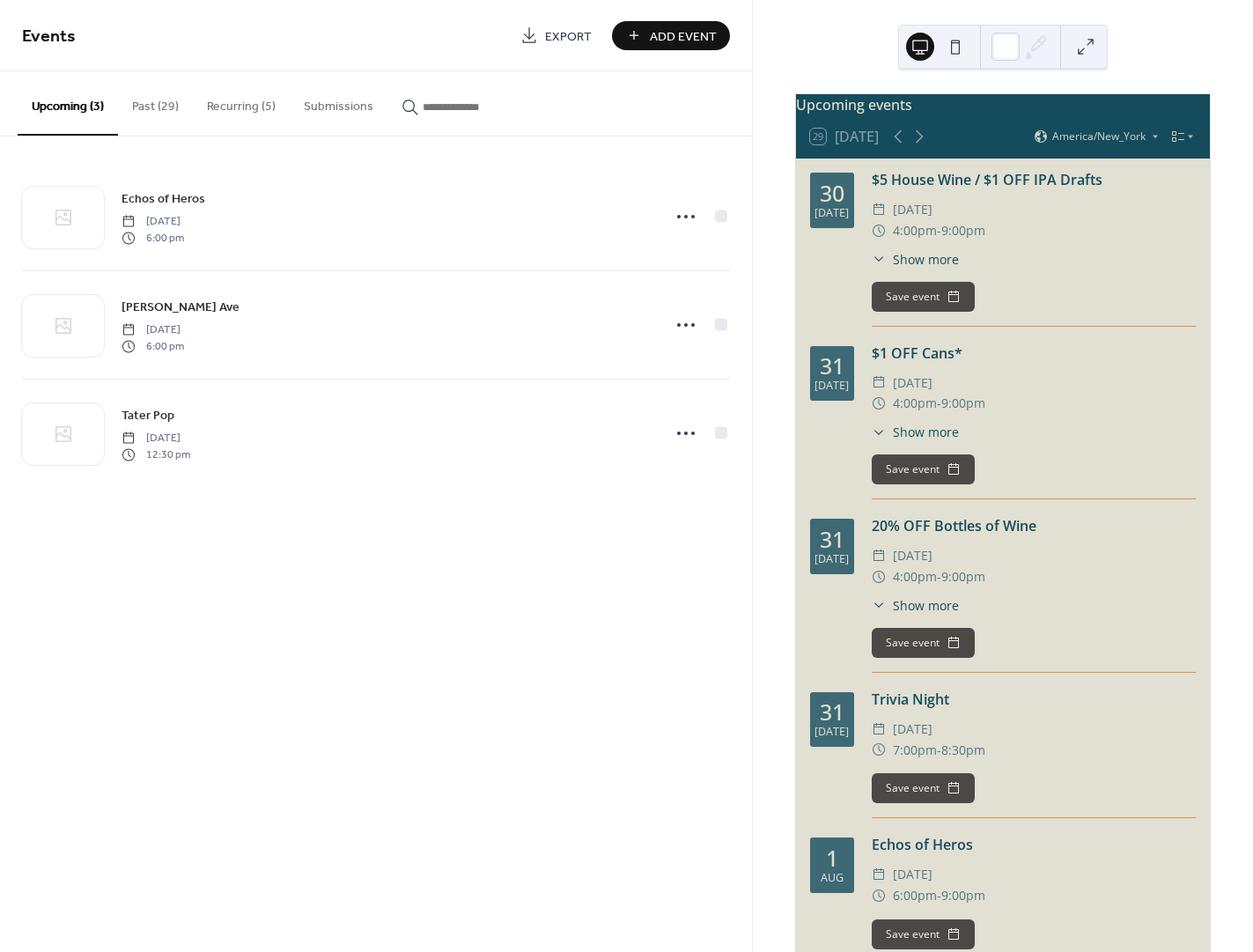 click on "Add Event" at bounding box center [683, 36] 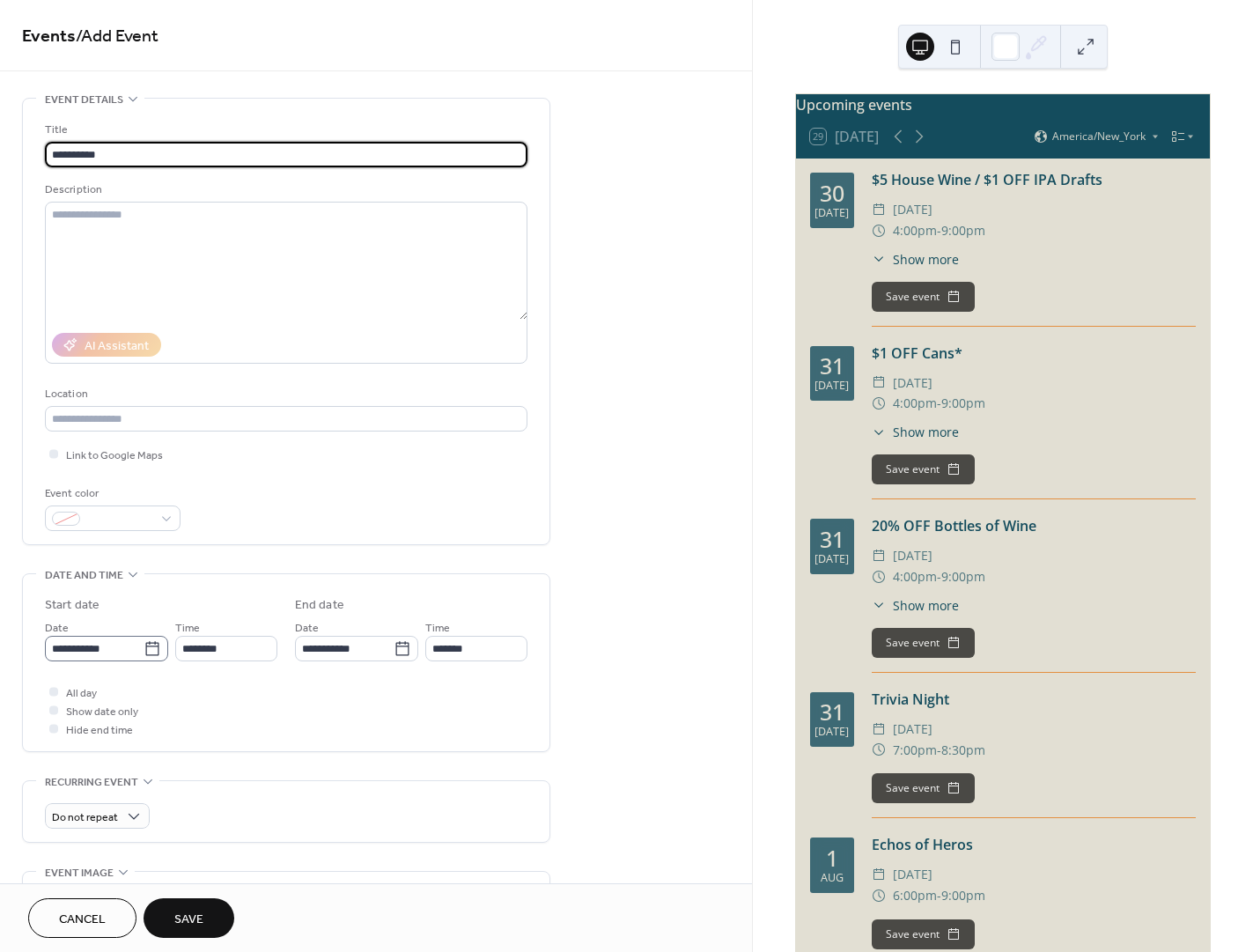 type on "**********" 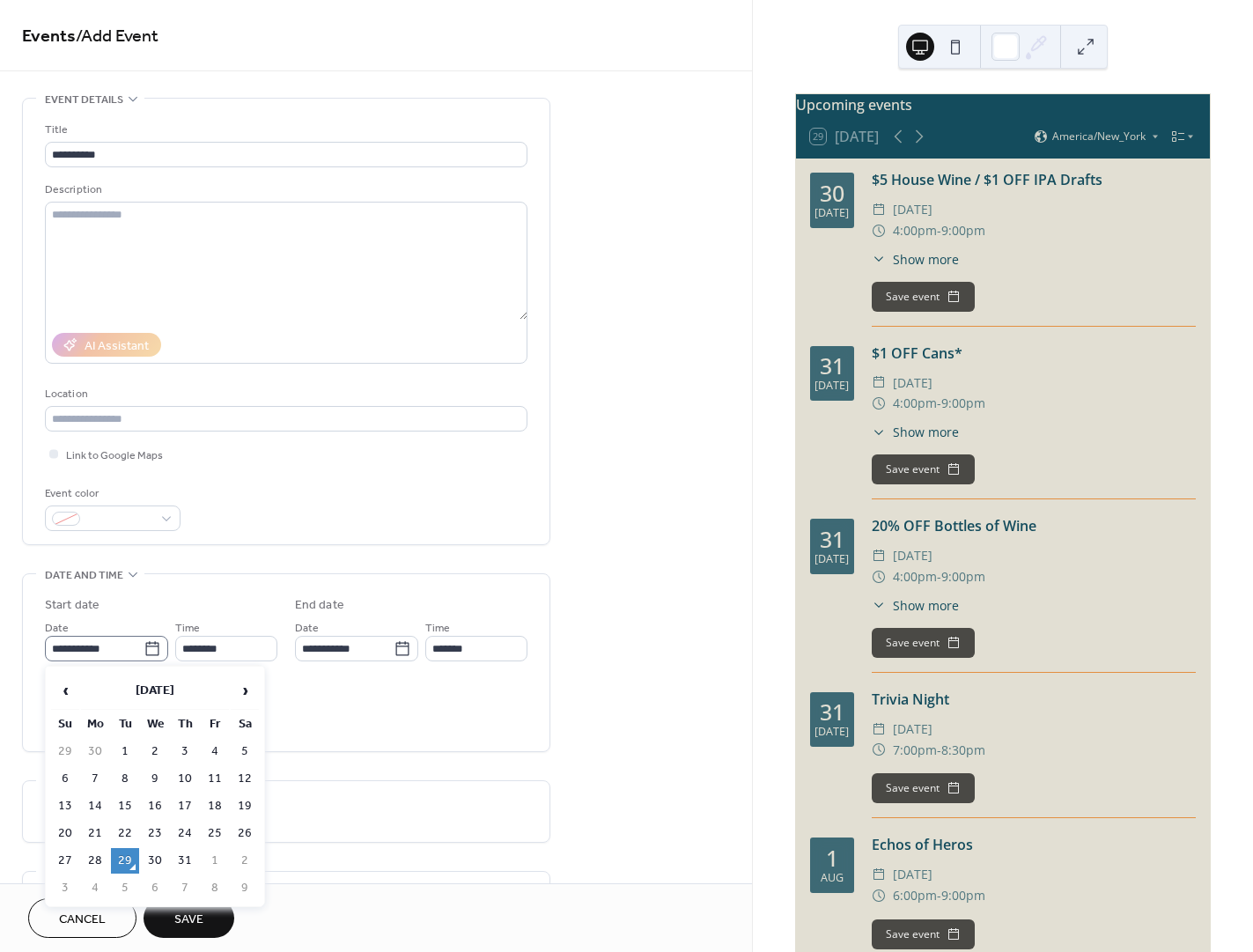 click 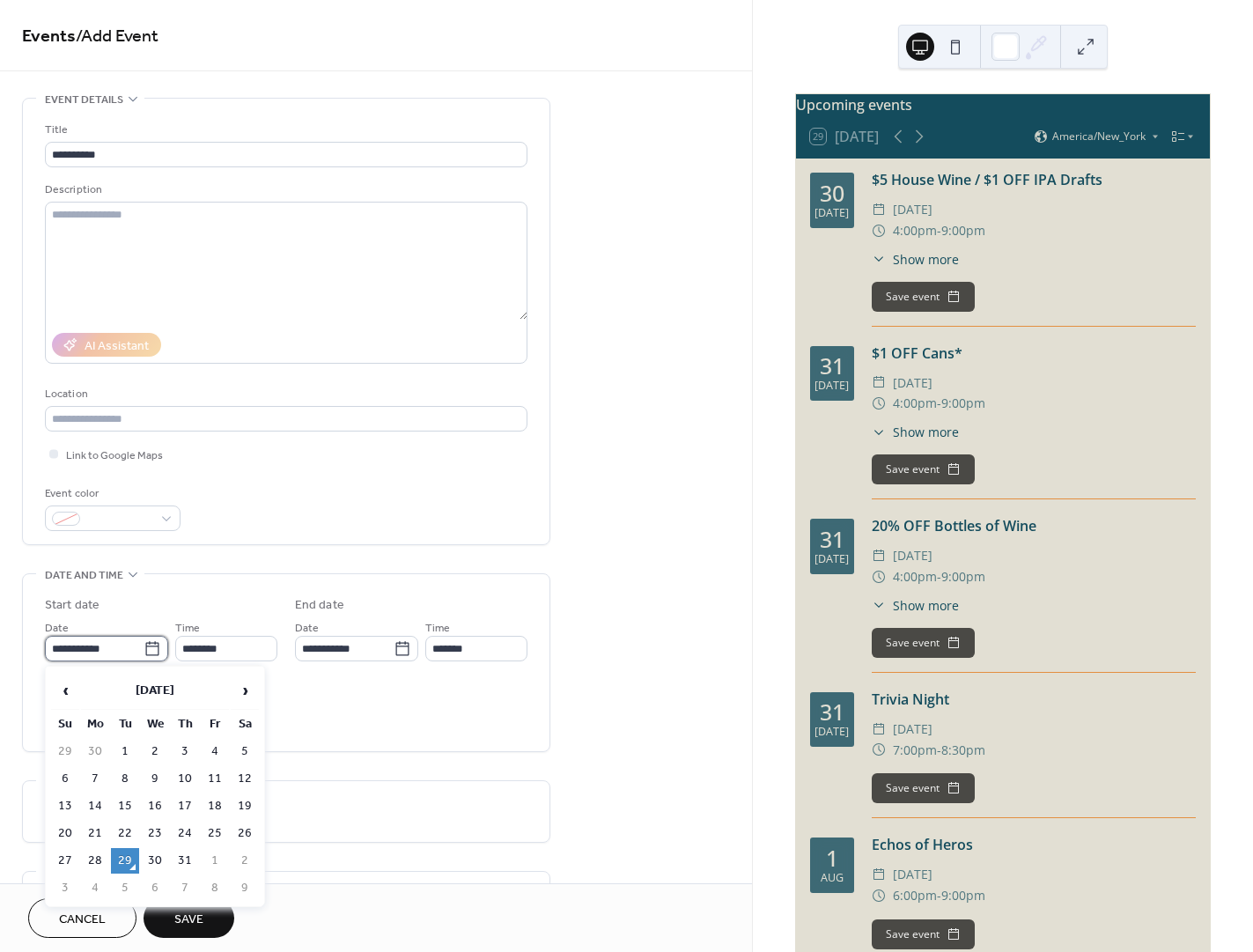 click on "**********" at bounding box center [94, 648] 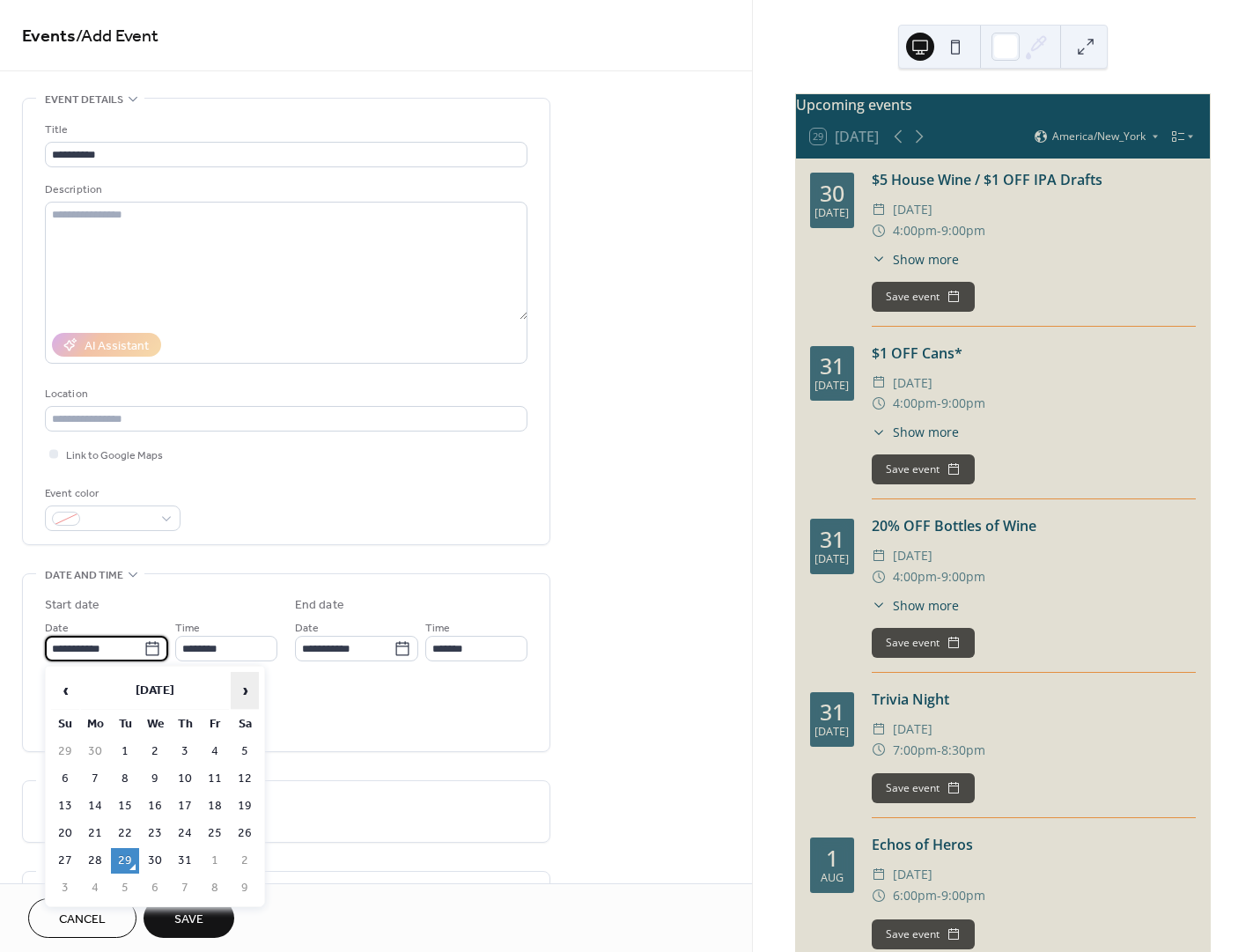 click on "›" at bounding box center (245, 690) 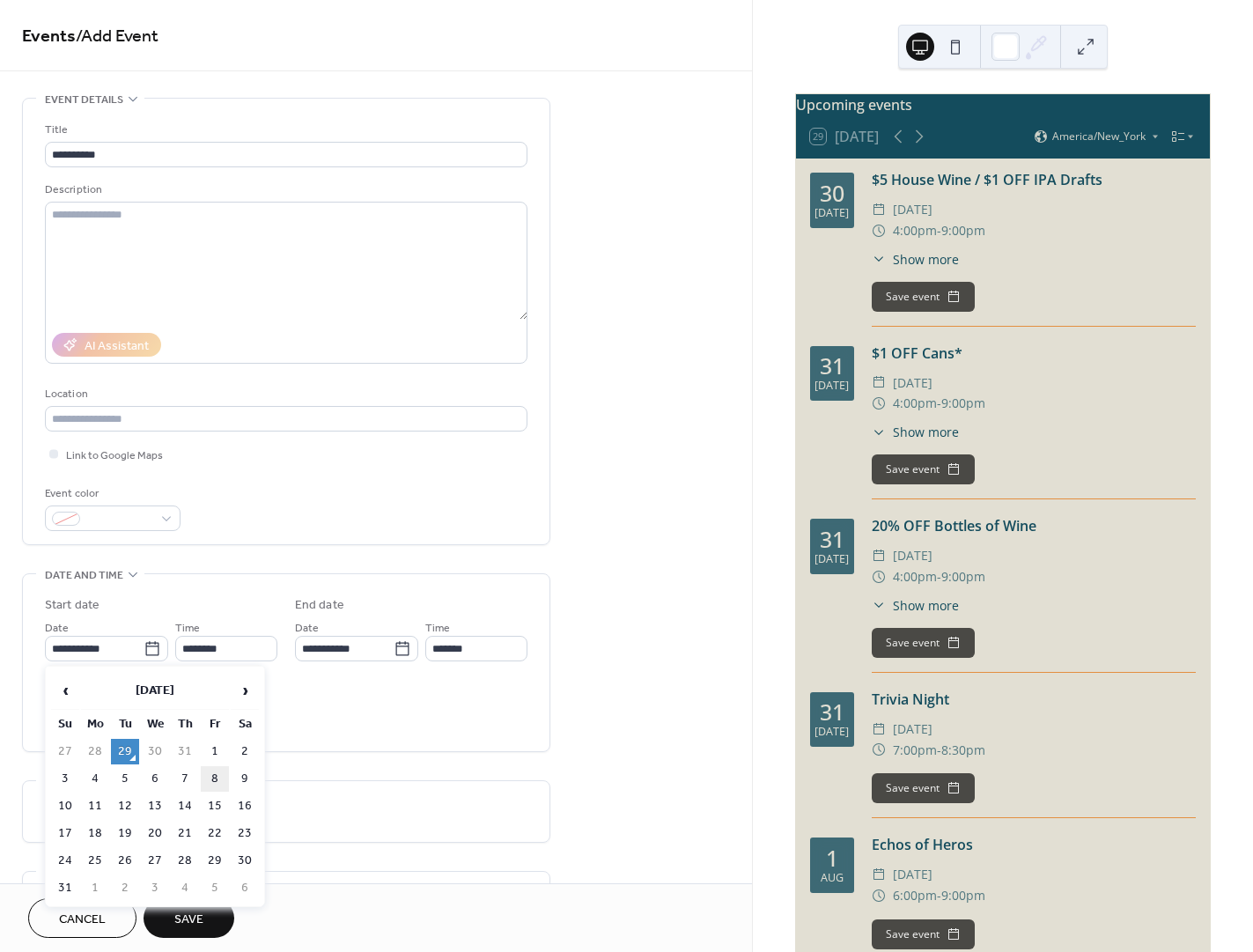 click on "8" at bounding box center (215, 779) 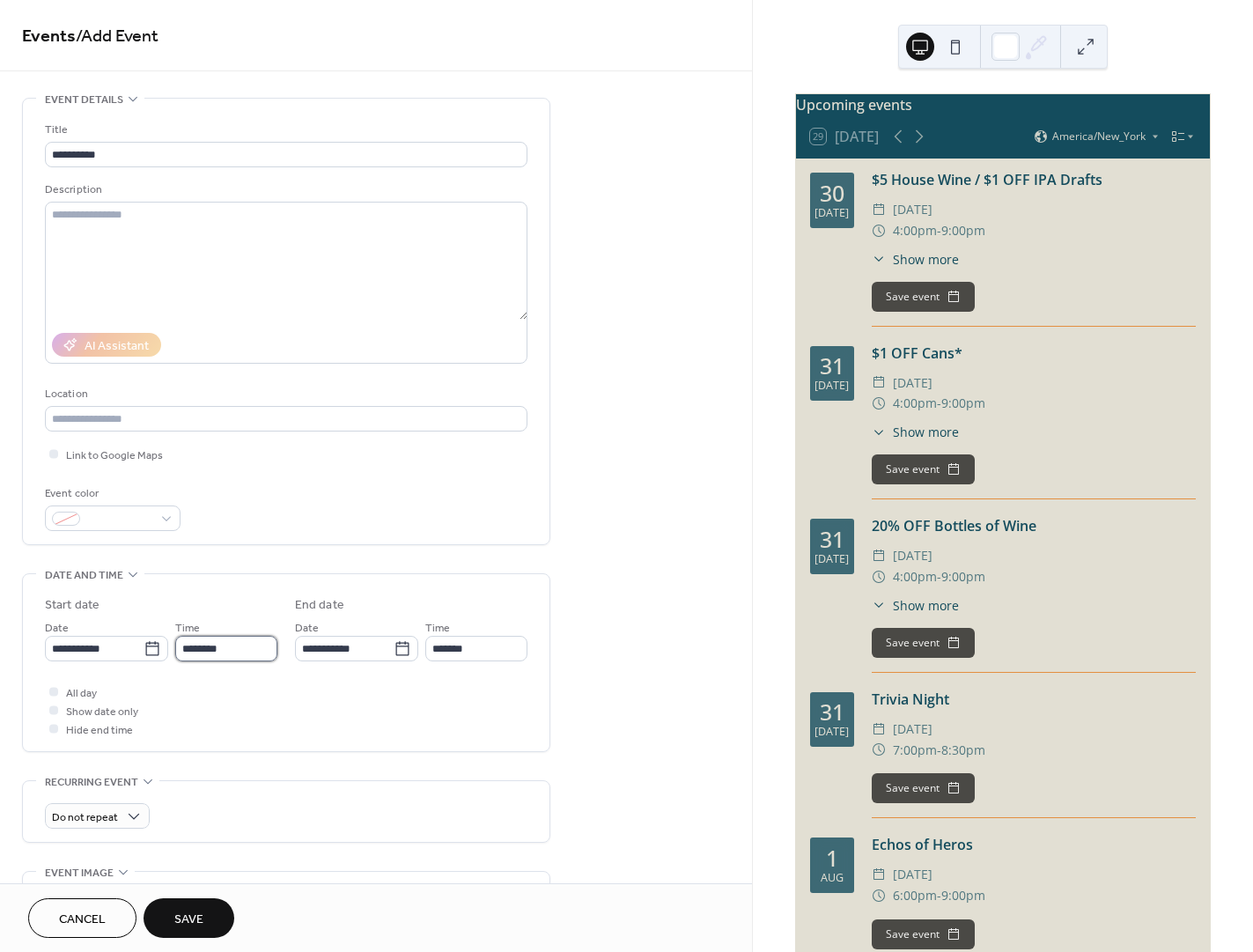 click on "********" at bounding box center [226, 648] 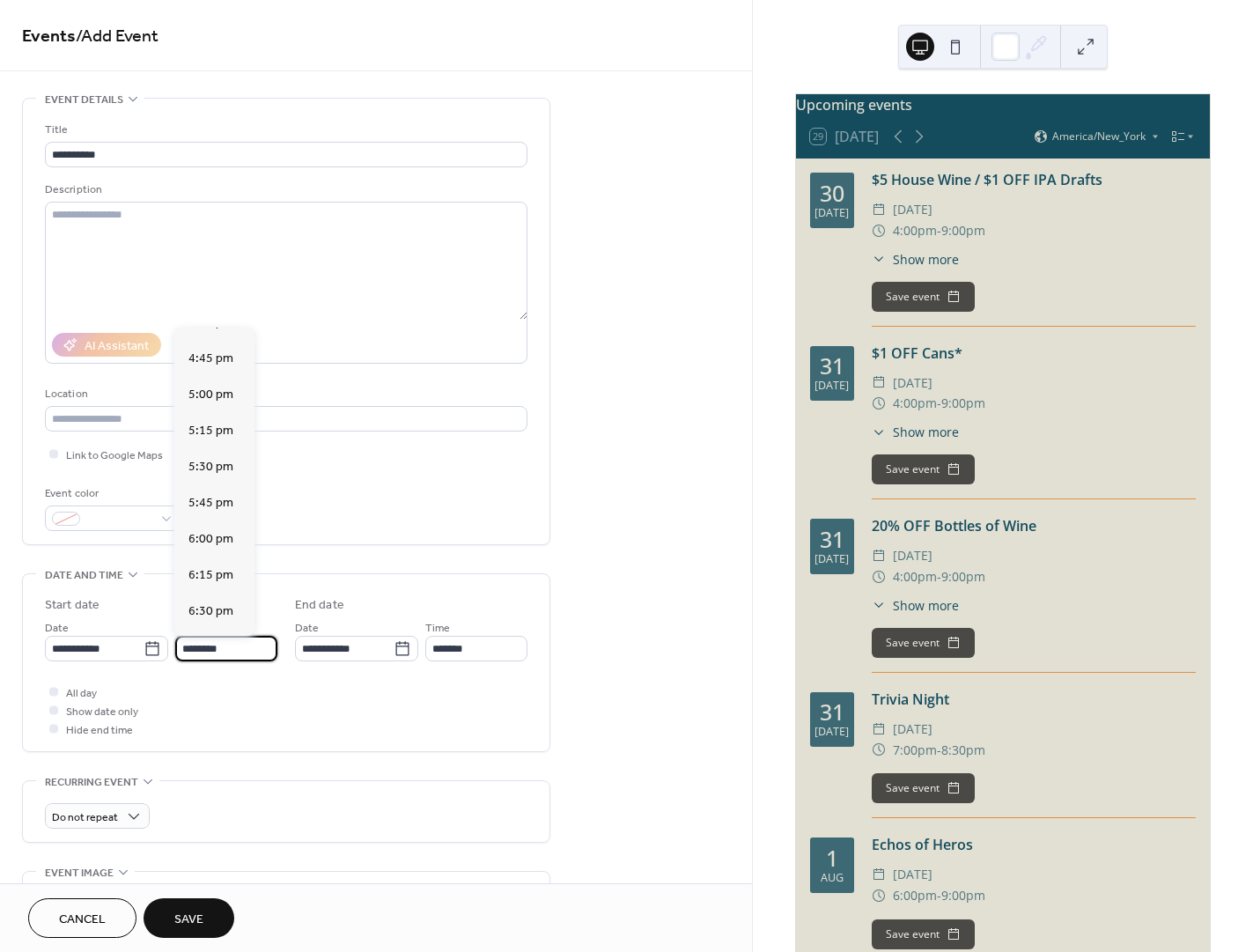 scroll, scrollTop: 2408, scrollLeft: 0, axis: vertical 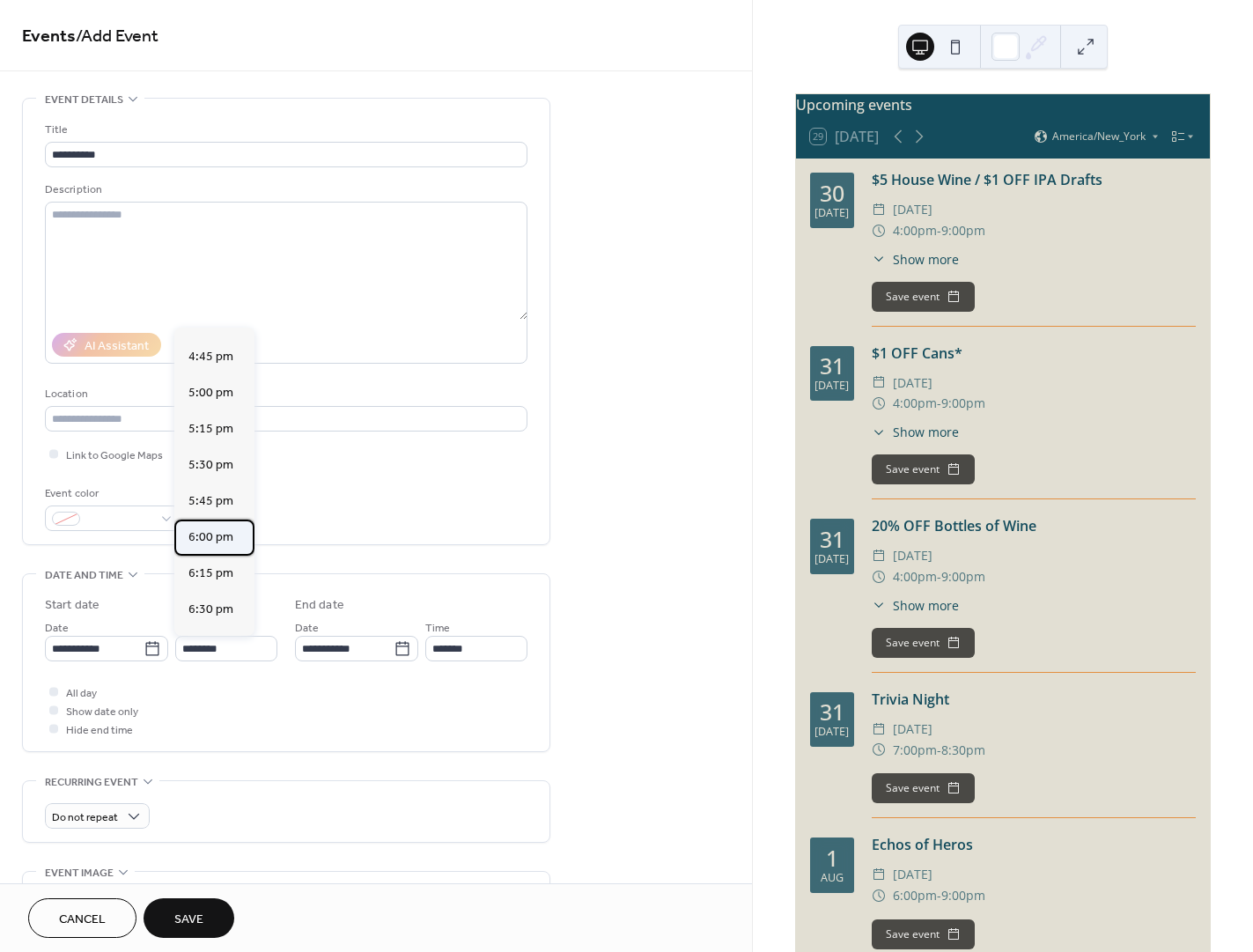 click on "6:00 pm" at bounding box center (214, 537) 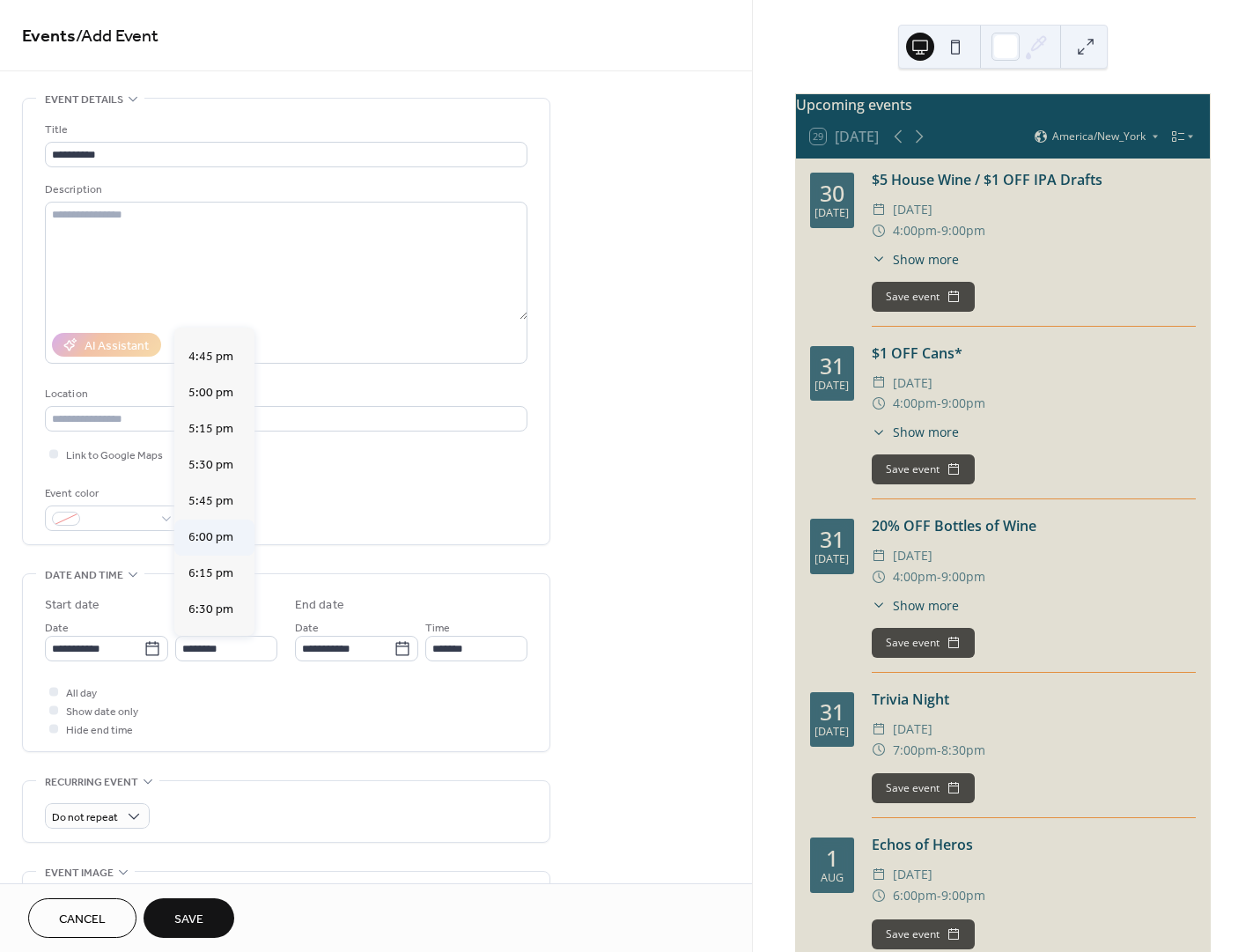 type on "*******" 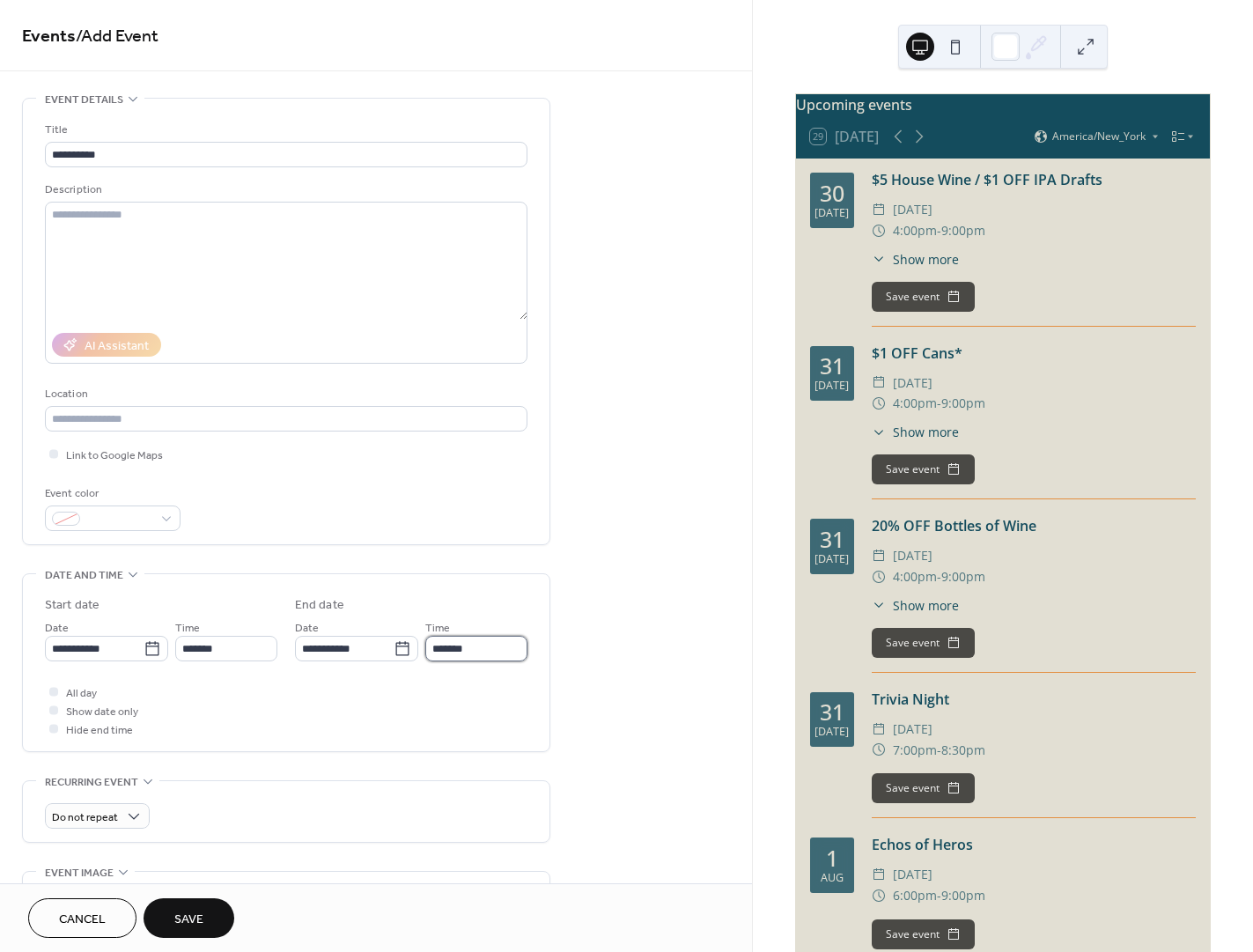 click on "*******" at bounding box center (476, 648) 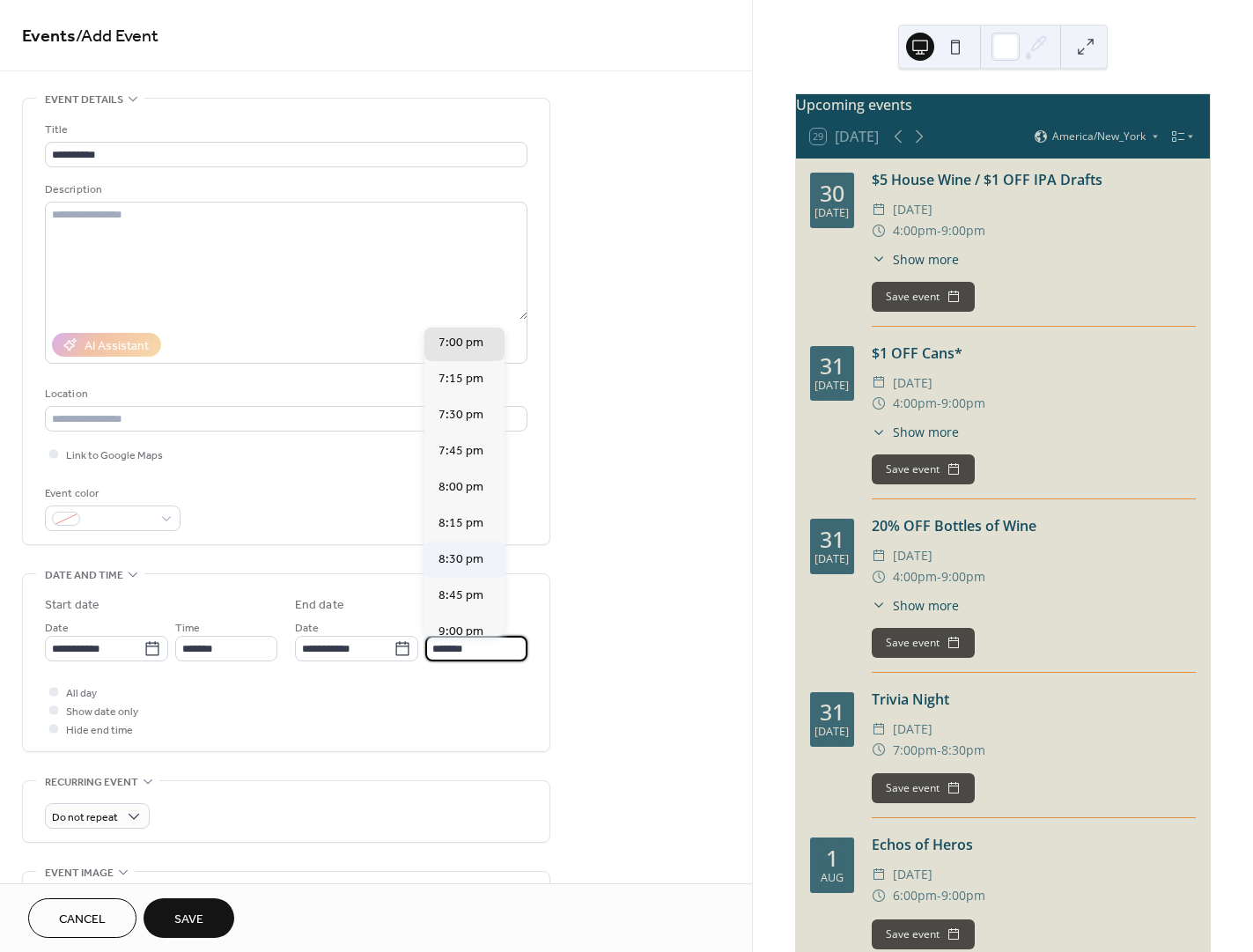 scroll, scrollTop: 114, scrollLeft: 0, axis: vertical 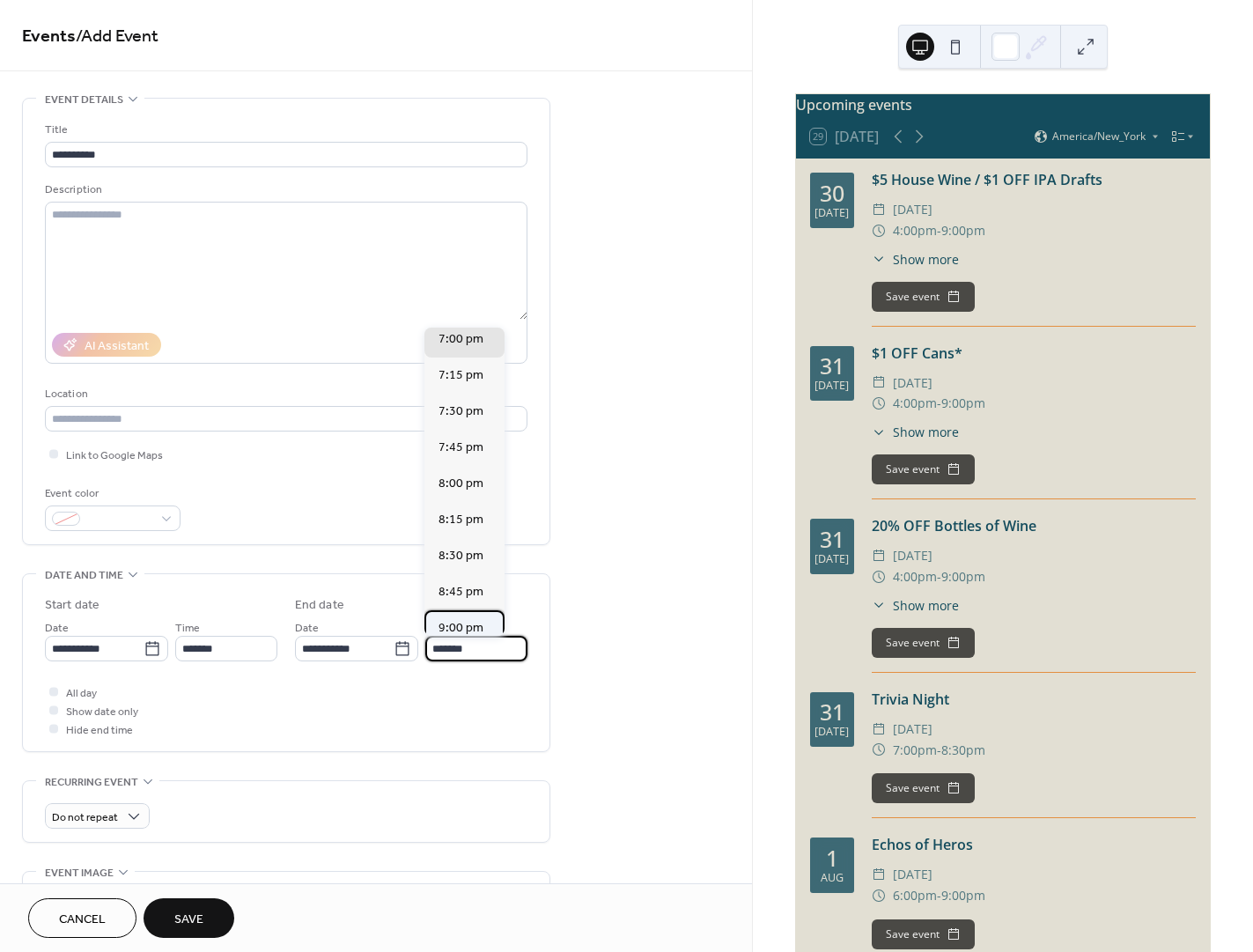 click on "9:00 pm" at bounding box center (461, 628) 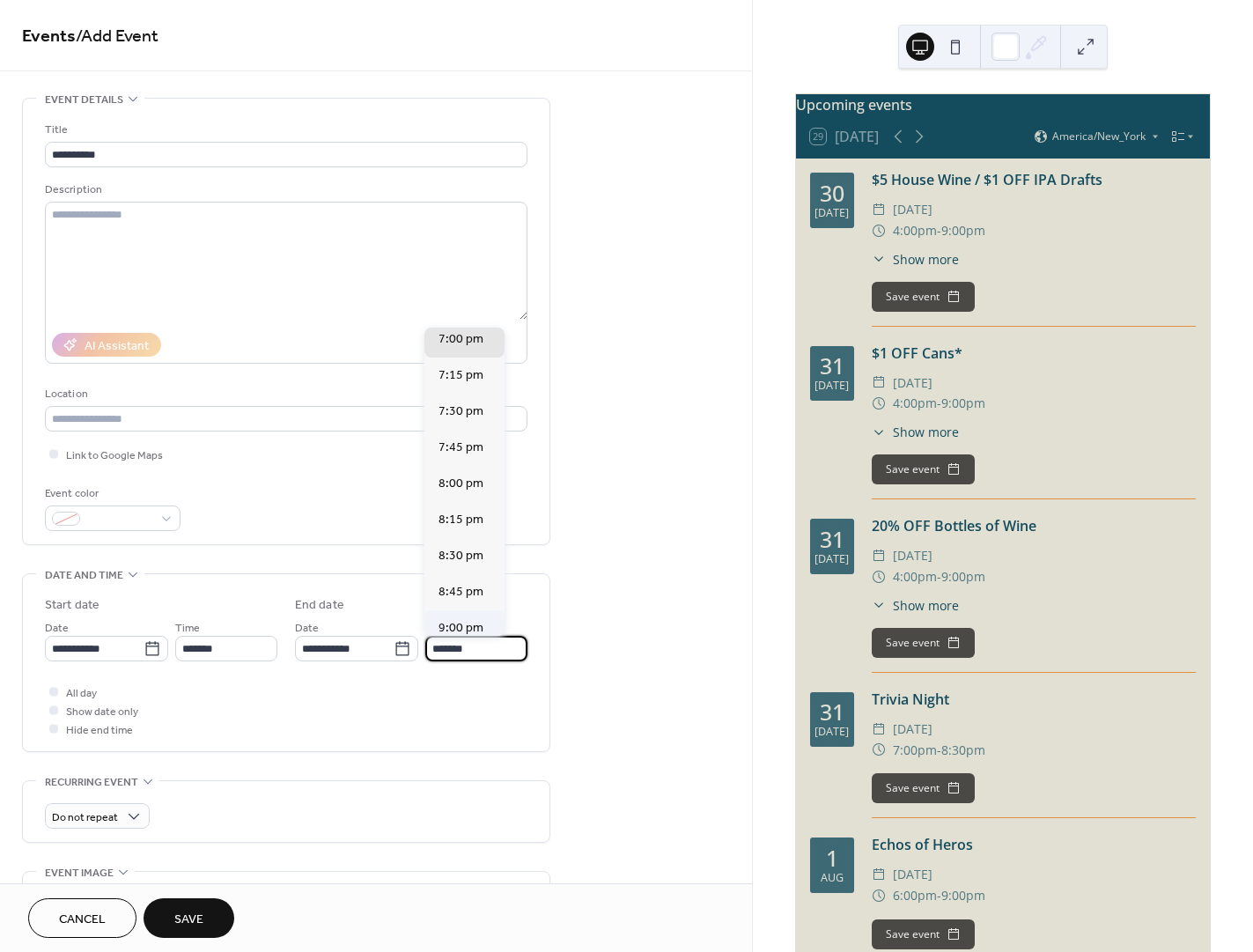 type on "*******" 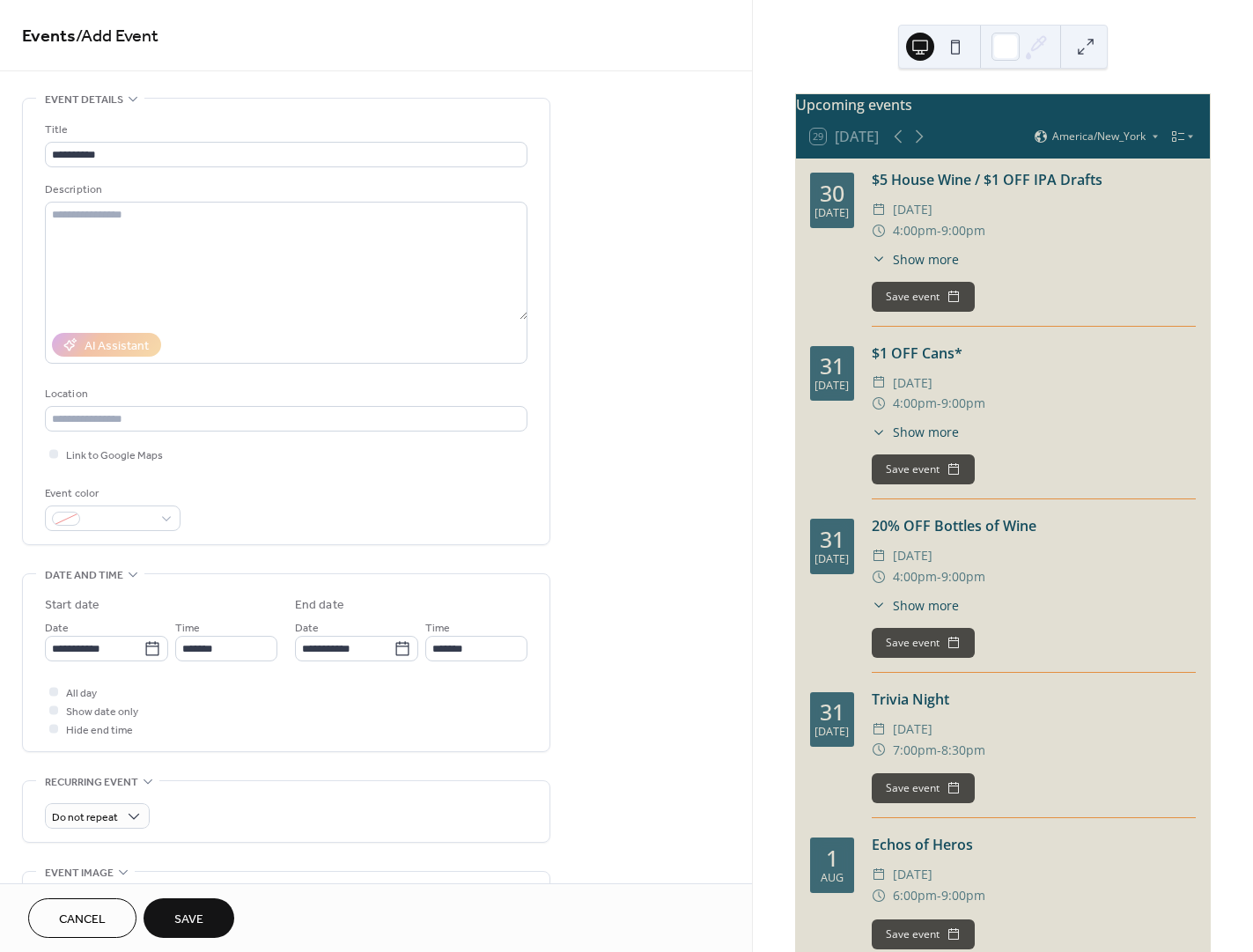 click on "Save" at bounding box center (188, 919) 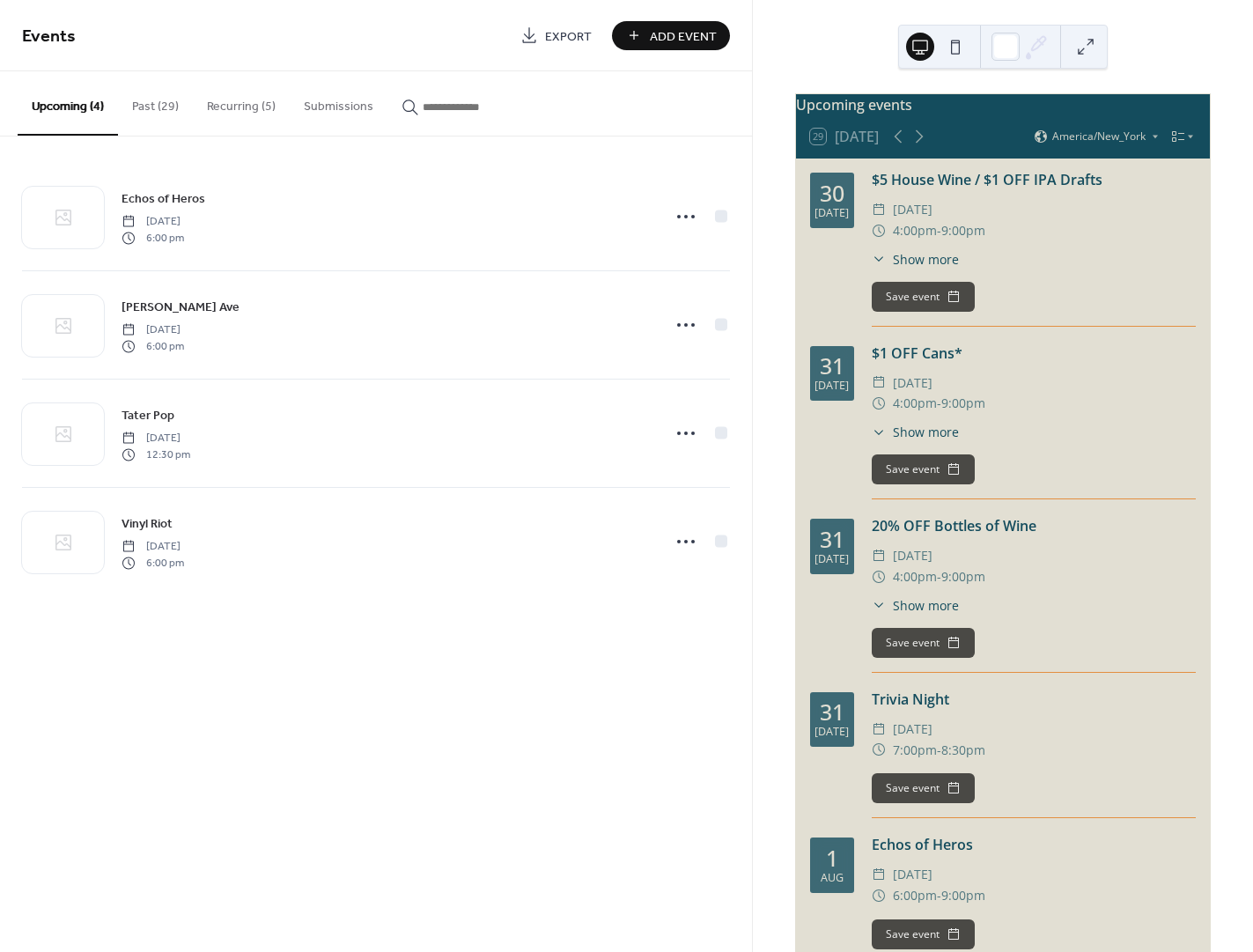 click on "Add Event" at bounding box center (683, 36) 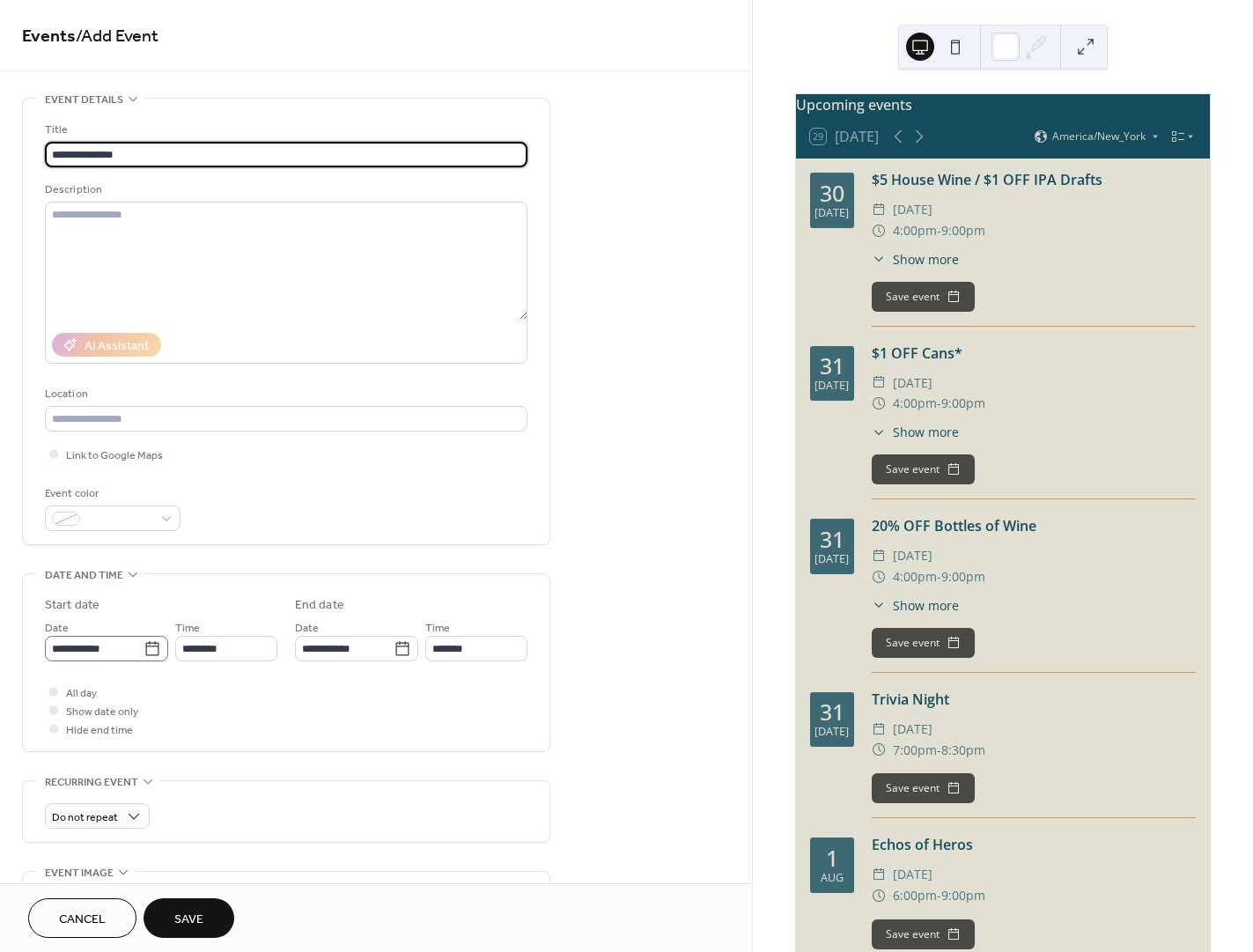 type on "**********" 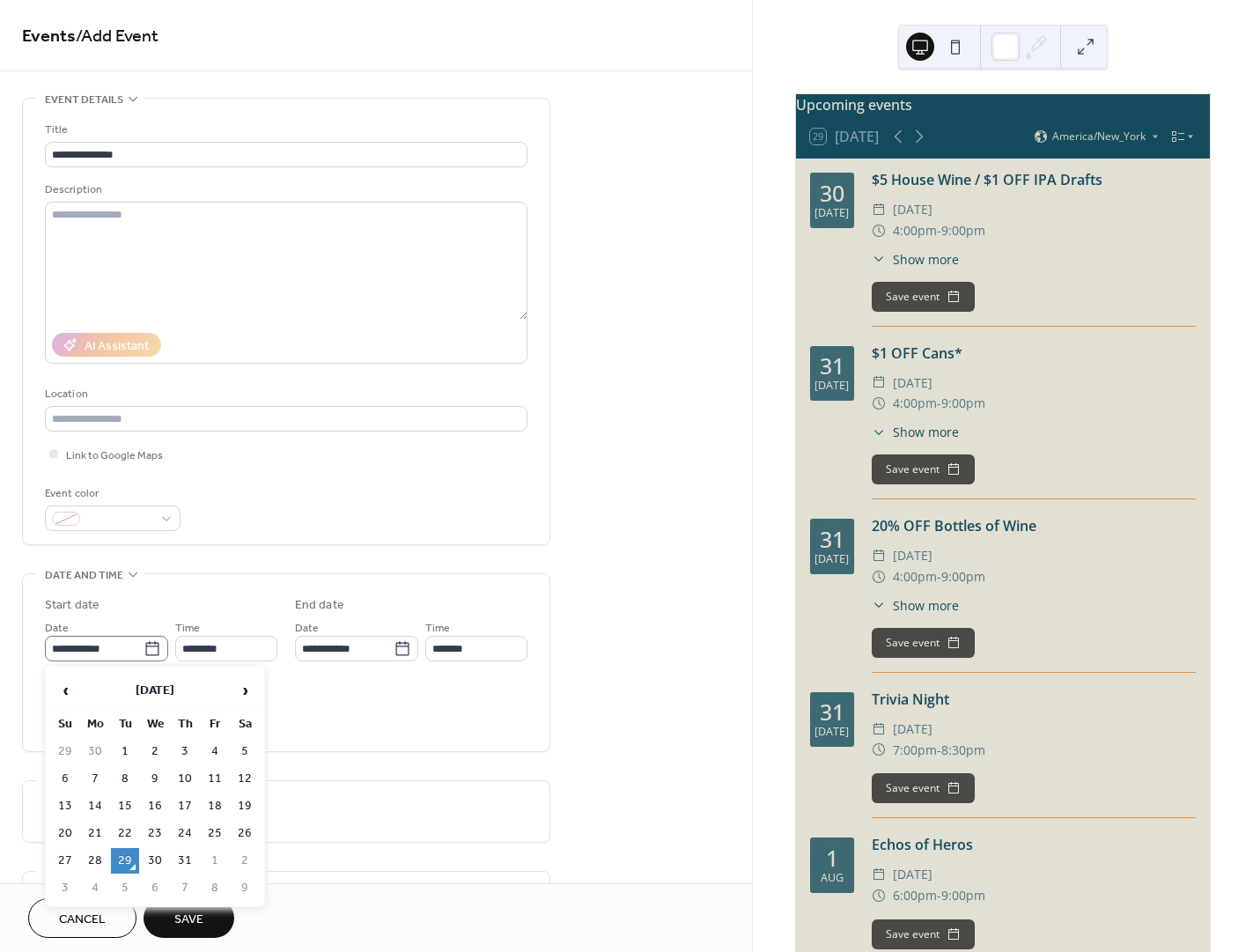 click 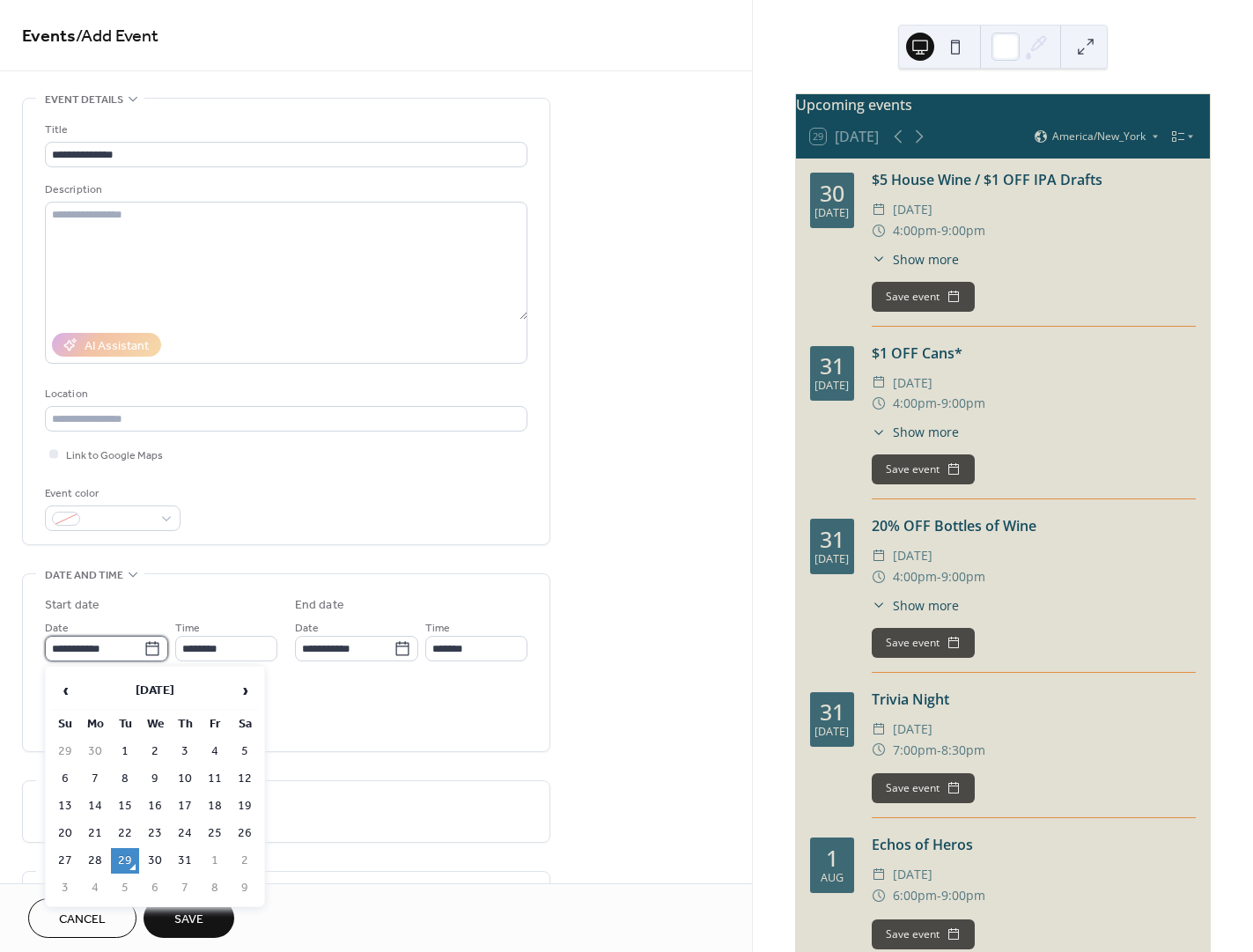 click on "**********" at bounding box center [94, 648] 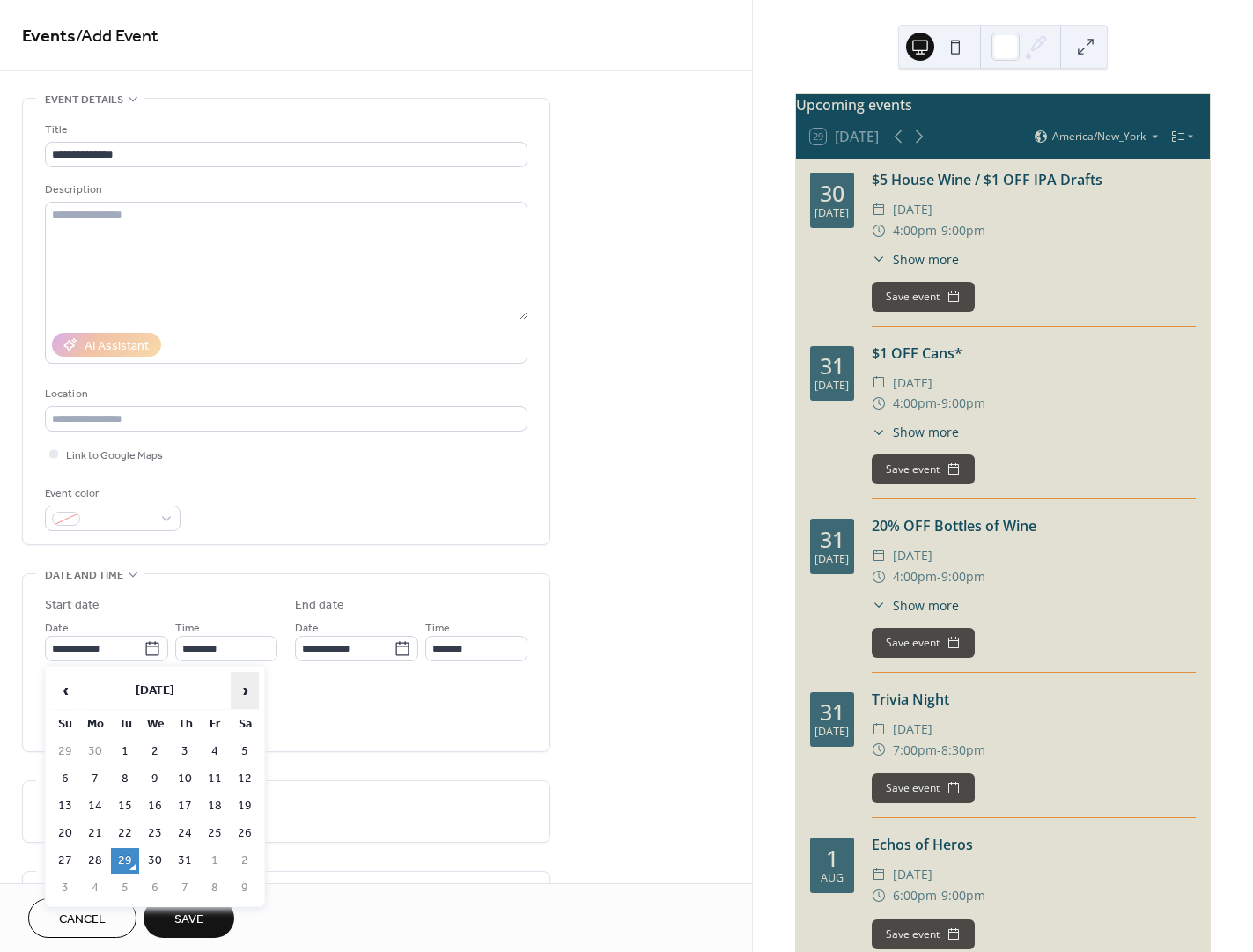 click on "›" at bounding box center (245, 690) 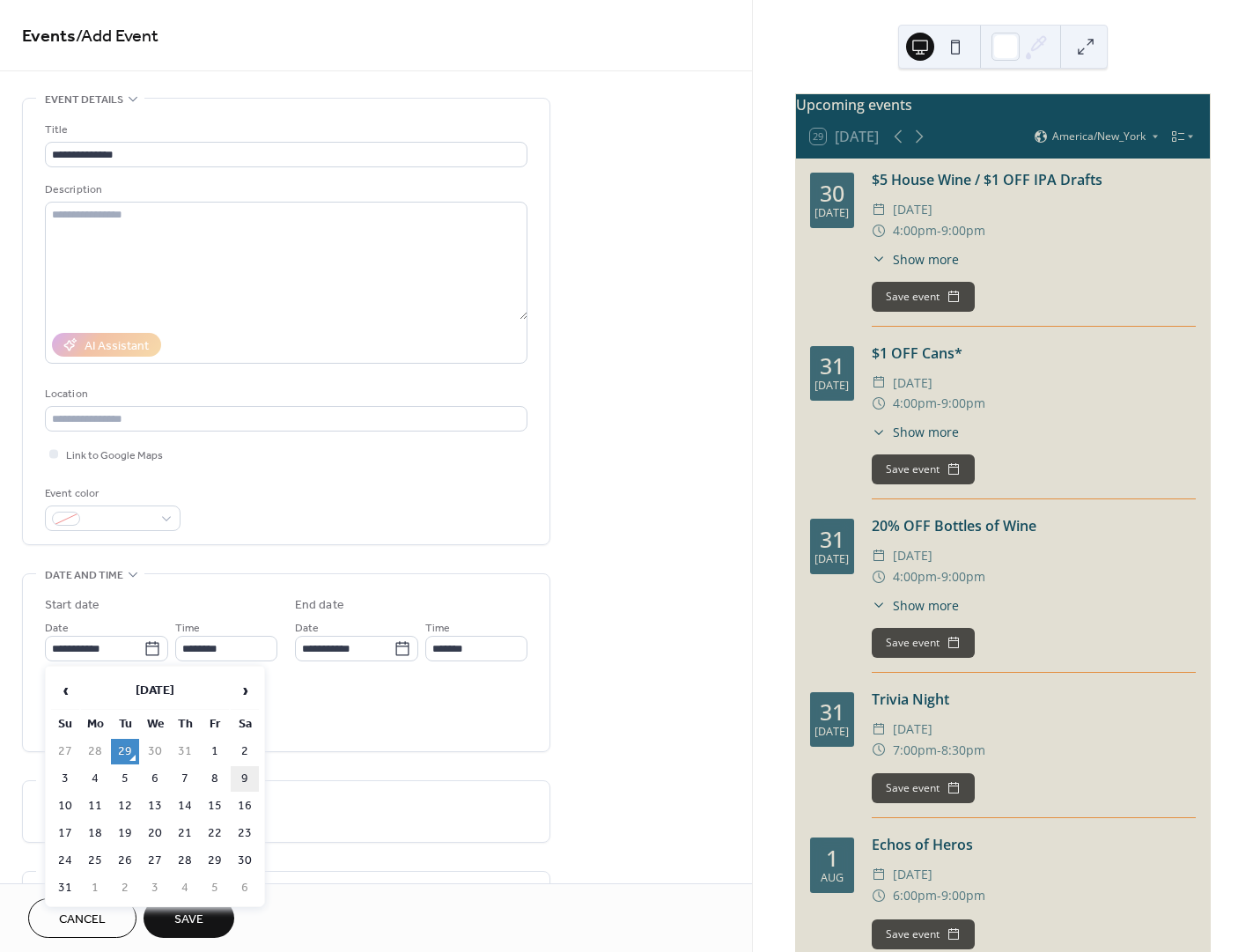 click on "9" at bounding box center [245, 779] 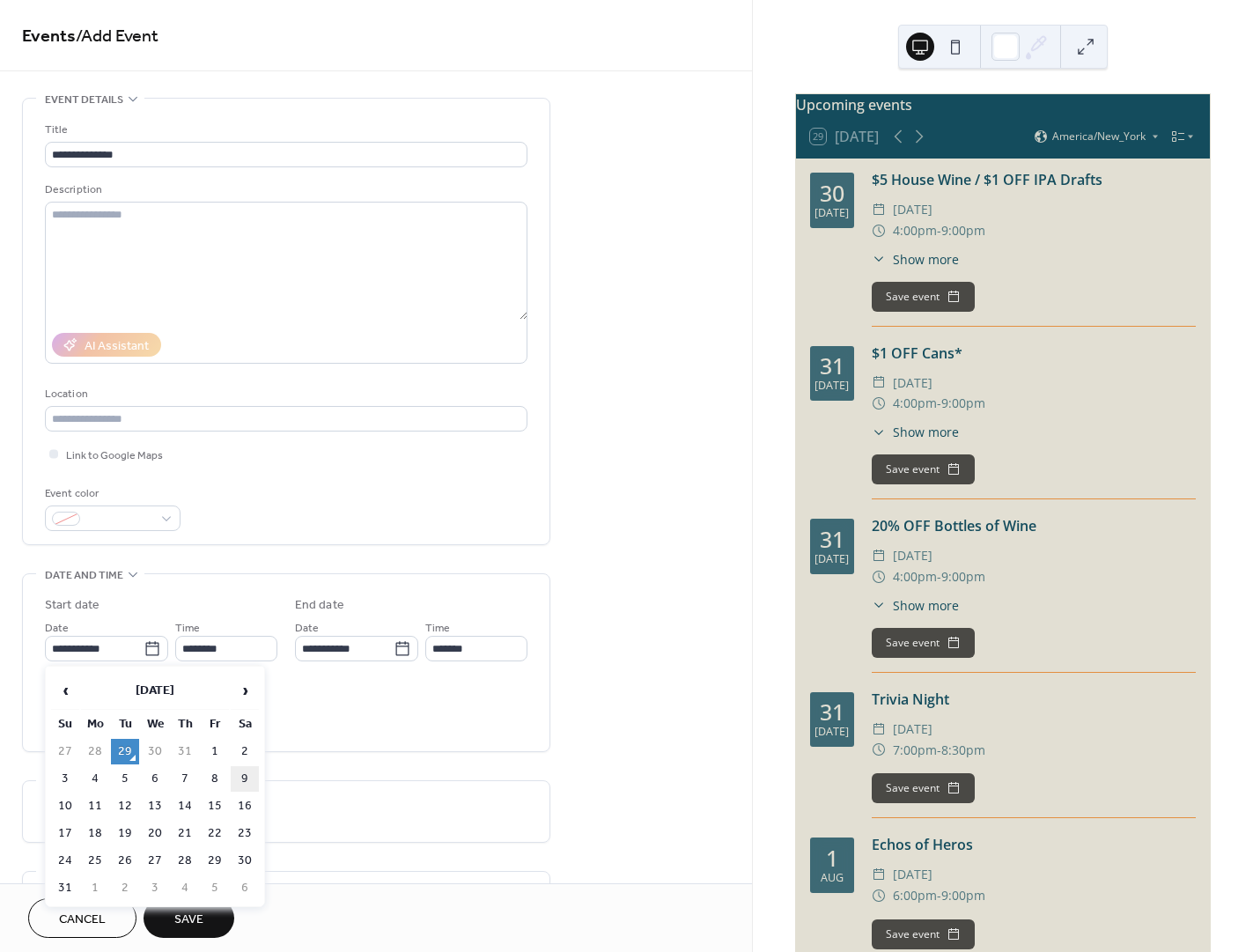 type on "**********" 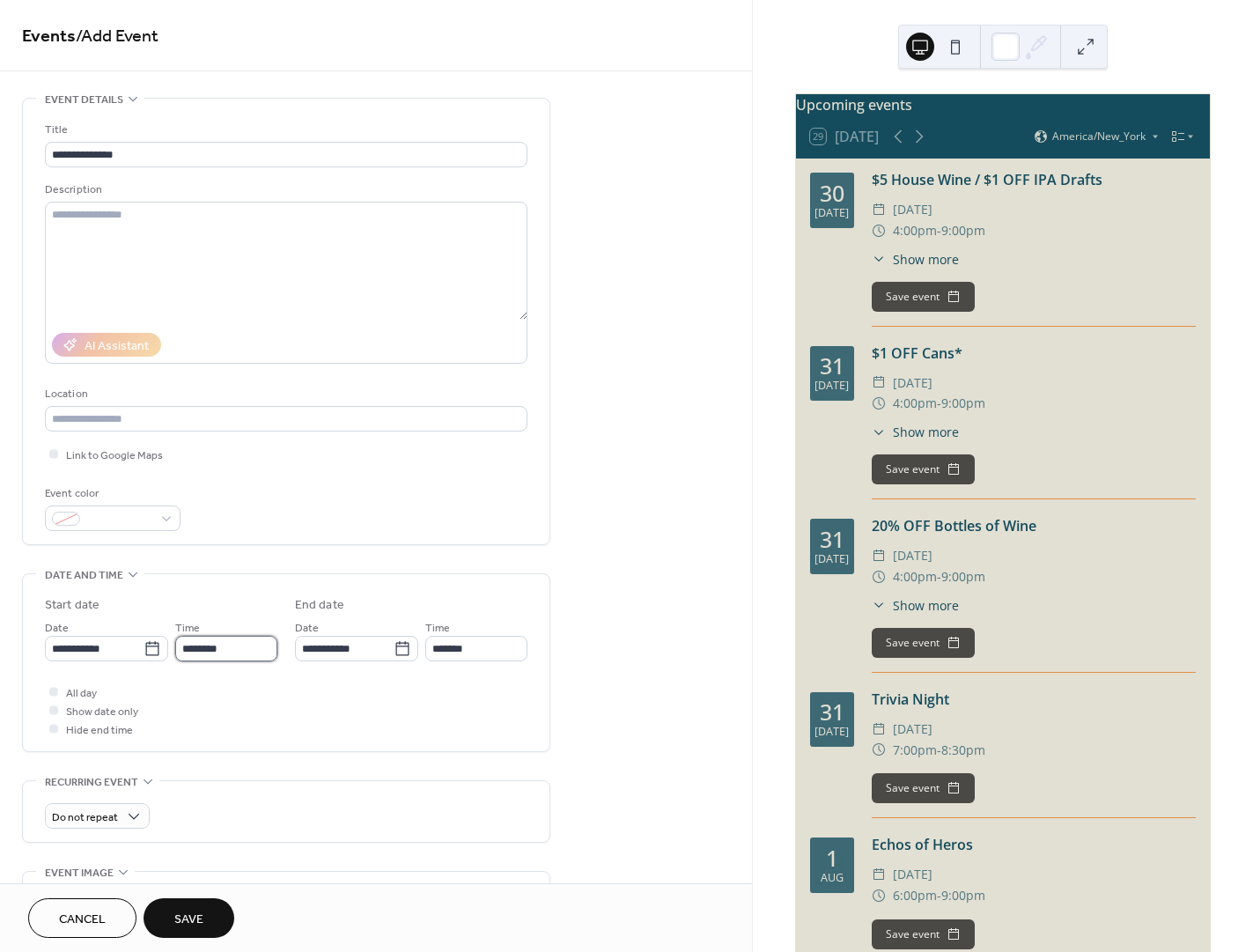 click on "********" at bounding box center (226, 648) 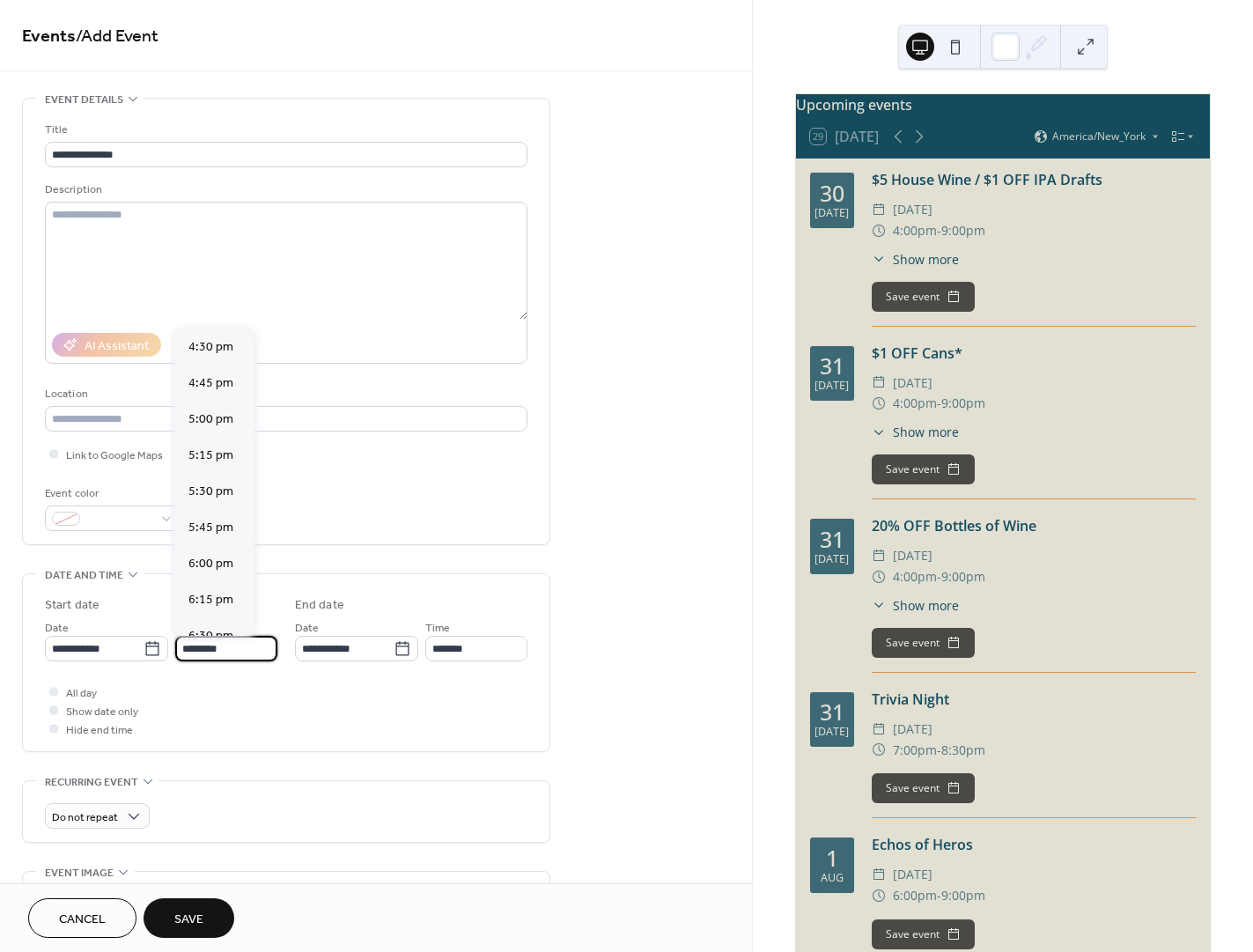 scroll, scrollTop: 2383, scrollLeft: 0, axis: vertical 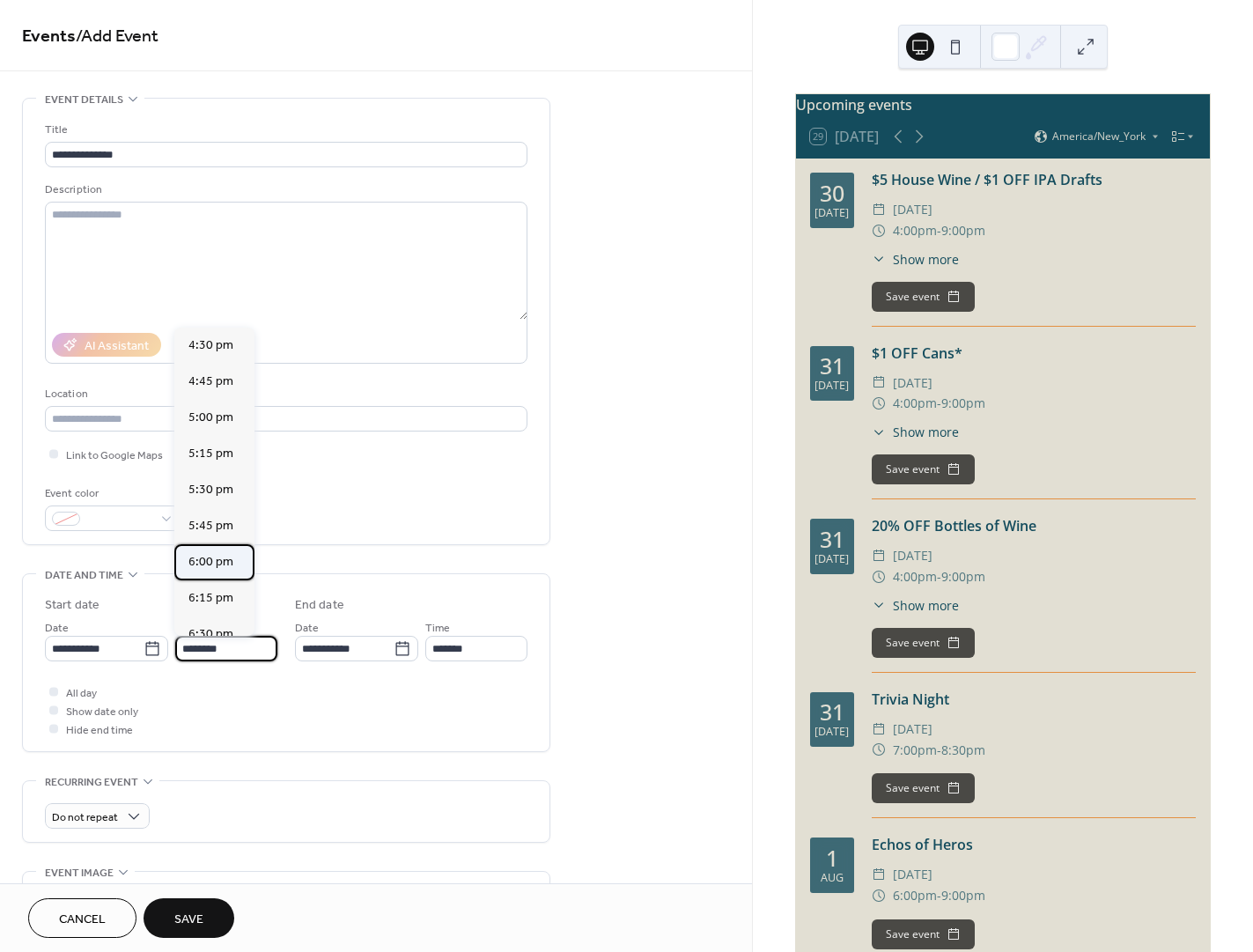 click on "6:00 pm" at bounding box center (210, 562) 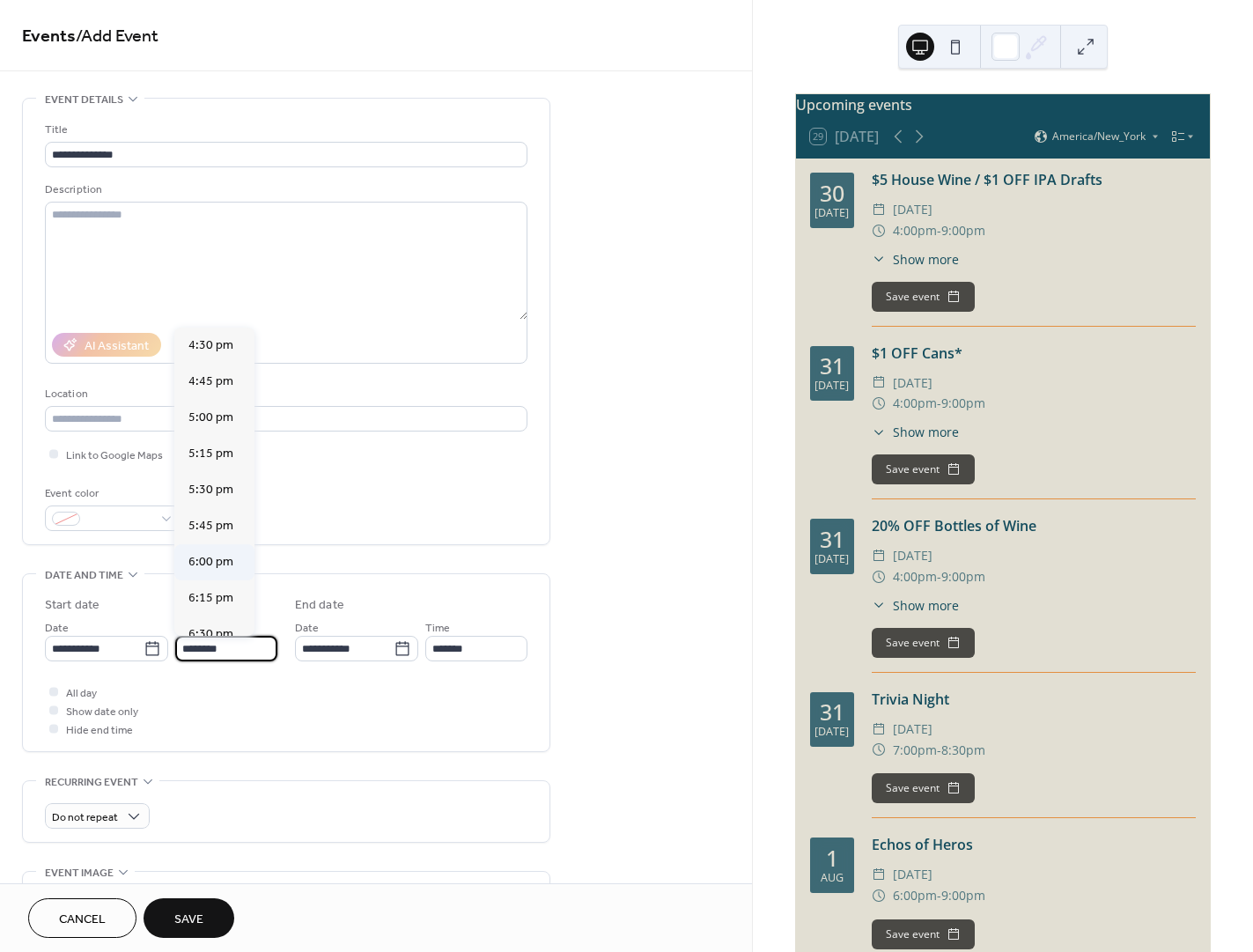 type on "*******" 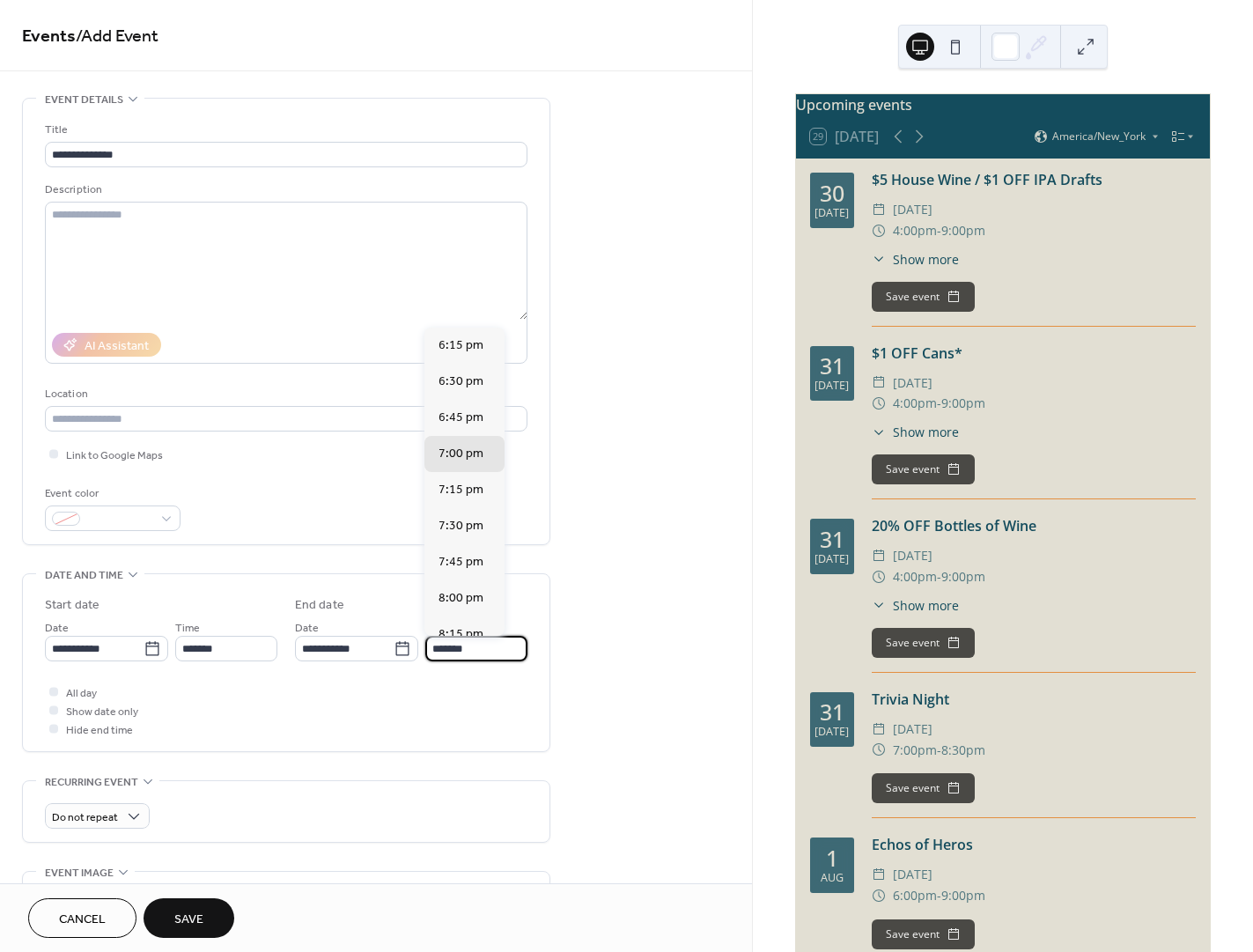 click on "*******" at bounding box center [476, 648] 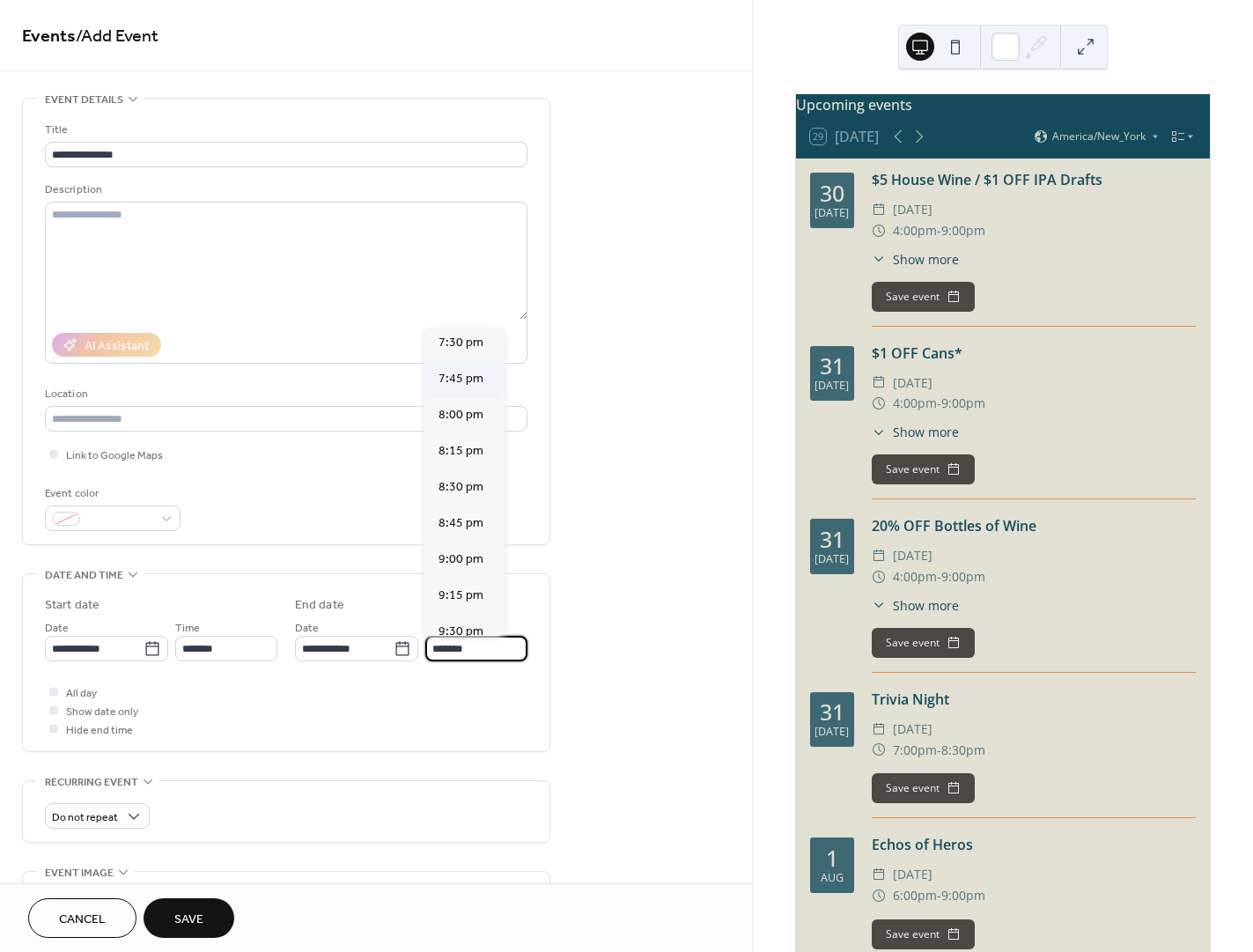 scroll, scrollTop: 179, scrollLeft: 0, axis: vertical 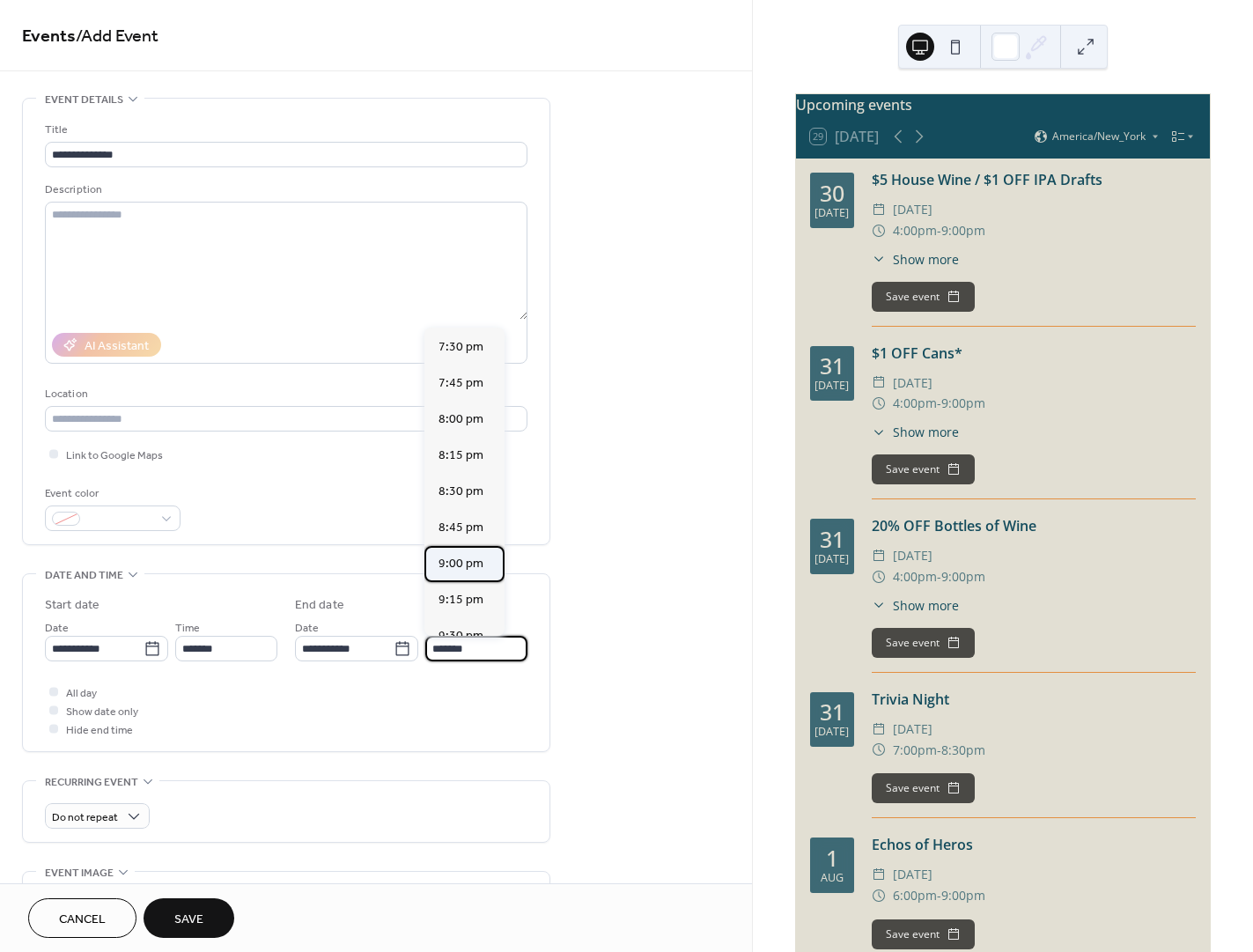 click on "9:00 pm" at bounding box center (461, 564) 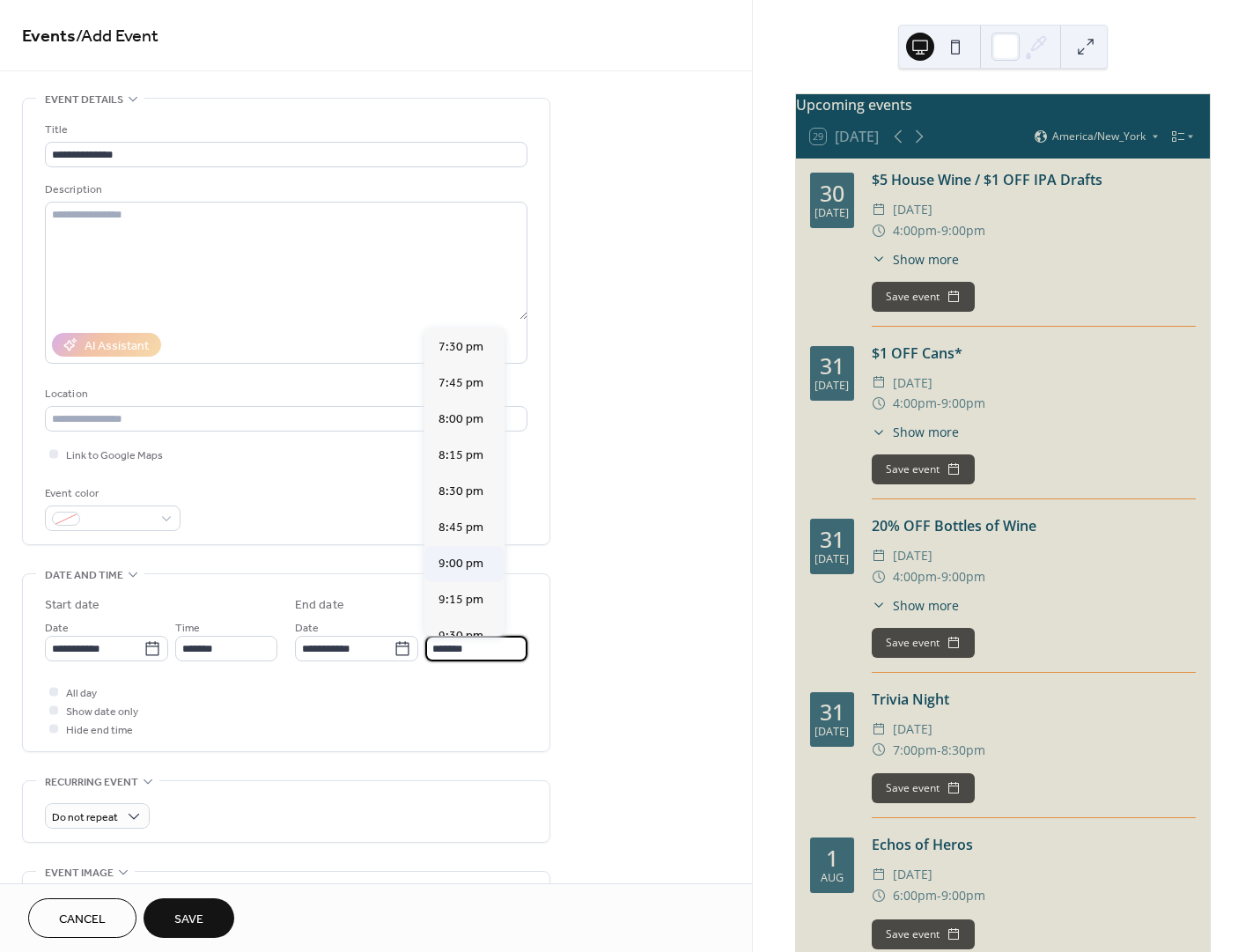 type on "*******" 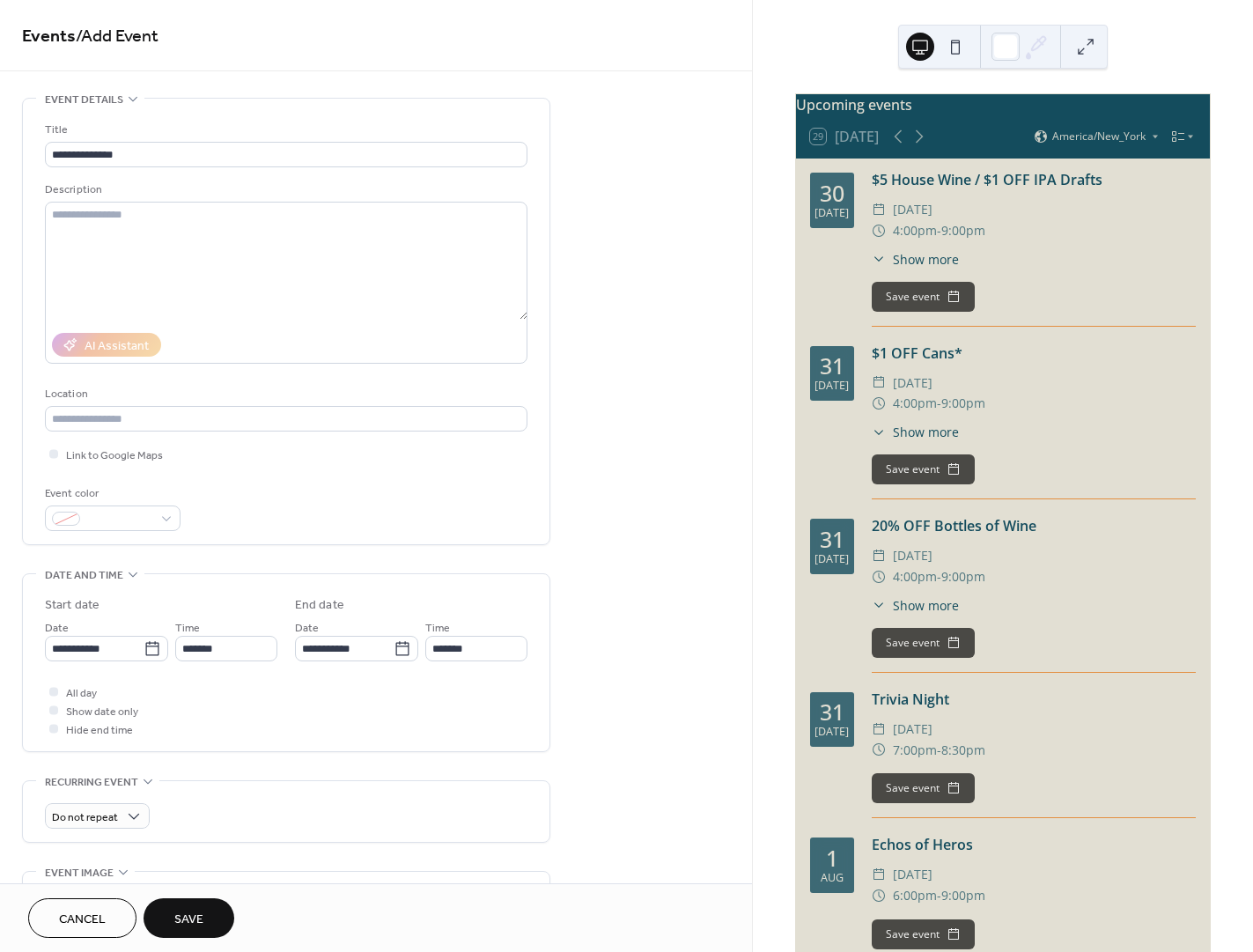 click on "Save" at bounding box center [188, 919] 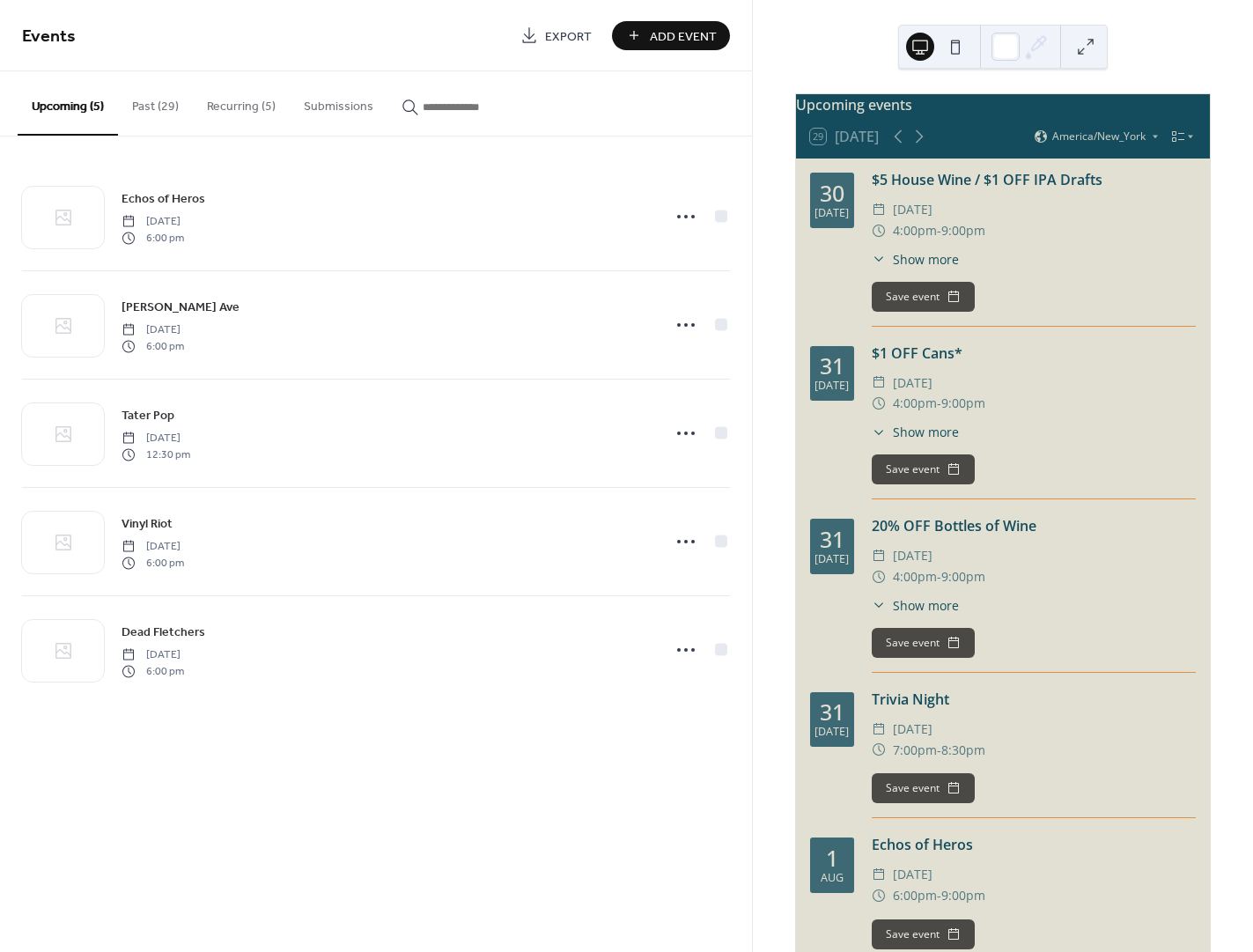 drag, startPoint x: 153, startPoint y: 111, endPoint x: 220, endPoint y: 274, distance: 176.2328 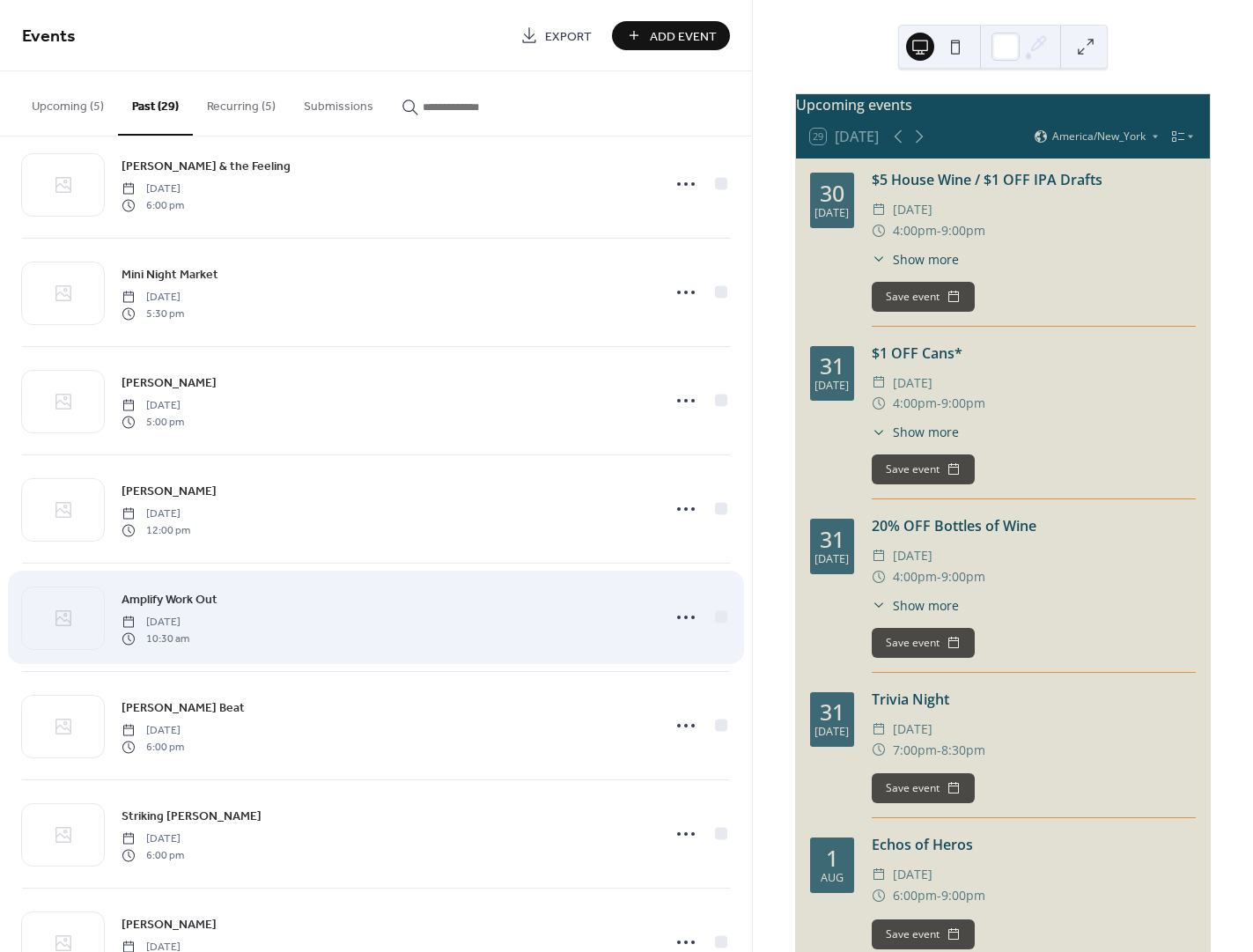 scroll, scrollTop: 800, scrollLeft: 0, axis: vertical 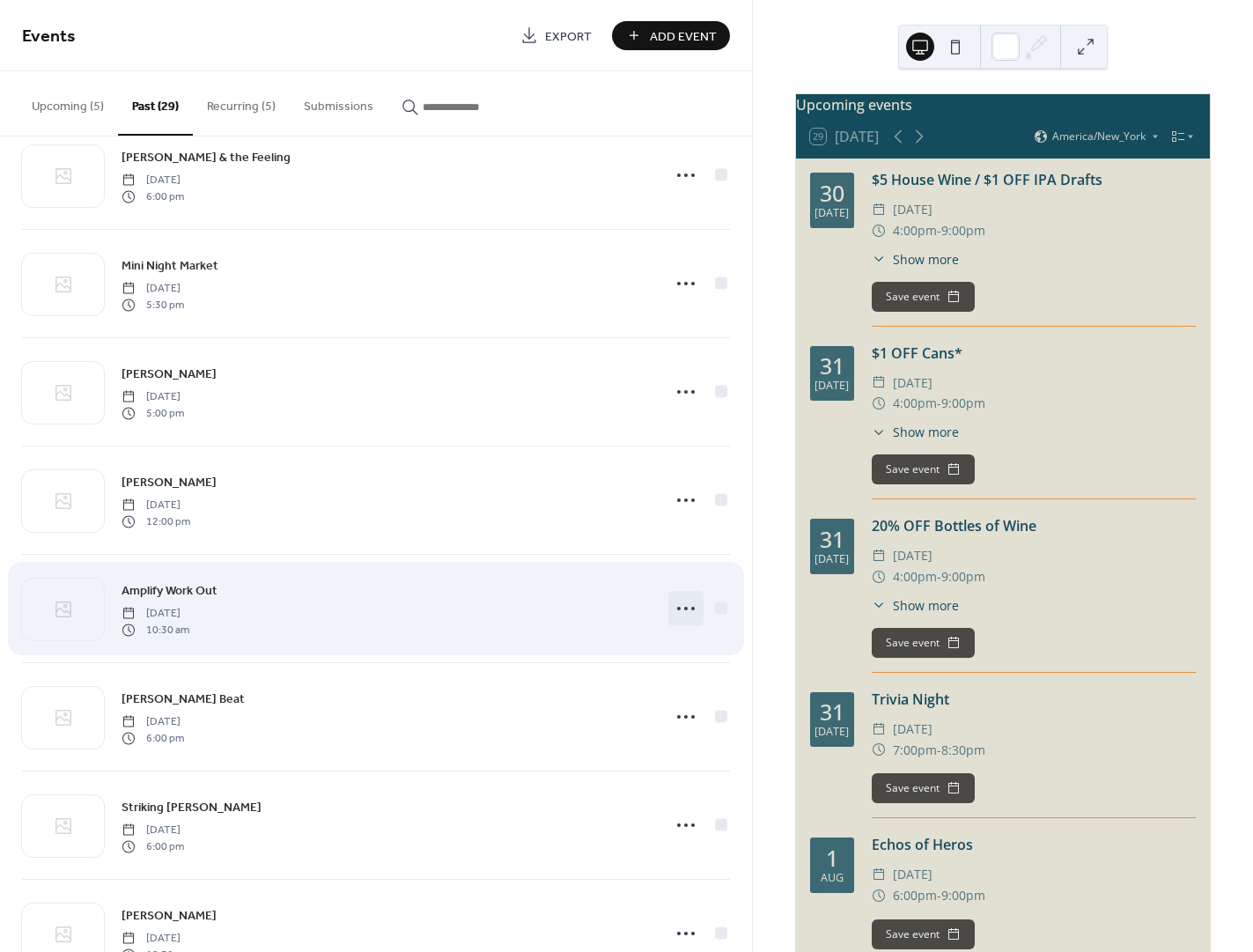 click 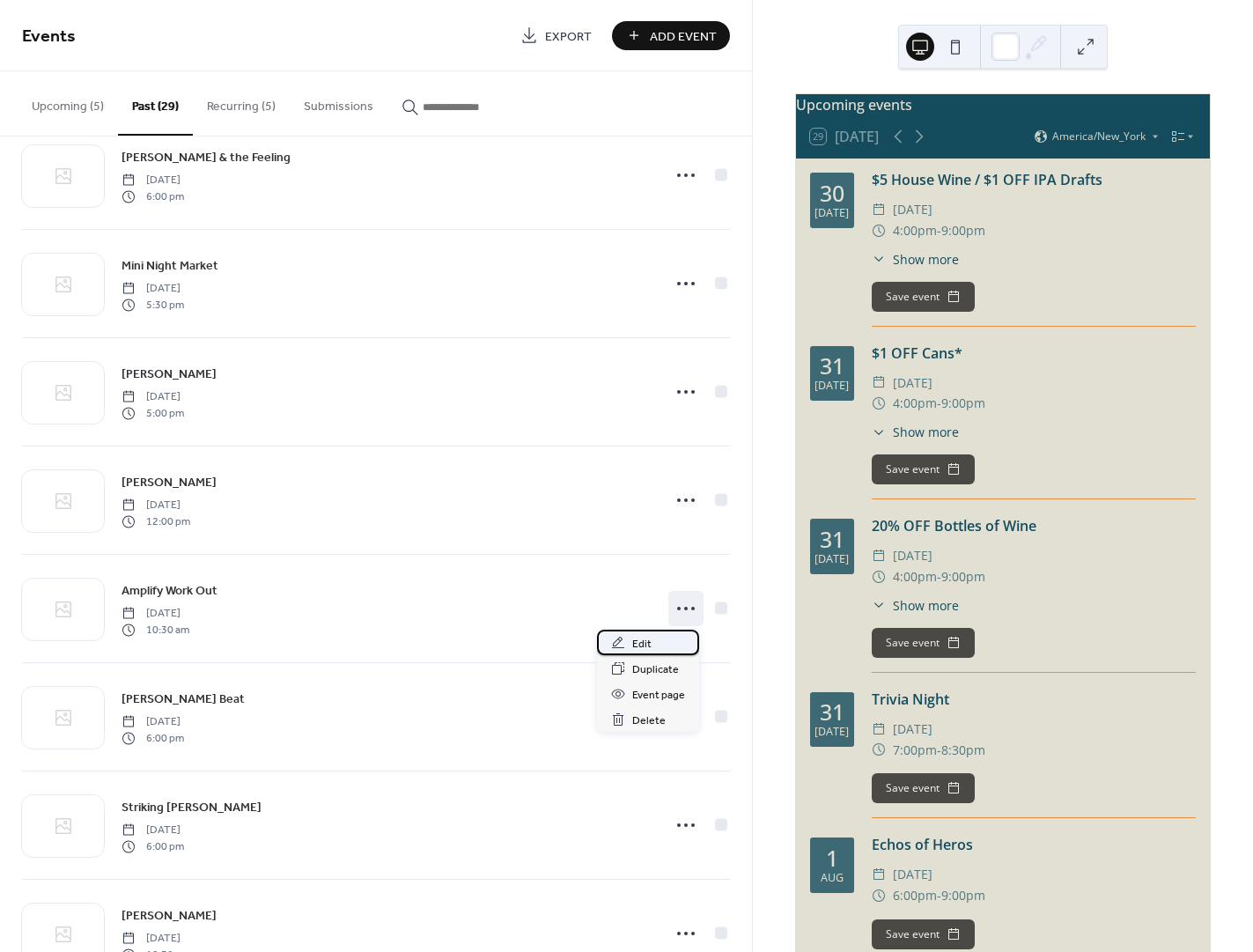 click on "Edit" at bounding box center (648, 642) 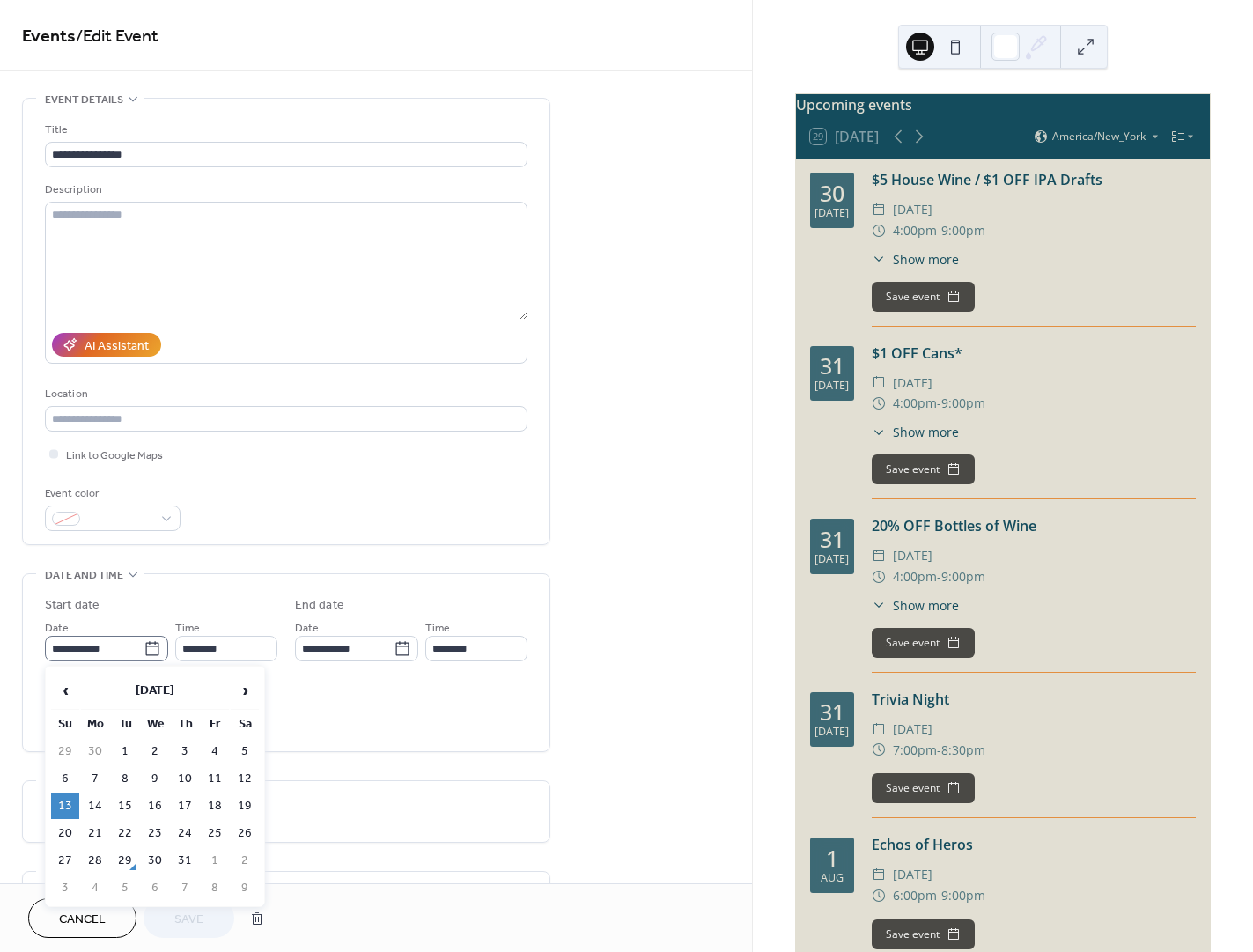 click 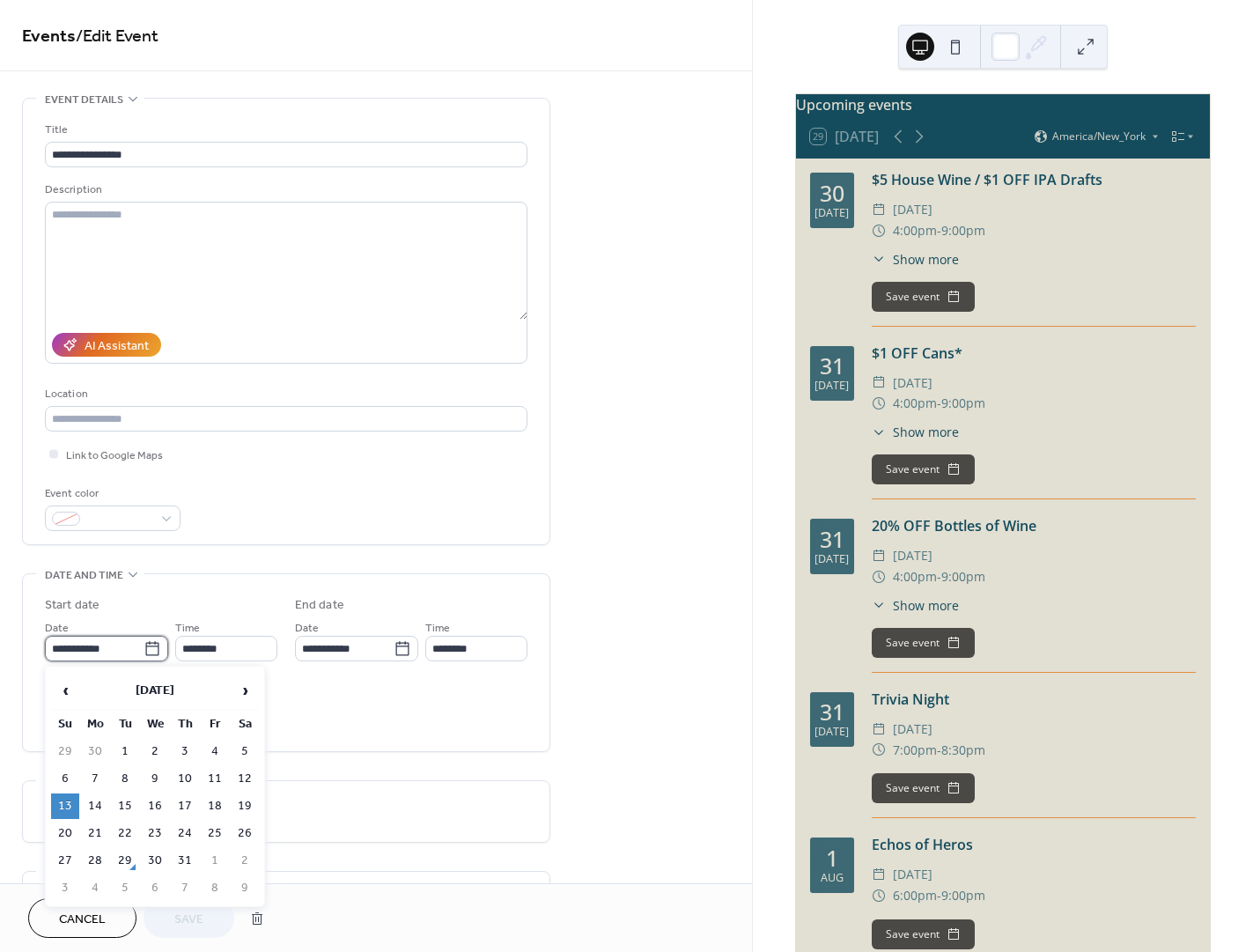 click on "**********" at bounding box center (94, 648) 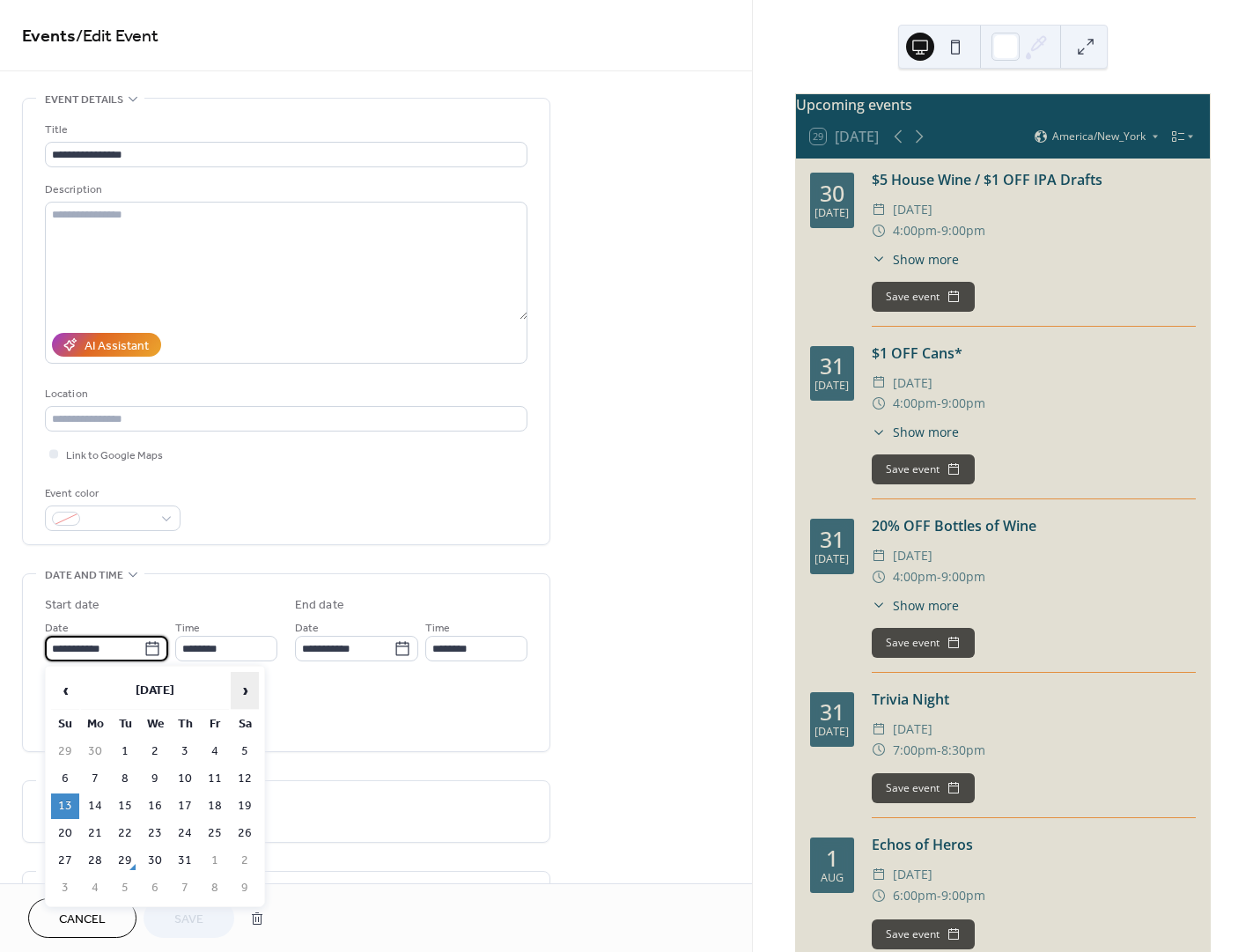 click on "›" at bounding box center (245, 690) 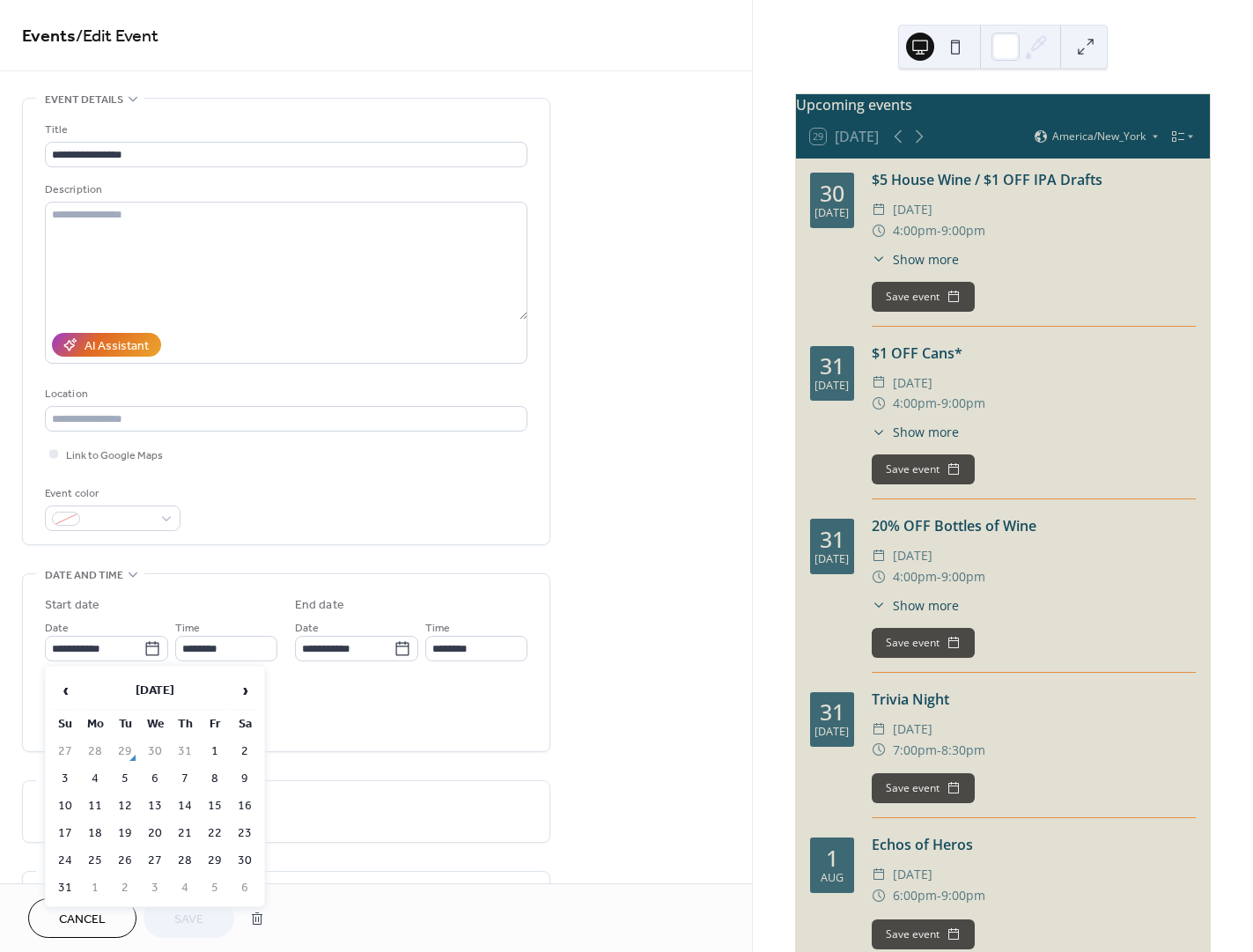 click on "10" at bounding box center [65, 806] 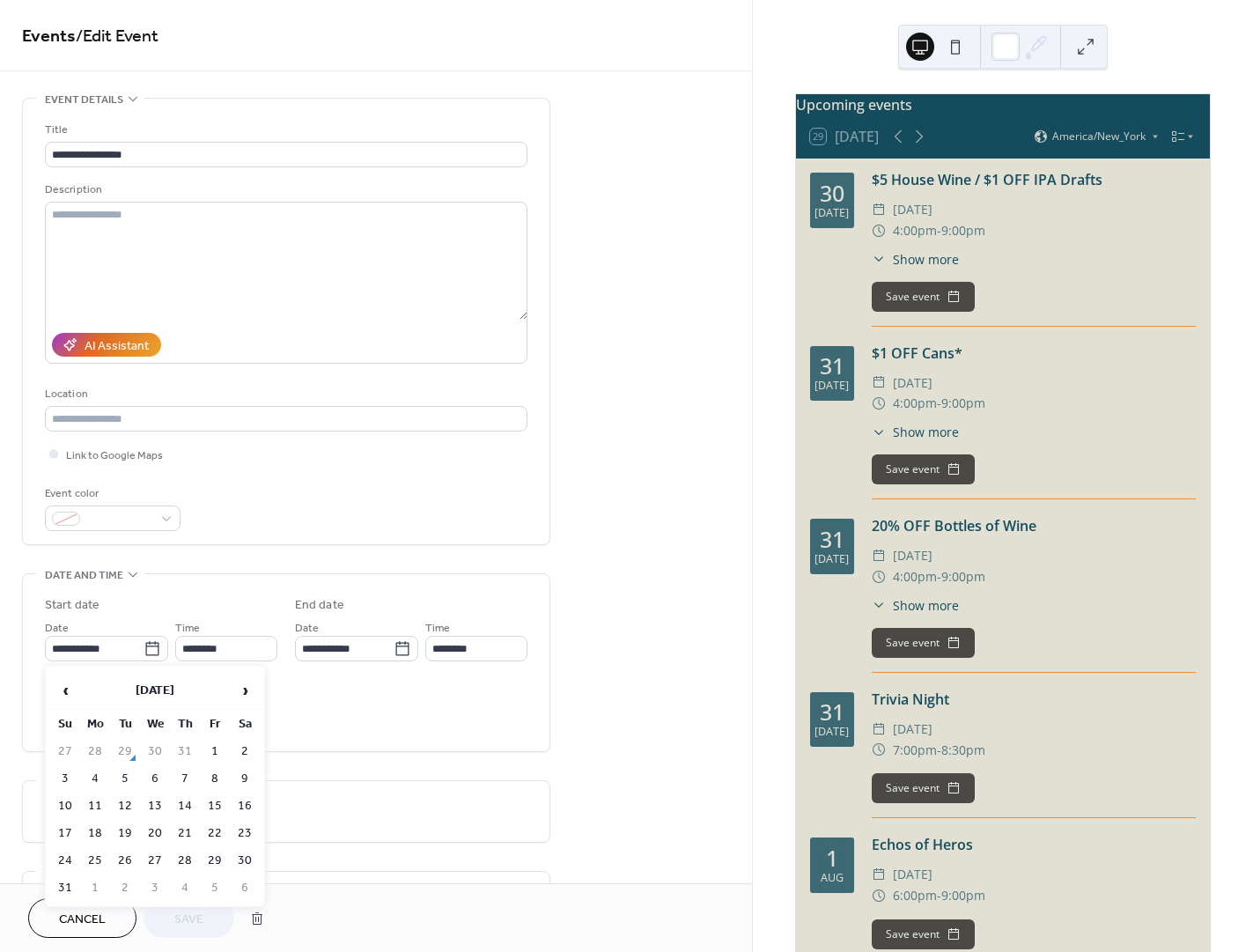 type on "**********" 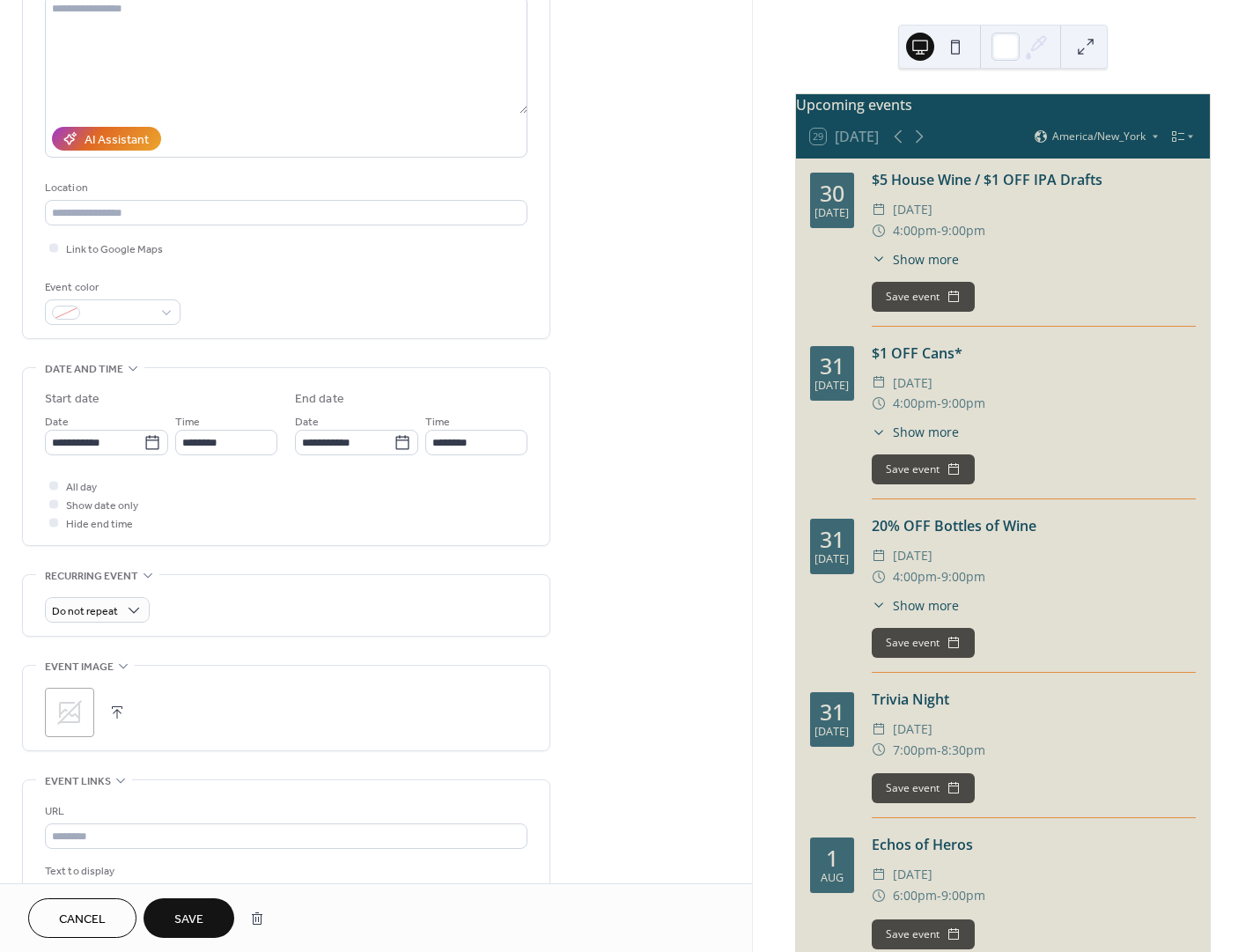 scroll, scrollTop: 0, scrollLeft: 0, axis: both 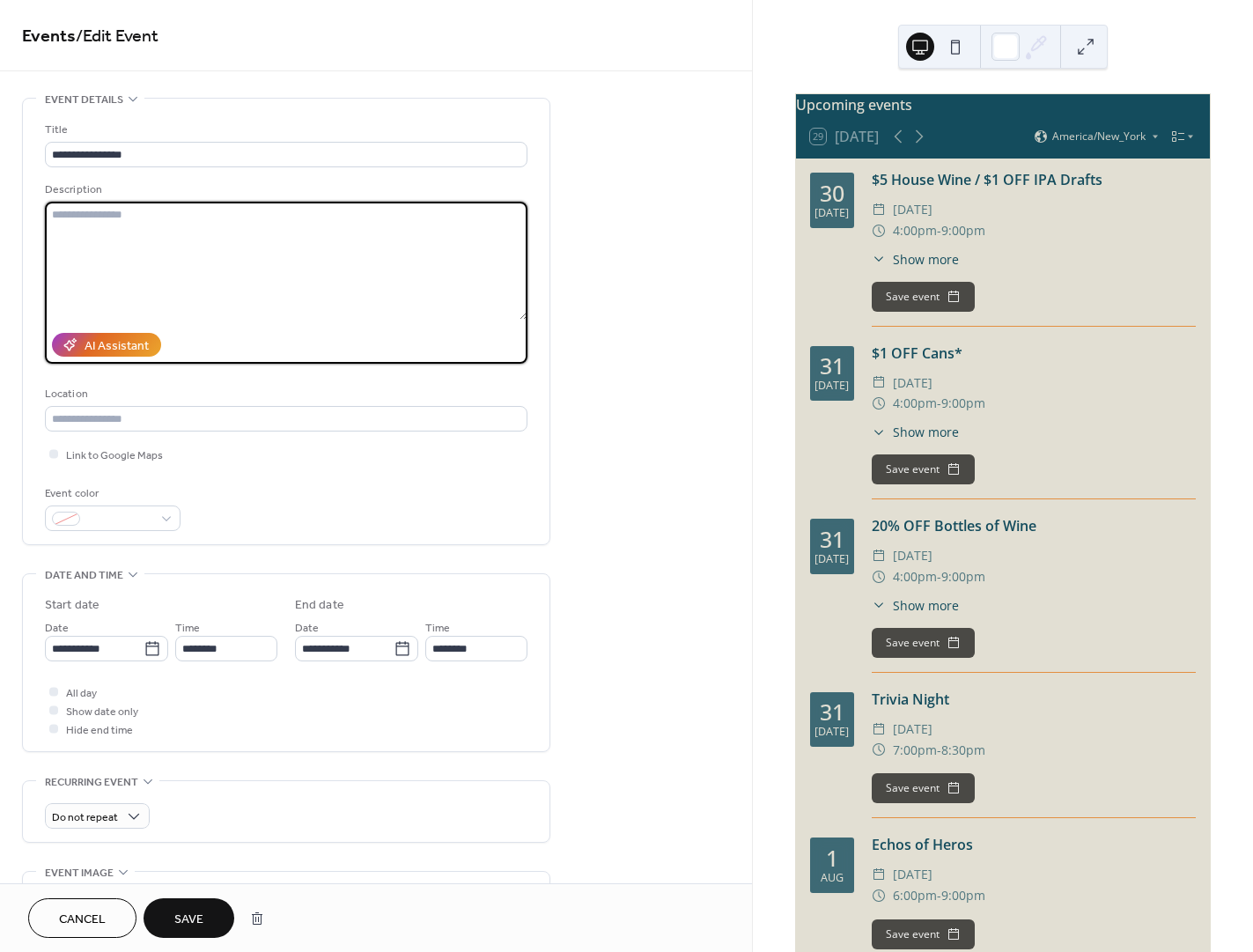 click at bounding box center [286, 261] 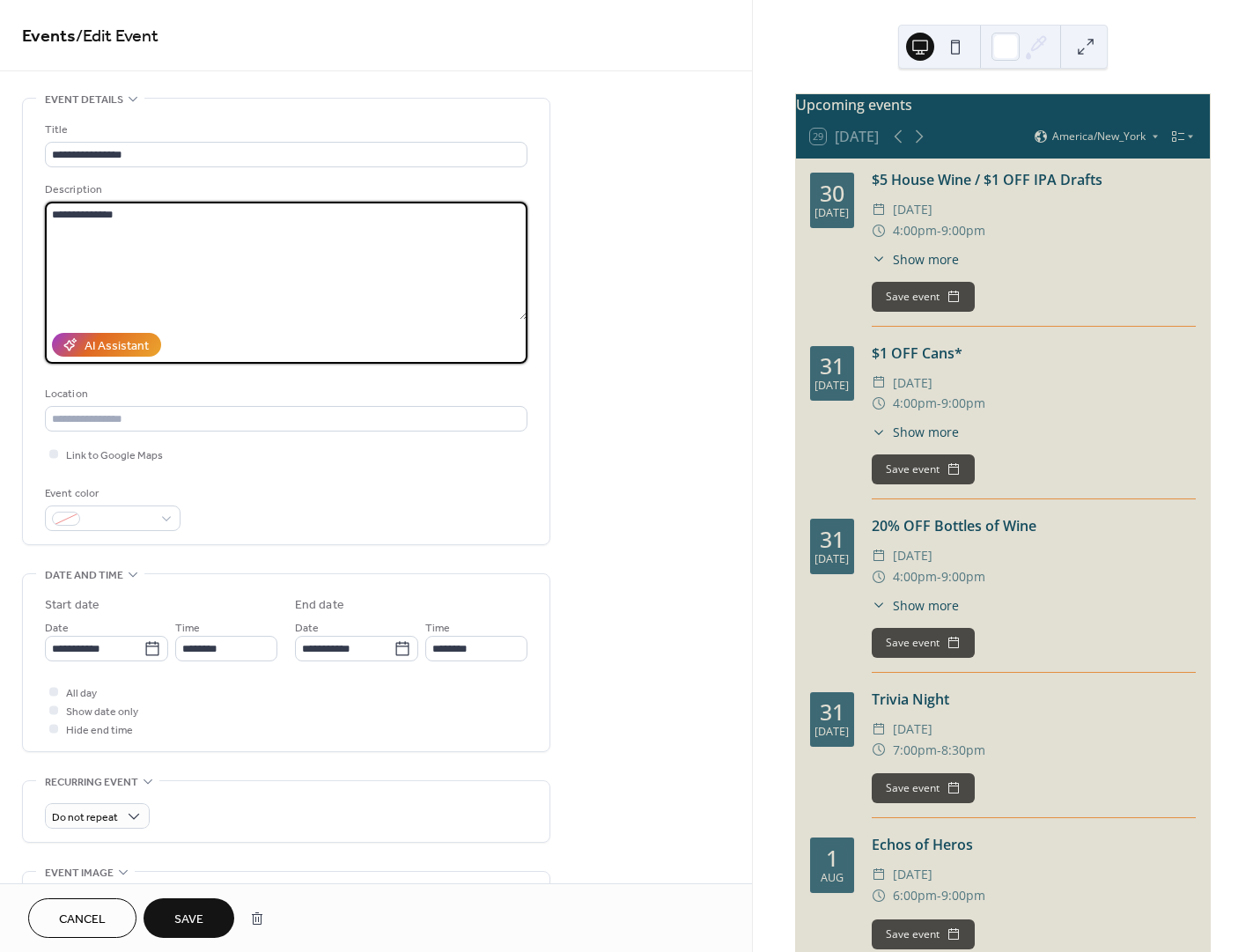 type on "**********" 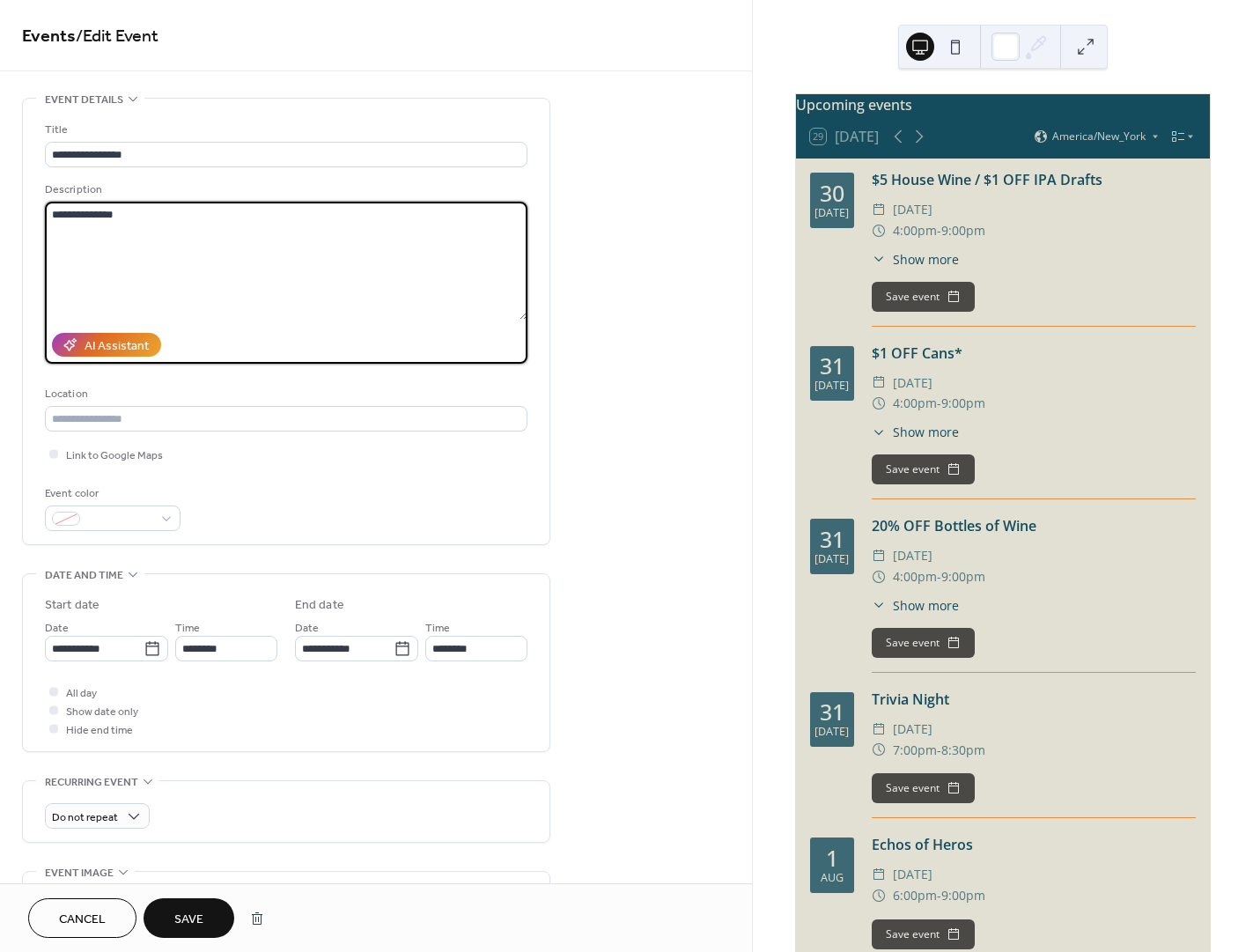 click on "Cancel Save" at bounding box center [376, 918] 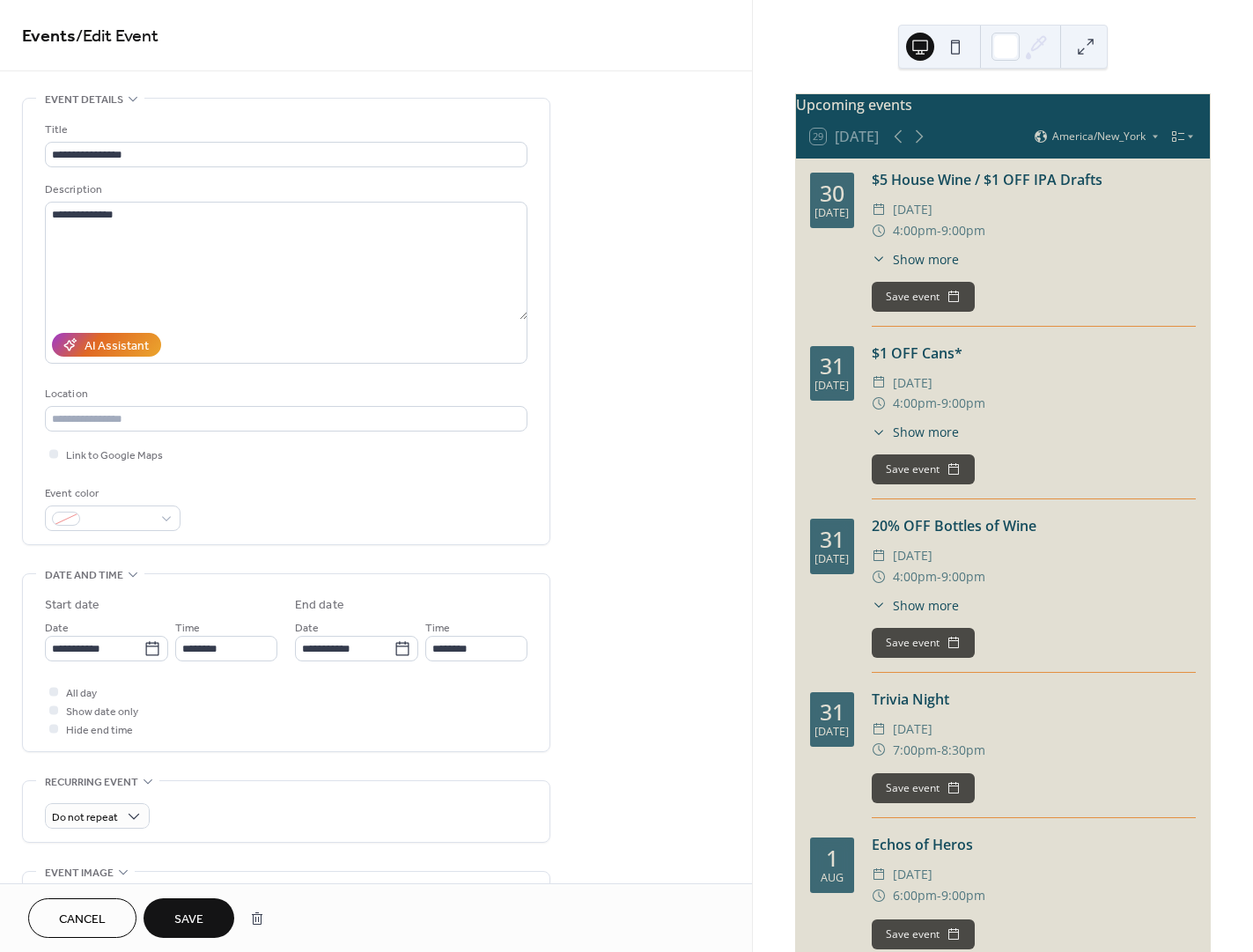 click on "Save" at bounding box center [188, 919] 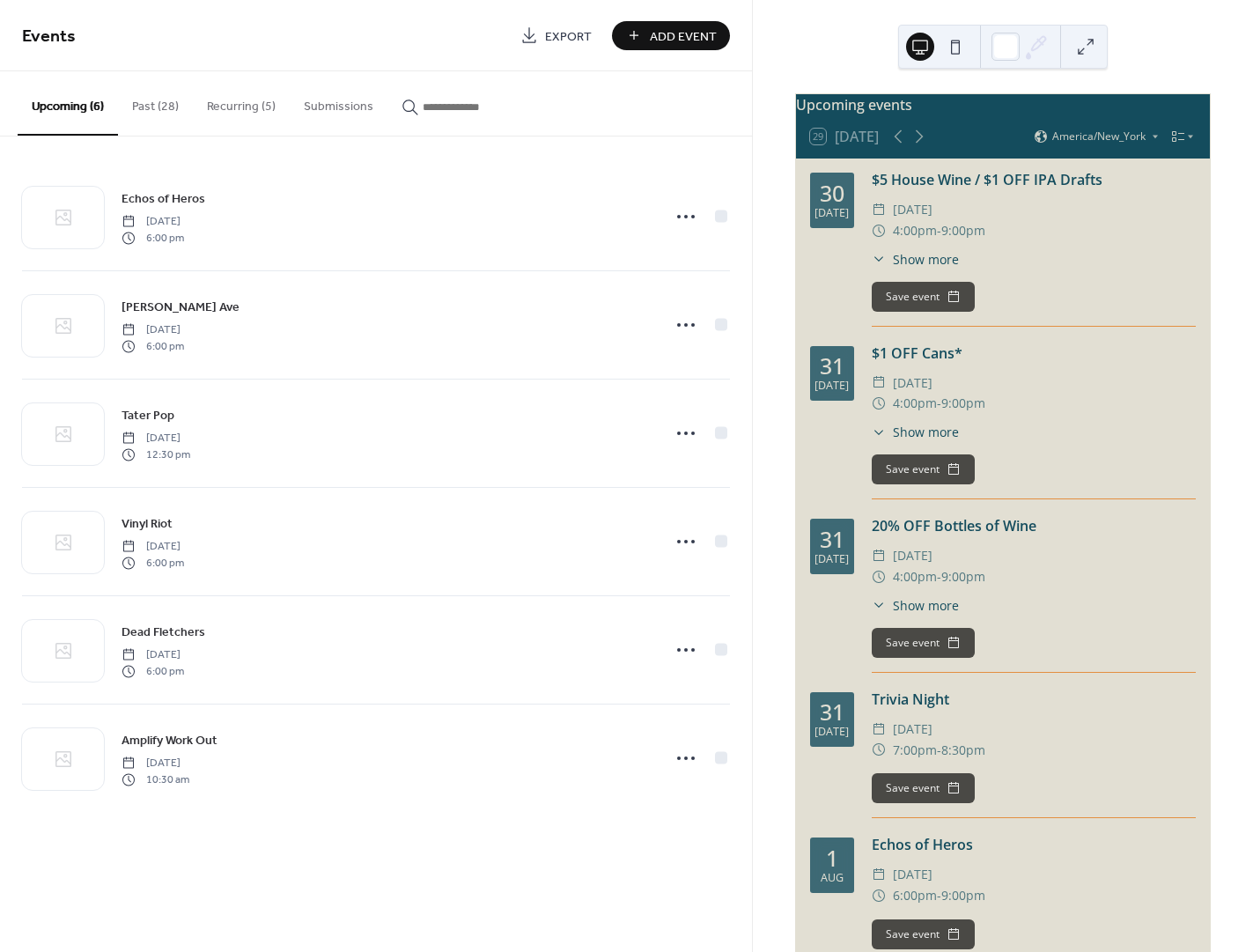 click on "Past (28)" at bounding box center (155, 102) 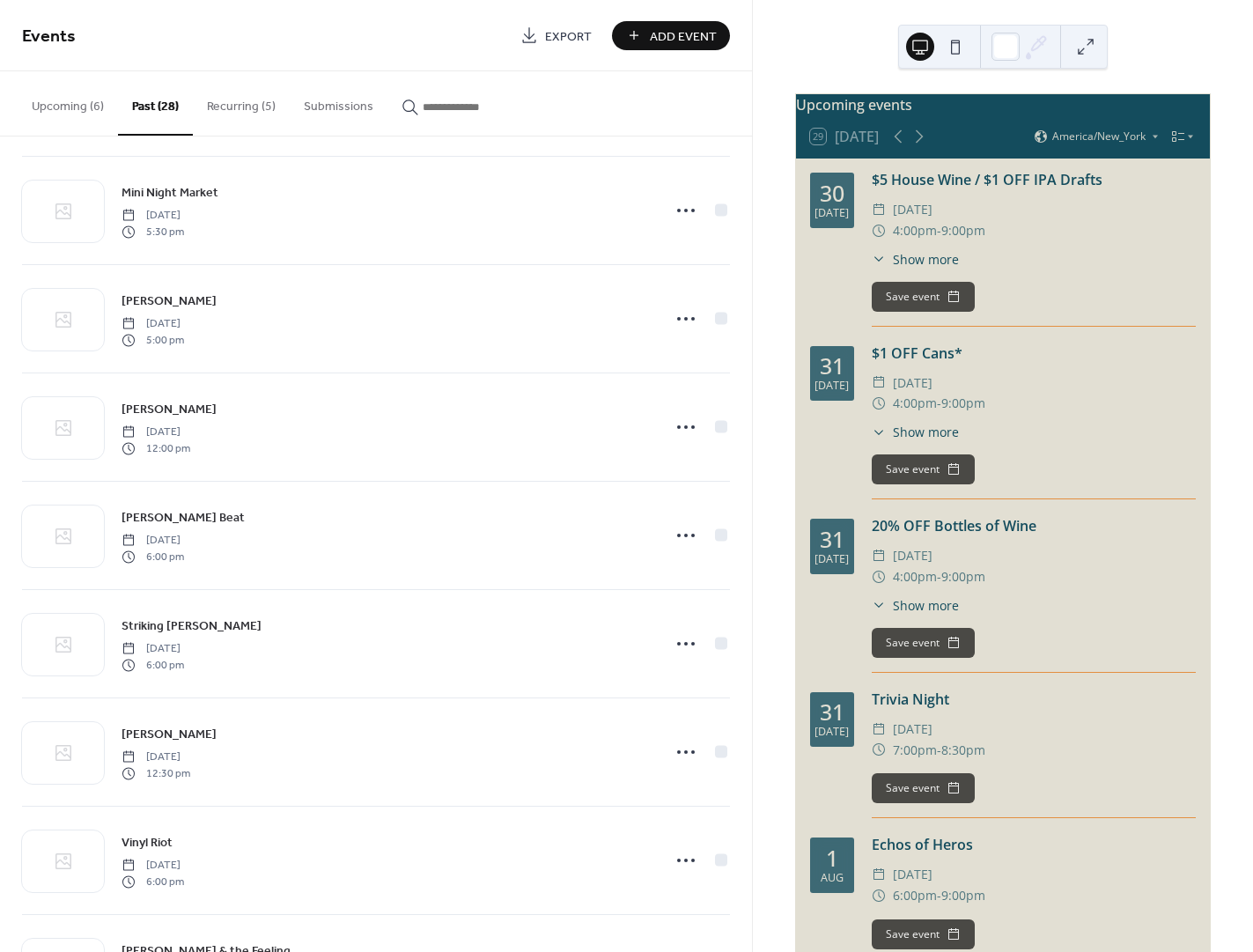 scroll, scrollTop: 878, scrollLeft: 0, axis: vertical 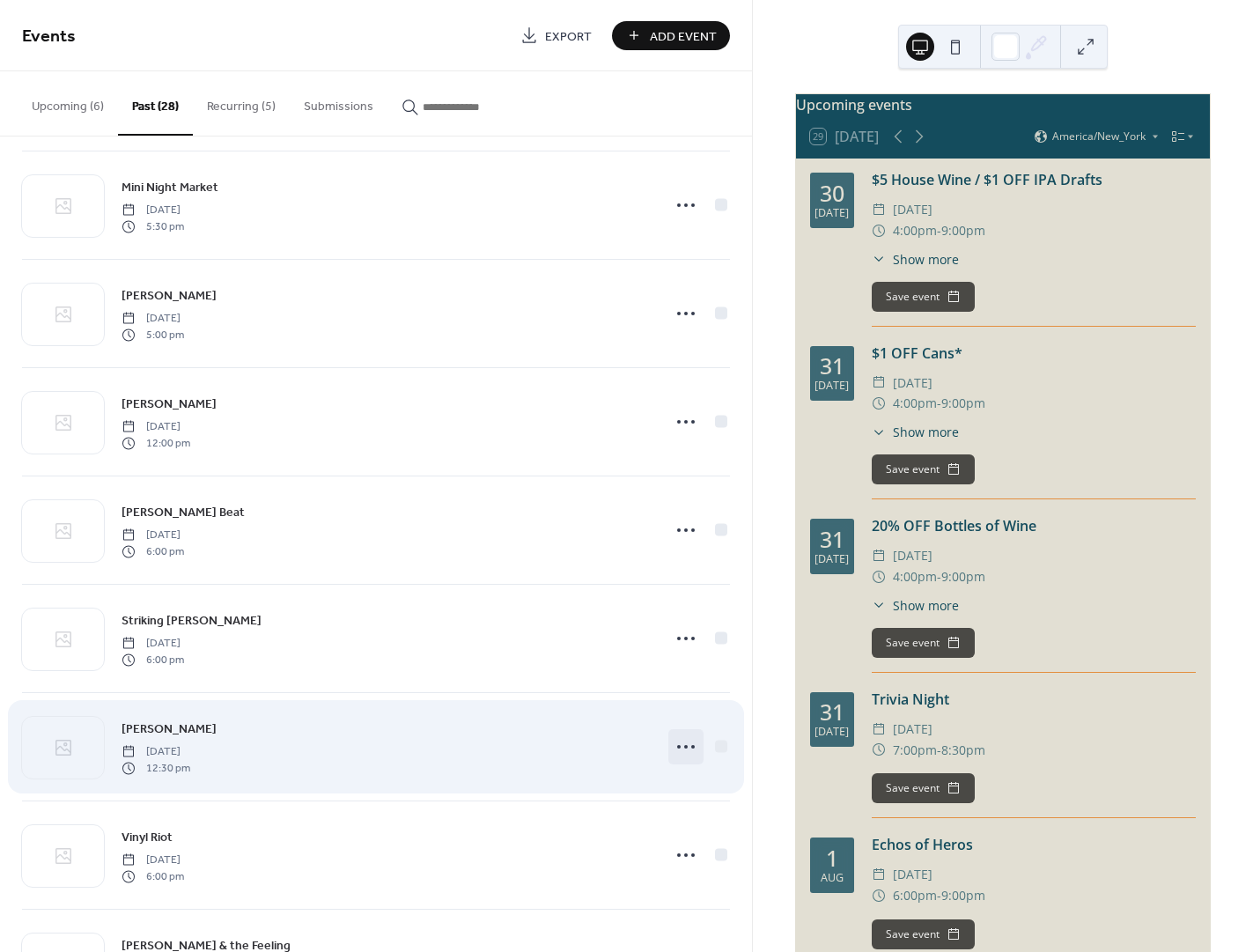 click 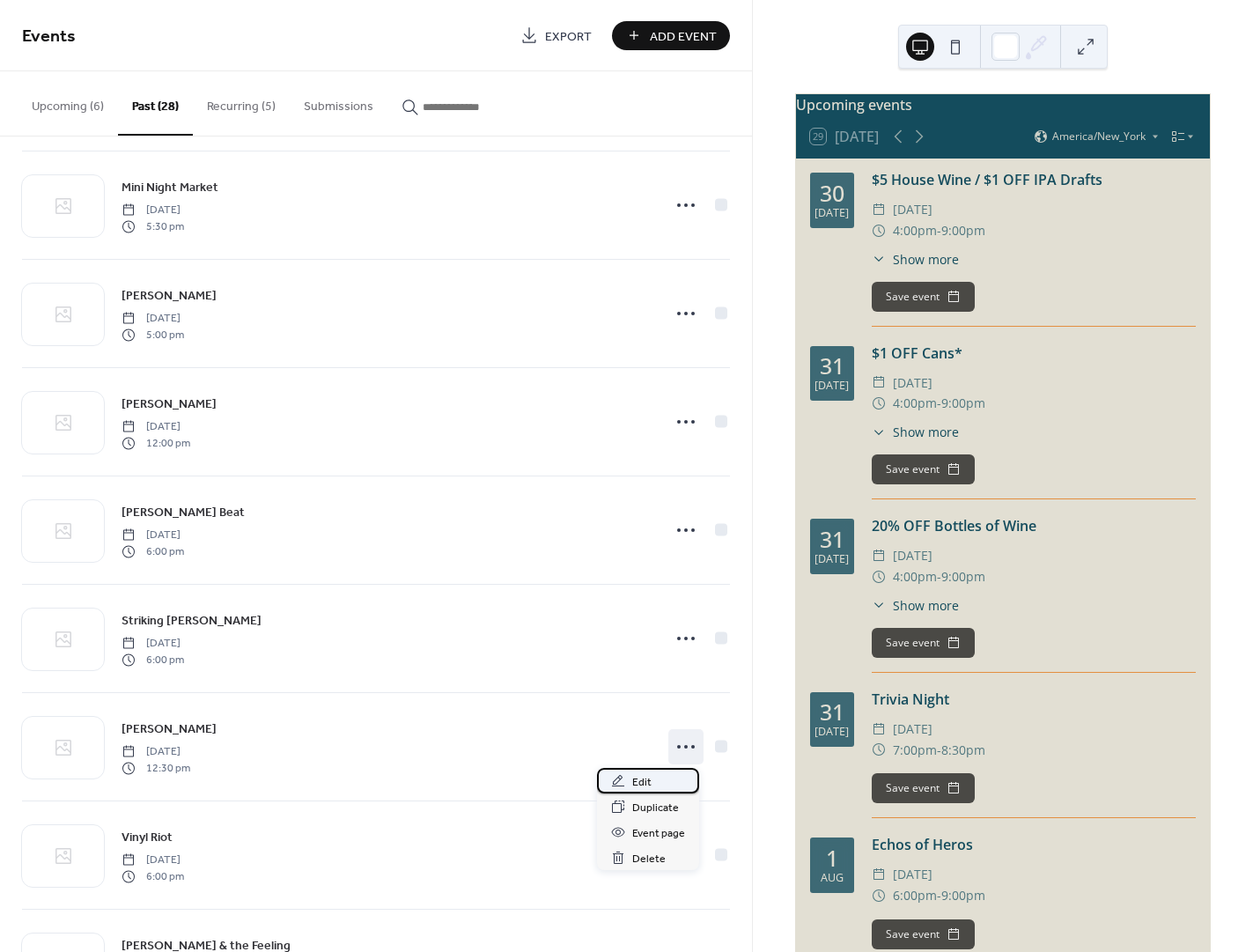 click on "Edit" at bounding box center [648, 780] 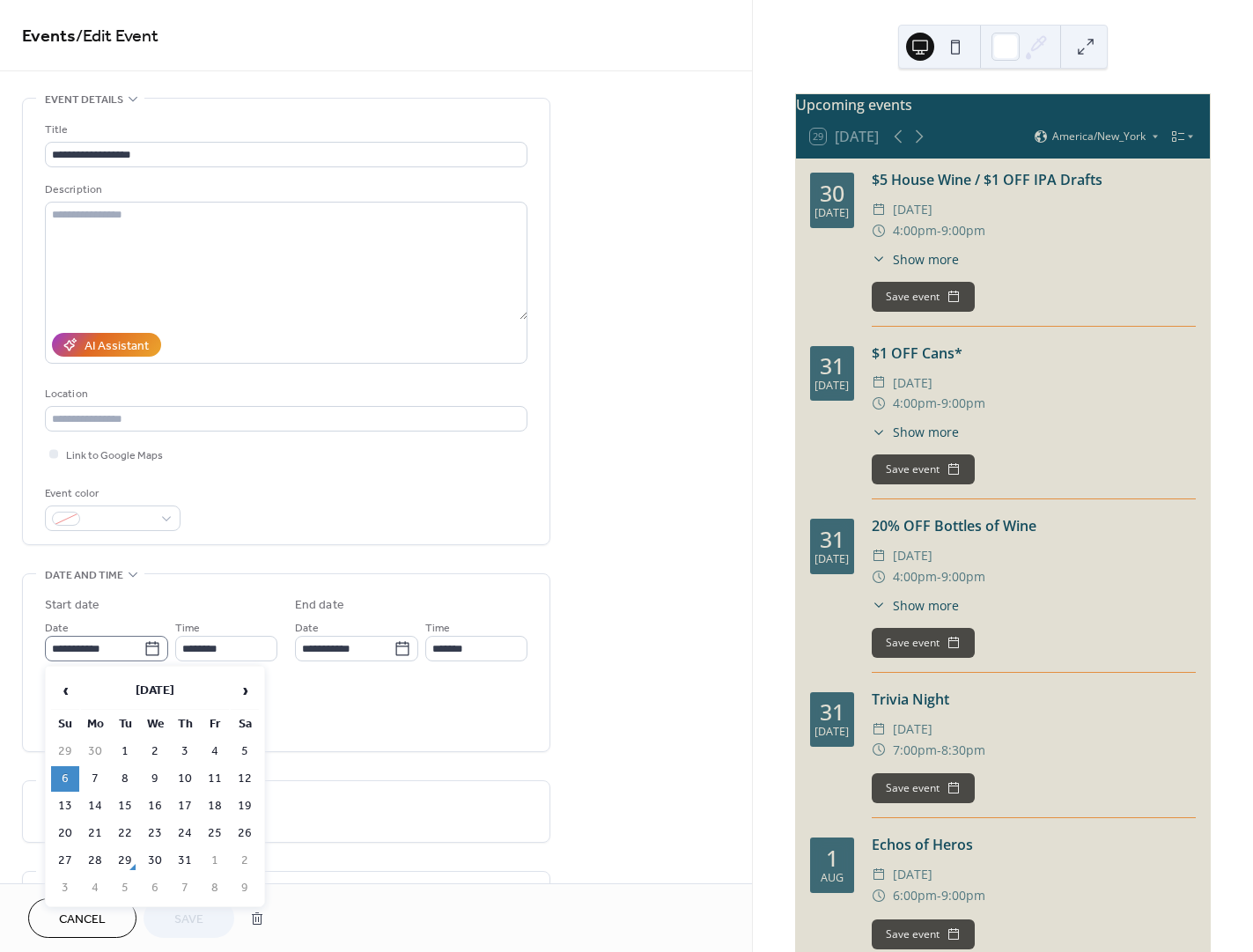 click 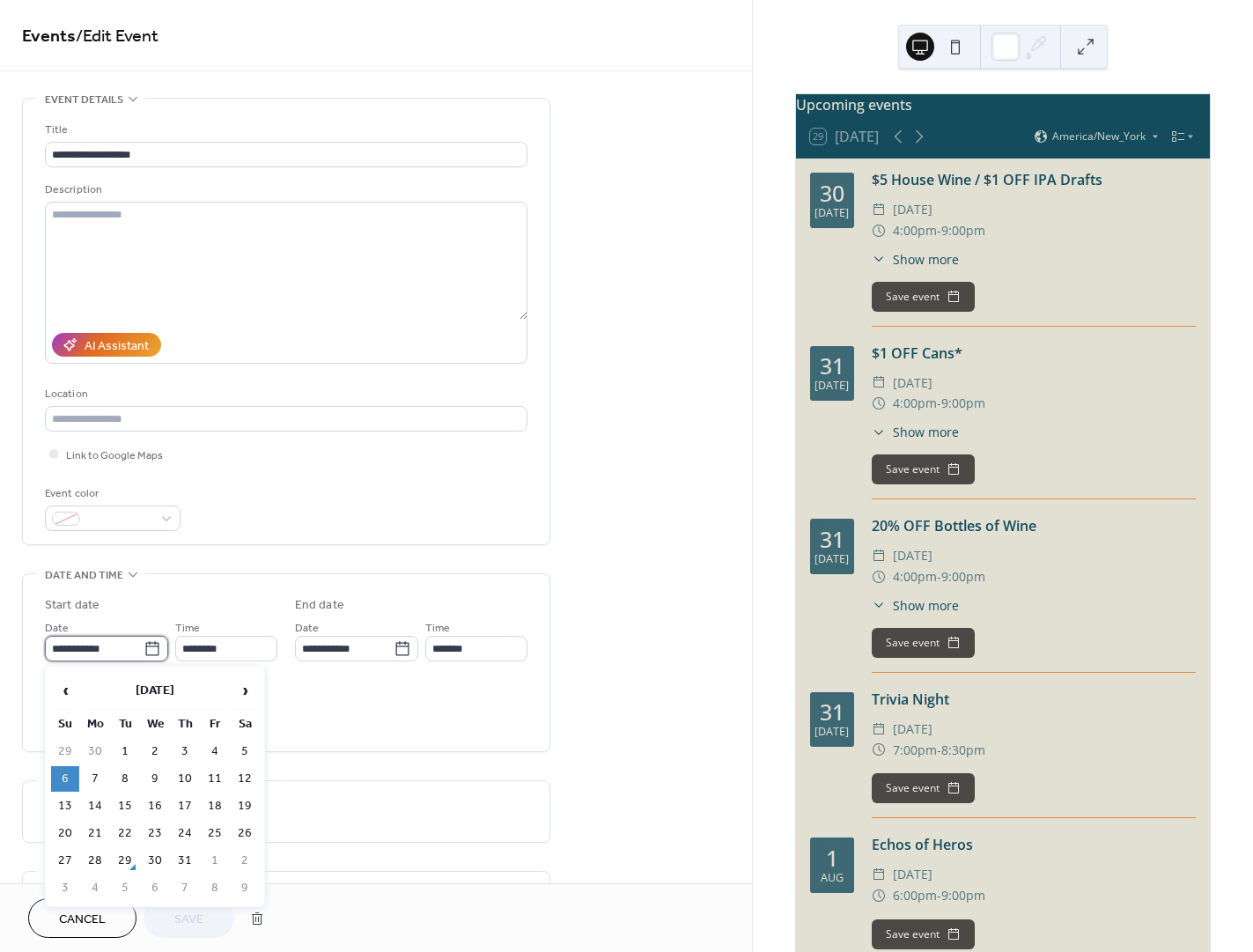 click on "**********" at bounding box center [94, 648] 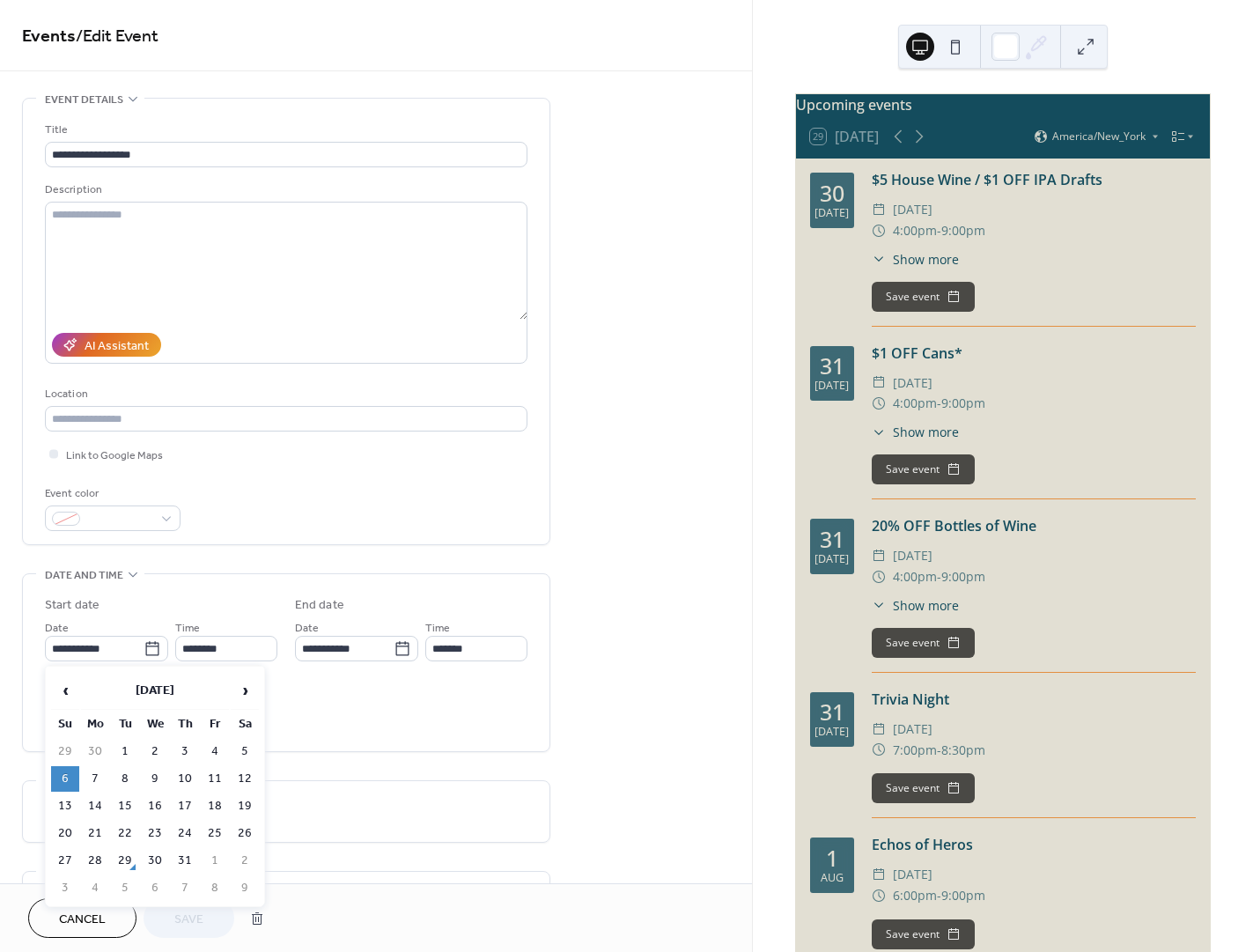 drag, startPoint x: 233, startPoint y: 678, endPoint x: 195, endPoint y: 714, distance: 52.345 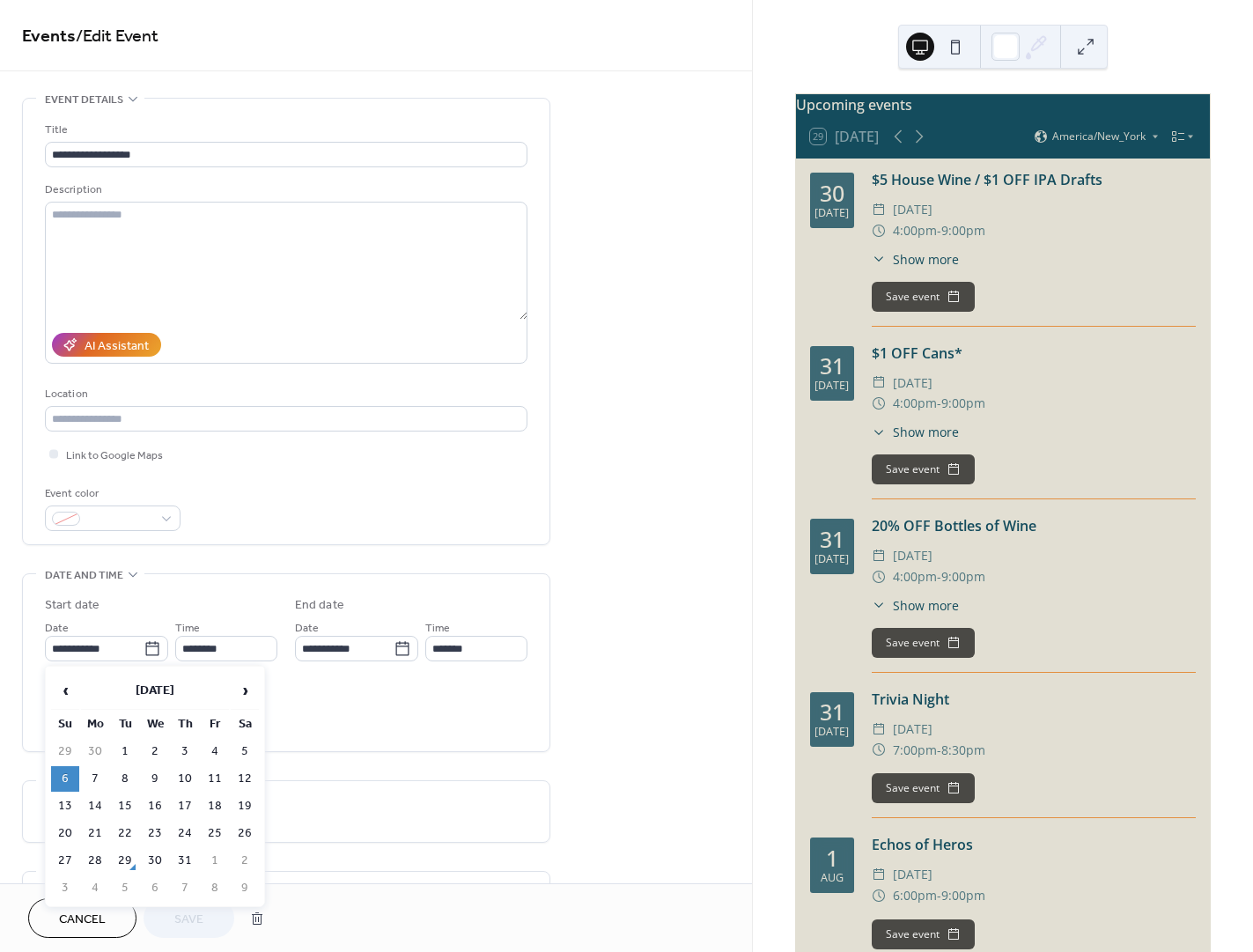 click on "›" at bounding box center (245, 690) 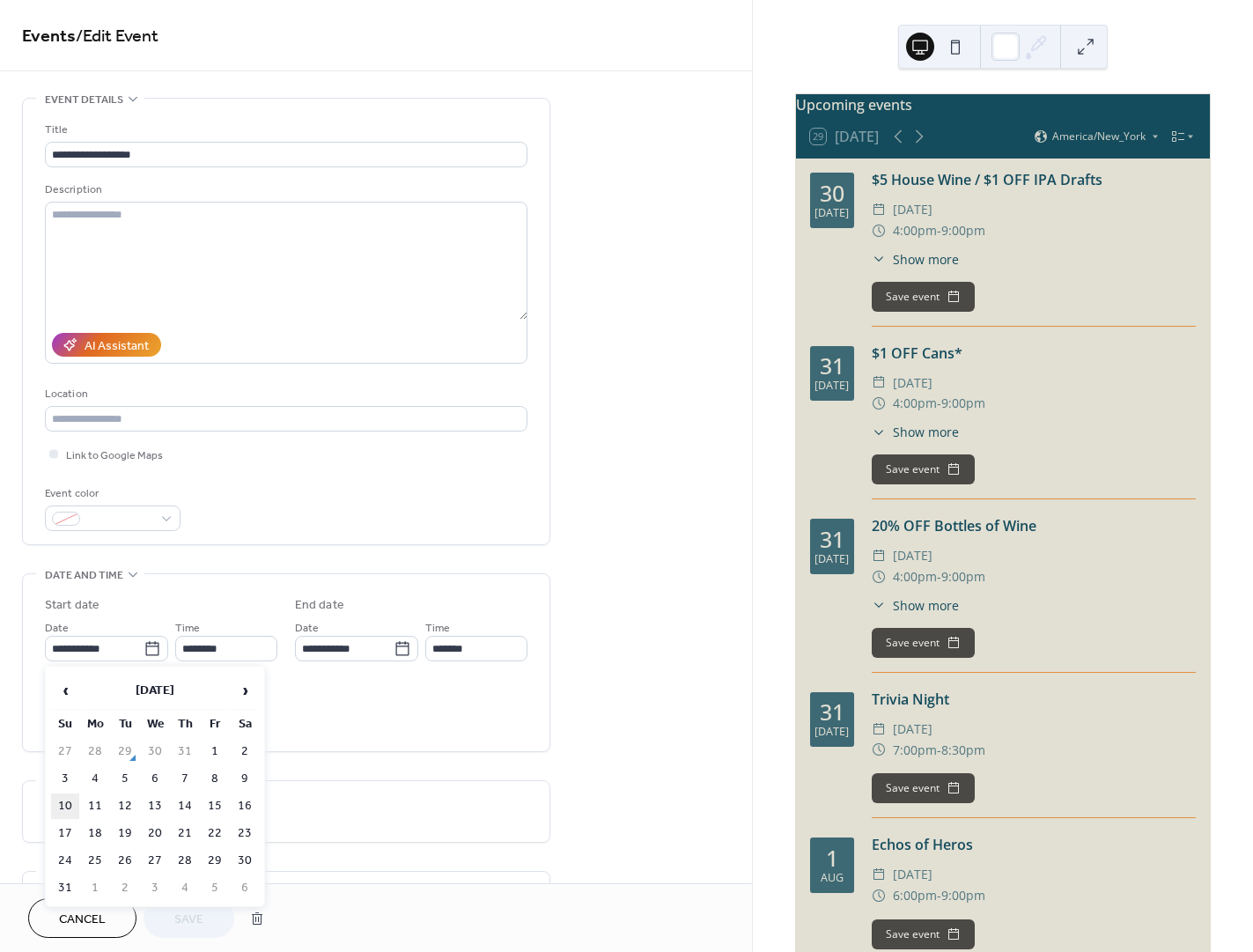 click on "10" at bounding box center (65, 806) 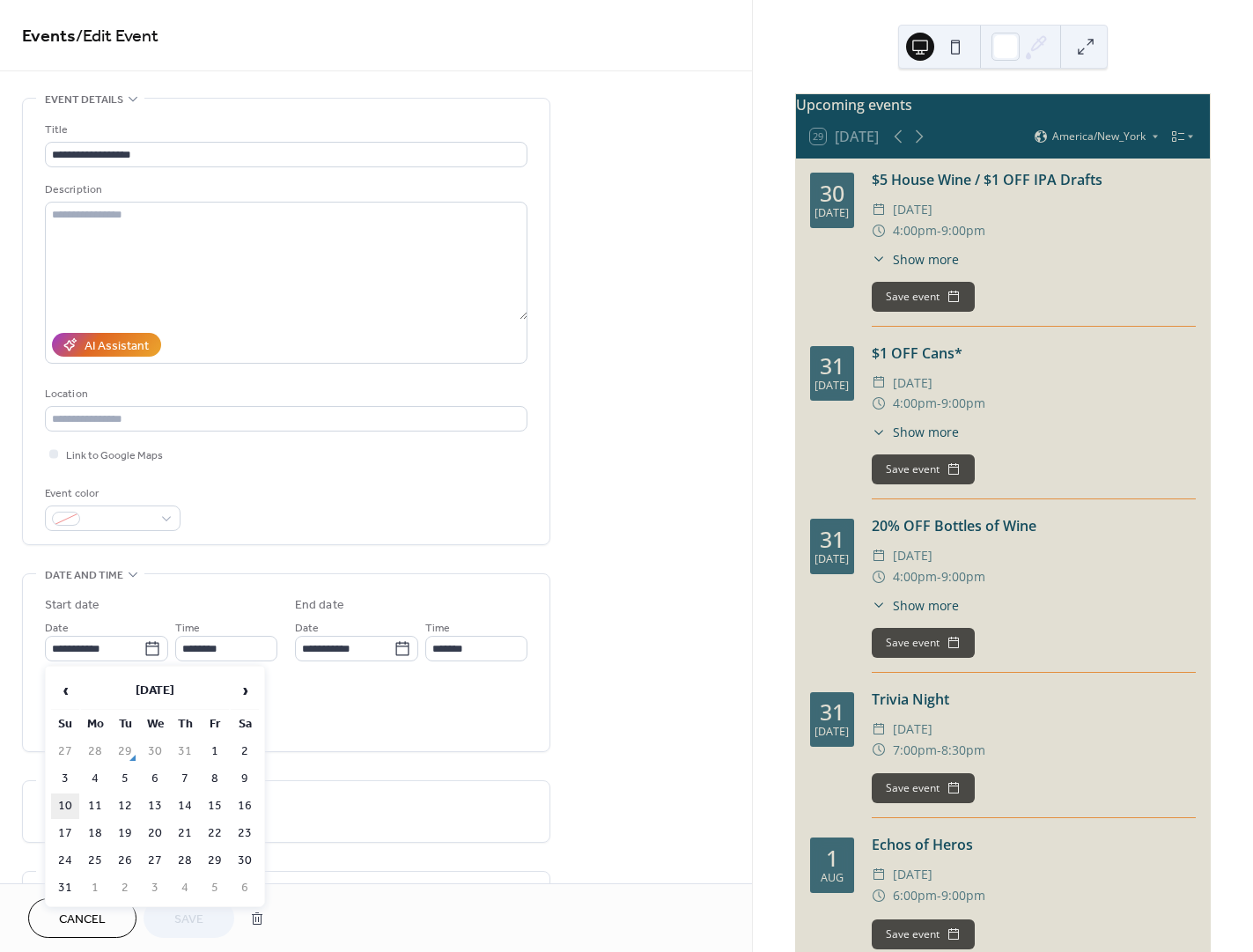 type on "**********" 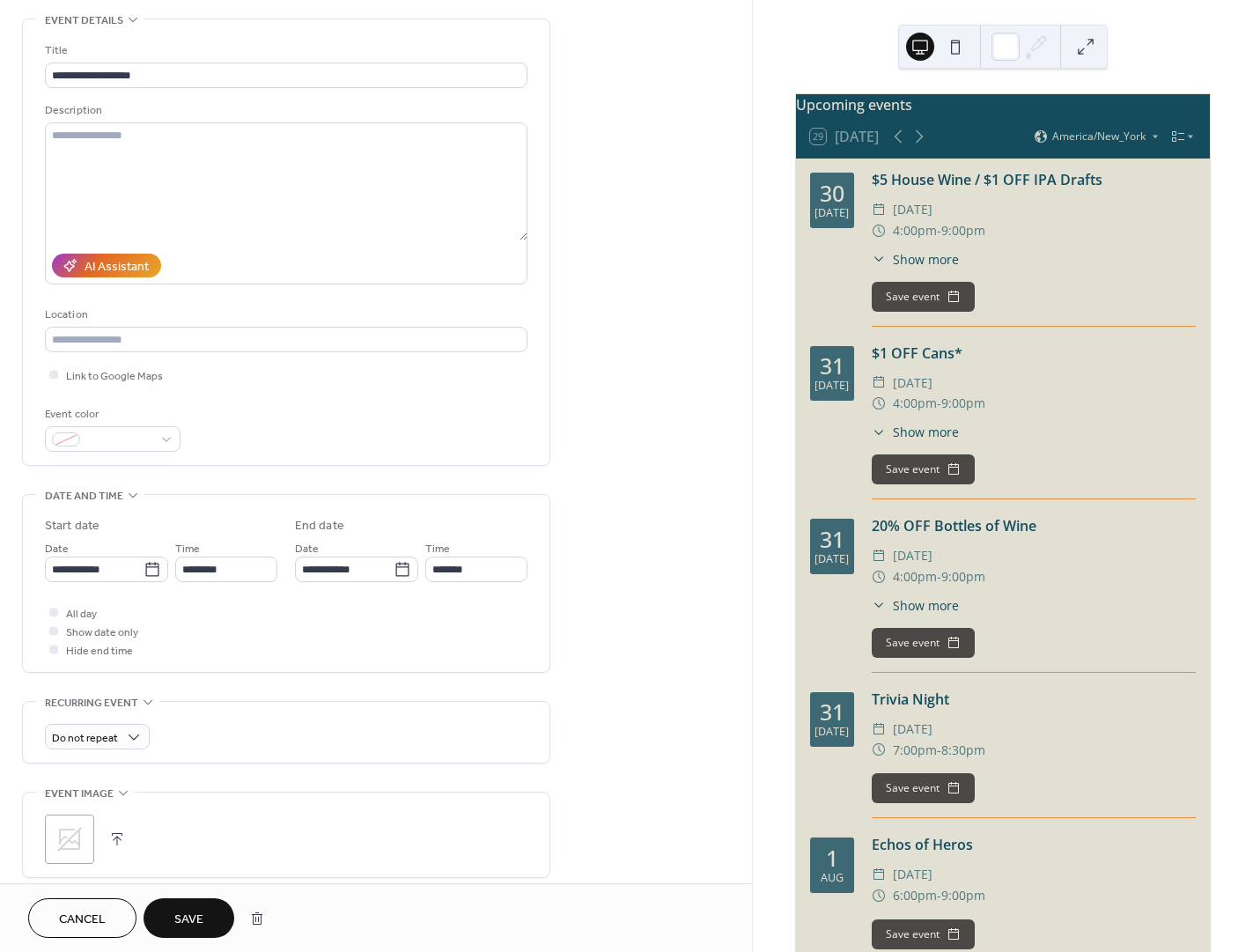scroll, scrollTop: 111, scrollLeft: 0, axis: vertical 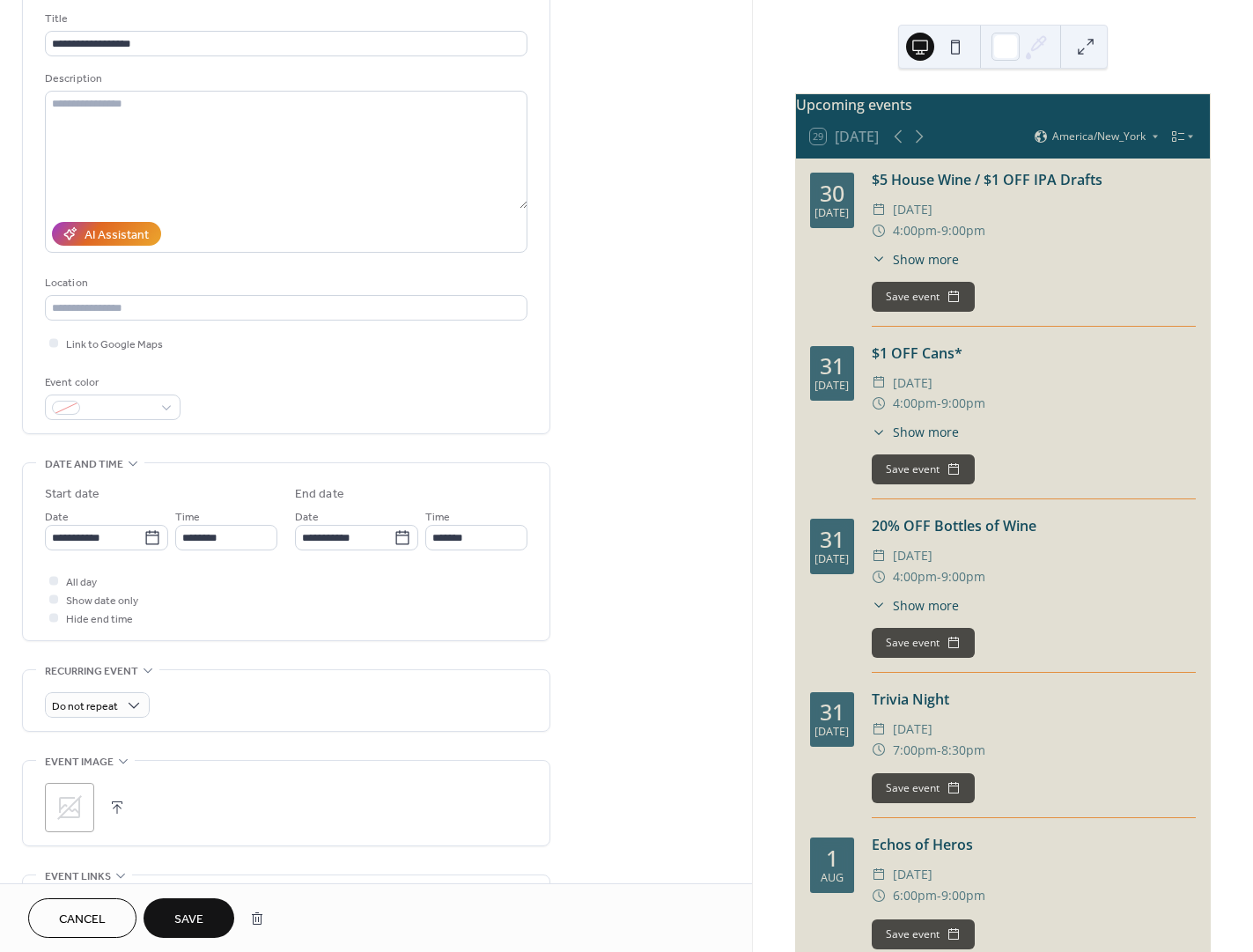 click on "Save" at bounding box center [188, 919] 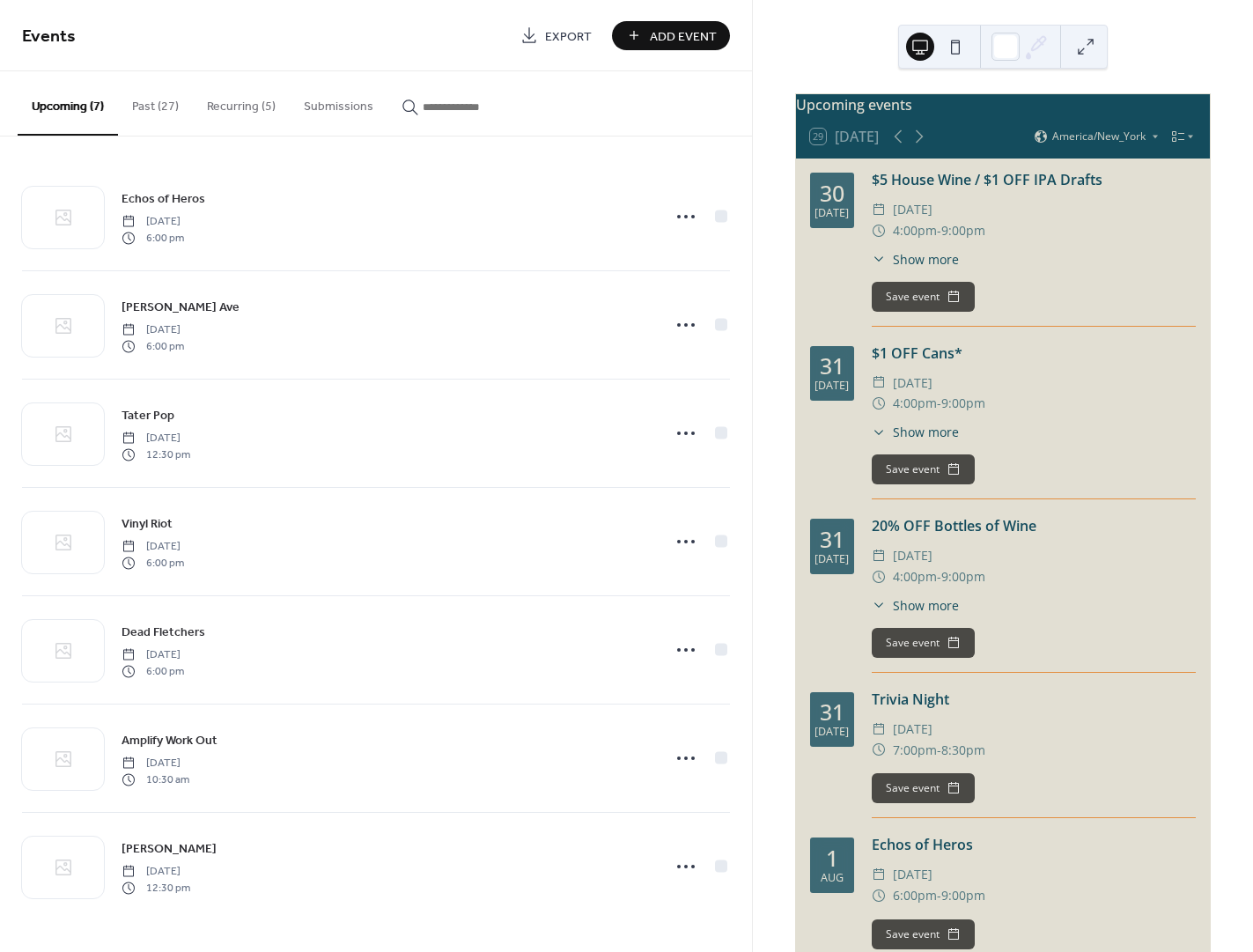 drag, startPoint x: 165, startPoint y: 98, endPoint x: 298, endPoint y: 350, distance: 284.94385 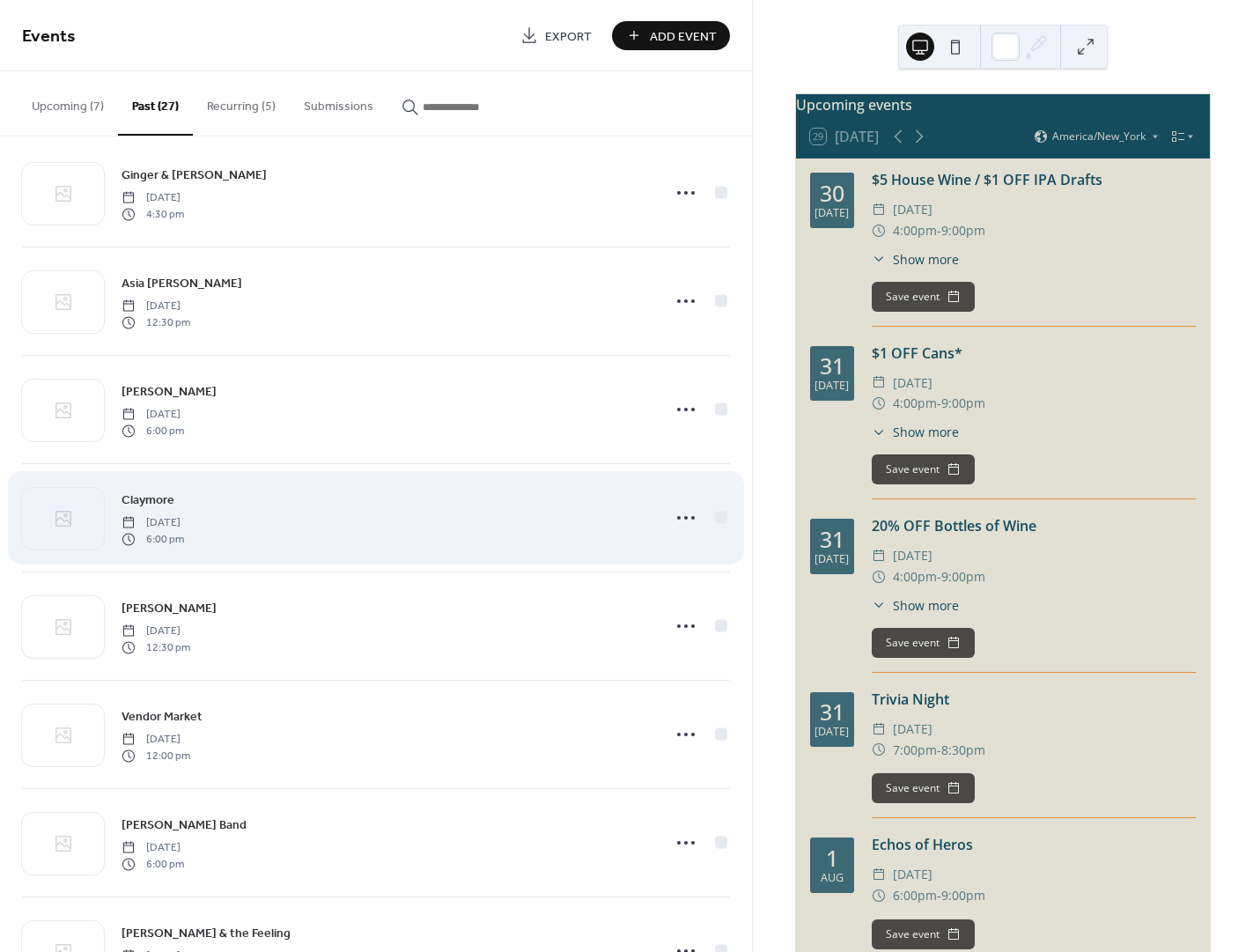 scroll, scrollTop: 0, scrollLeft: 0, axis: both 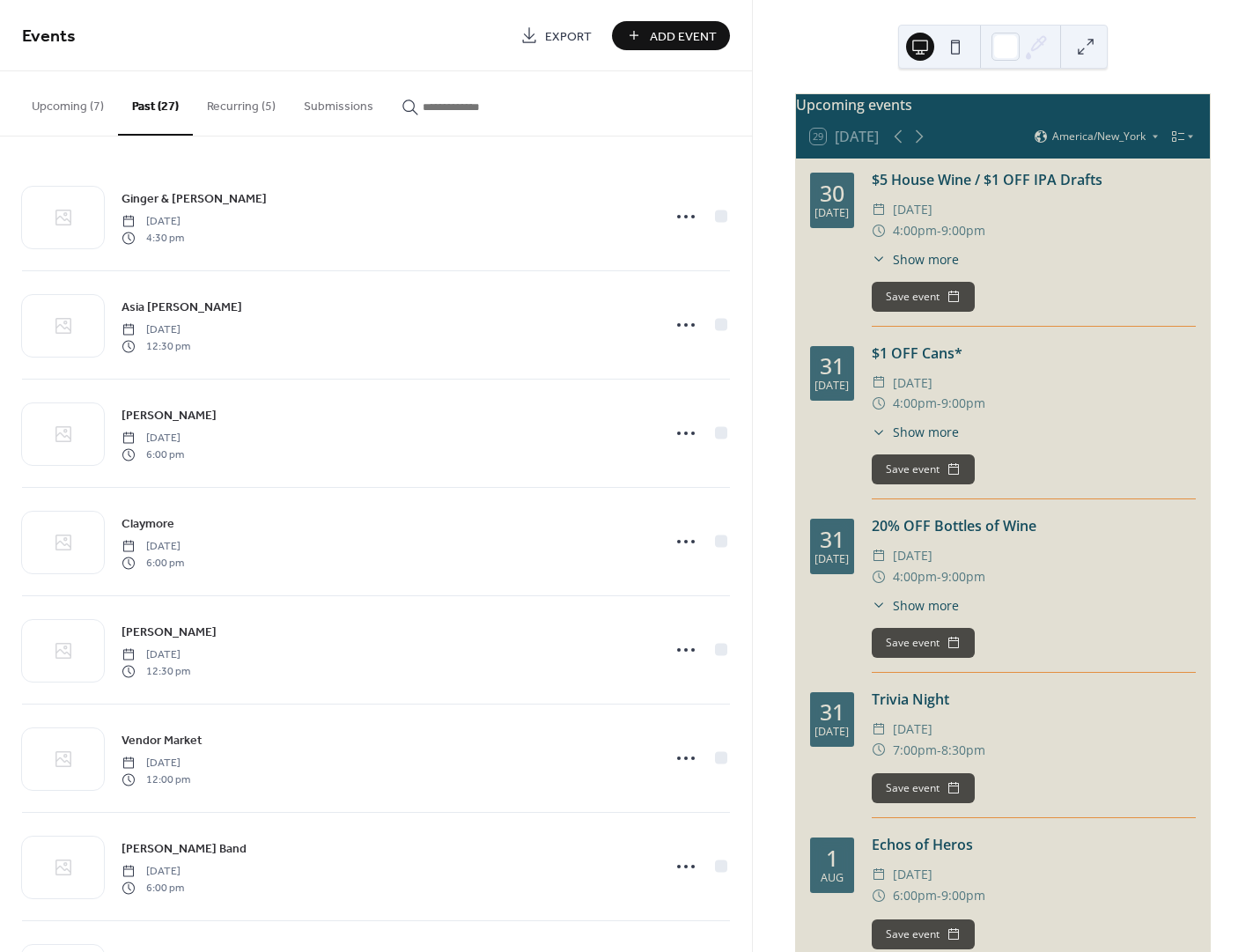 click on "Add Event" at bounding box center (683, 36) 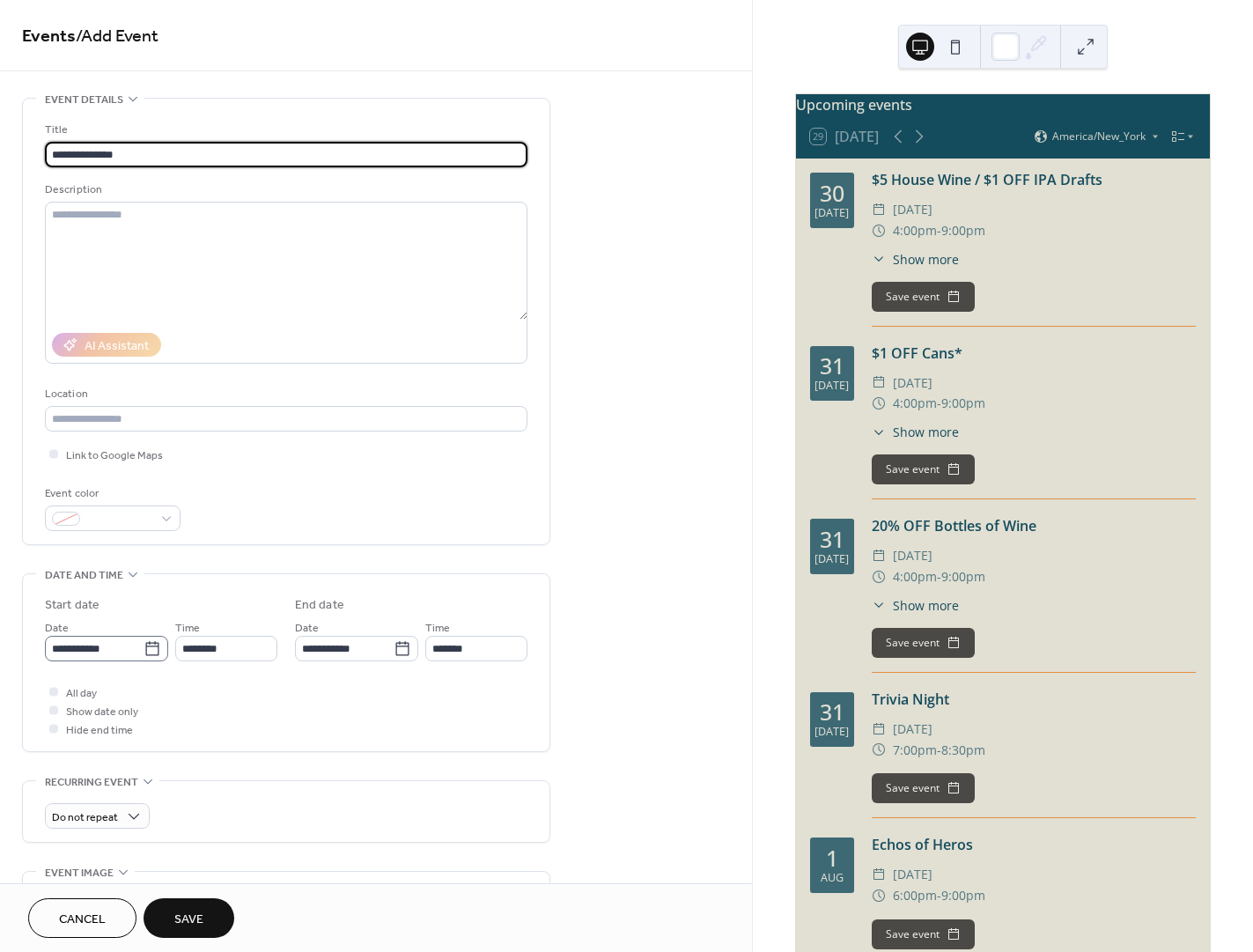 type on "**********" 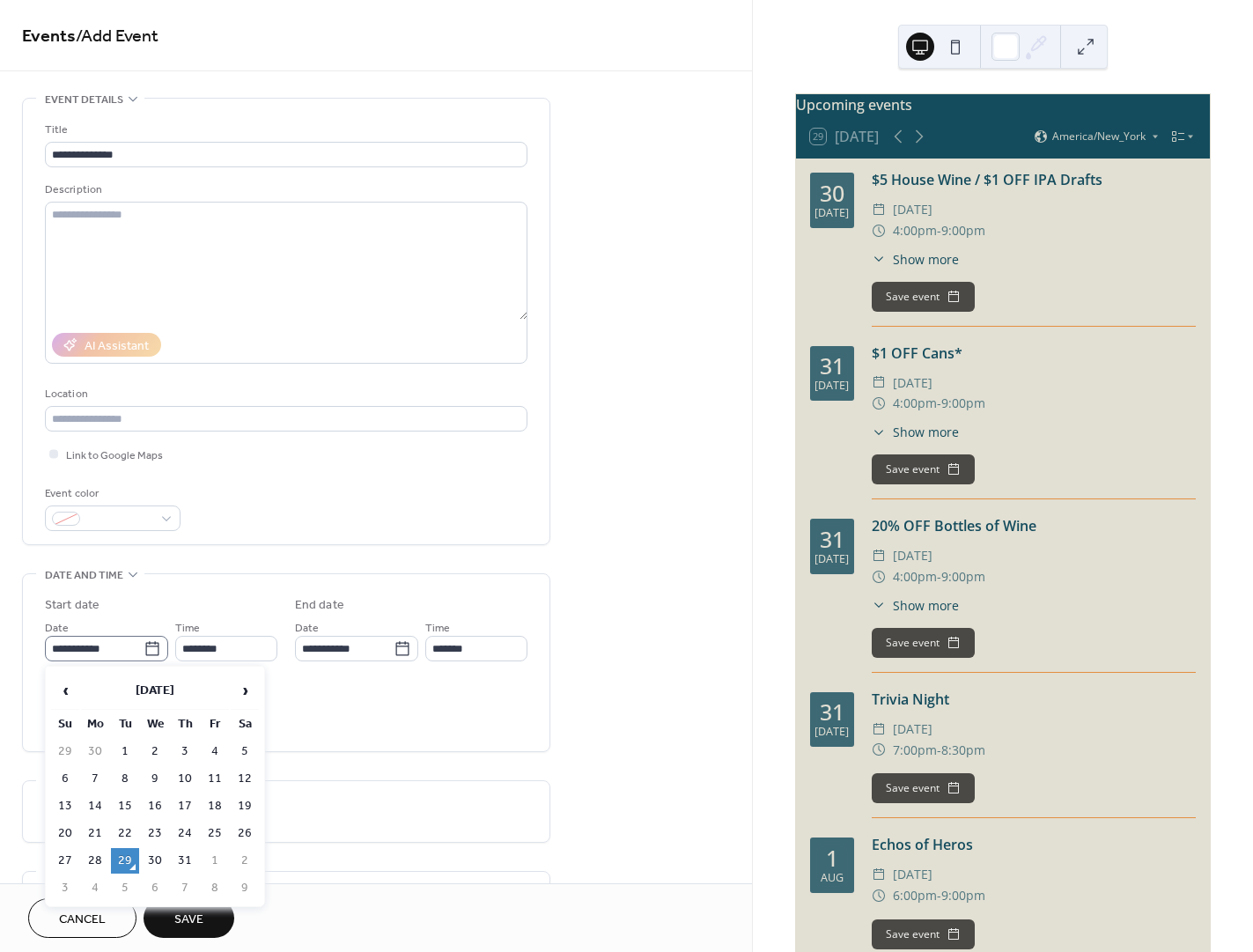 click 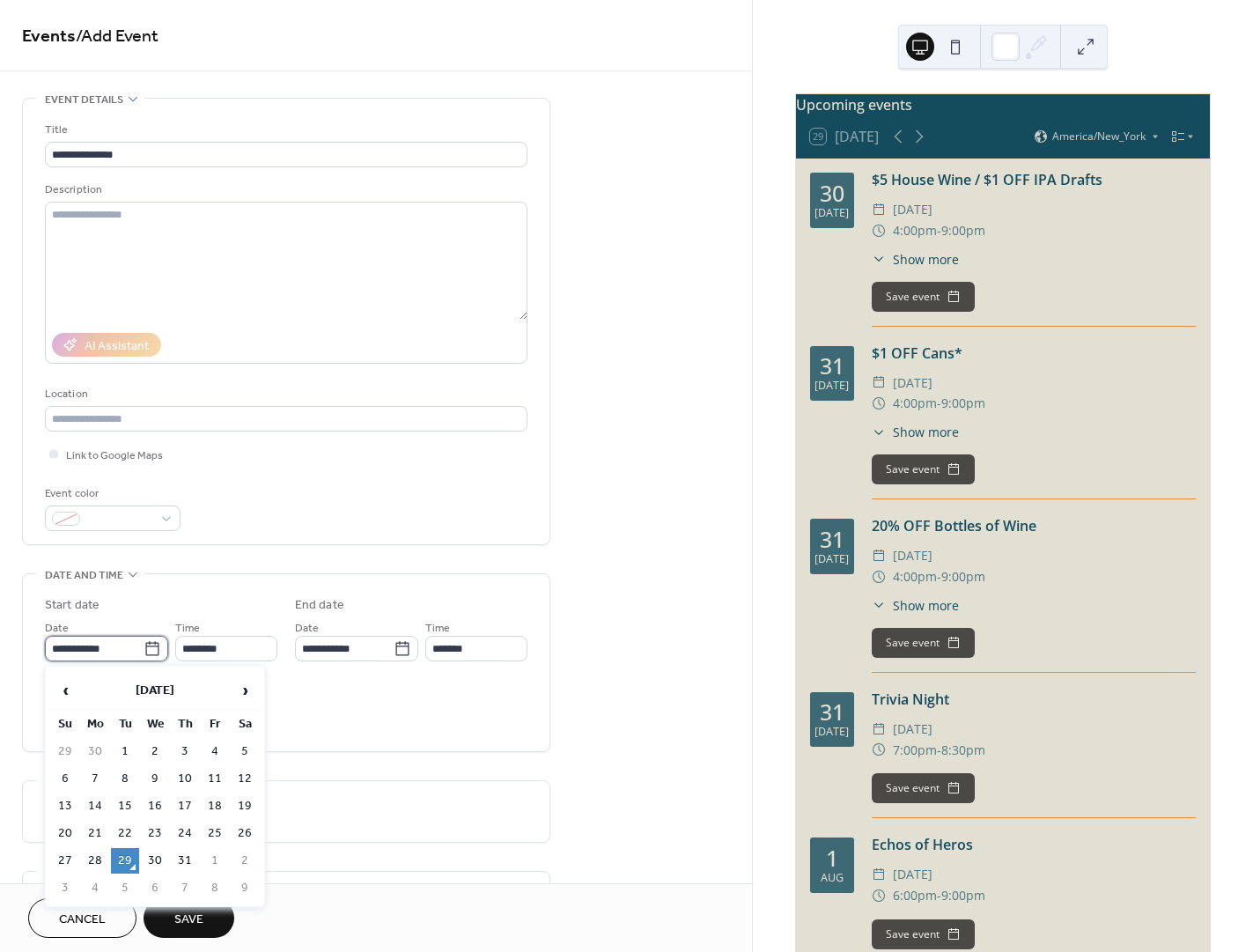 click on "**********" at bounding box center [94, 648] 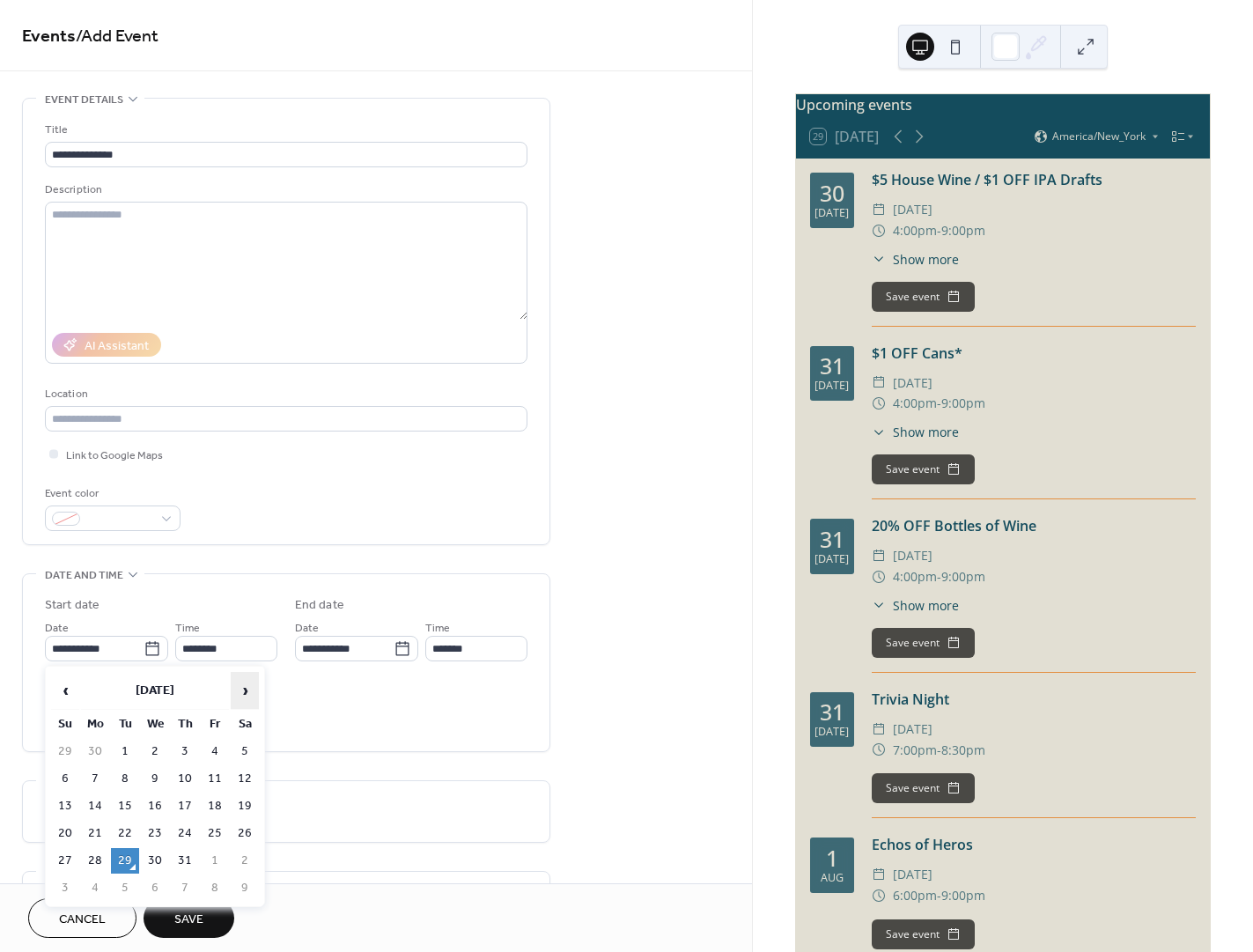 click on "›" at bounding box center (245, 690) 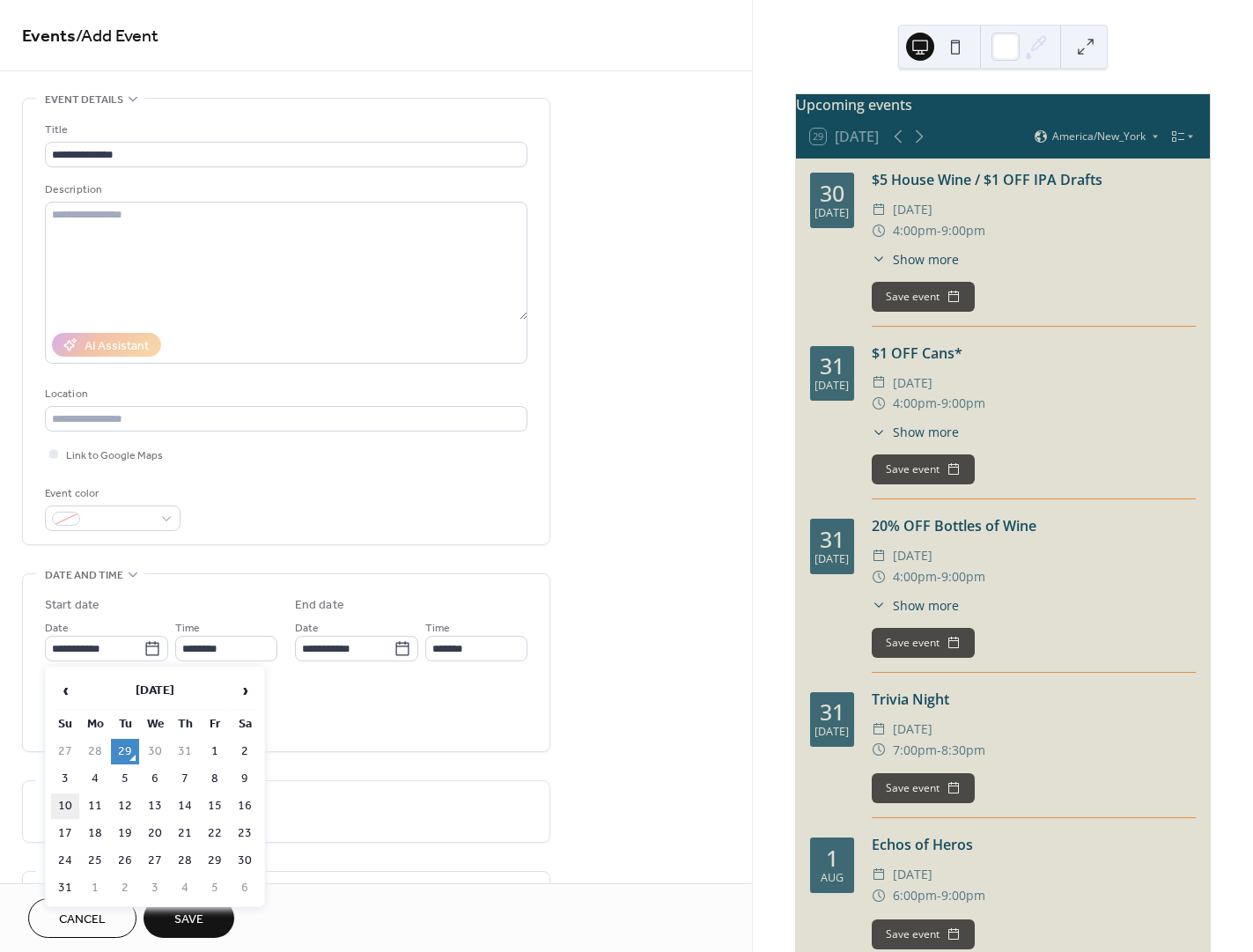 click on "10" at bounding box center (65, 806) 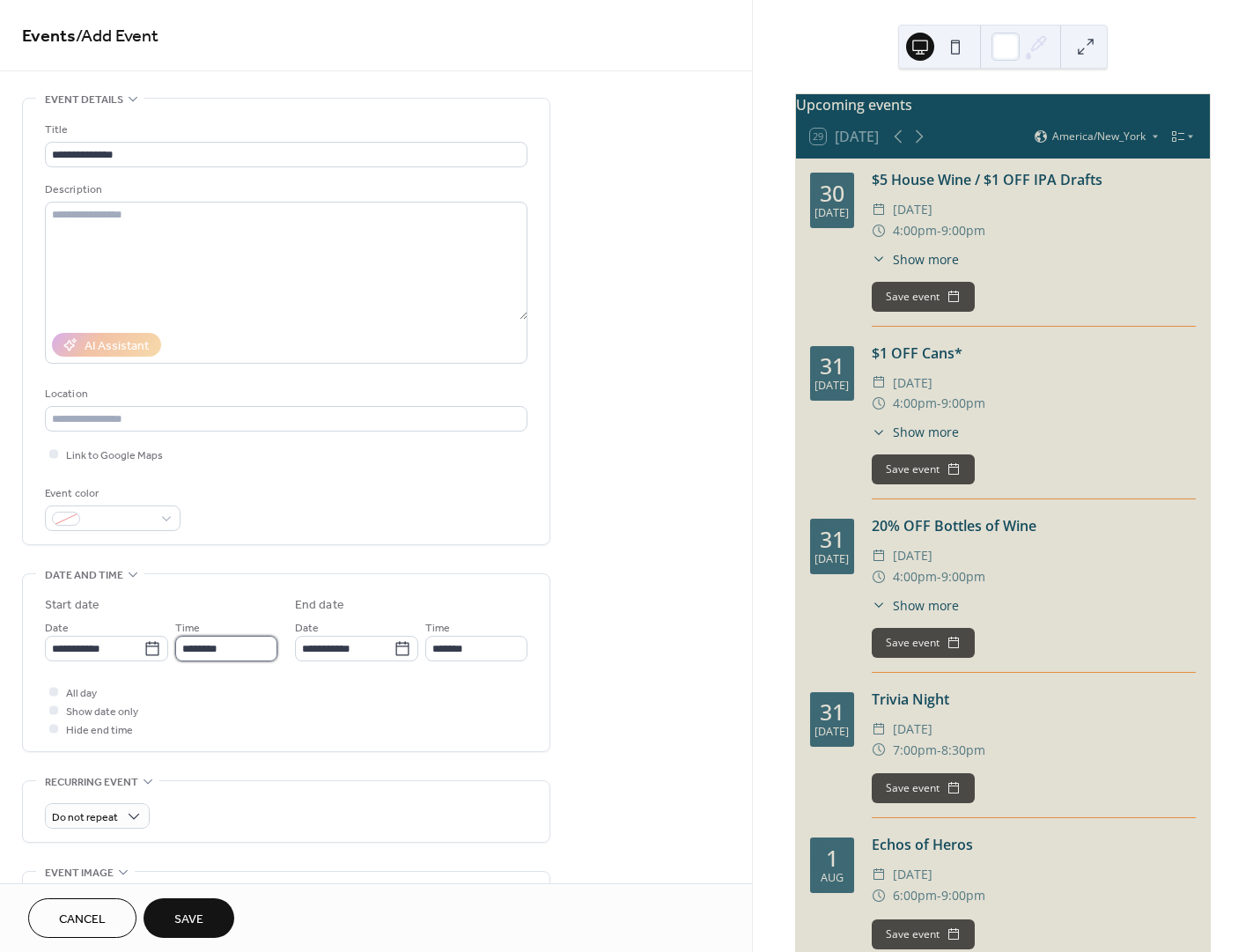 click on "********" at bounding box center [226, 648] 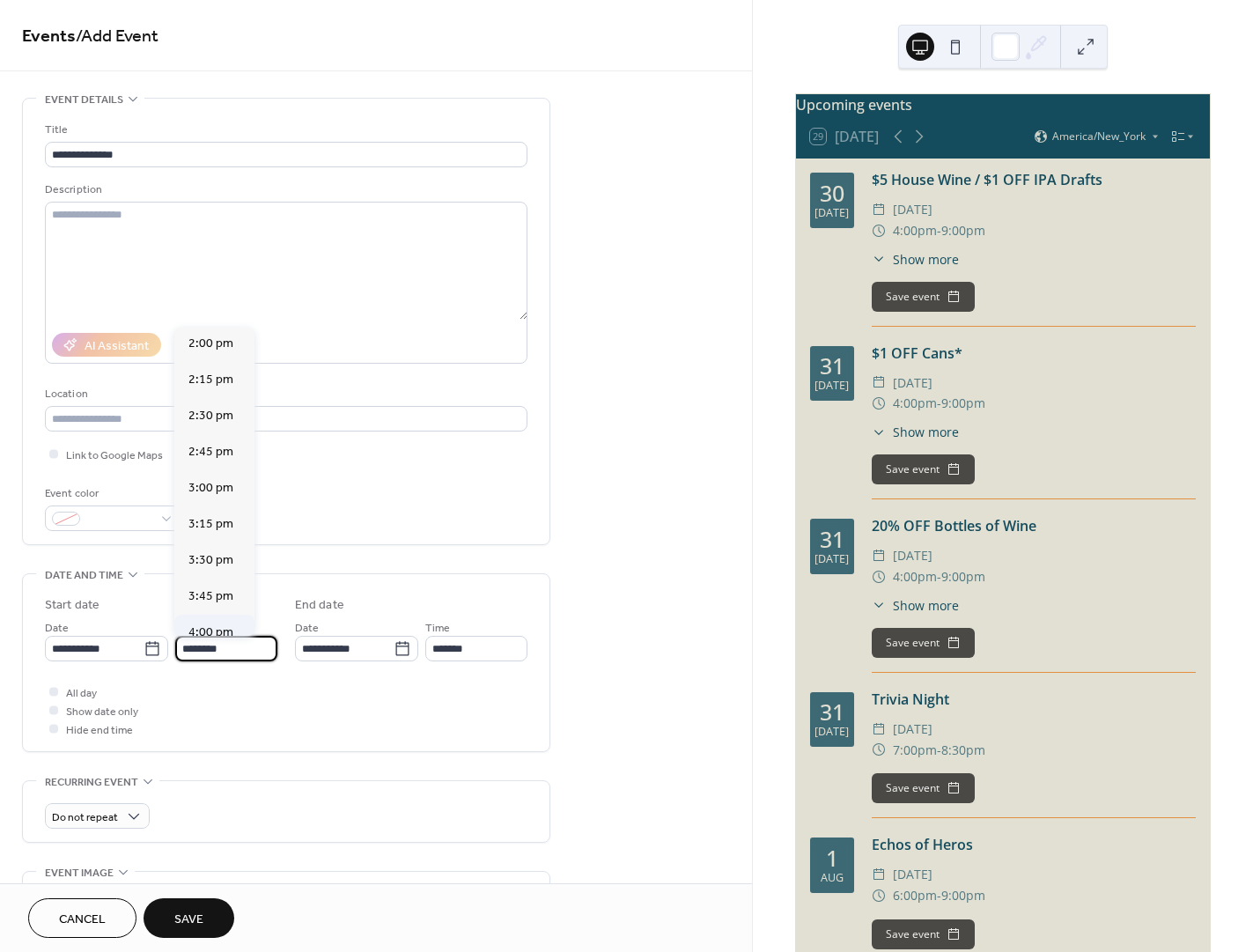 scroll, scrollTop: 2089, scrollLeft: 0, axis: vertical 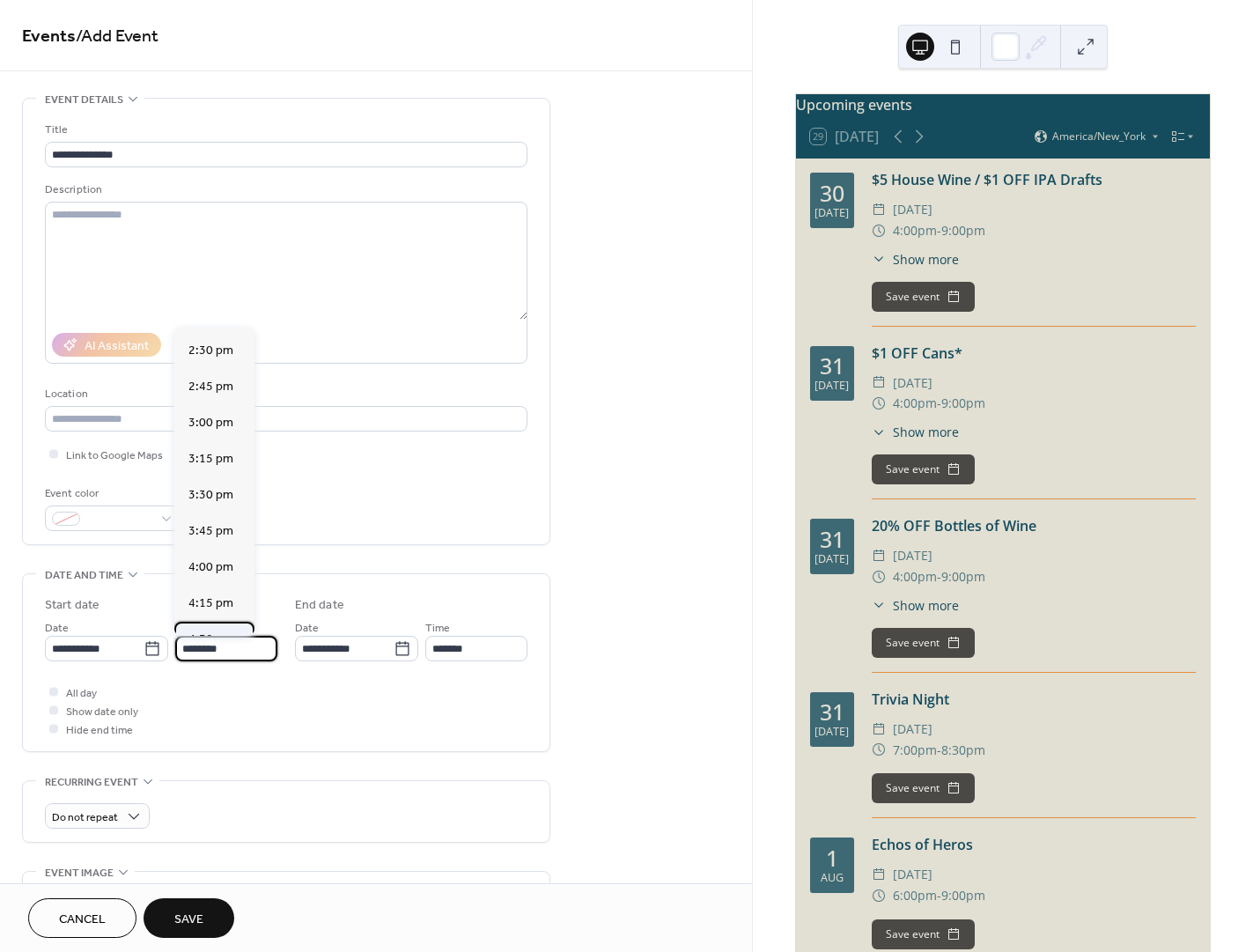 click on "4:30 pm" at bounding box center (210, 639) 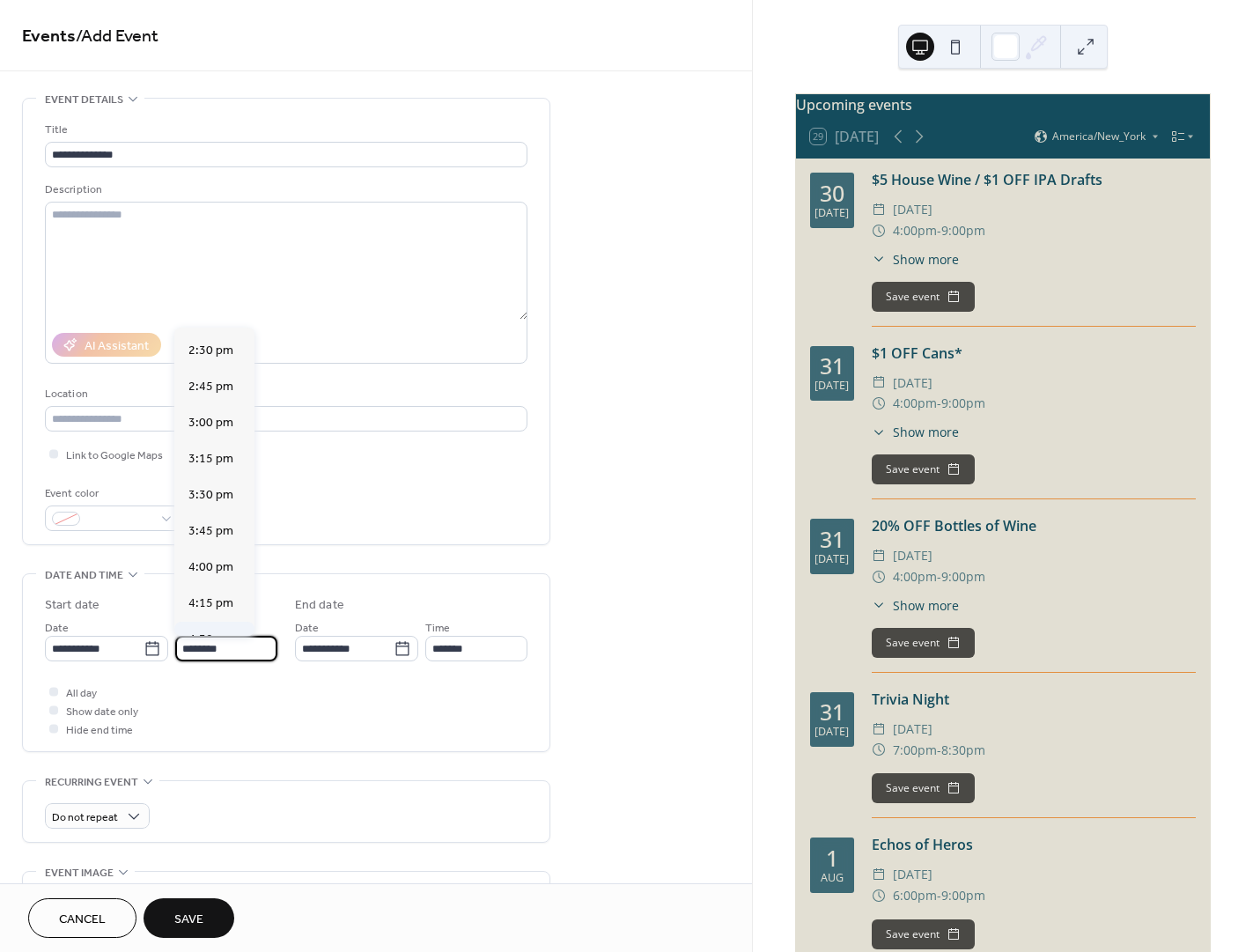 type on "*******" 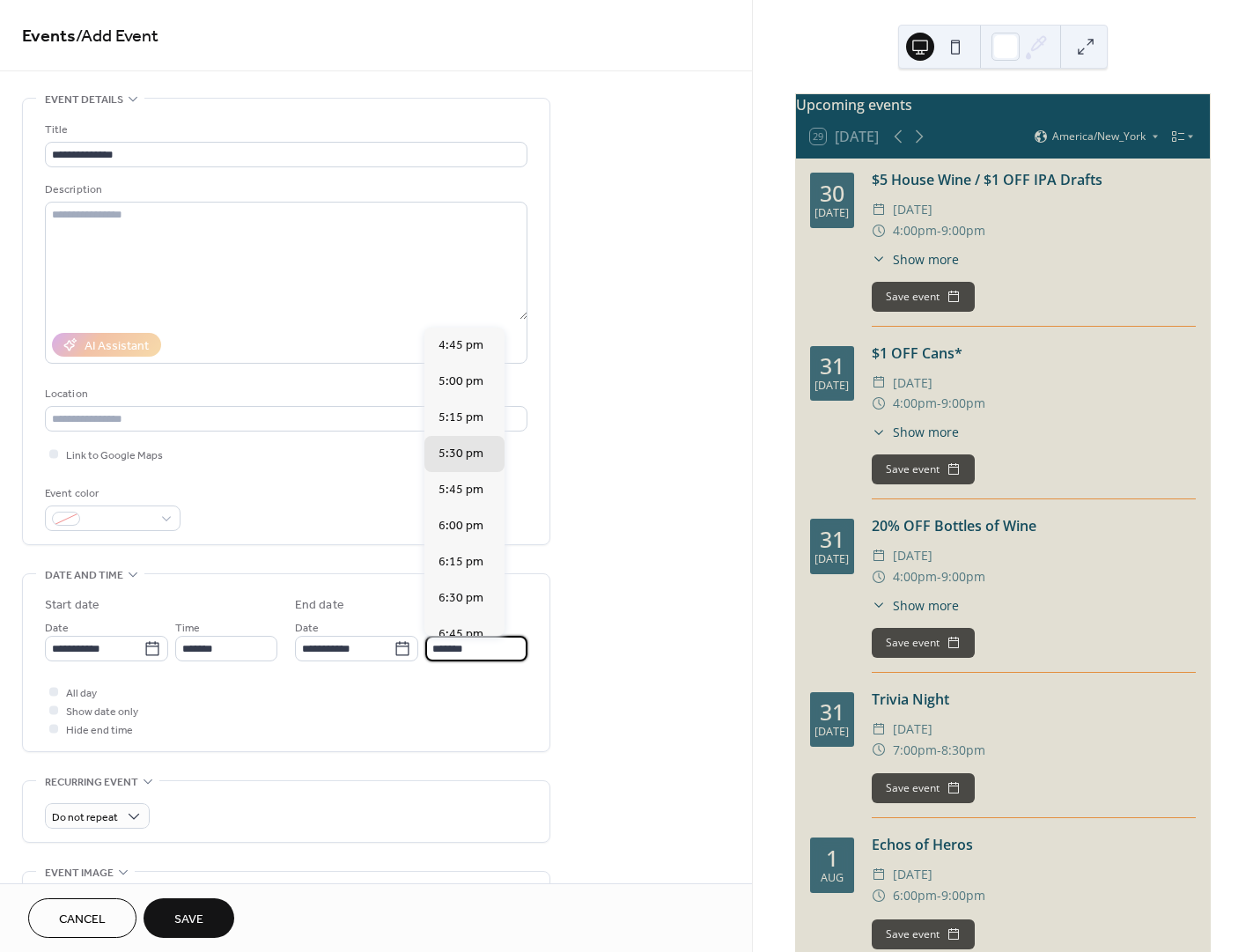 click on "*******" at bounding box center (476, 648) 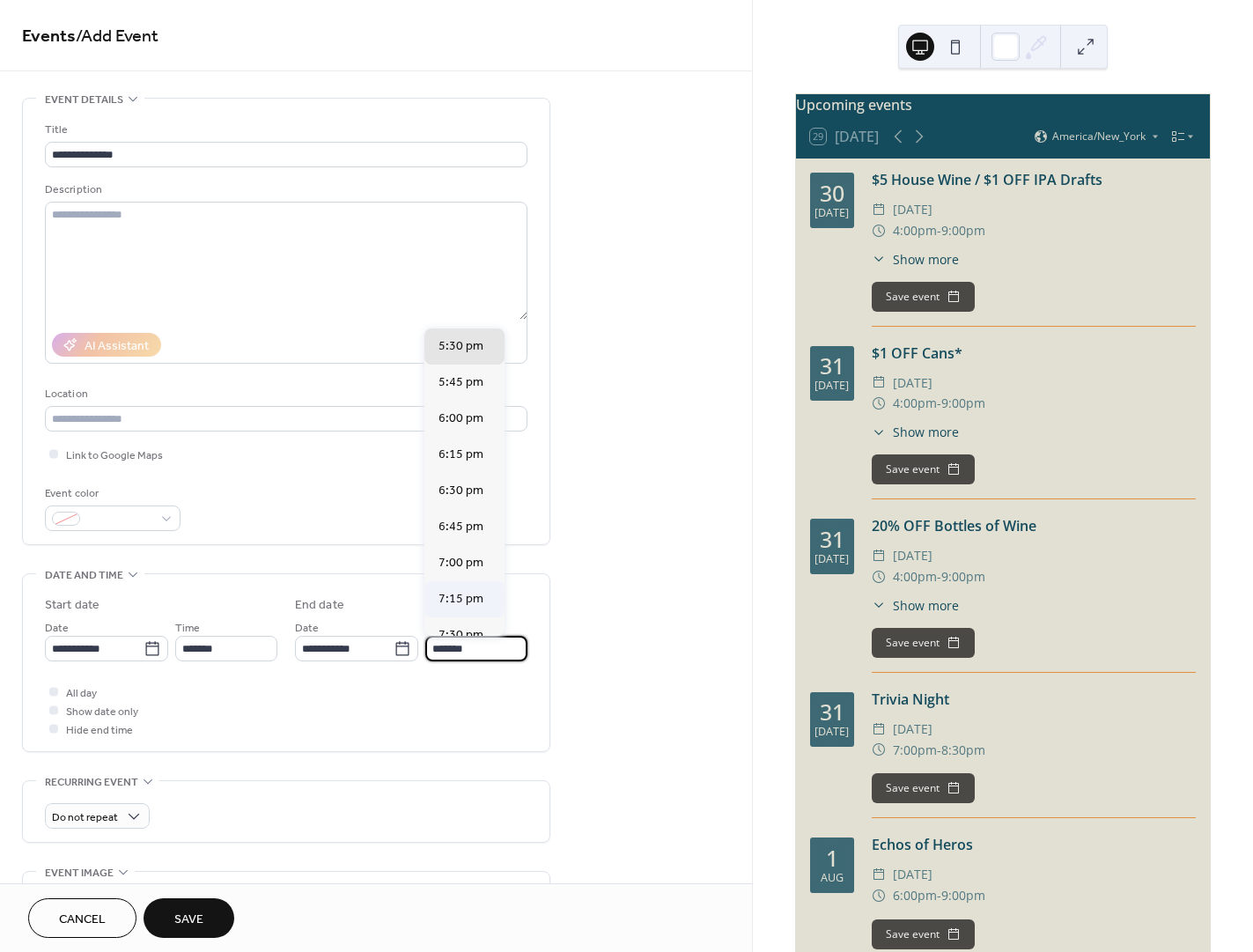 scroll, scrollTop: 119, scrollLeft: 0, axis: vertical 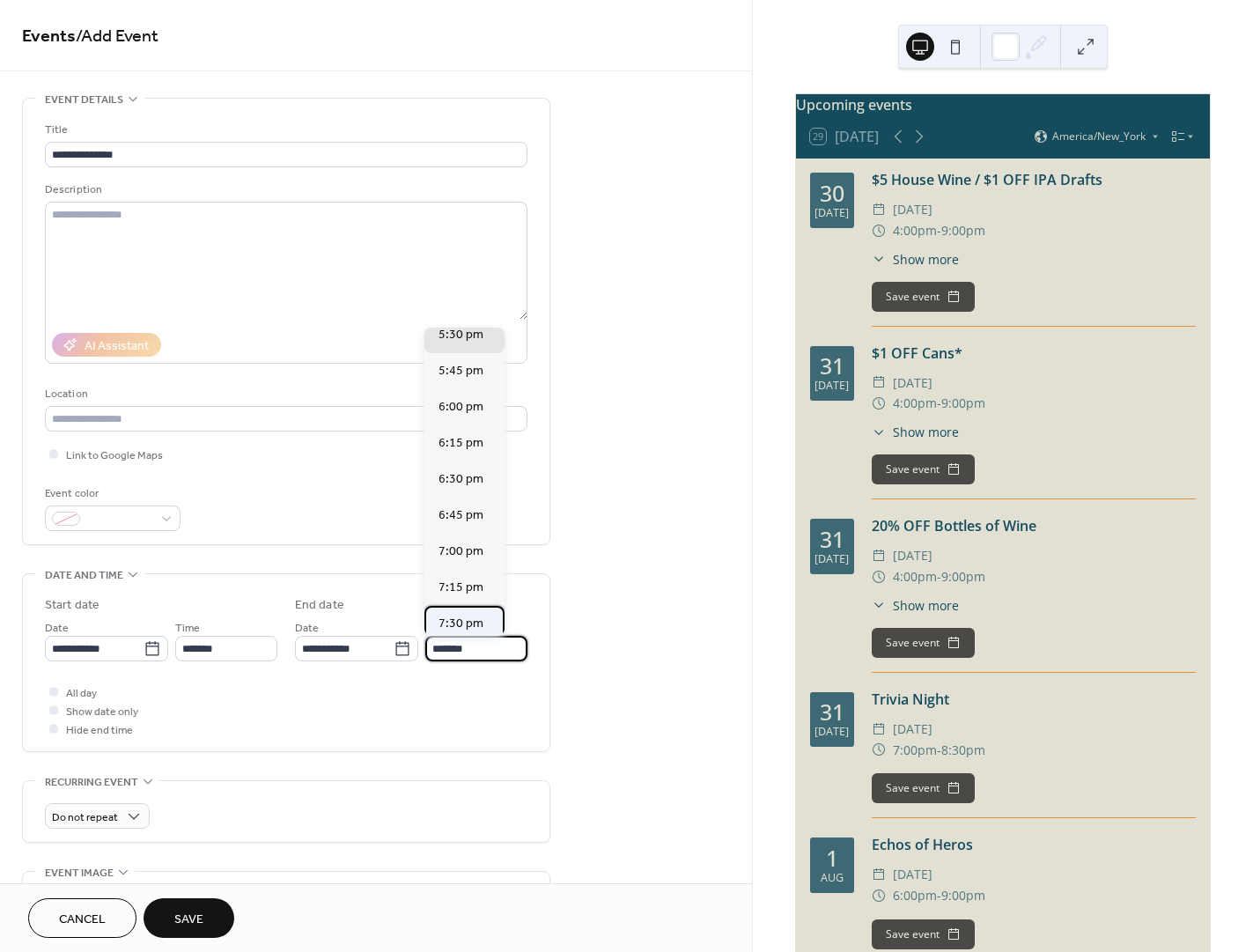 click on "7:30 pm" at bounding box center [461, 624] 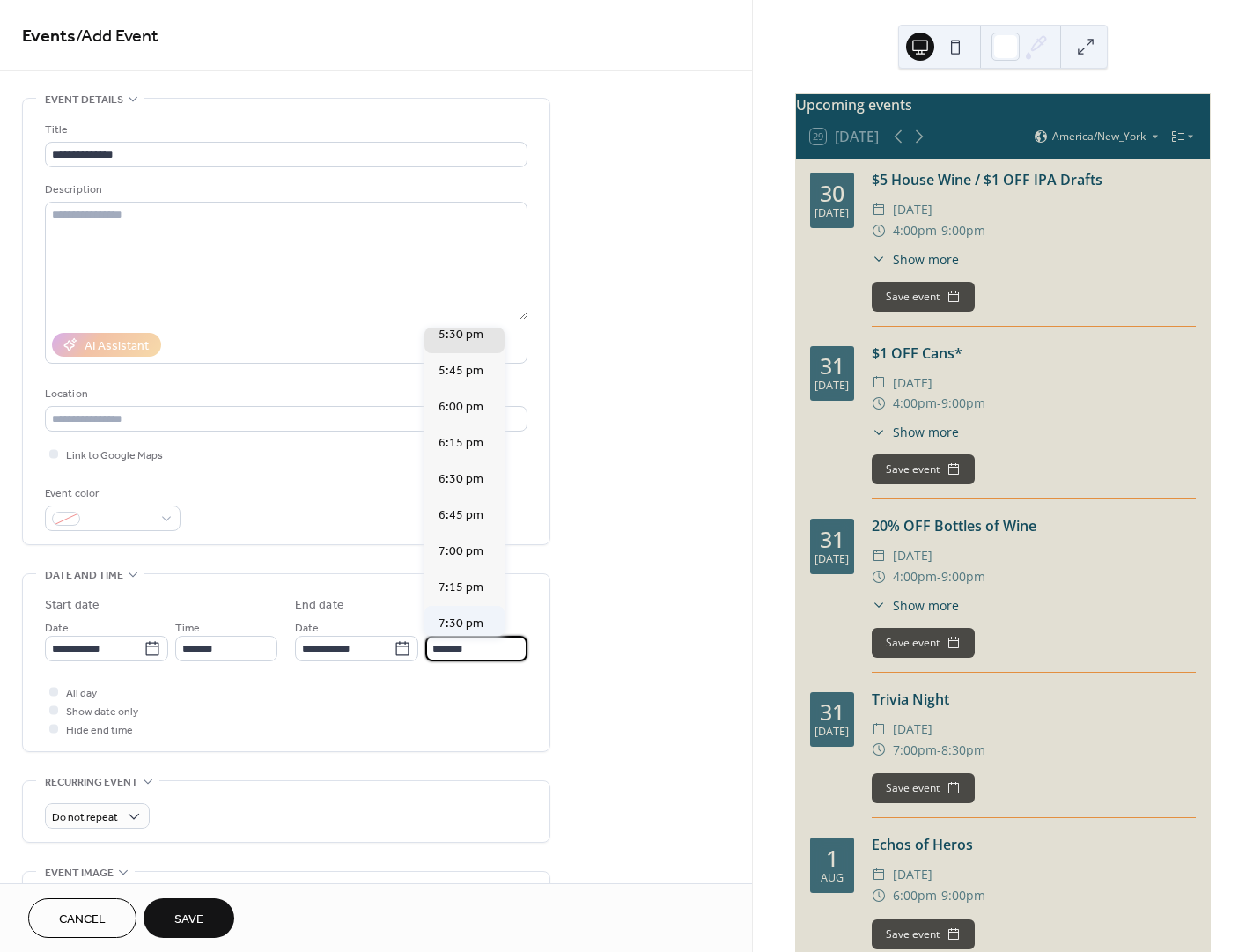 type on "*******" 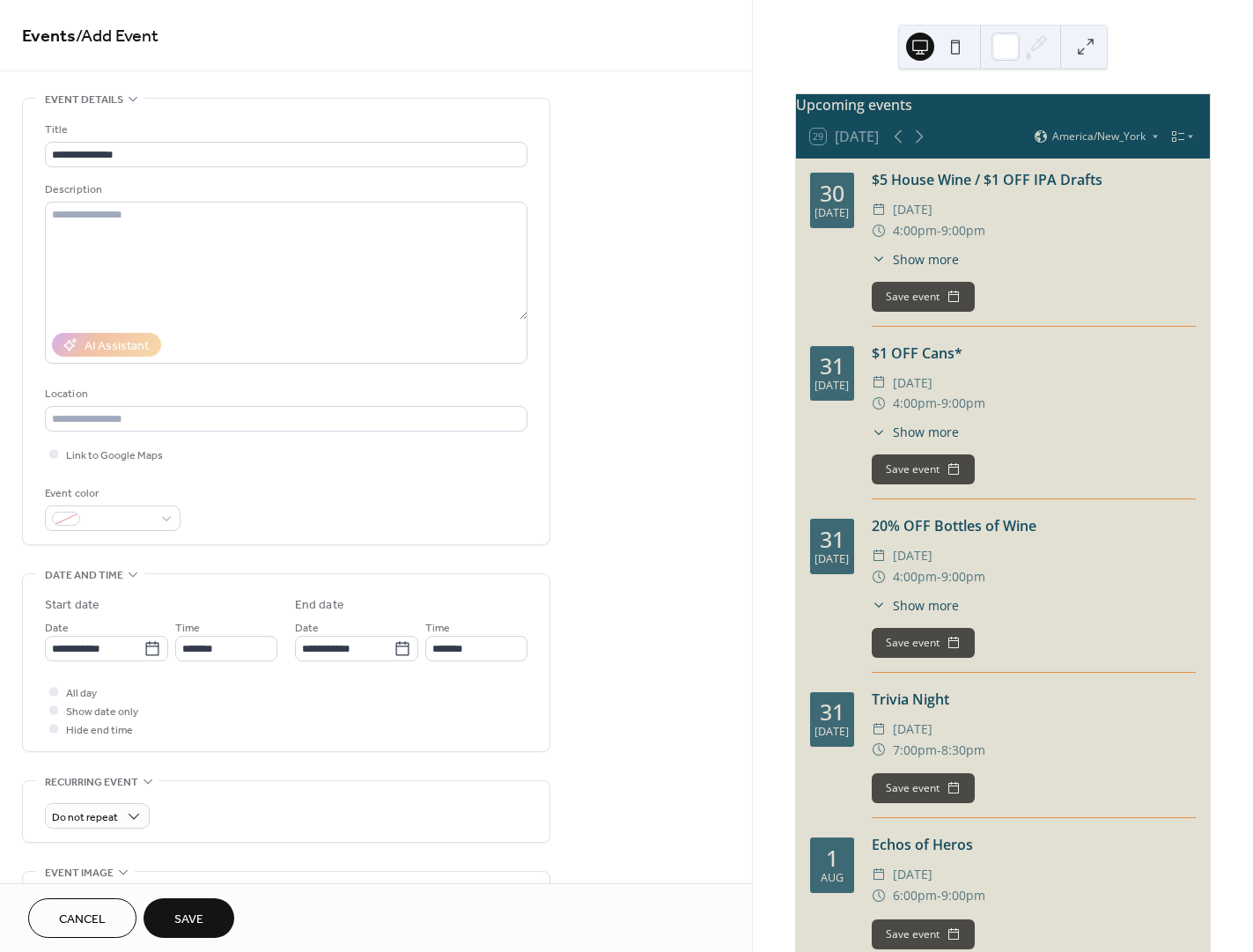 drag, startPoint x: 197, startPoint y: 911, endPoint x: 198, endPoint y: 891, distance: 20.024984 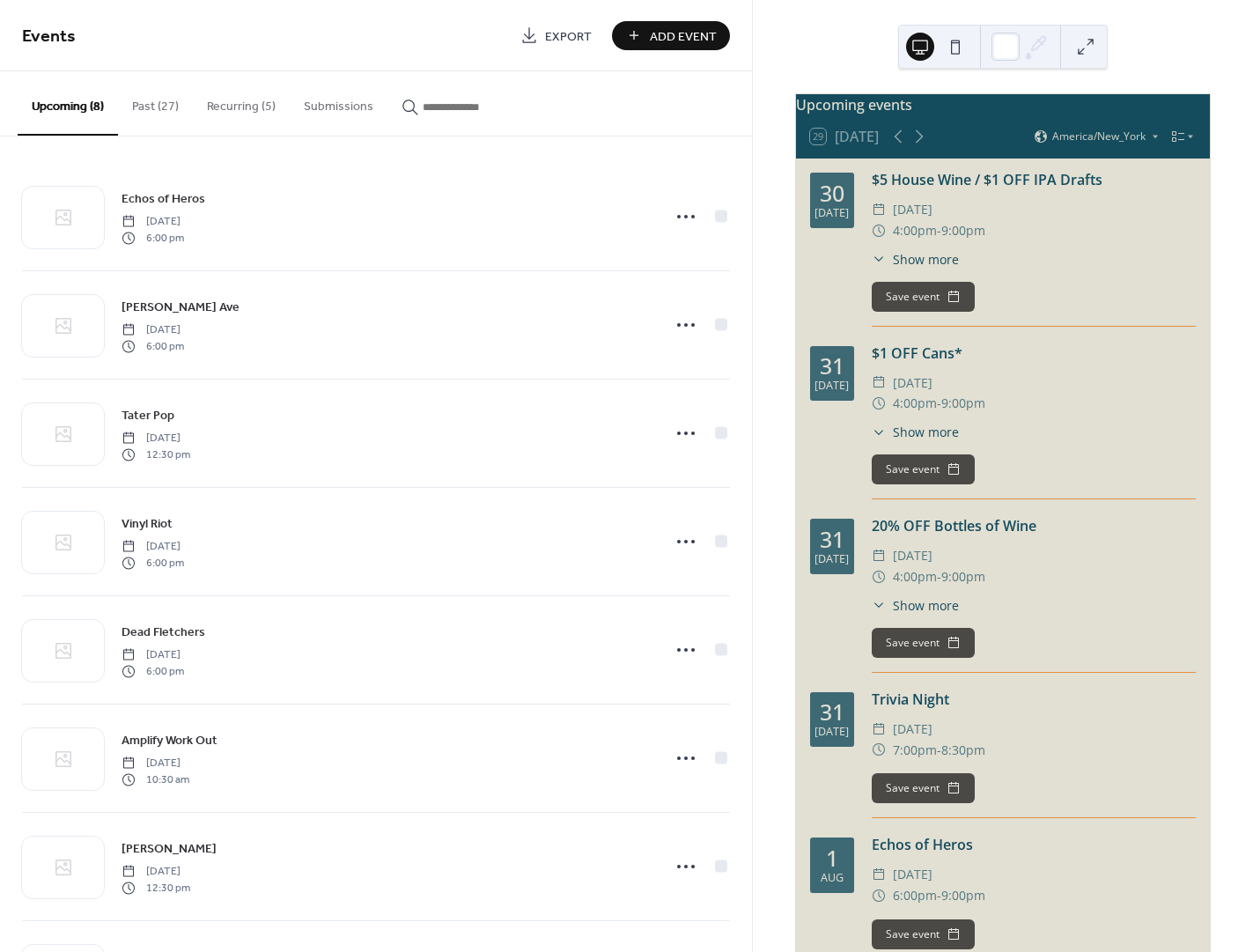 click on "Past (27)" at bounding box center [155, 102] 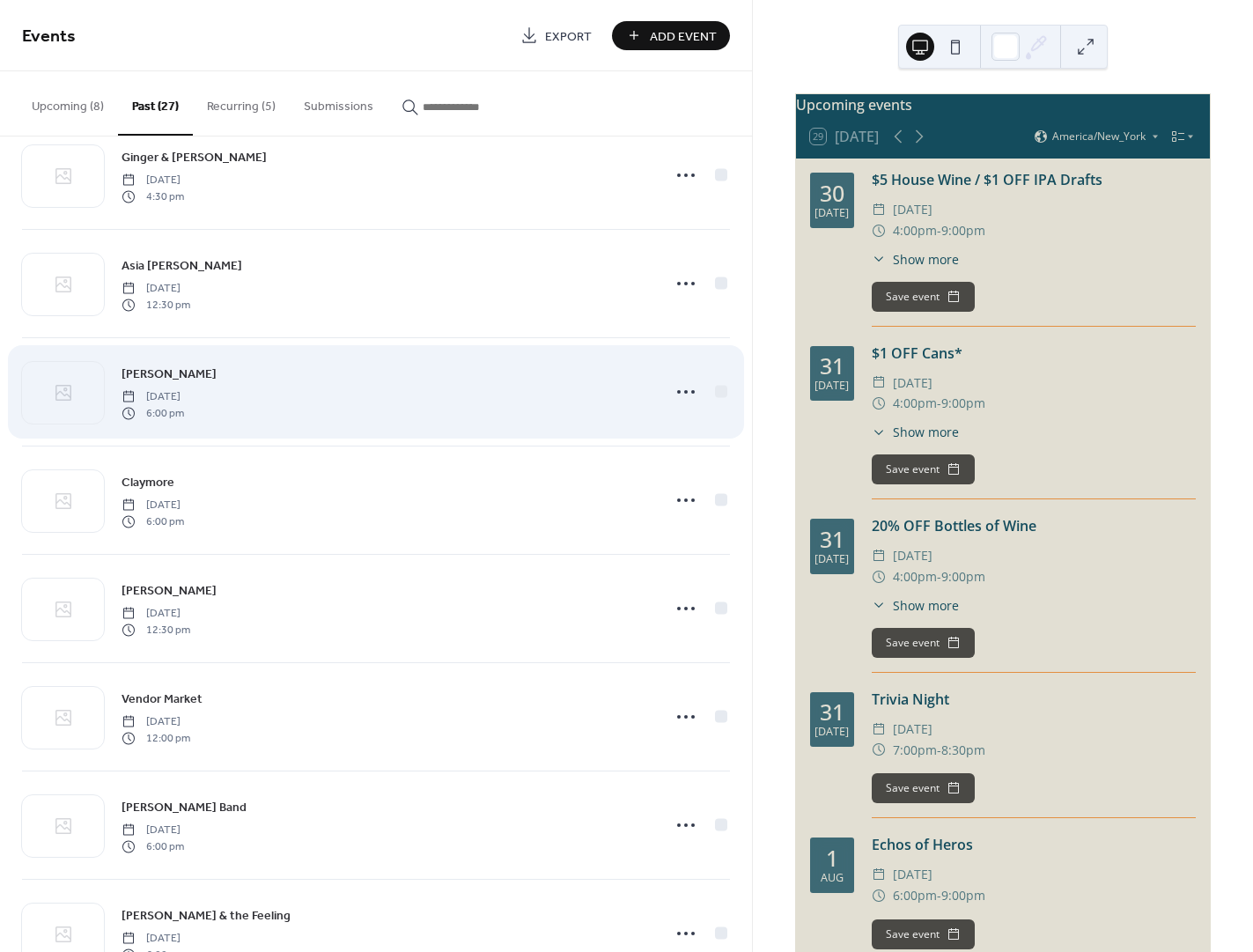 scroll, scrollTop: 0, scrollLeft: 0, axis: both 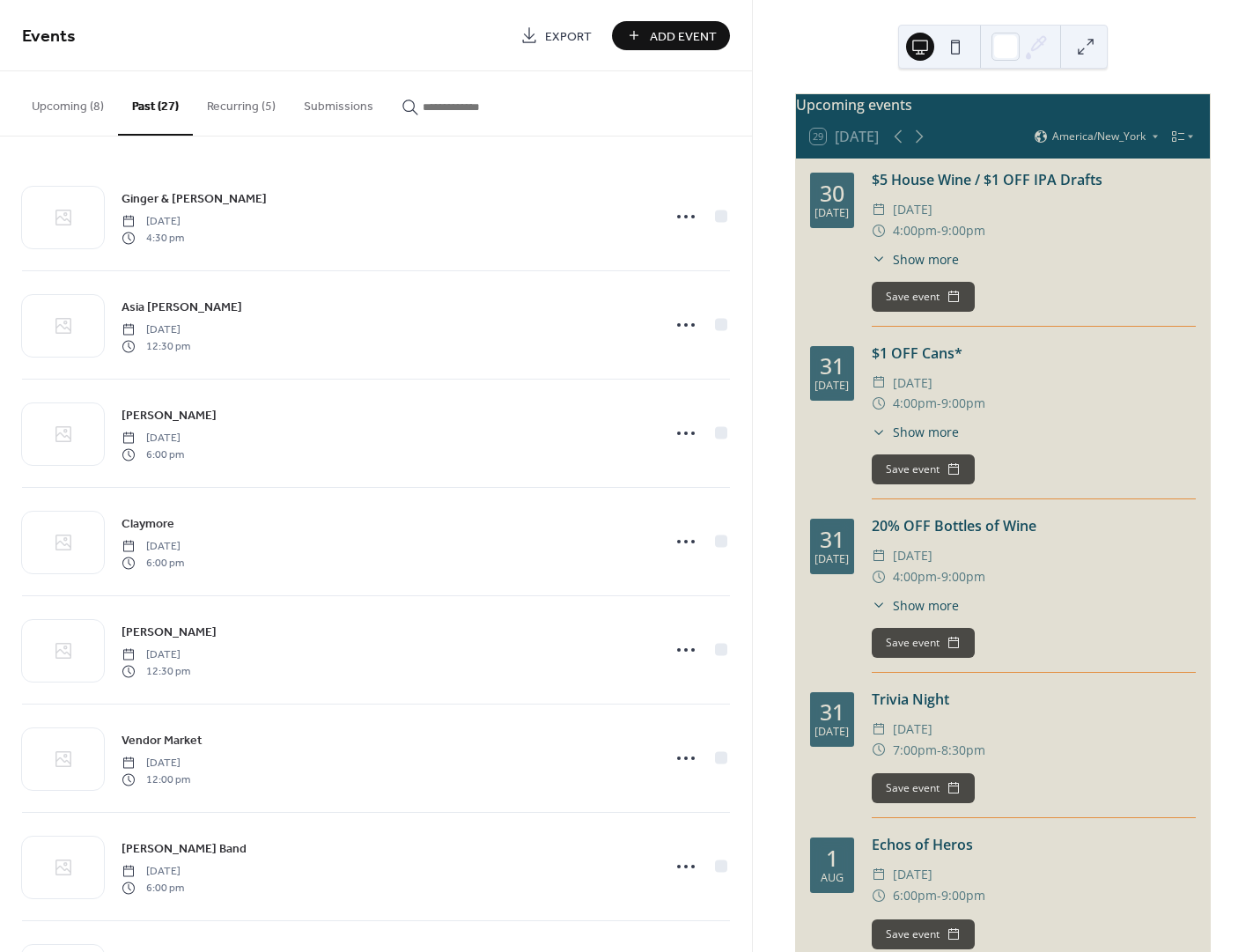 click on "Add Event" at bounding box center (671, 35) 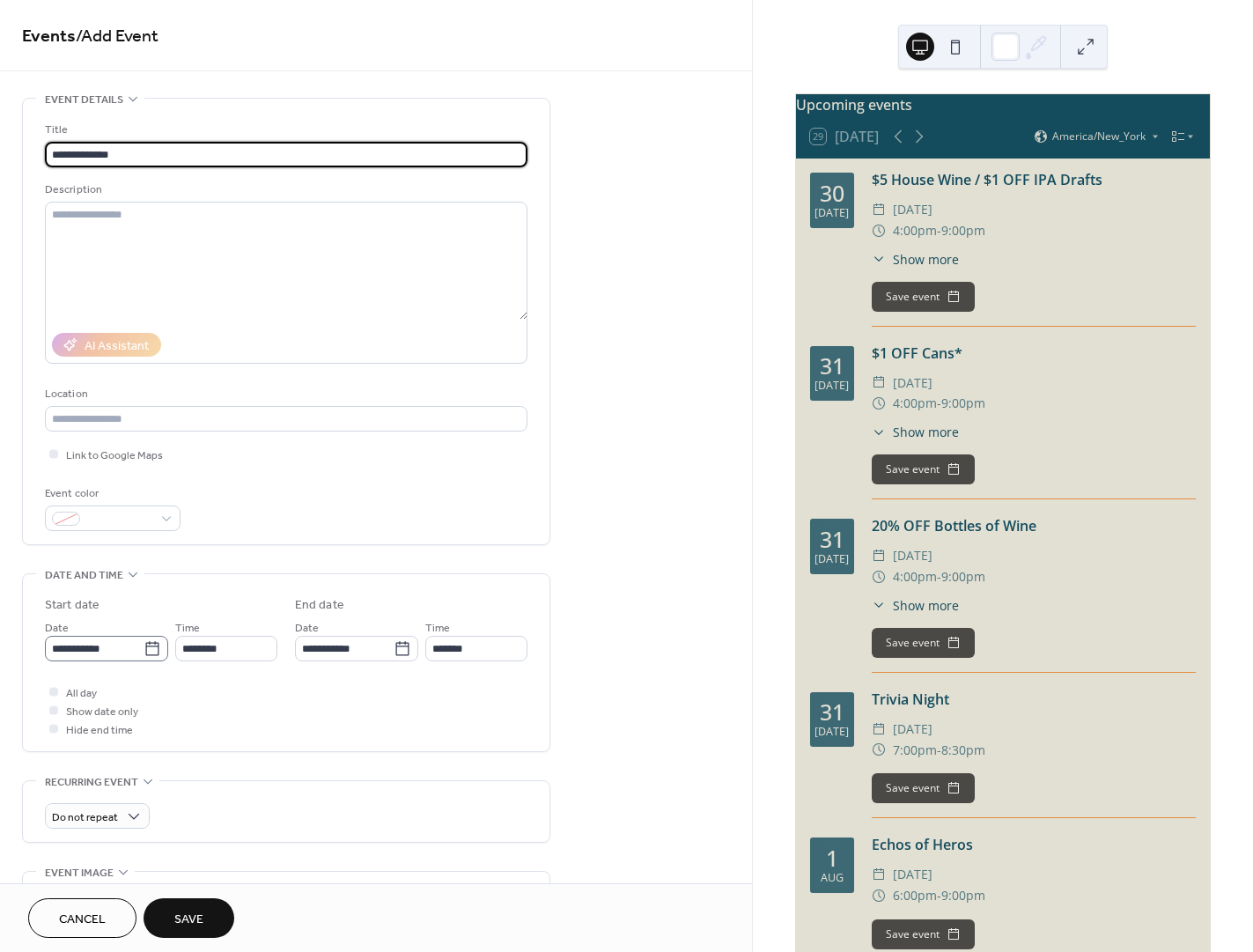 type on "**********" 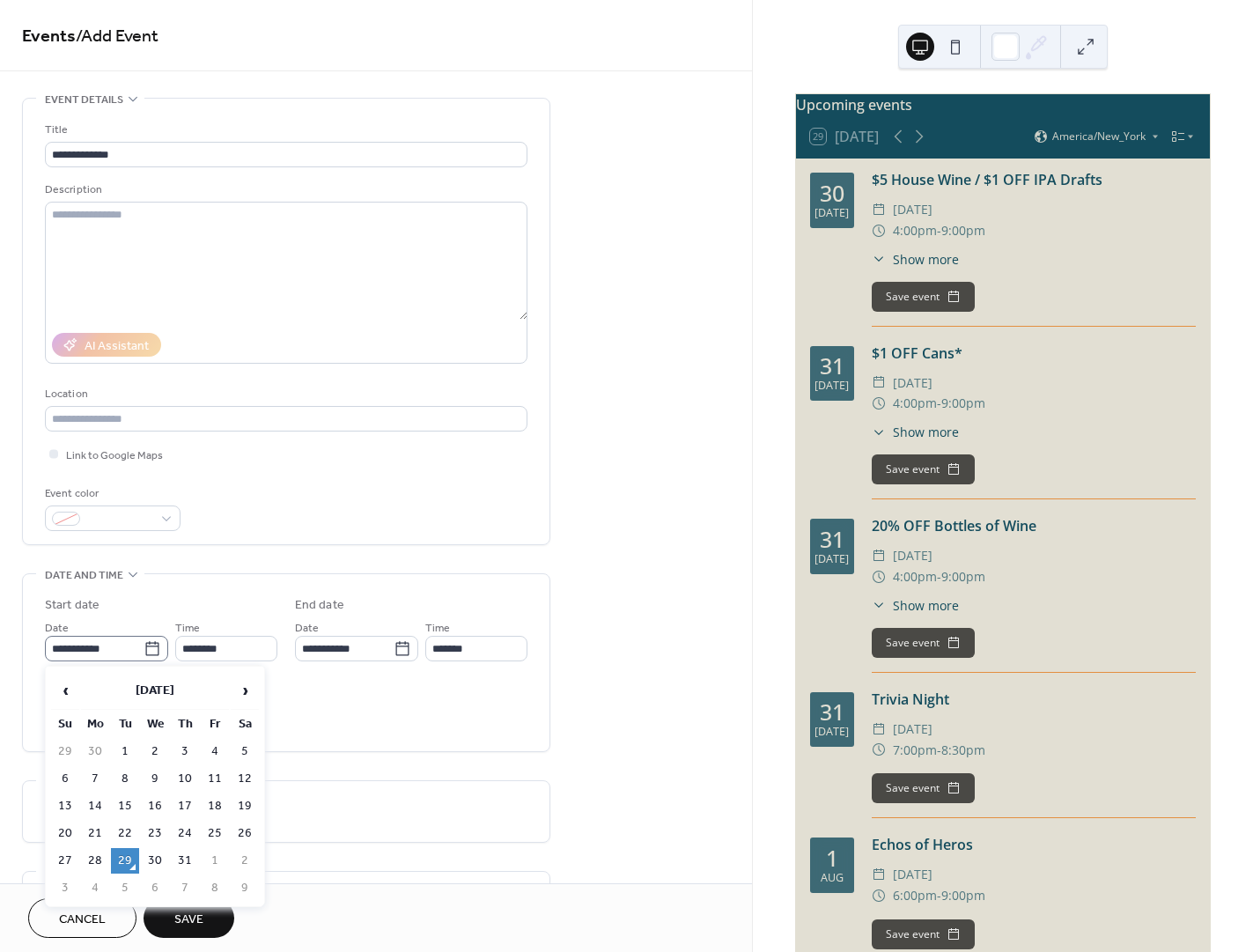 click 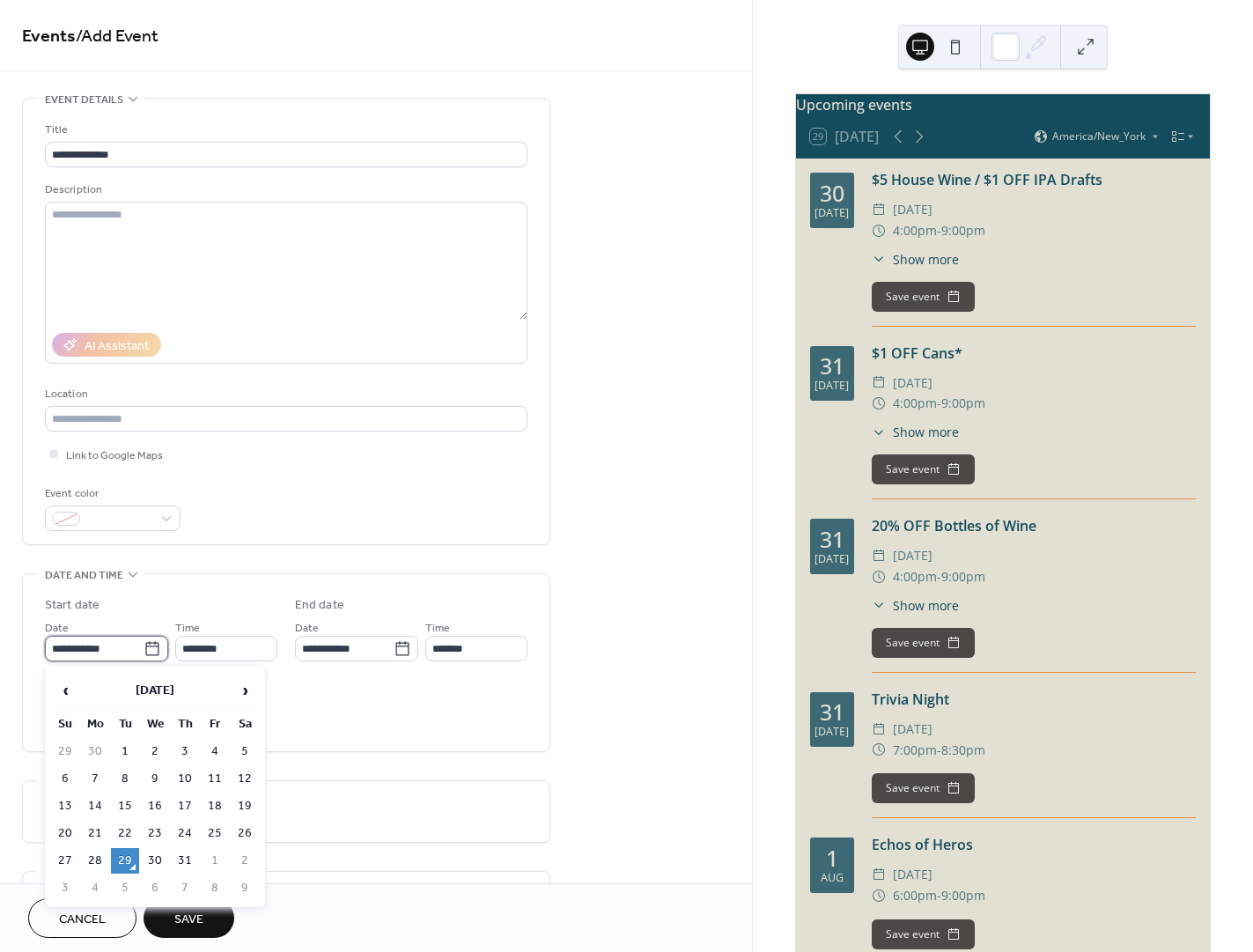 click on "**********" at bounding box center [94, 648] 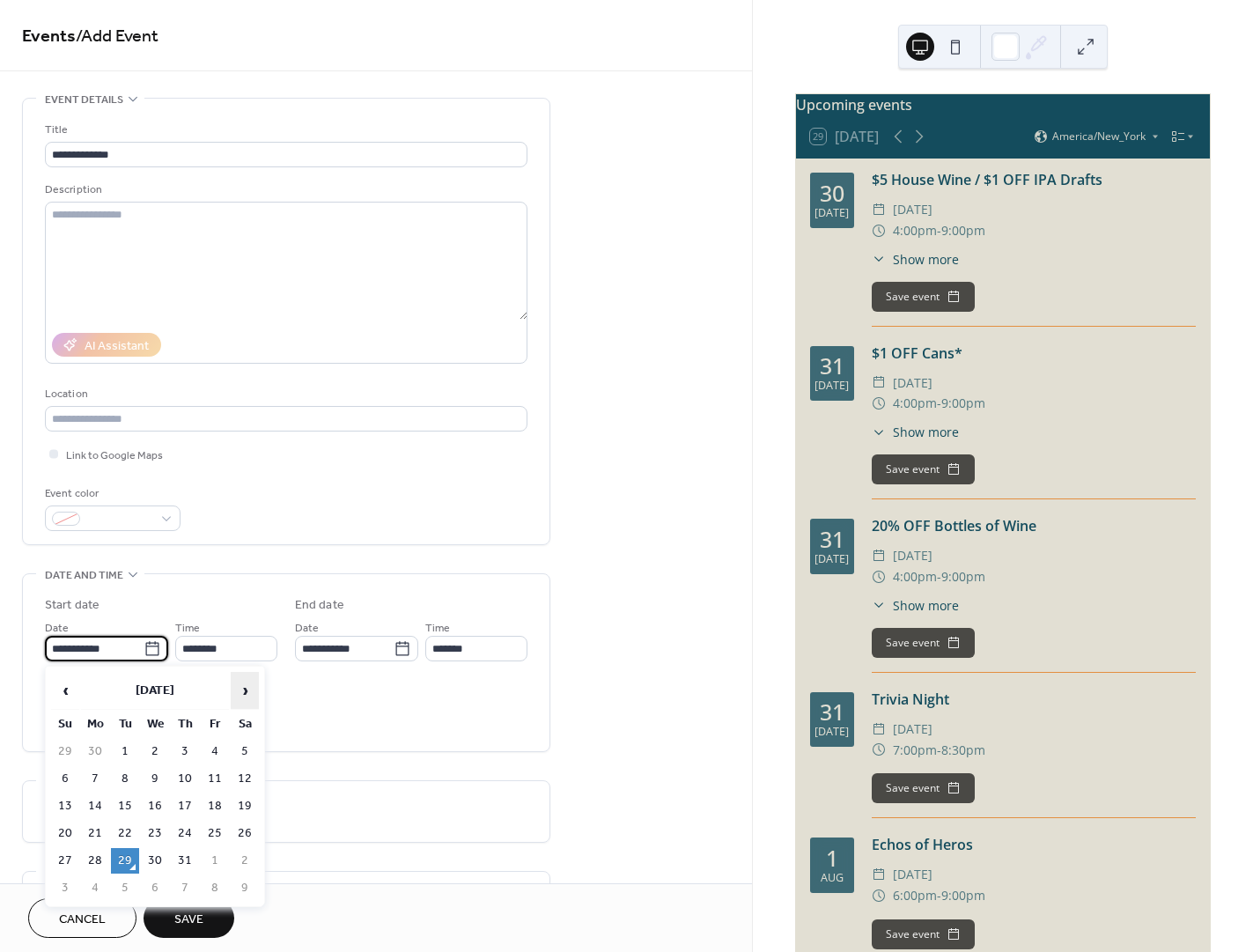 click on "›" at bounding box center (245, 690) 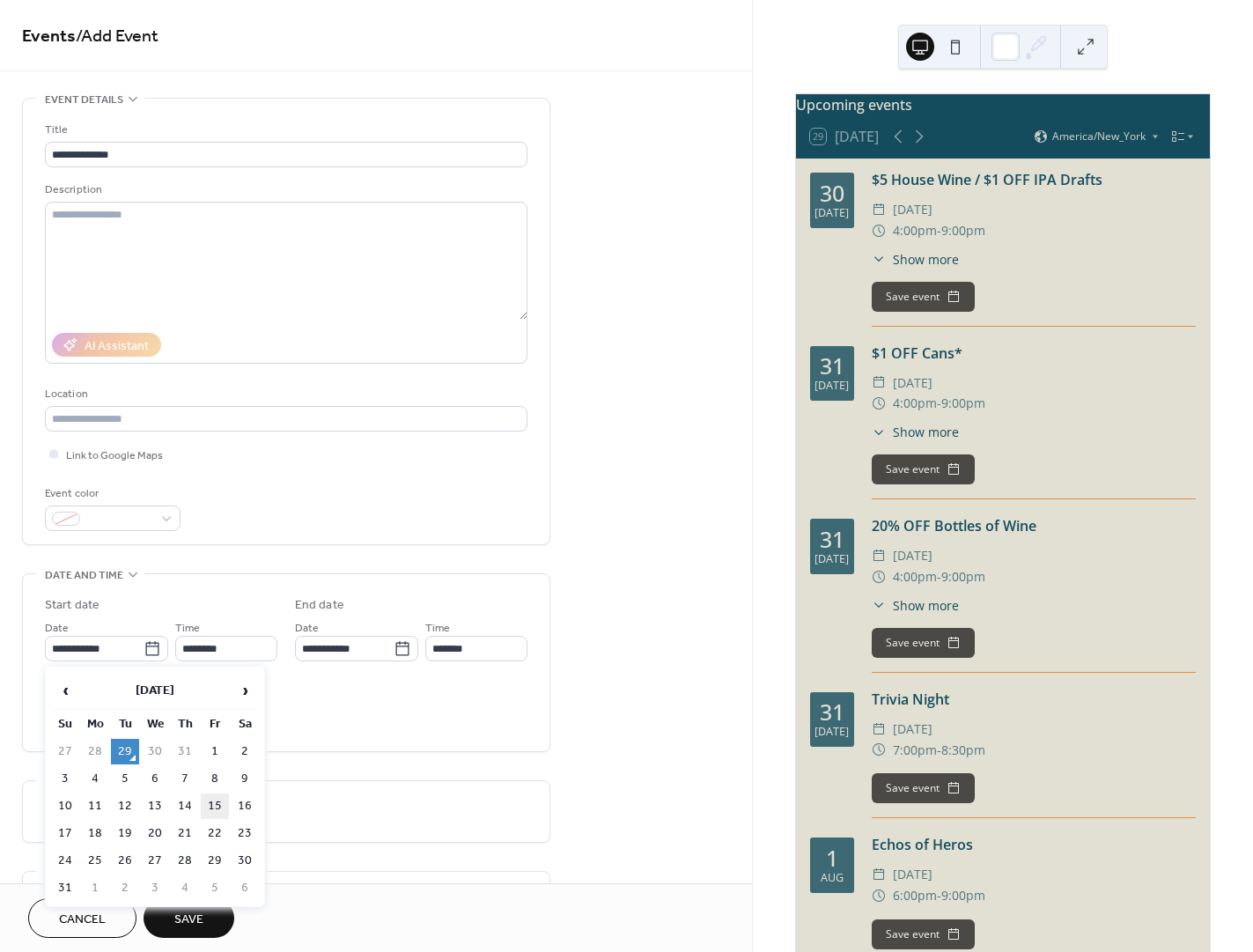click on "15" at bounding box center [215, 806] 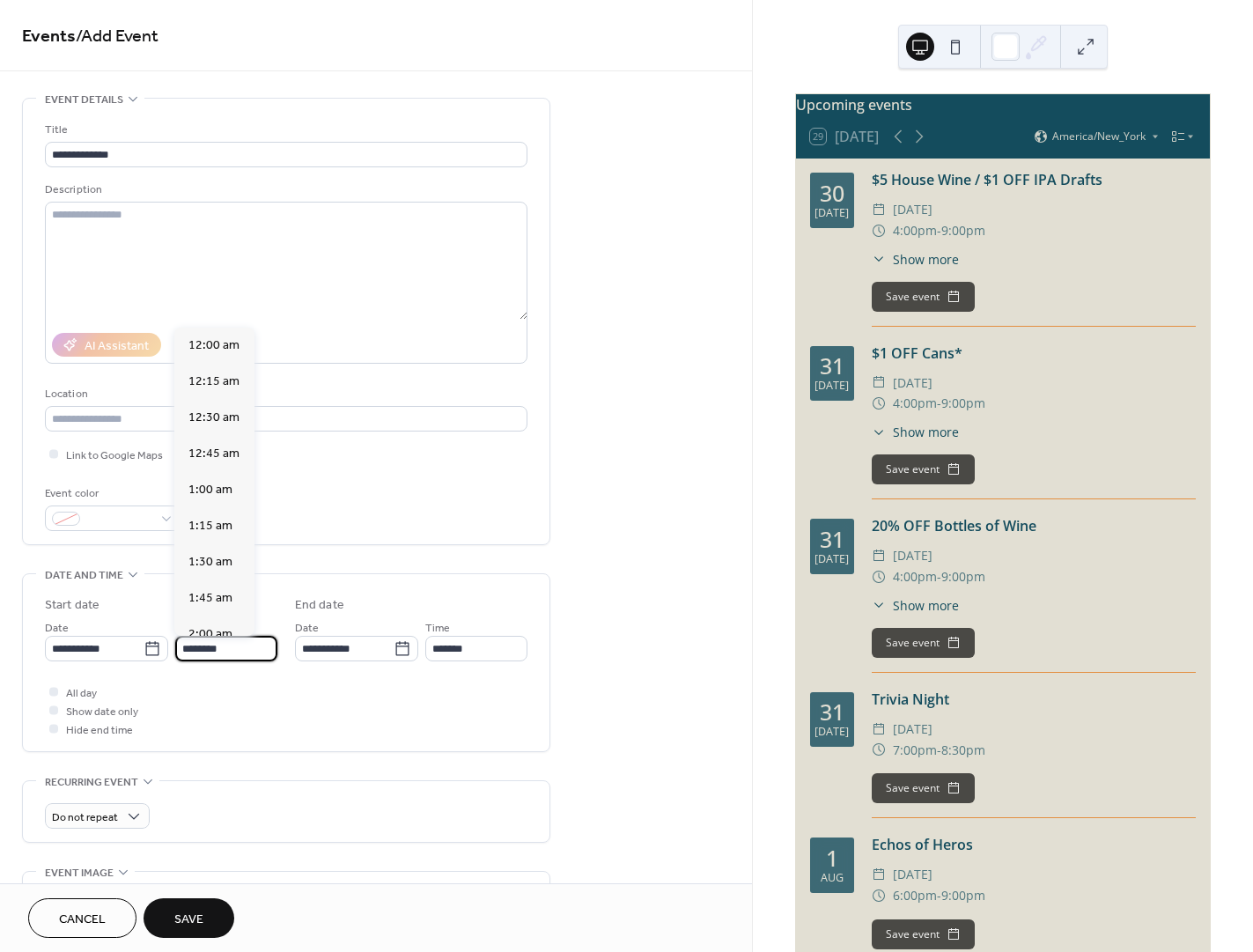 click on "********" at bounding box center (226, 648) 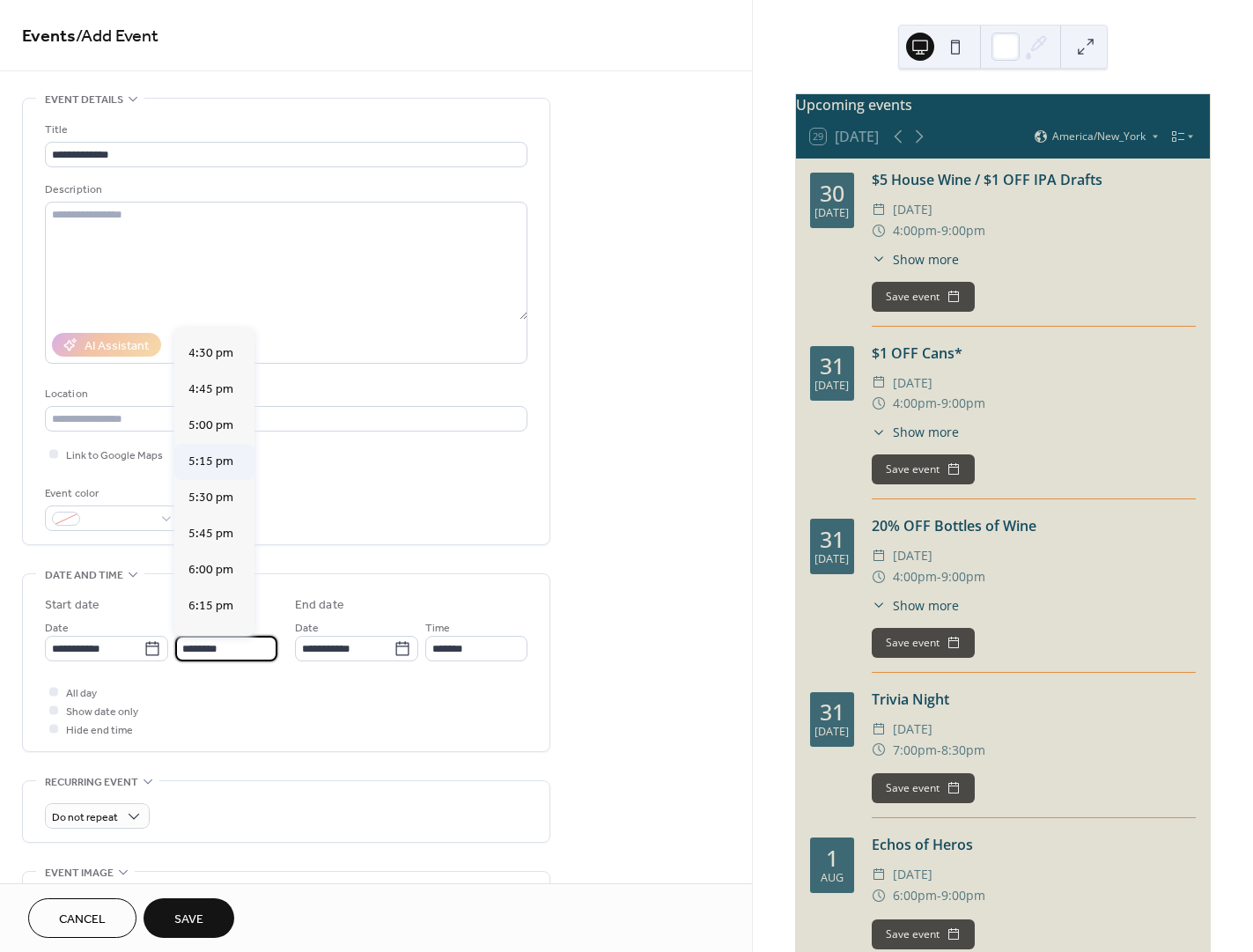scroll, scrollTop: 2388, scrollLeft: 0, axis: vertical 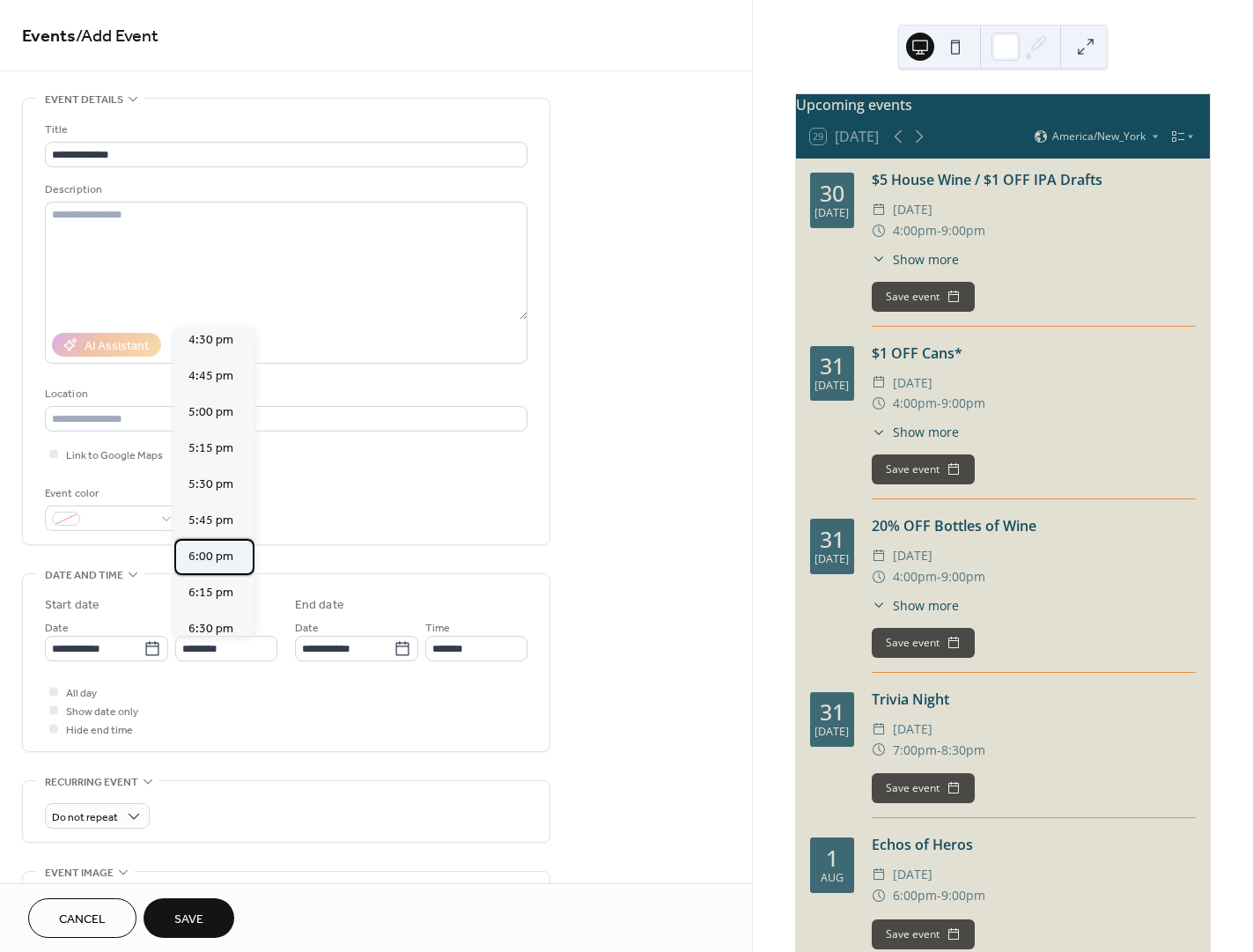 click on "6:00 pm" at bounding box center [210, 557] 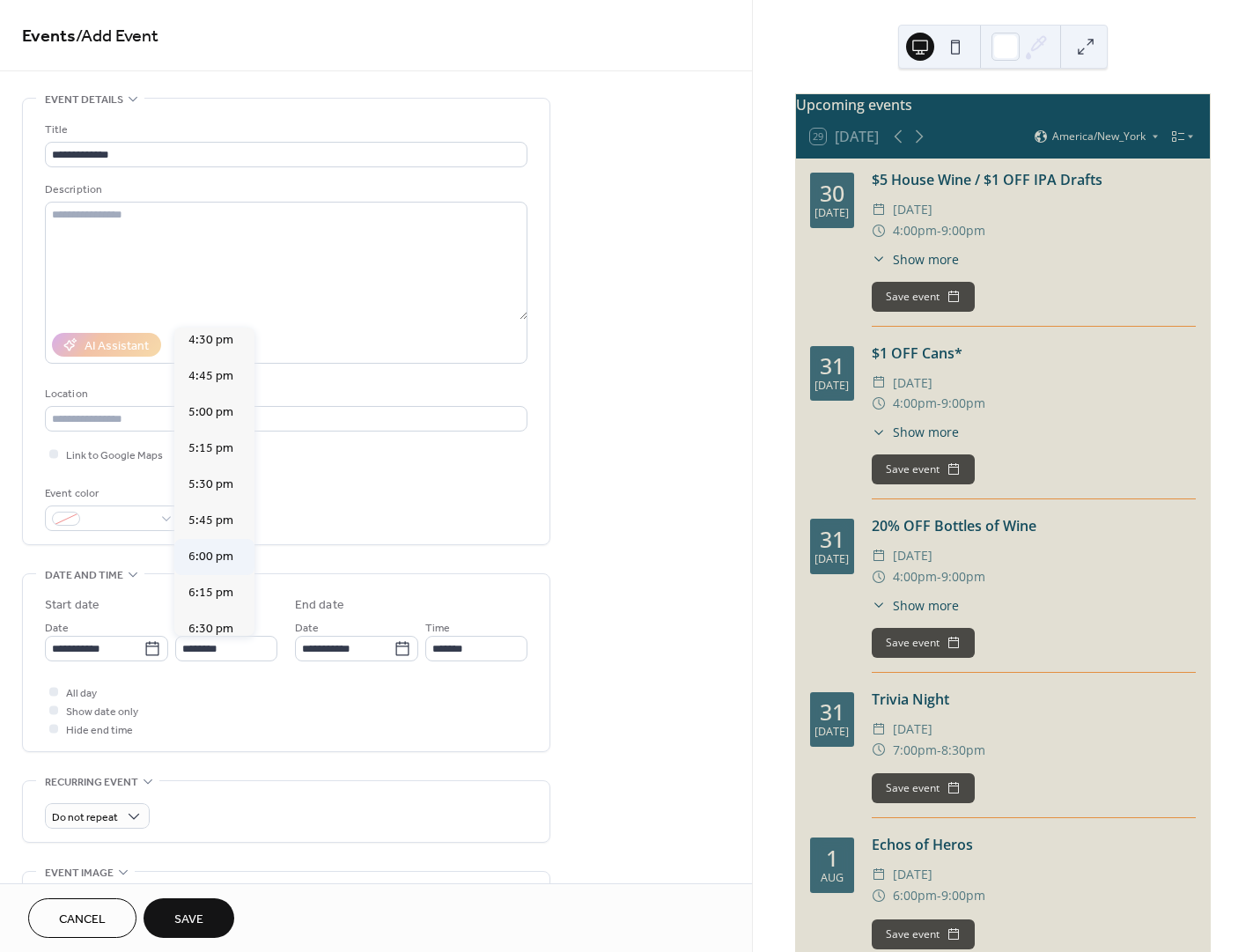 type on "*******" 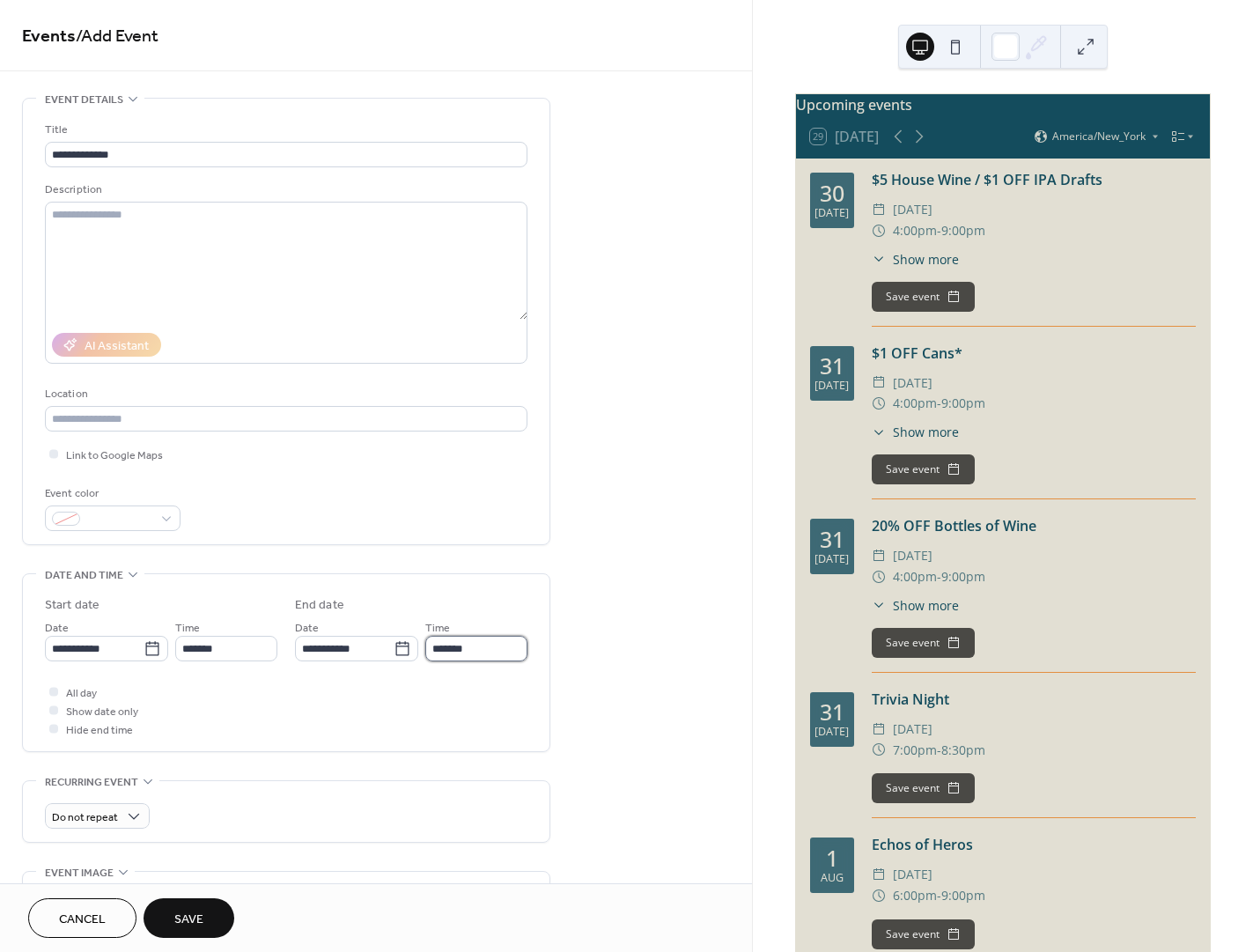 click on "*******" at bounding box center [476, 648] 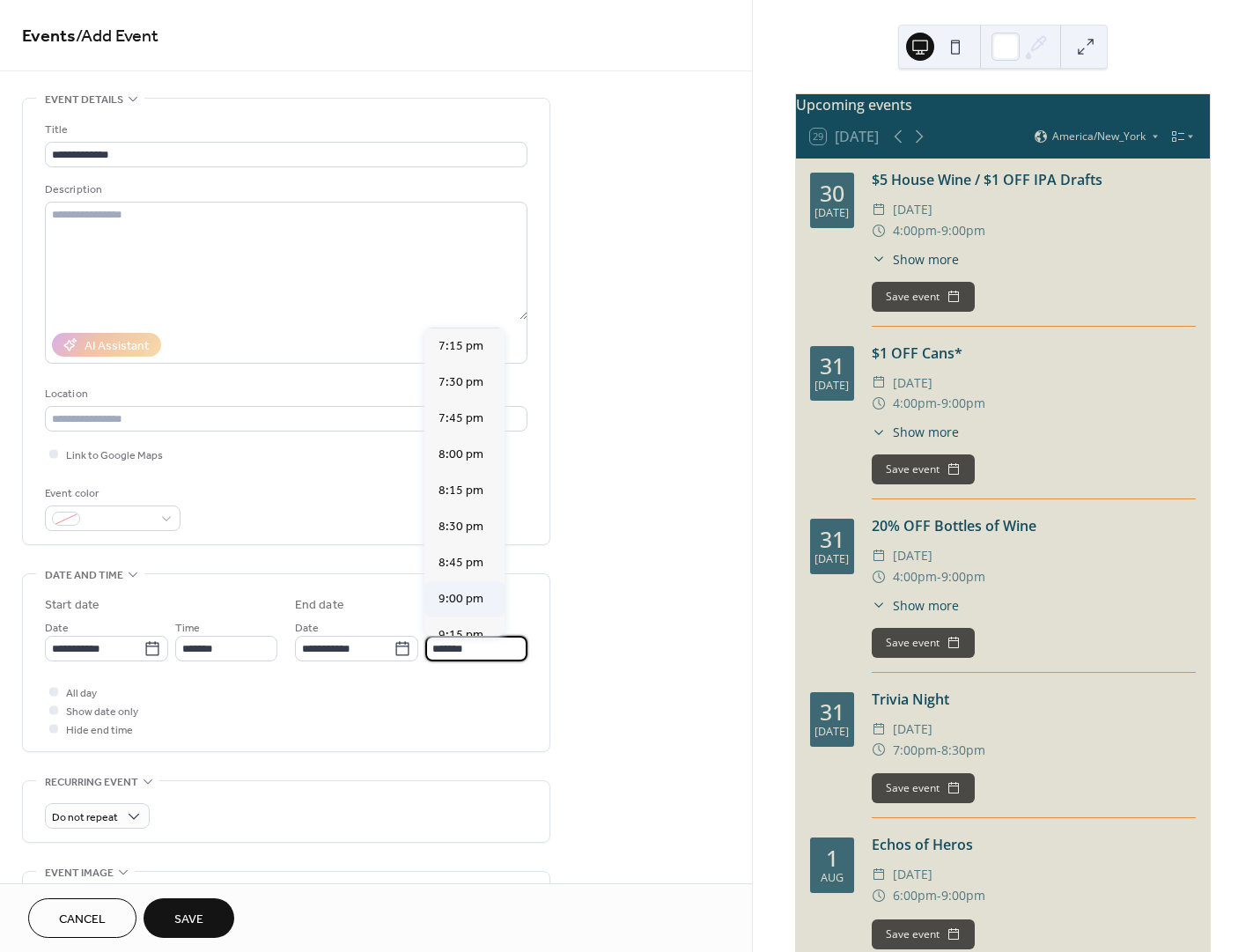 scroll, scrollTop: 154, scrollLeft: 0, axis: vertical 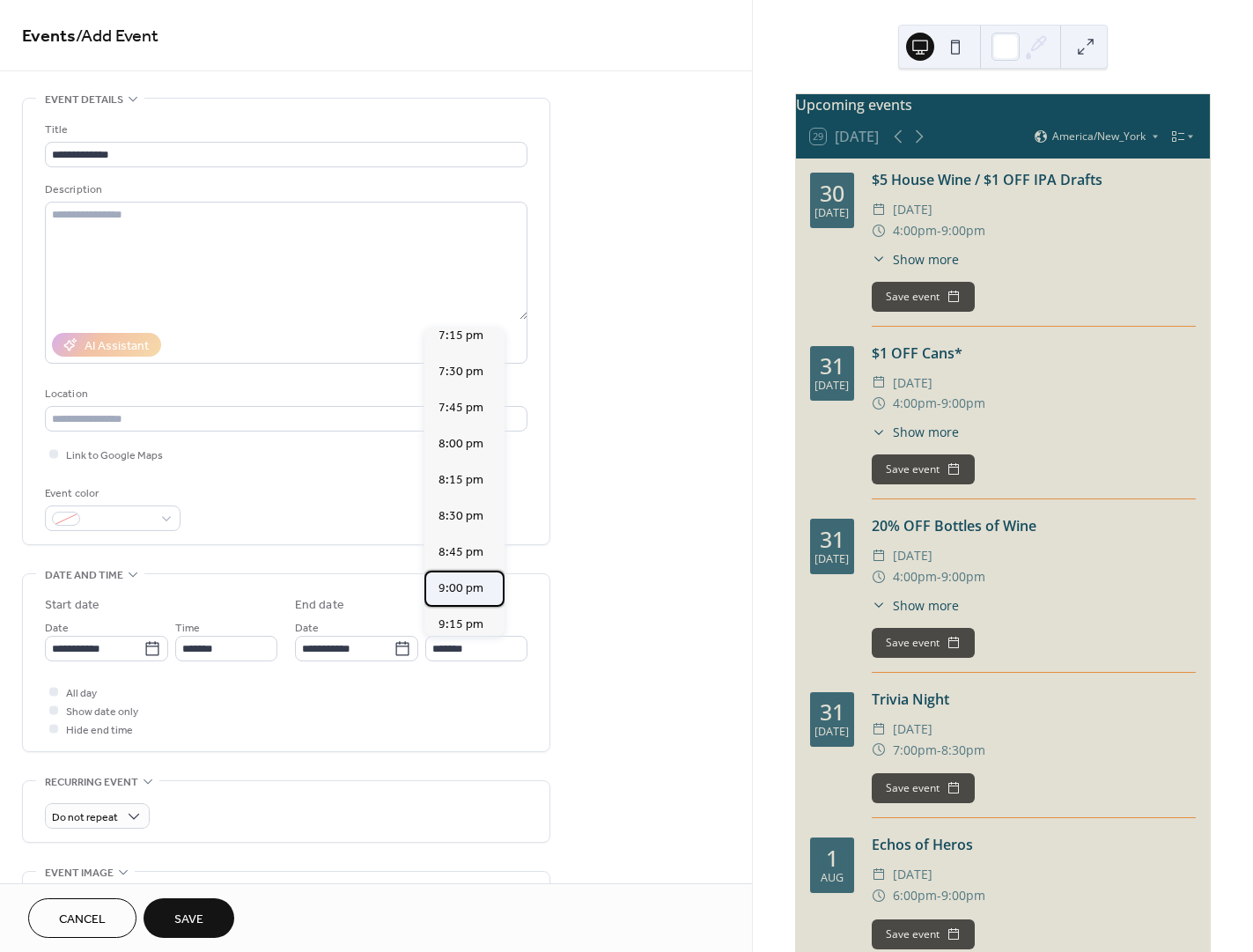 click on "9:00 pm" at bounding box center [461, 588] 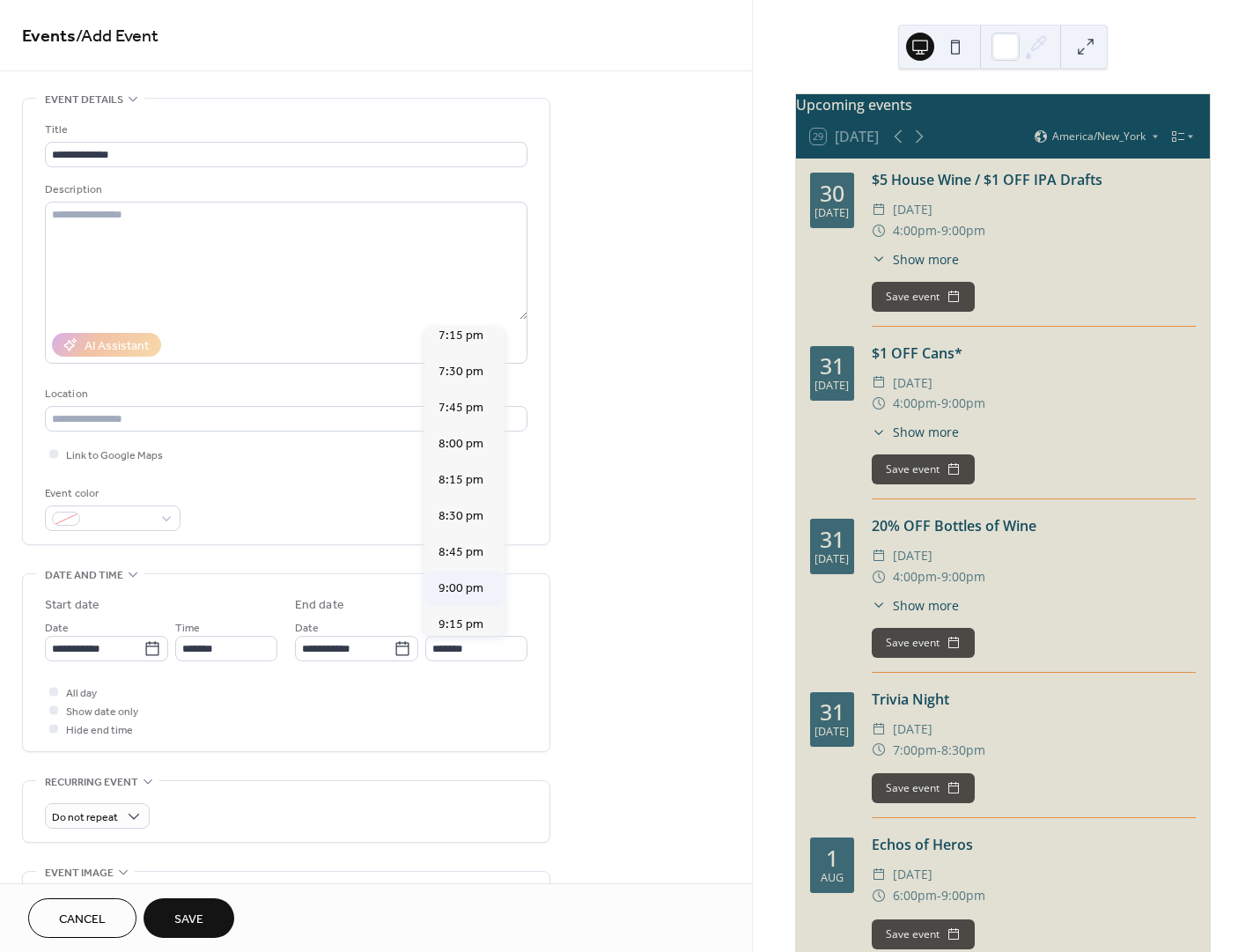 type on "*******" 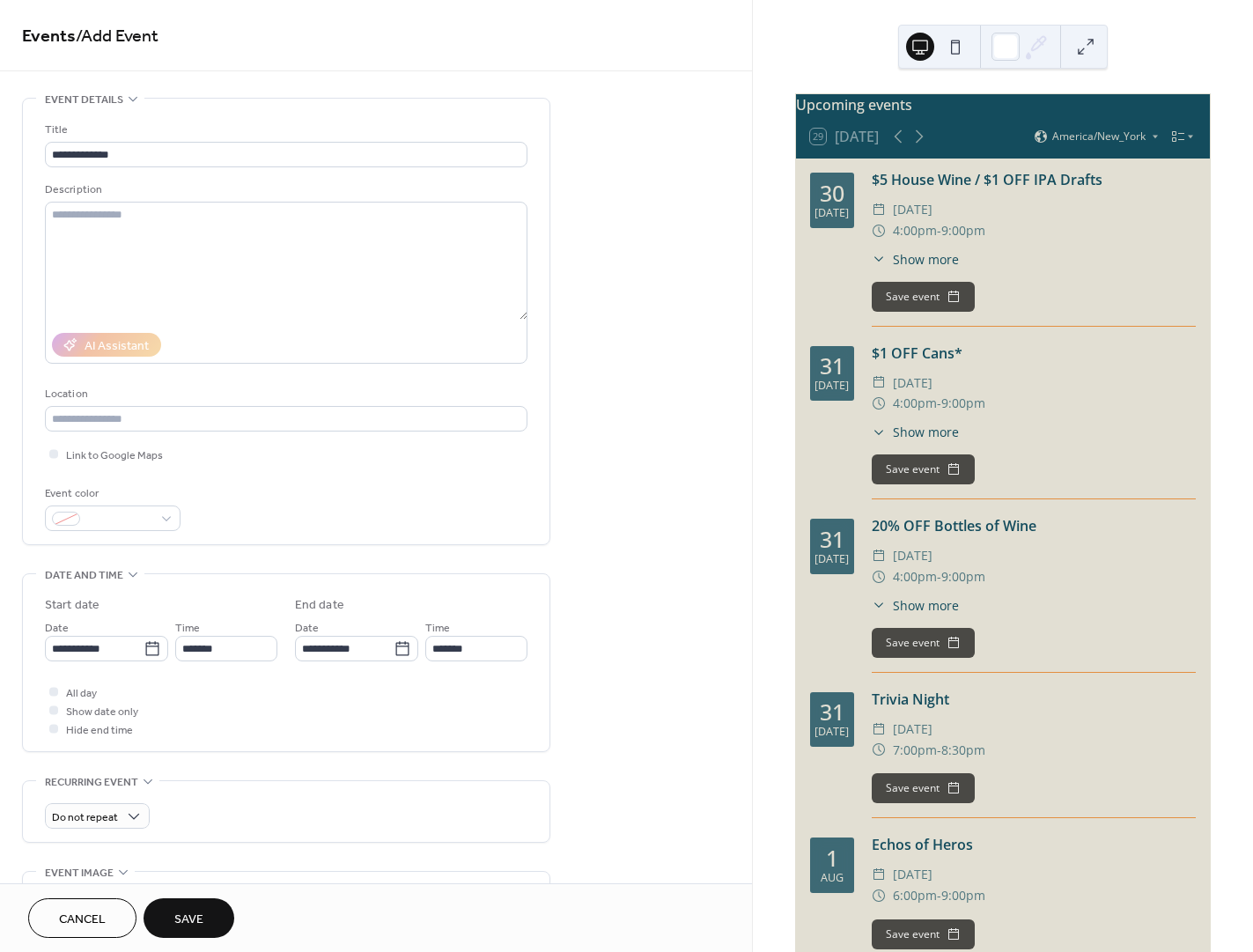 click on "Save" at bounding box center [188, 918] 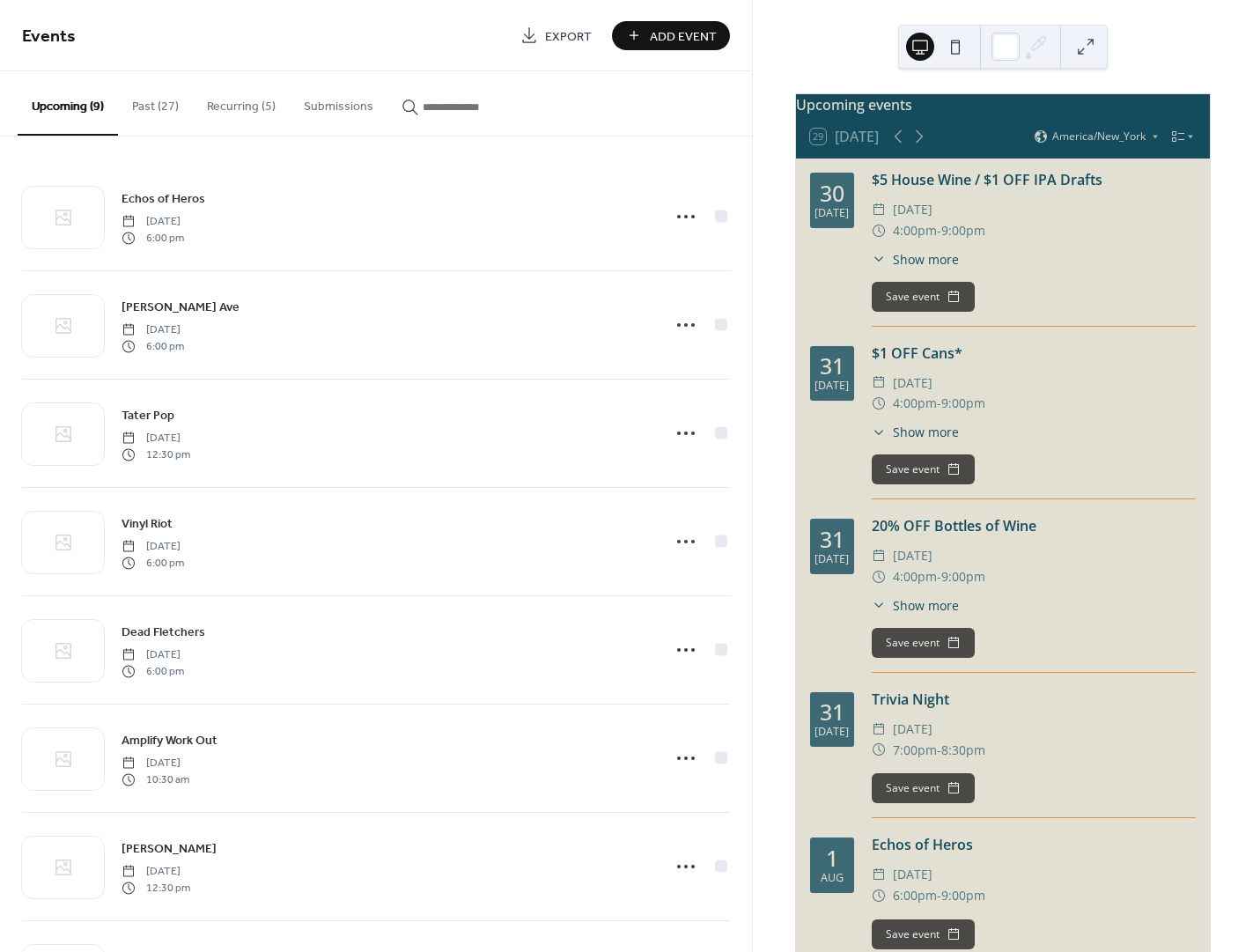 click on "Add Event" at bounding box center [683, 36] 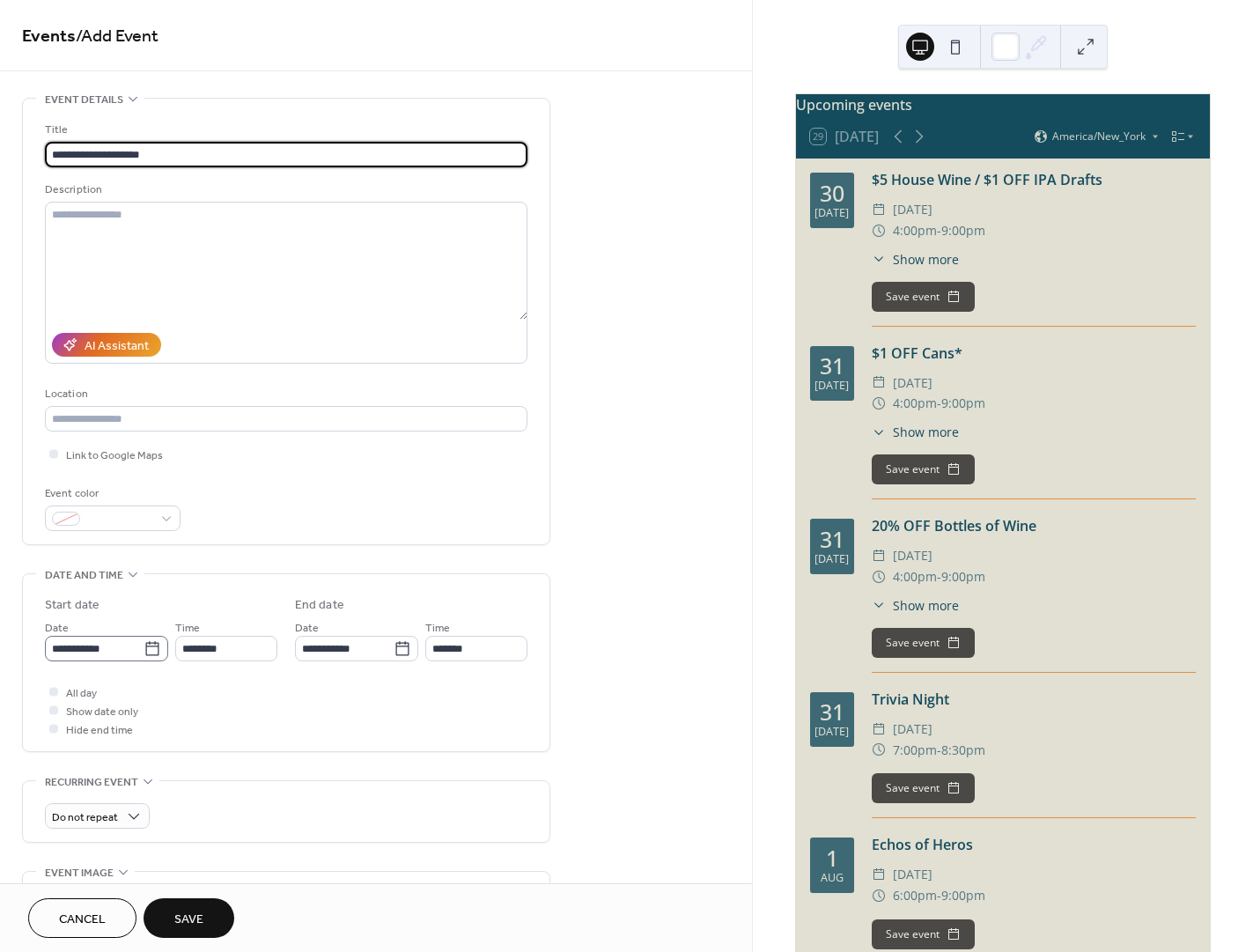 type on "**********" 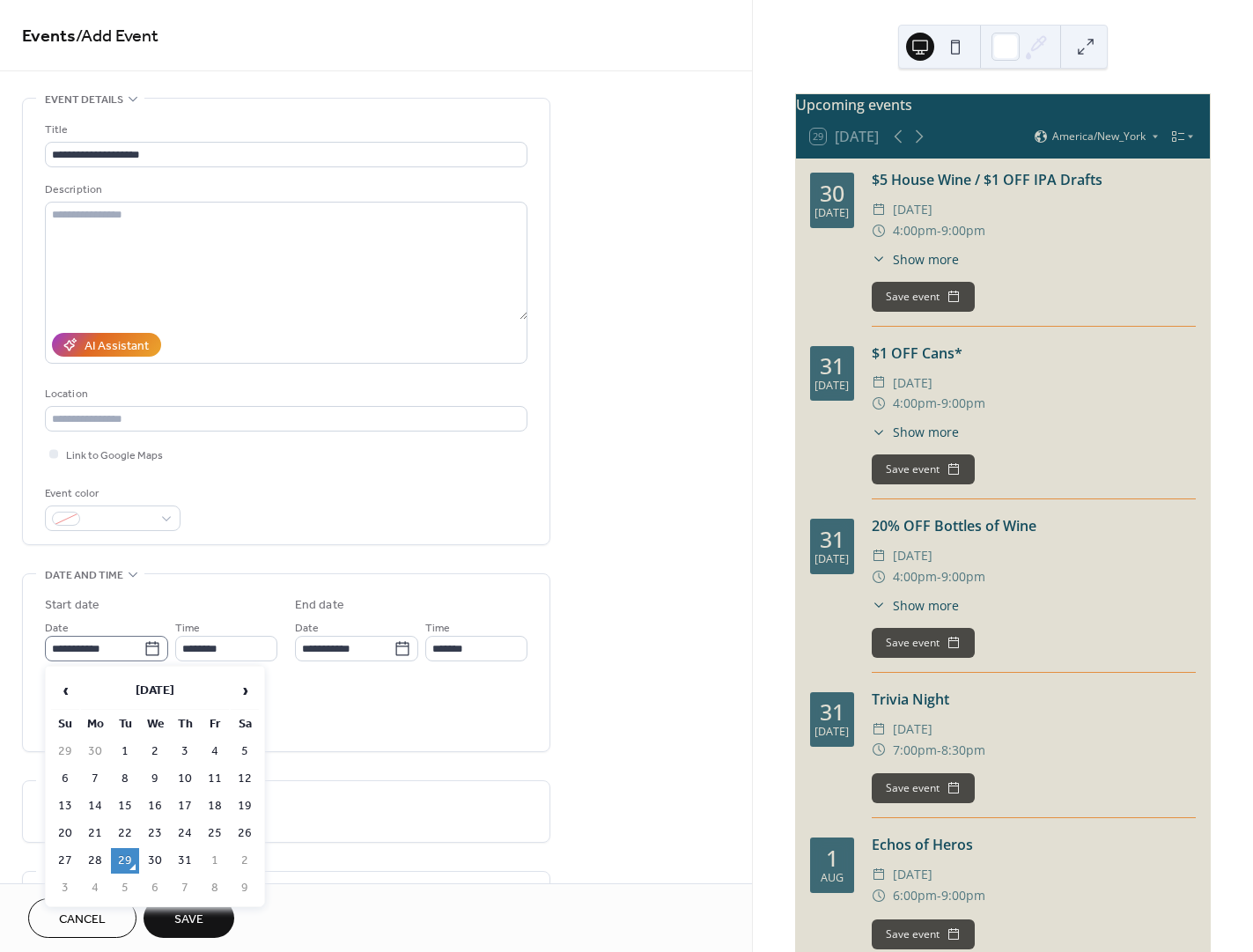 click 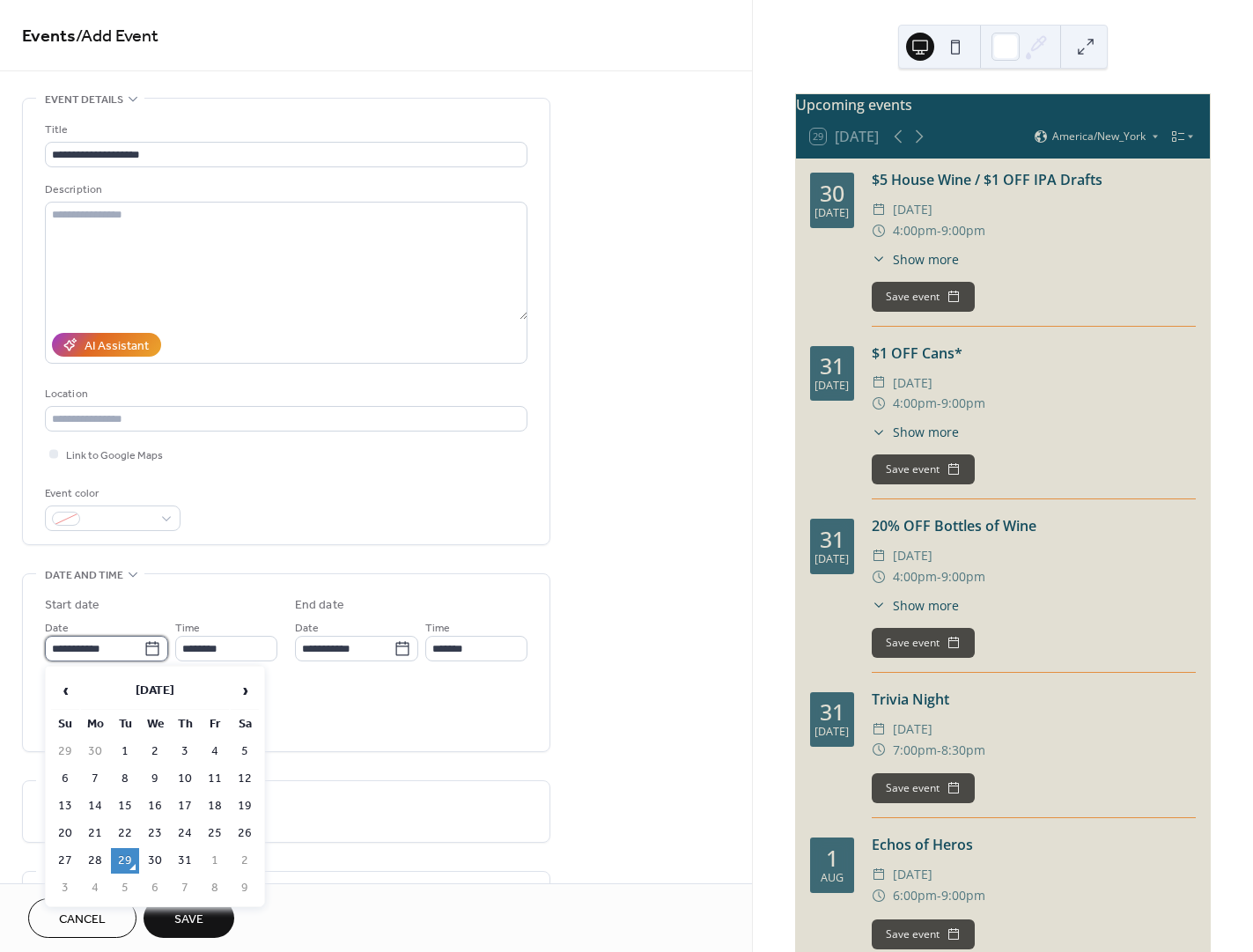 click on "**********" at bounding box center (94, 648) 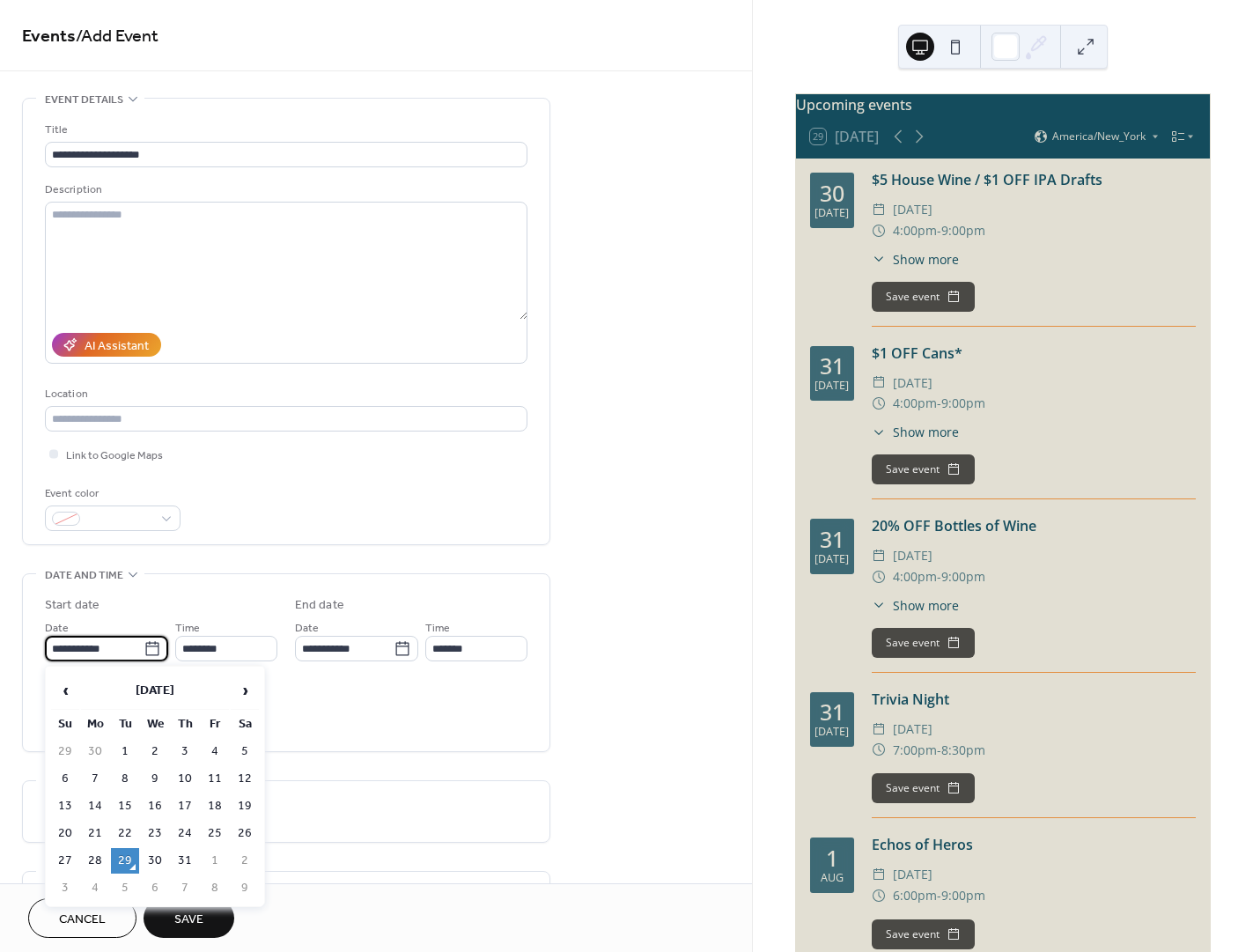 click on "‹ [DATE] › Su Mo Tu We Th Fr Sa 29 30 1 2 3 4 5 6 7 8 9 10 11 12 13 14 15 16 17 18 19 20 21 22 23 24 25 26 27 28 29 30 31 1 2 3 4 5 6 7 8 9" at bounding box center (155, 786) 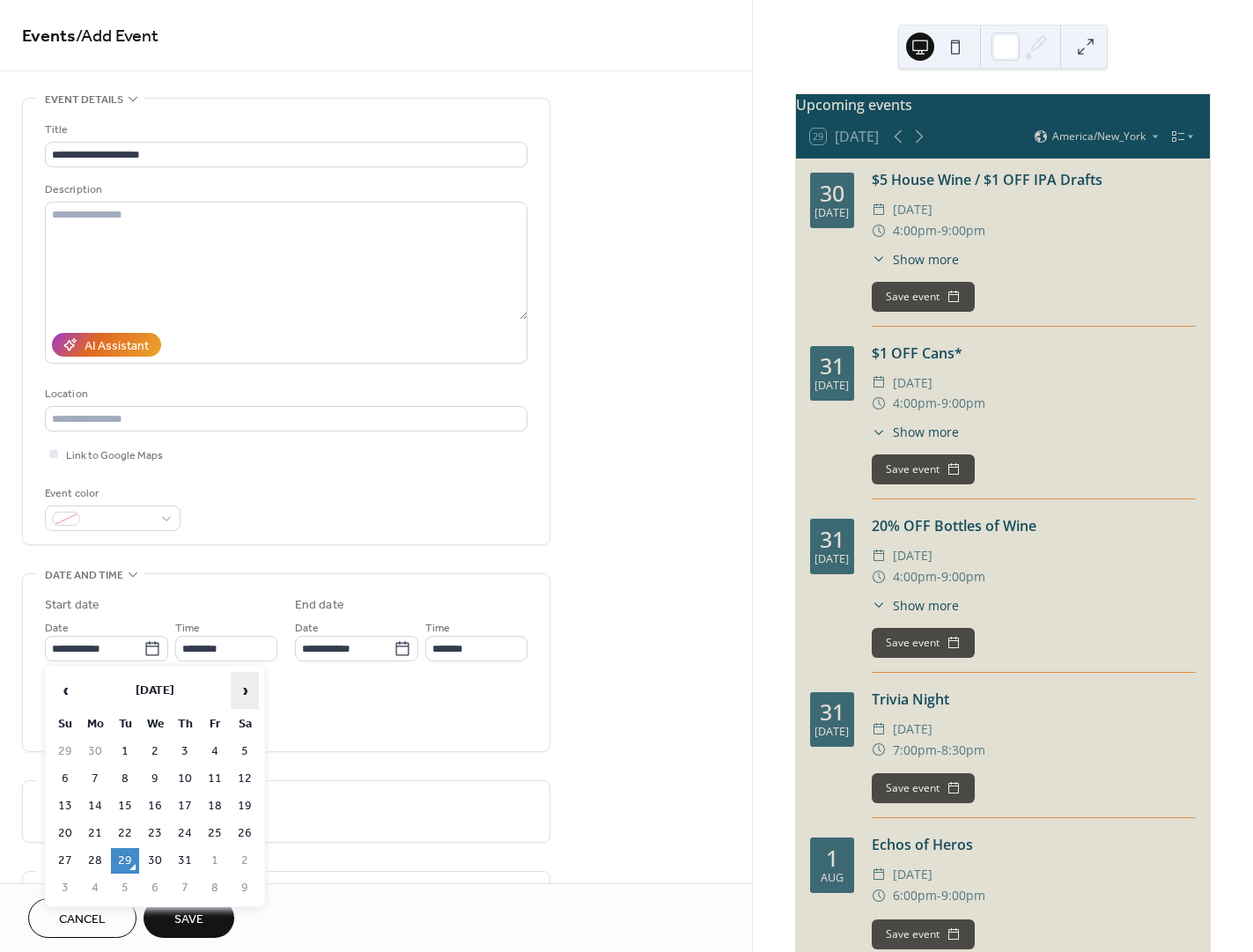 drag, startPoint x: 247, startPoint y: 691, endPoint x: 244, endPoint y: 705, distance: 14.317821 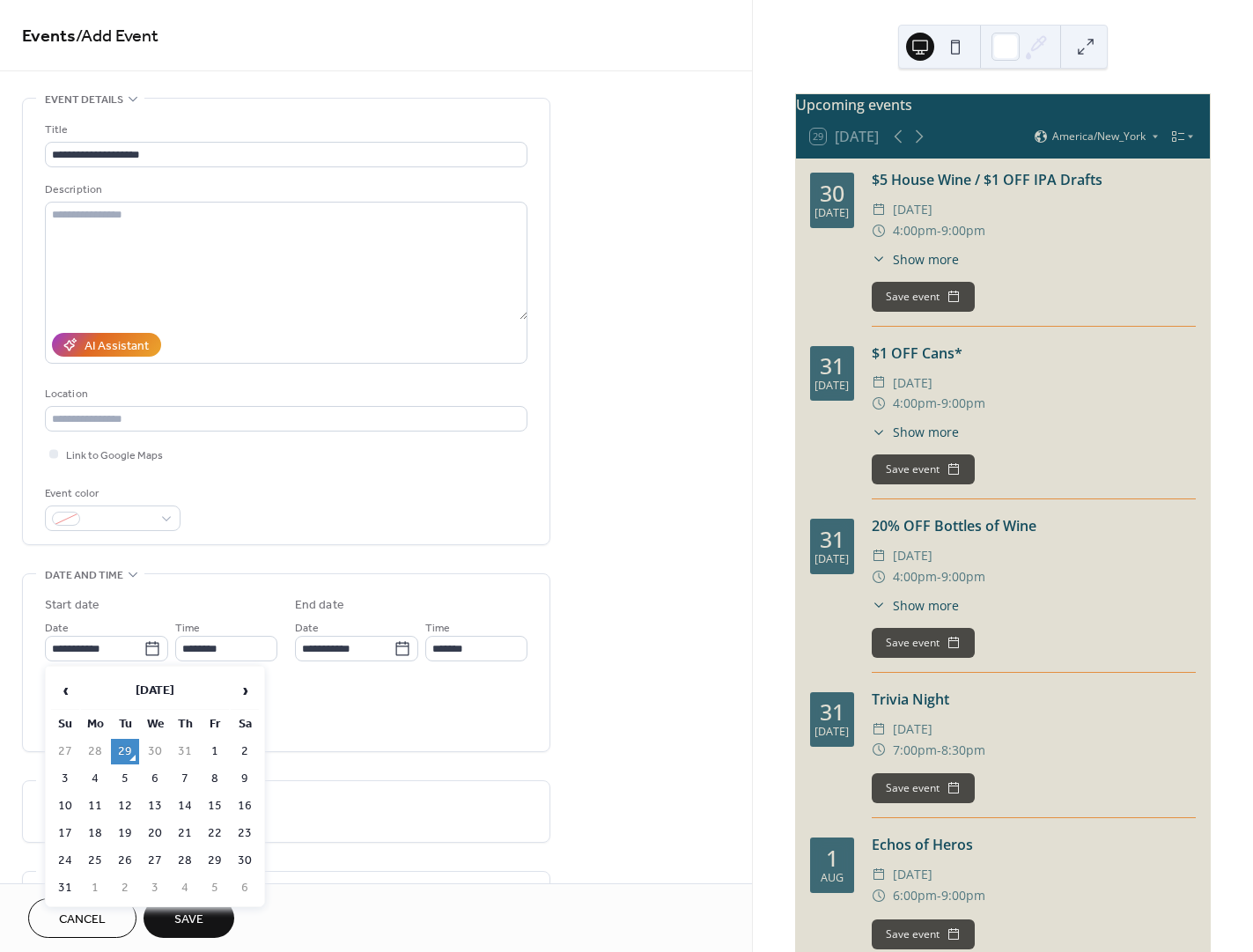 drag, startPoint x: 240, startPoint y: 805, endPoint x: 237, endPoint y: 766, distance: 39.115214 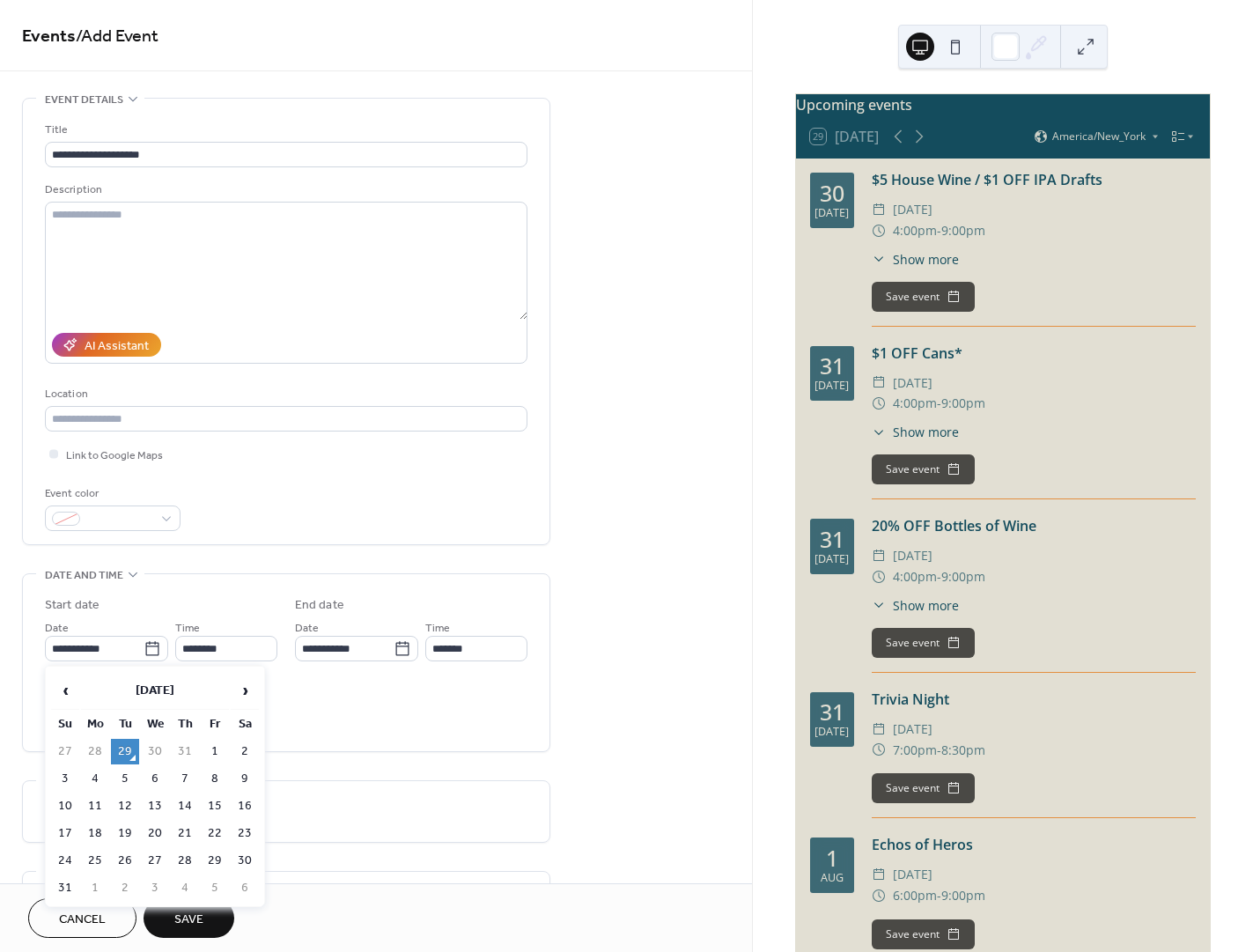 click on "16" at bounding box center (245, 806) 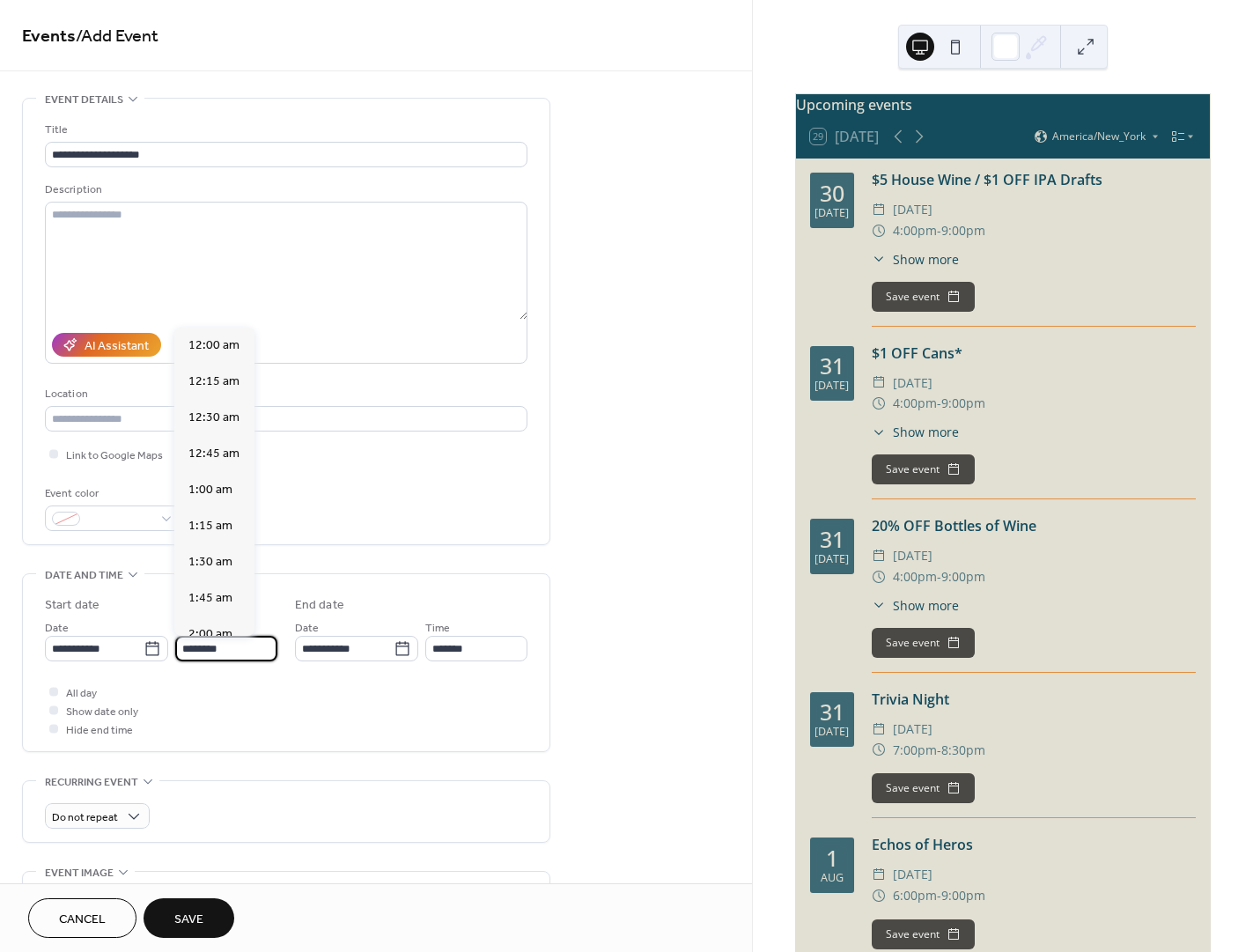 click on "********" at bounding box center [226, 648] 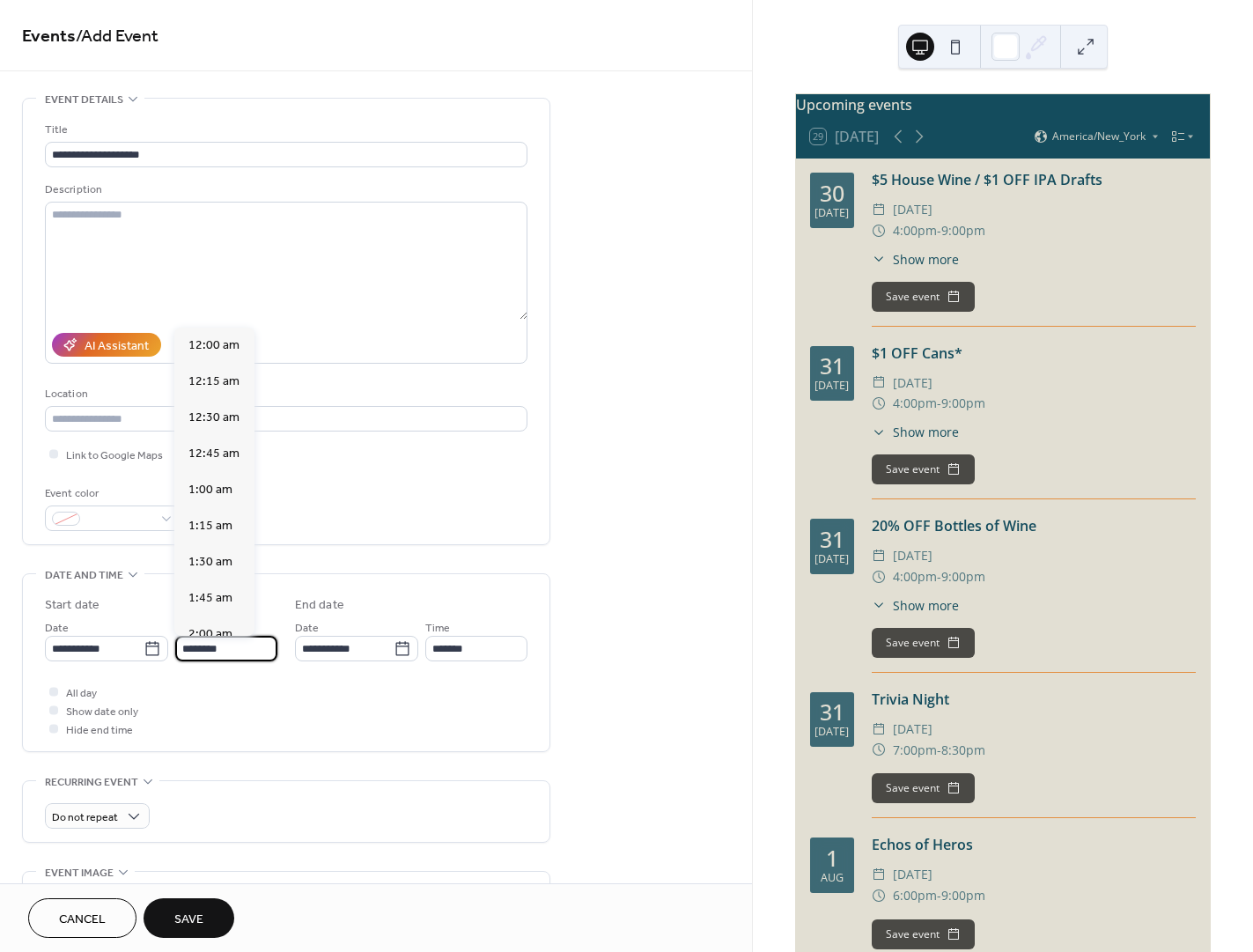 scroll, scrollTop: 1712, scrollLeft: 0, axis: vertical 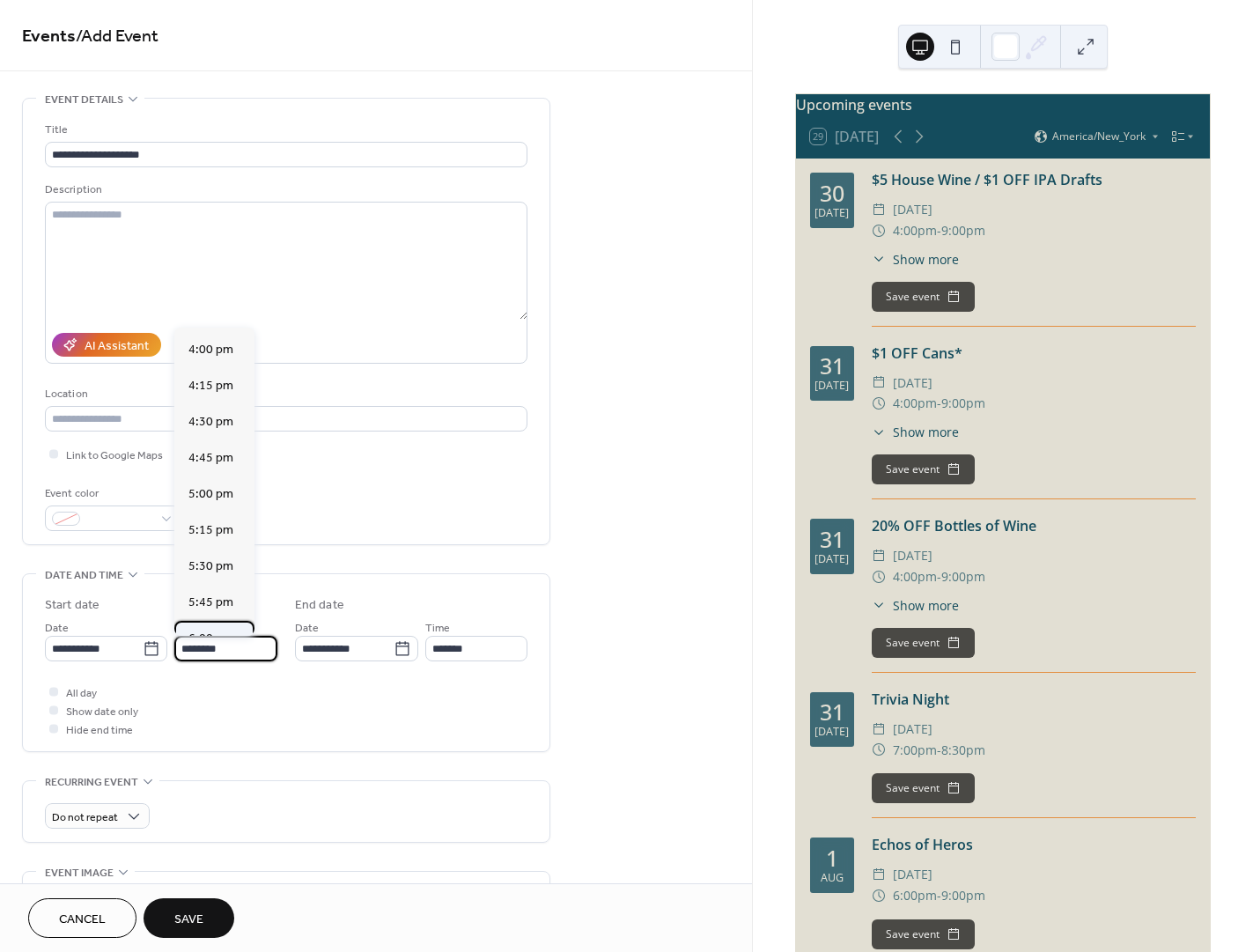 click on "6:00 pm" at bounding box center [210, 638] 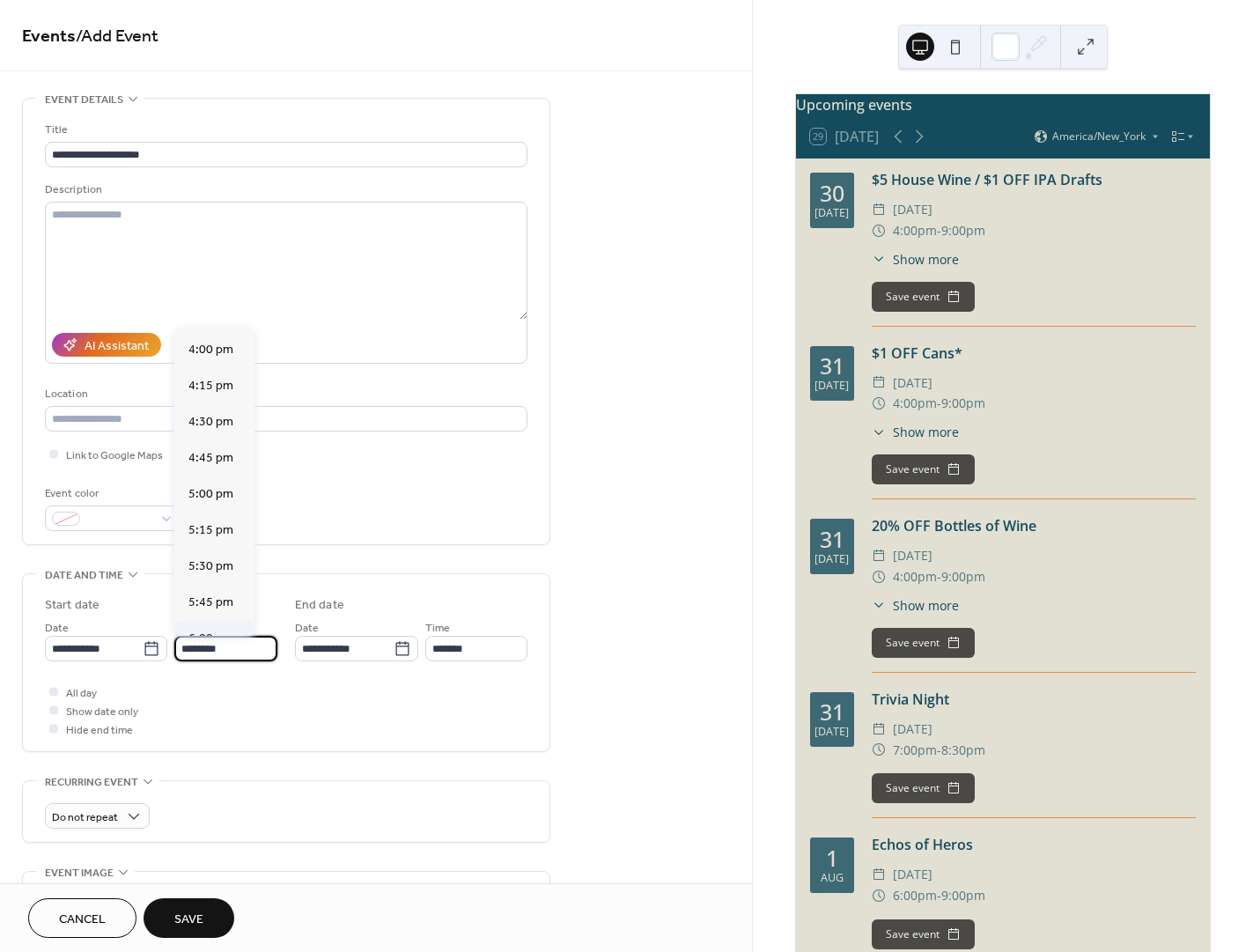 type on "*******" 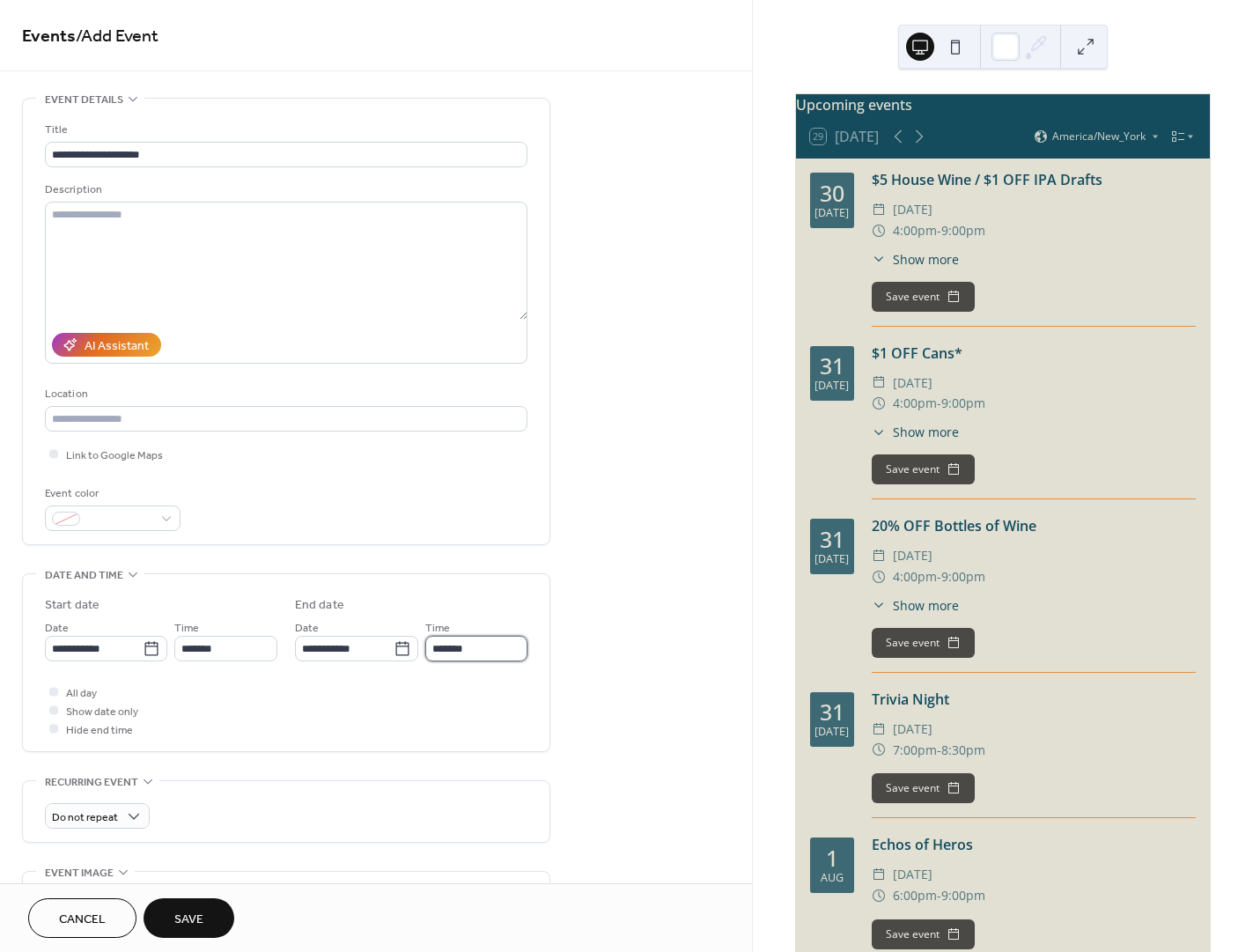 click on "*******" at bounding box center [476, 648] 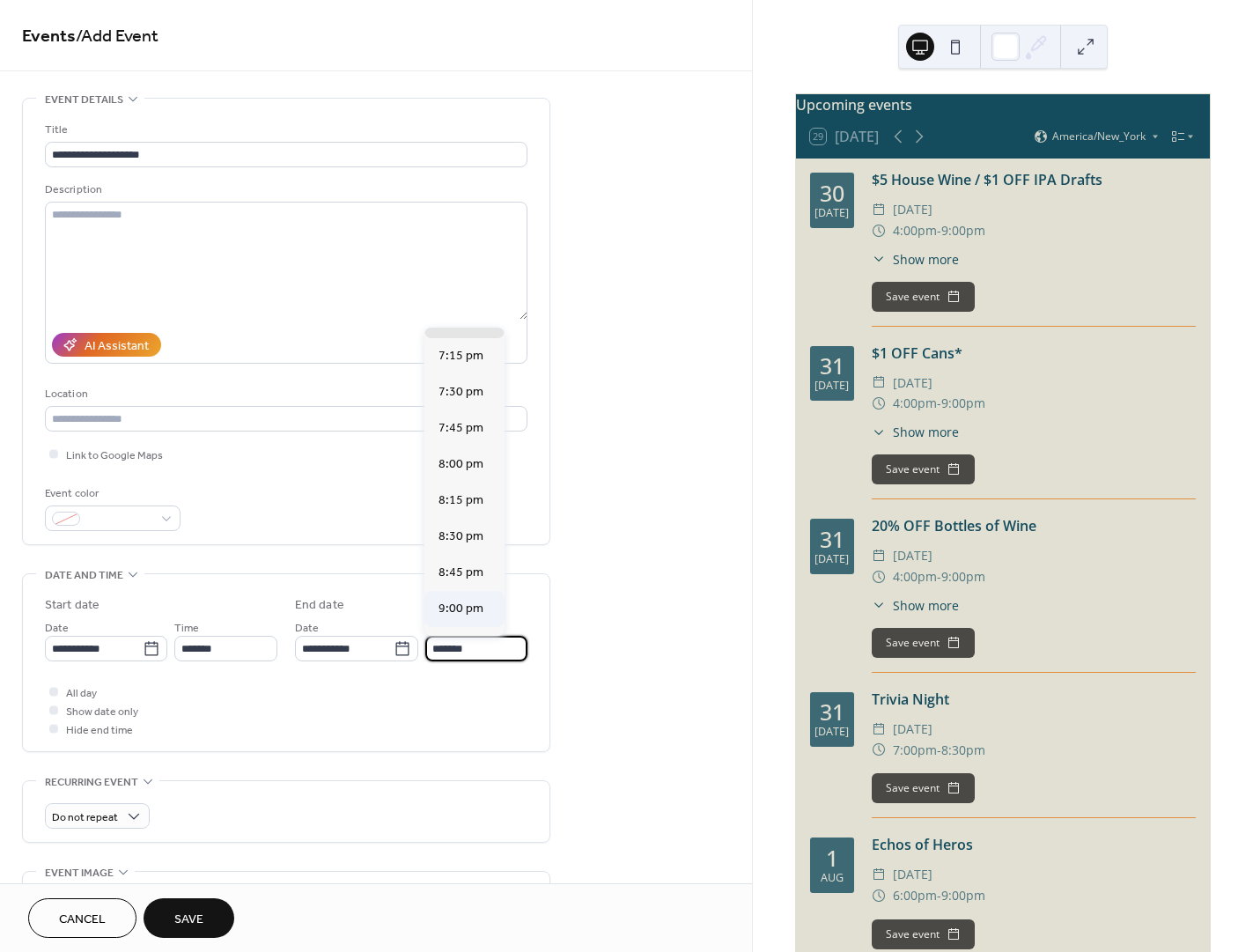 scroll, scrollTop: 132, scrollLeft: 0, axis: vertical 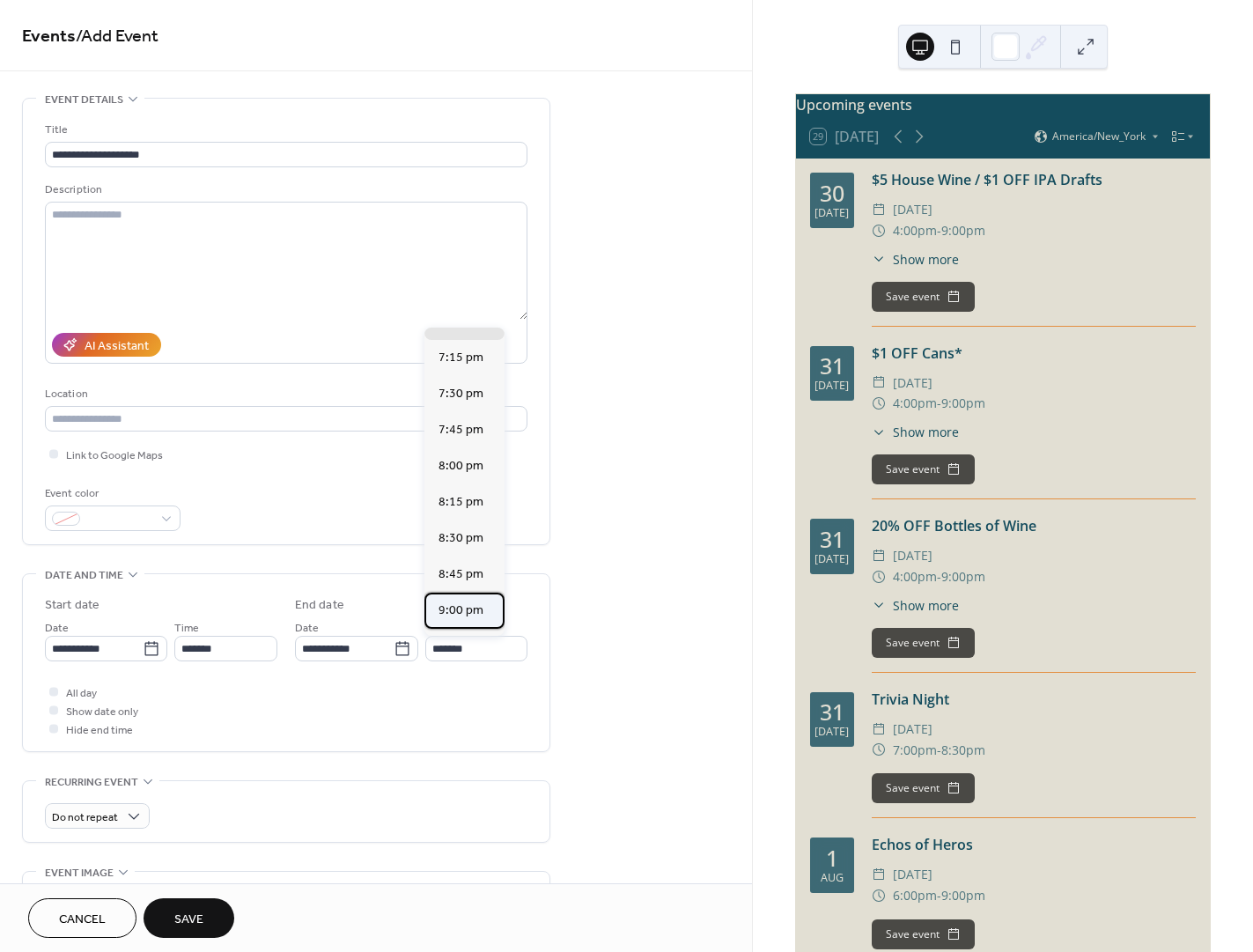 click on "9:00 pm" at bounding box center [464, 610] 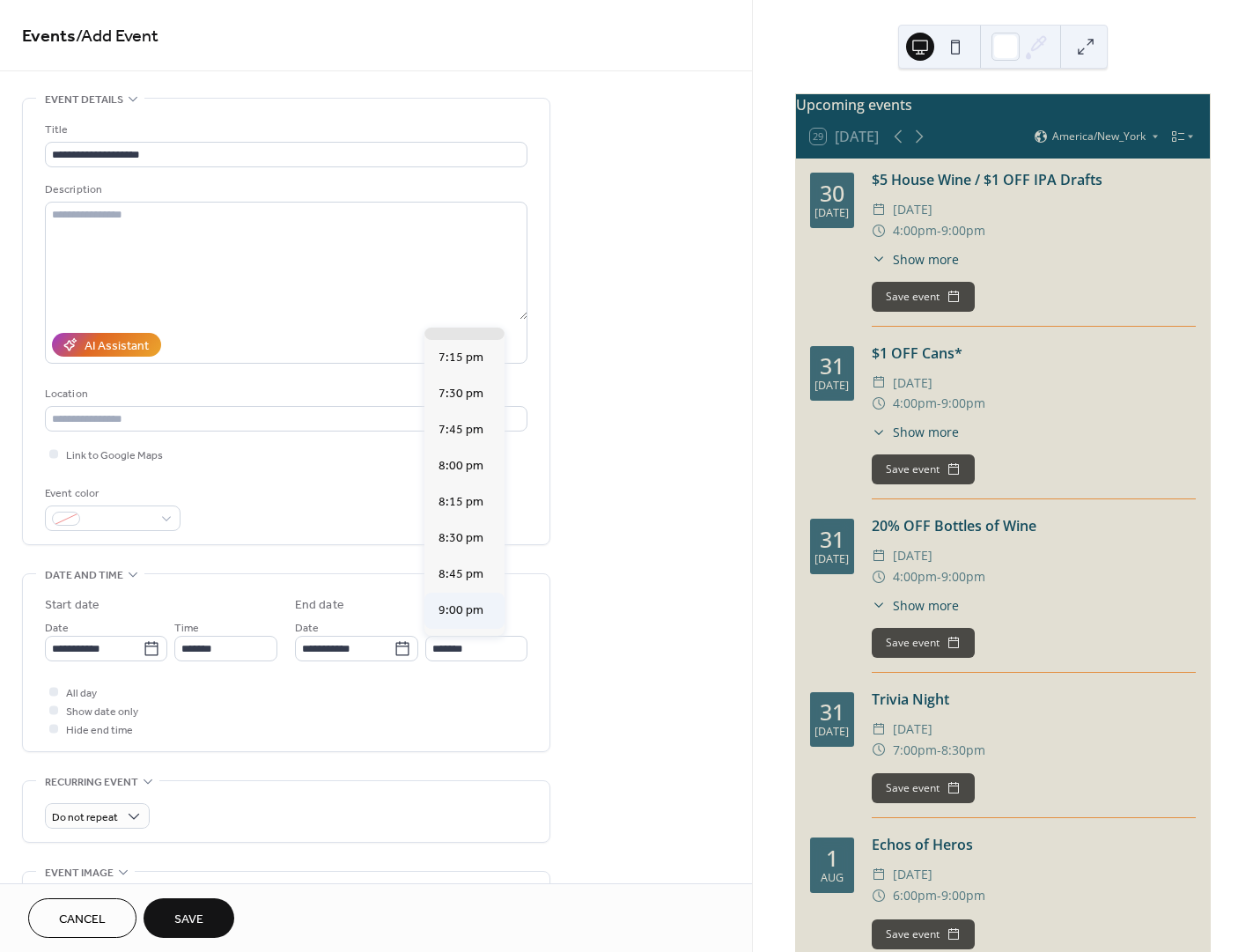 type on "*******" 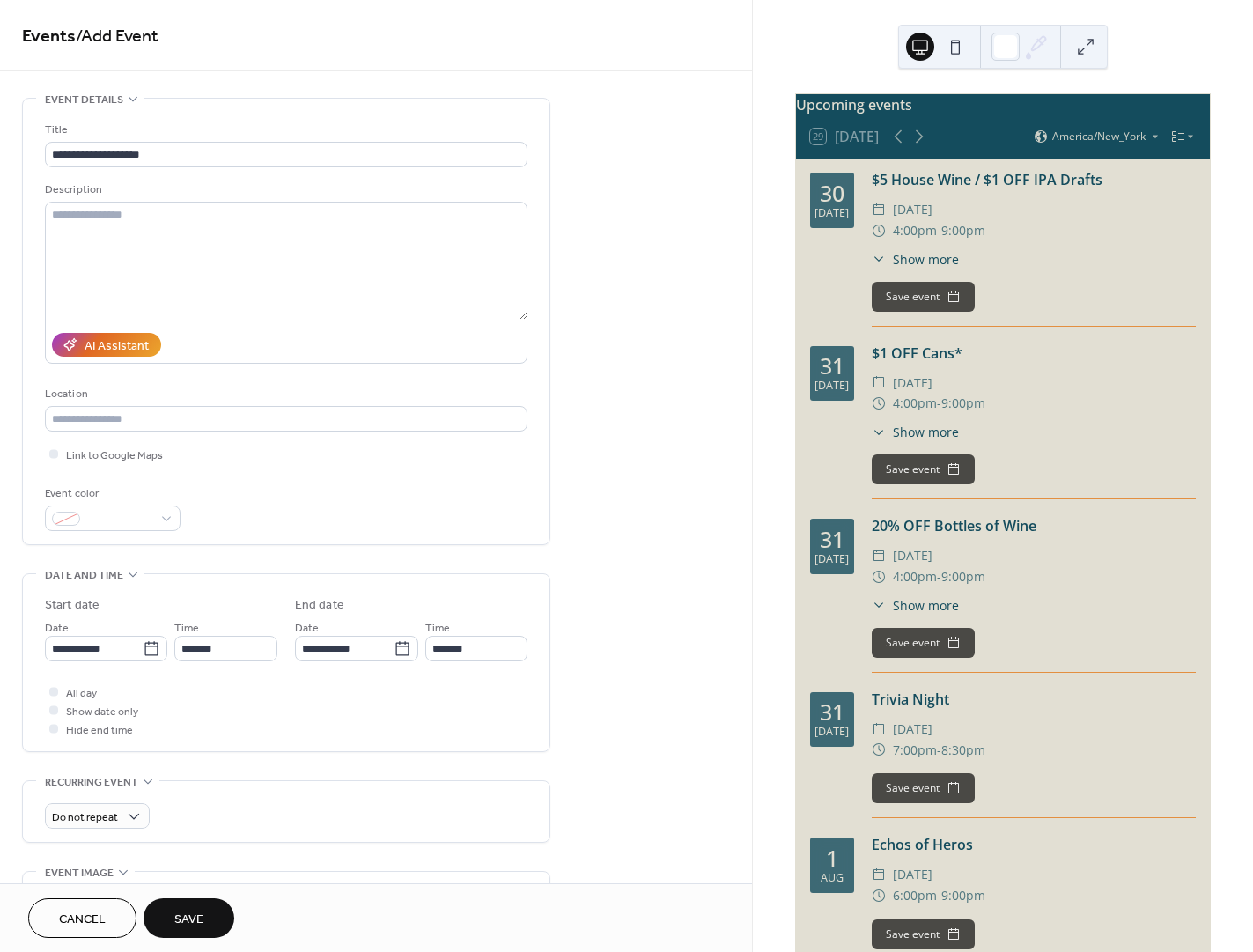 click on "Save" at bounding box center [188, 919] 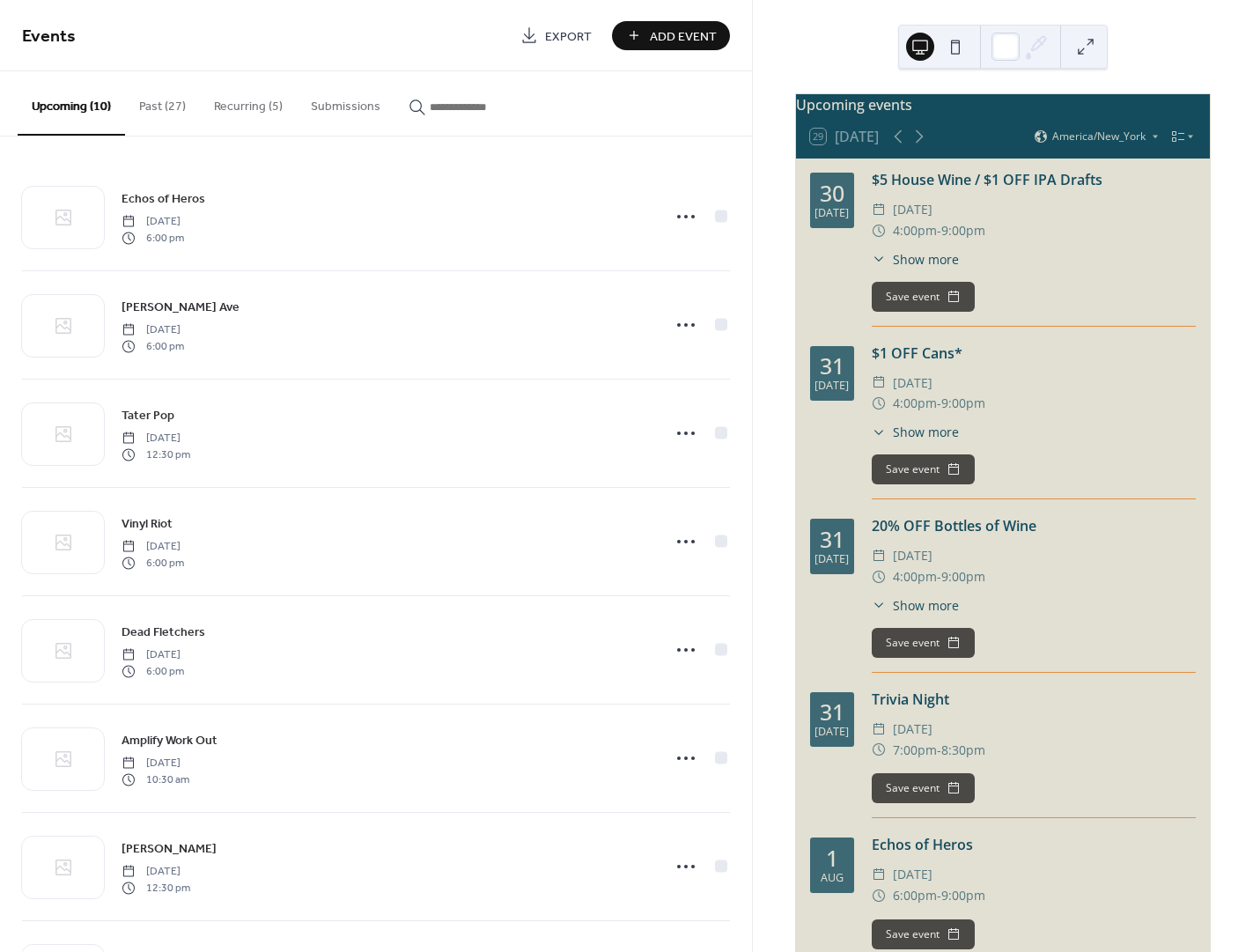 click on "Add Event" at bounding box center (683, 36) 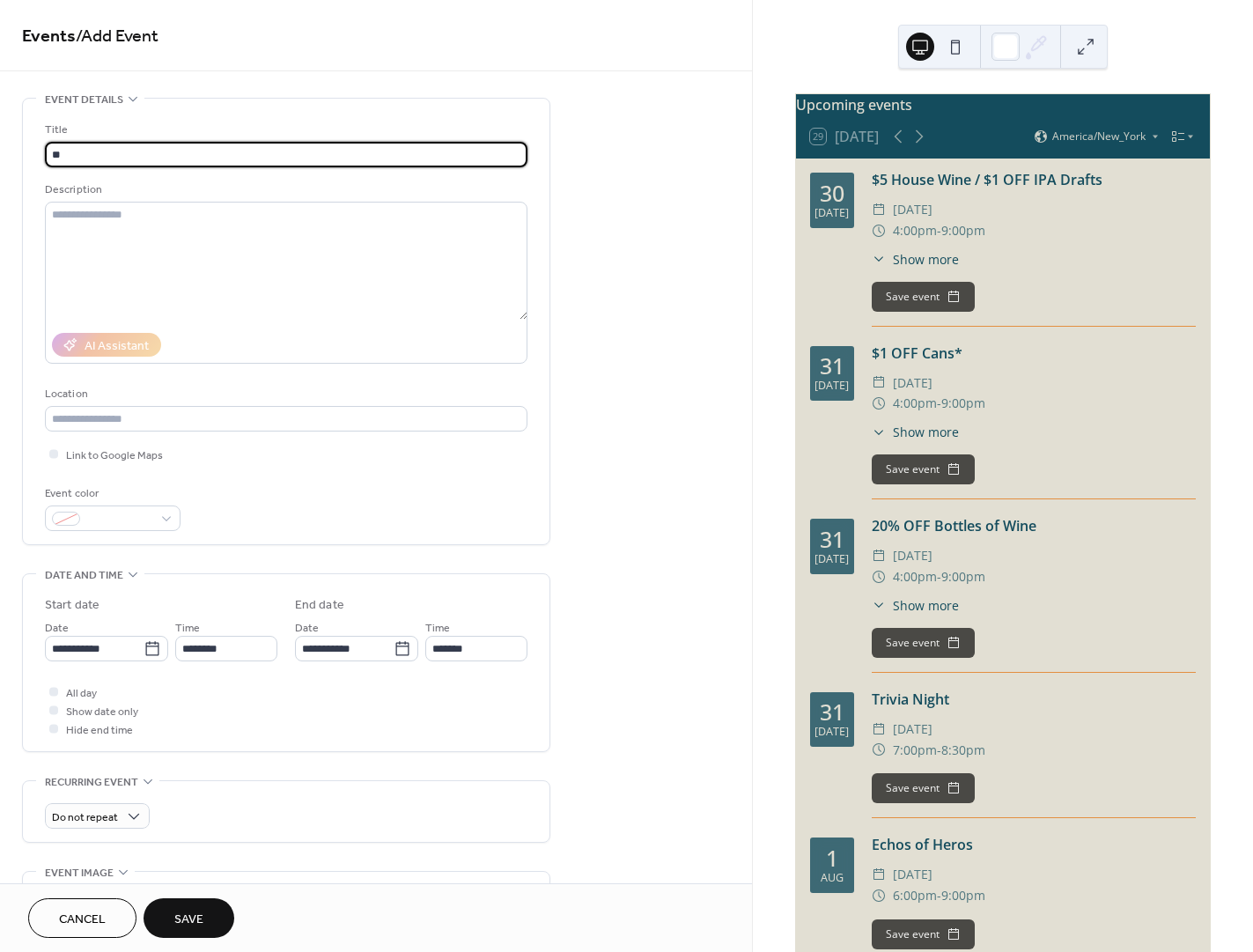 type on "**" 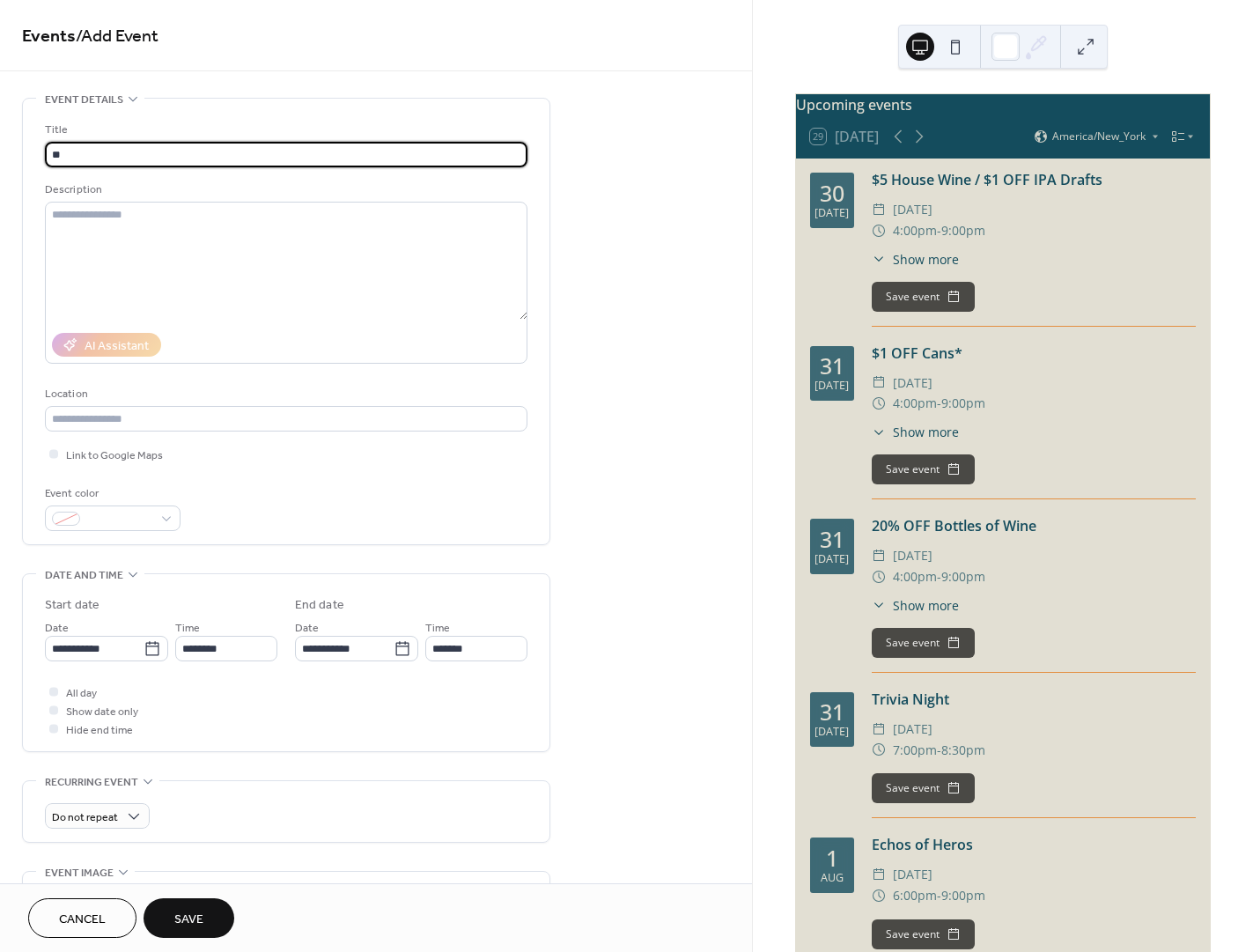 click on "Cancel" at bounding box center (82, 919) 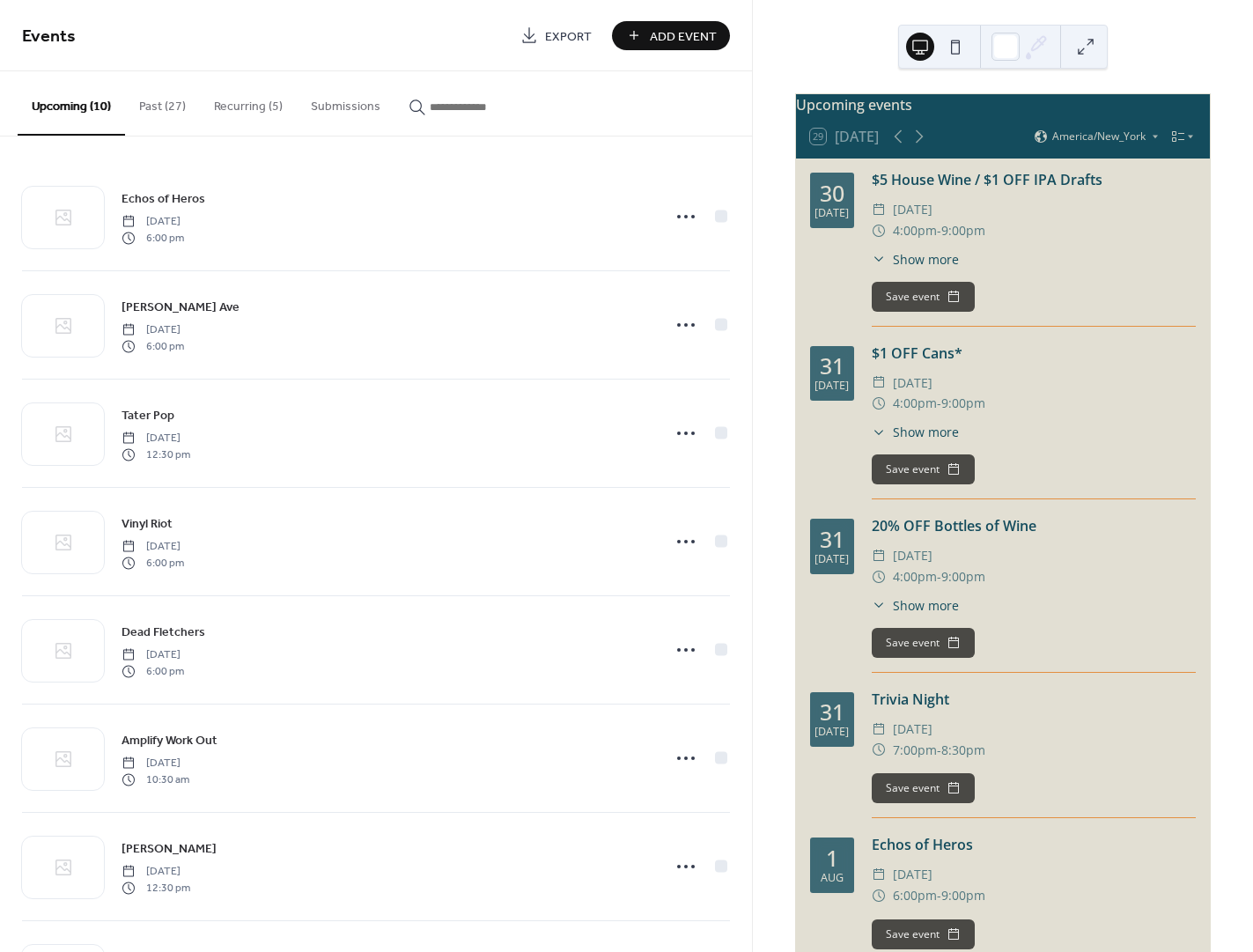 click on "Past (27)" at bounding box center [162, 102] 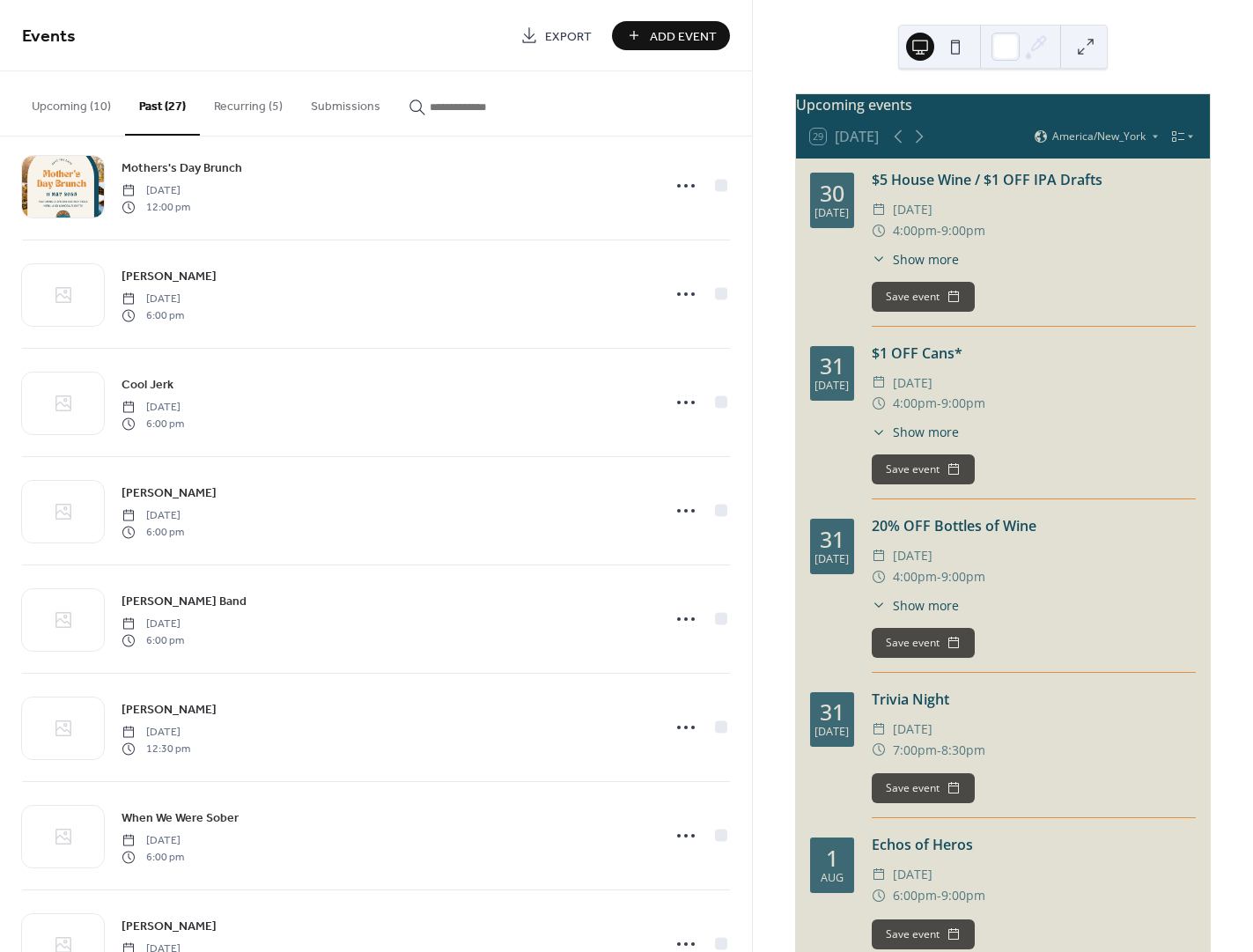scroll, scrollTop: 2161, scrollLeft: 0, axis: vertical 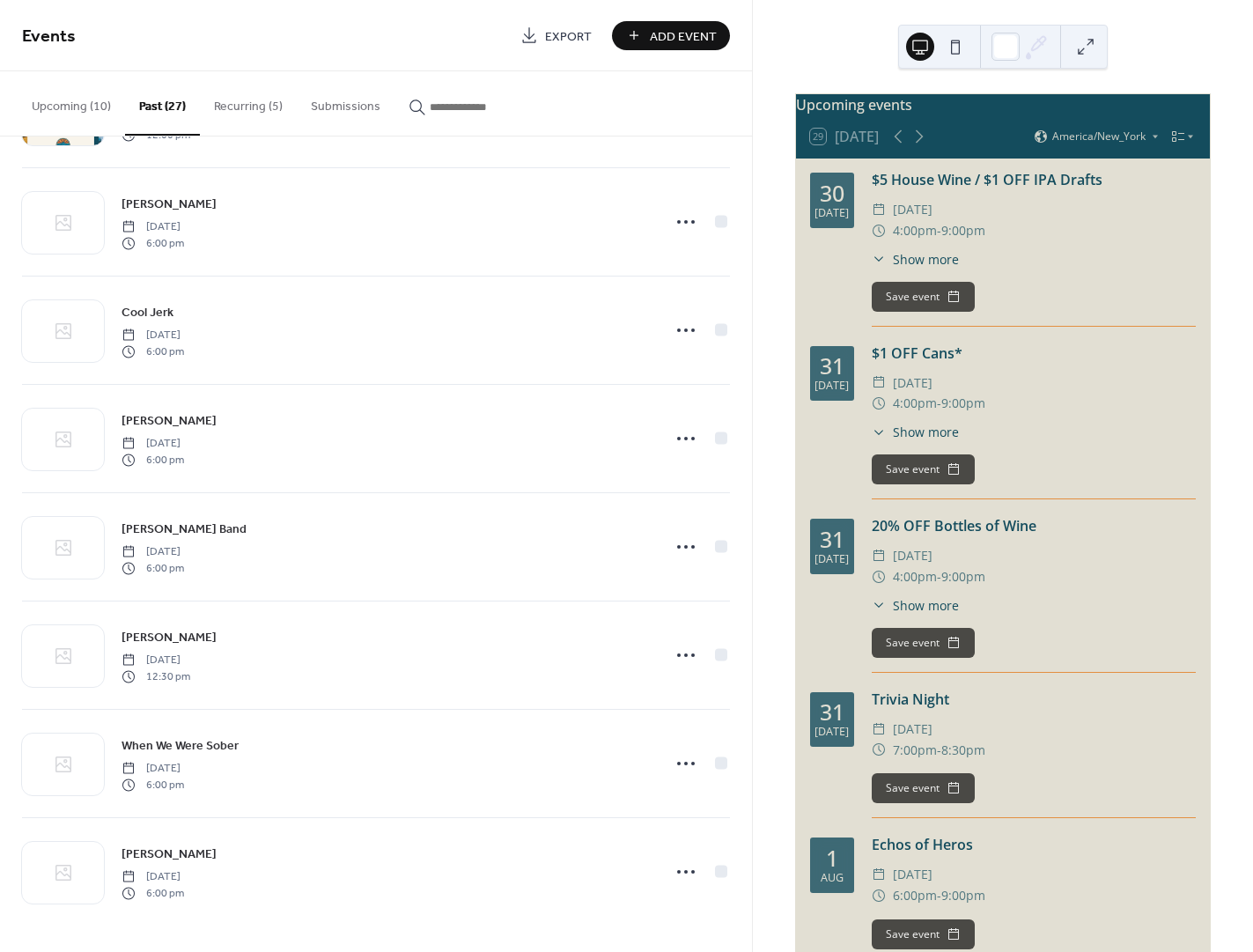 click on "Add Event" at bounding box center [683, 36] 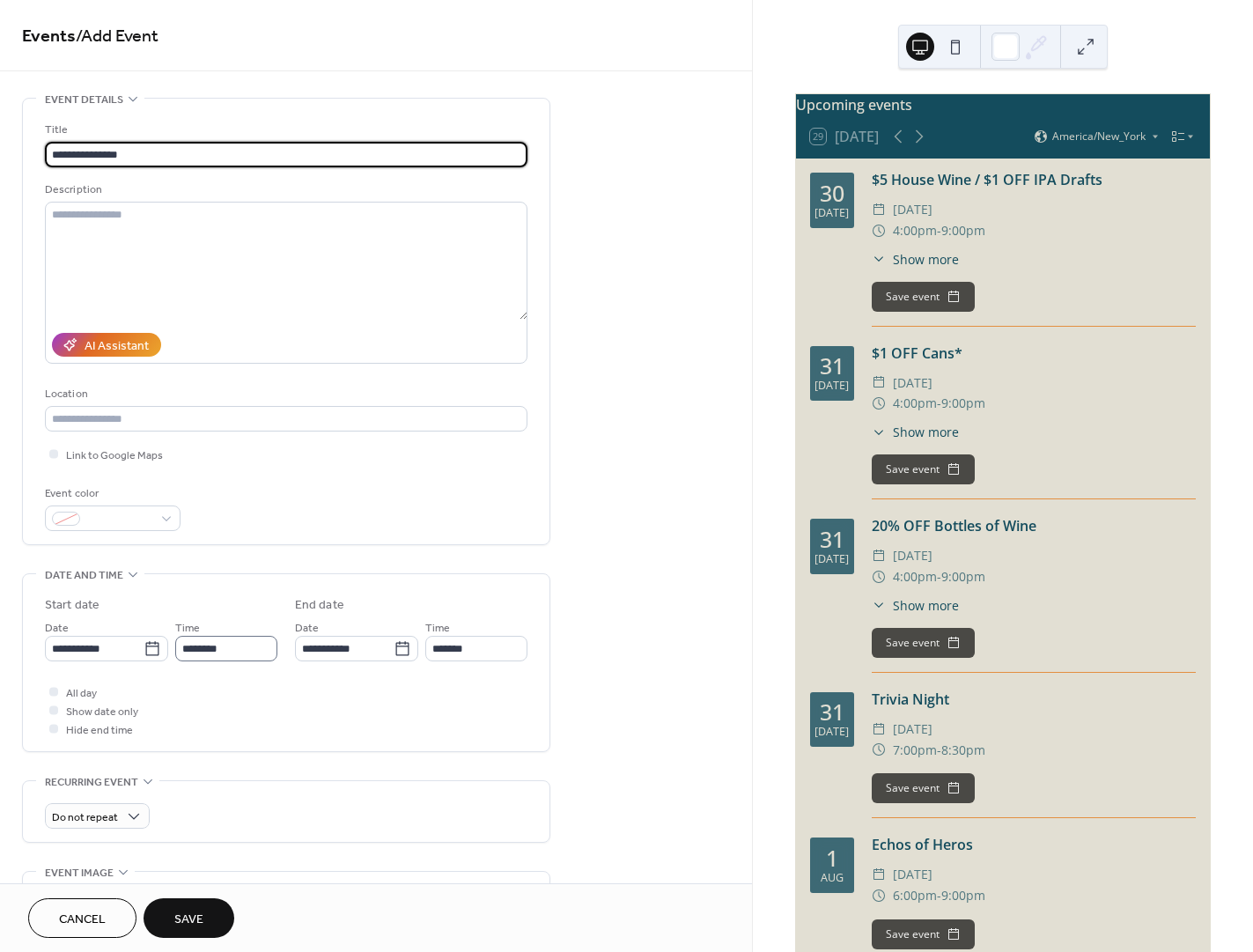 type on "**********" 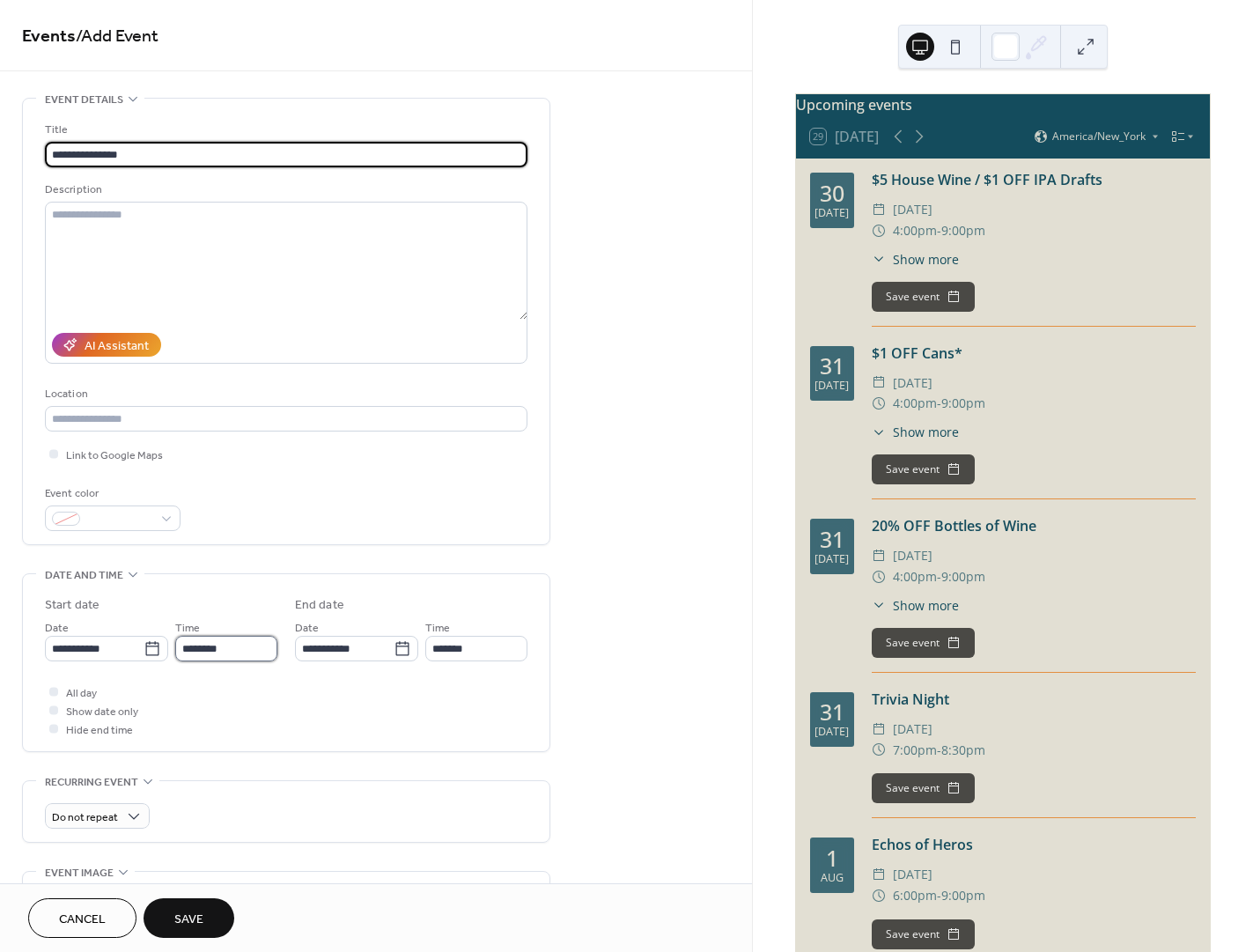 click on "********" at bounding box center (226, 648) 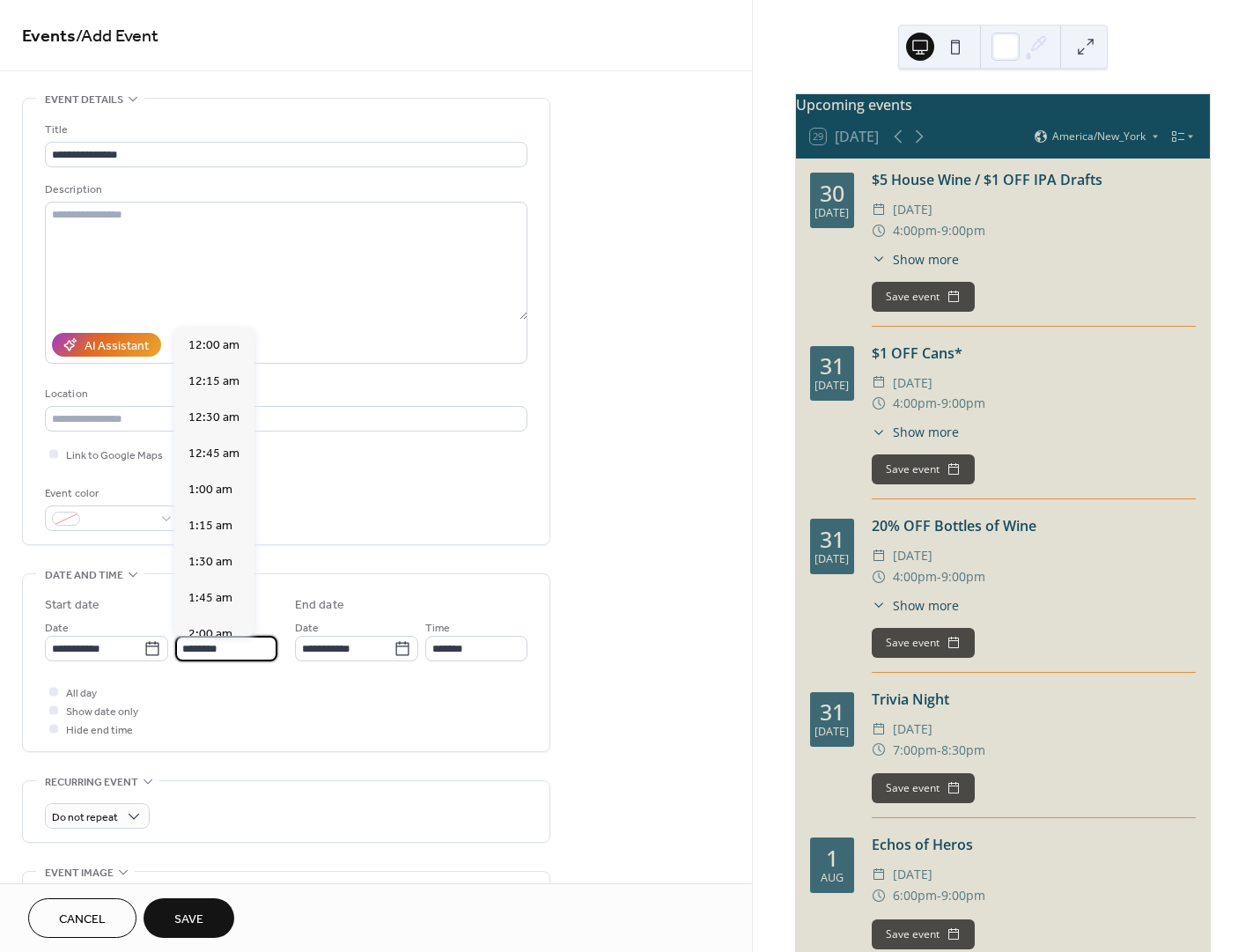 scroll, scrollTop: 1712, scrollLeft: 0, axis: vertical 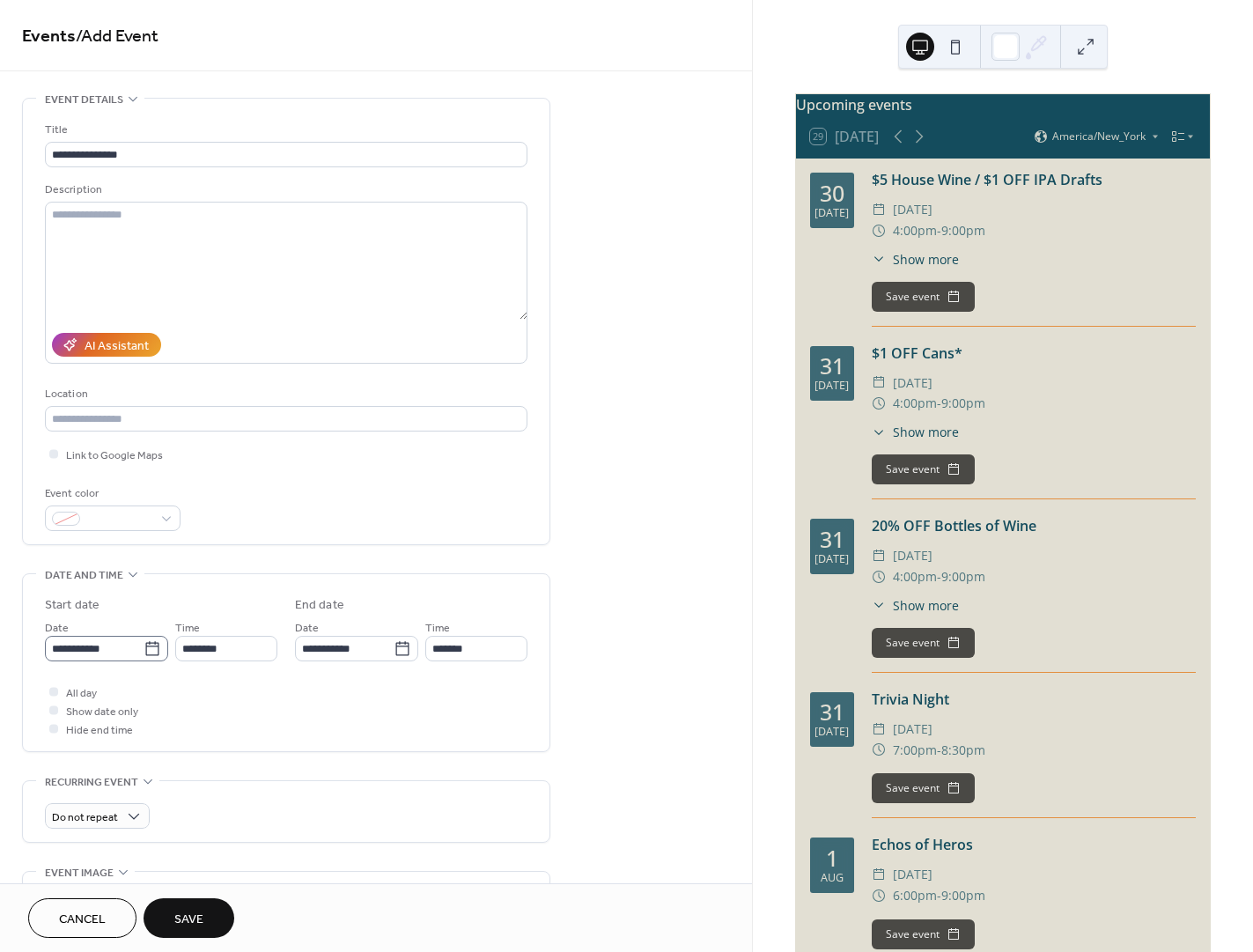 drag, startPoint x: 171, startPoint y: 634, endPoint x: 162, endPoint y: 647, distance: 15.811388 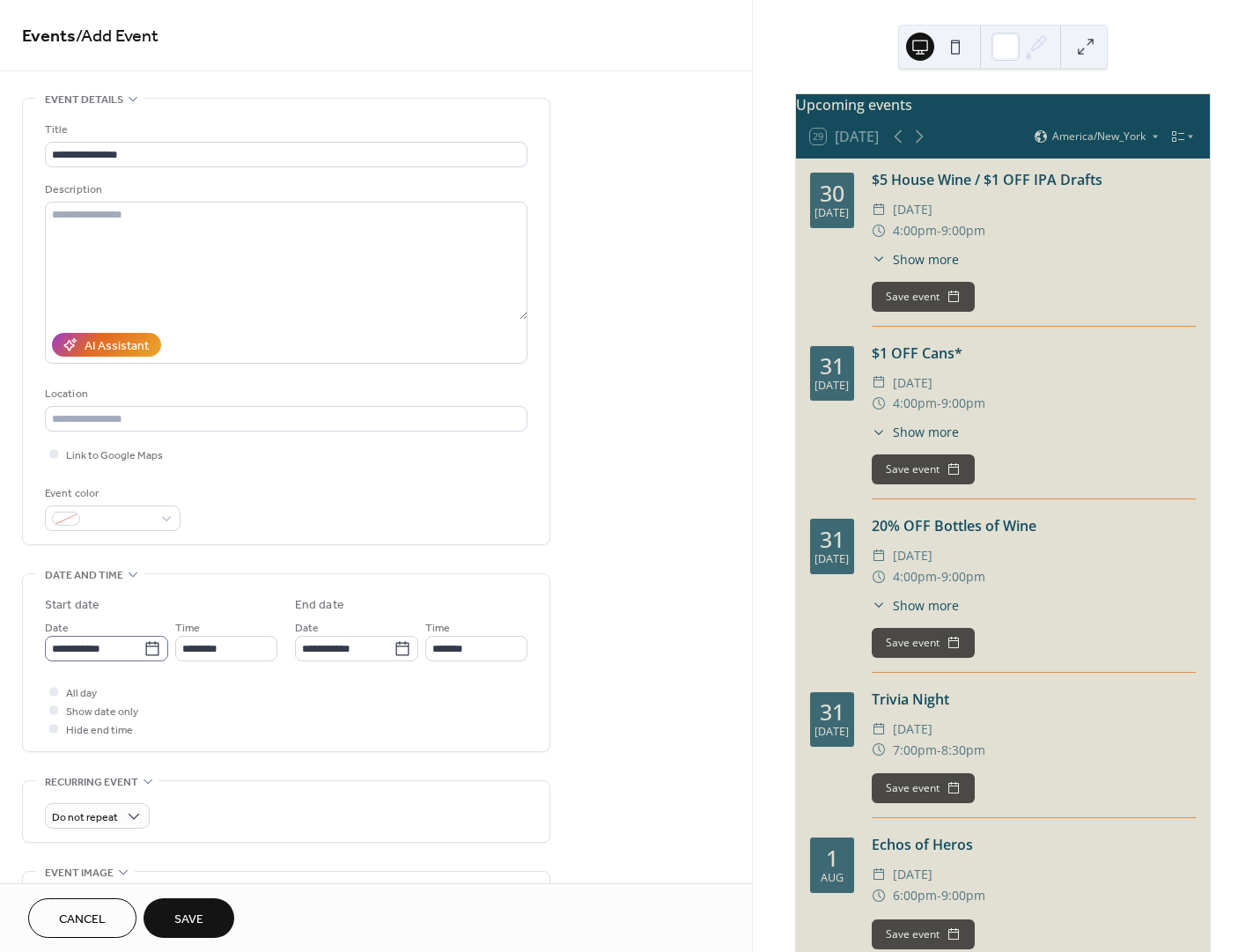 click on "**********" at bounding box center [161, 639] 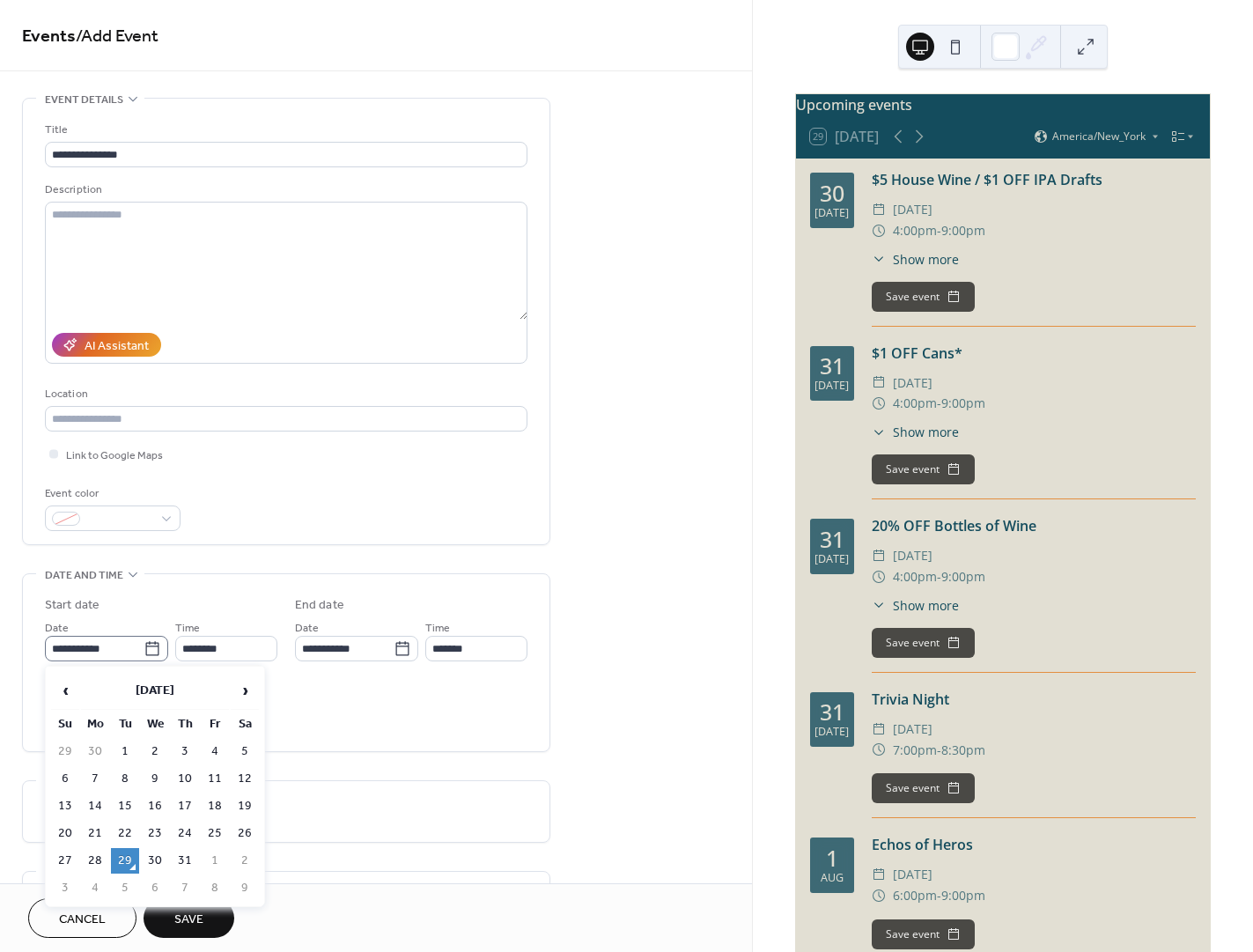 click on "**********" at bounding box center [107, 648] 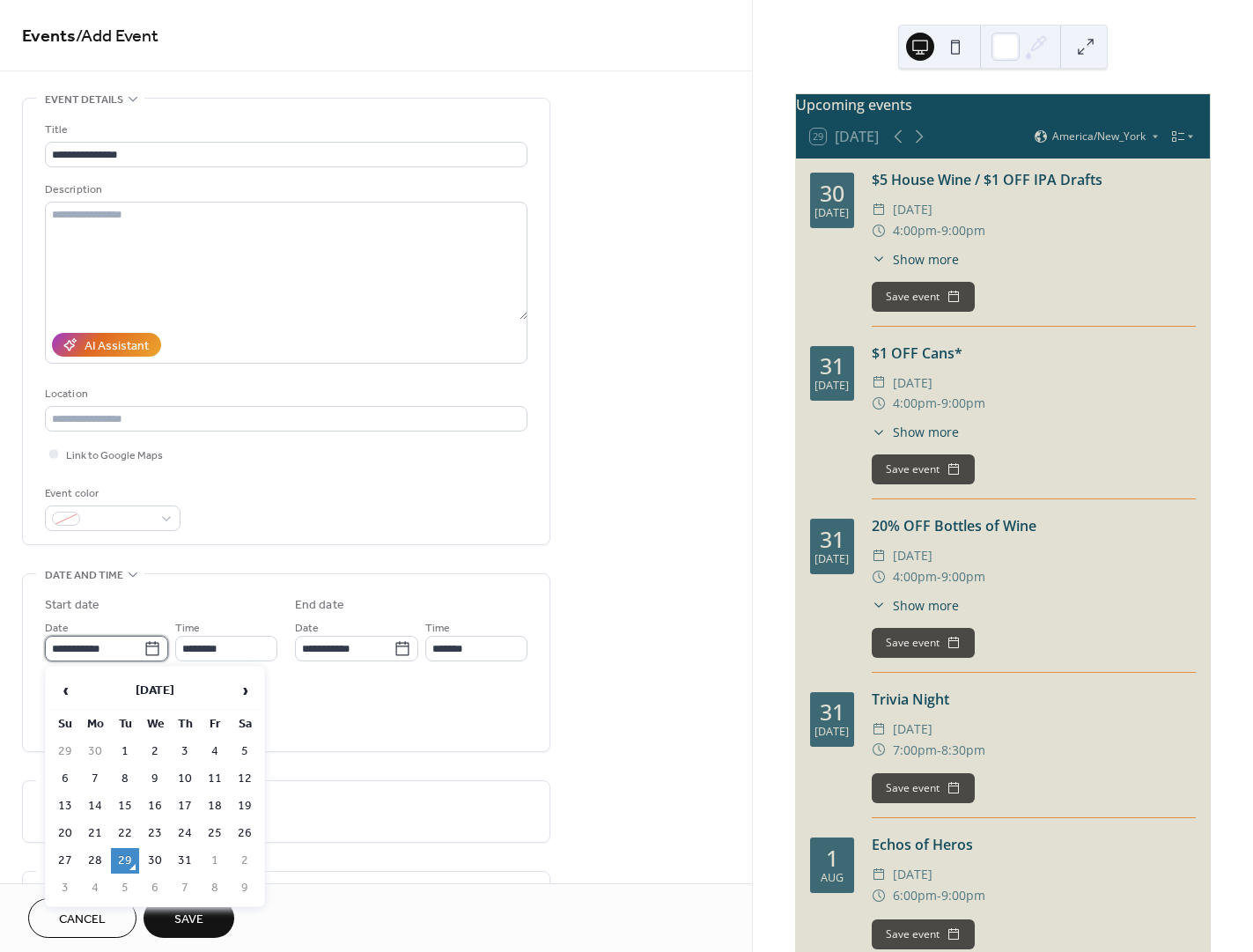 click on "**********" at bounding box center (94, 648) 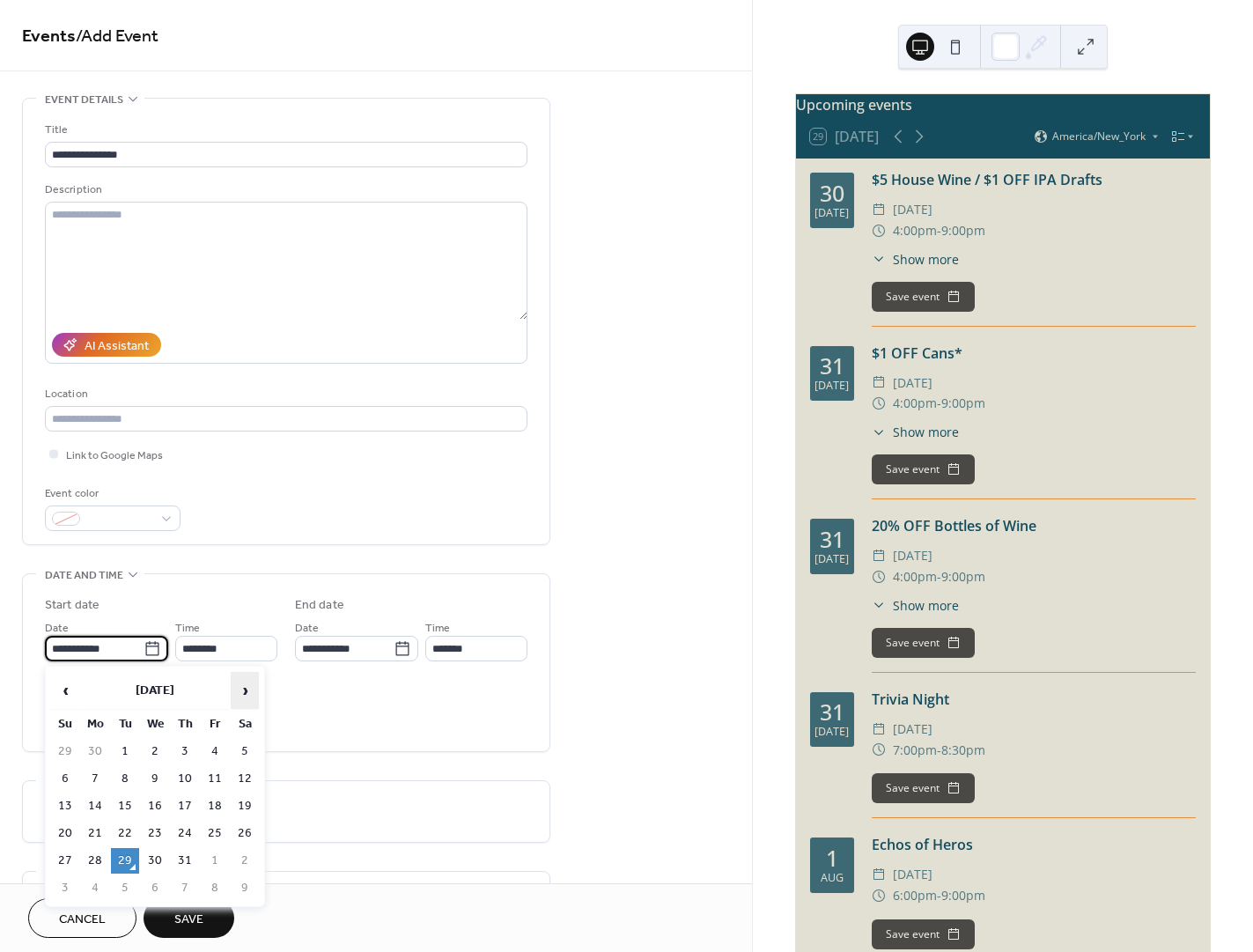 drag, startPoint x: 242, startPoint y: 688, endPoint x: 125, endPoint y: 817, distance: 174.1551 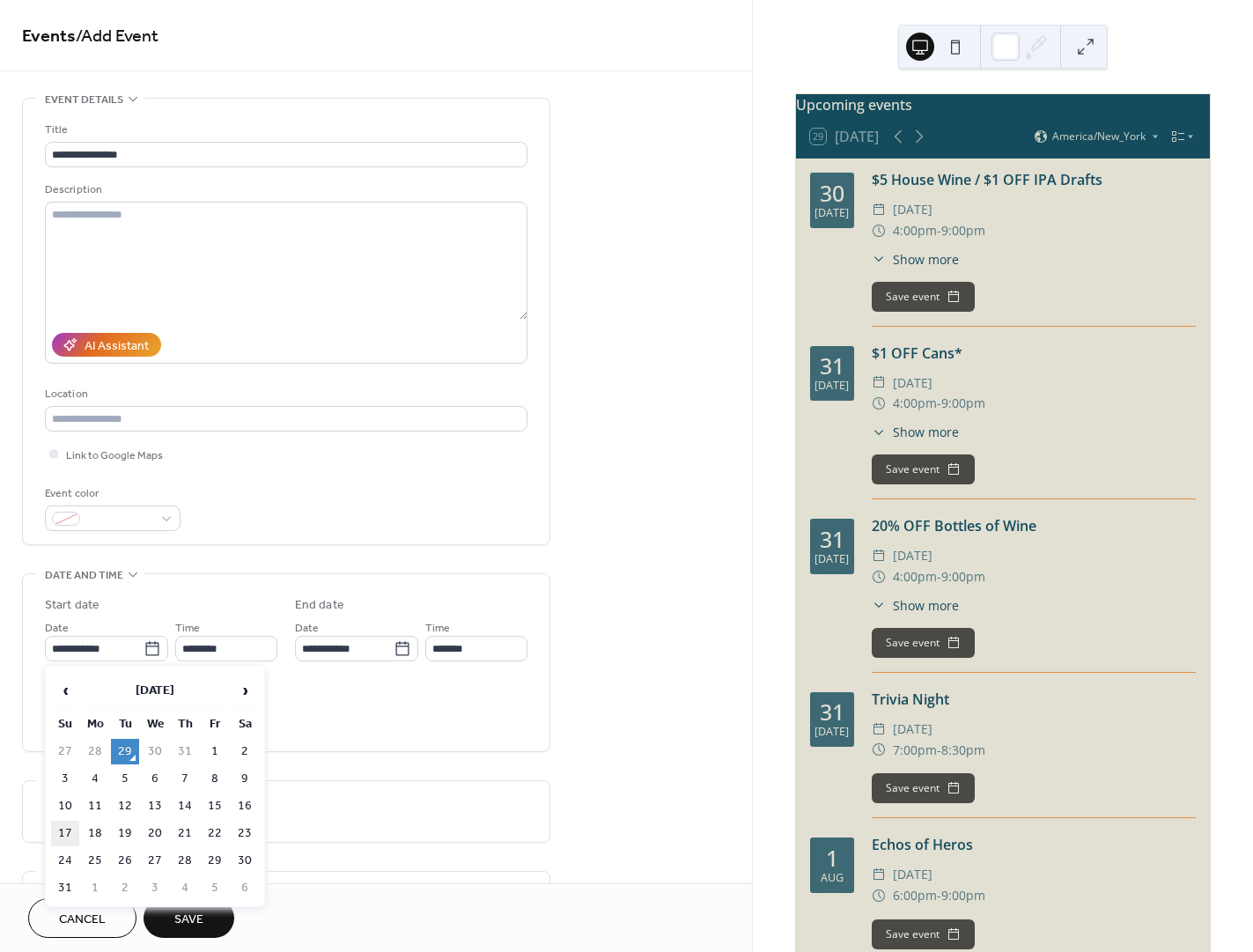 click on "17" at bounding box center [65, 833] 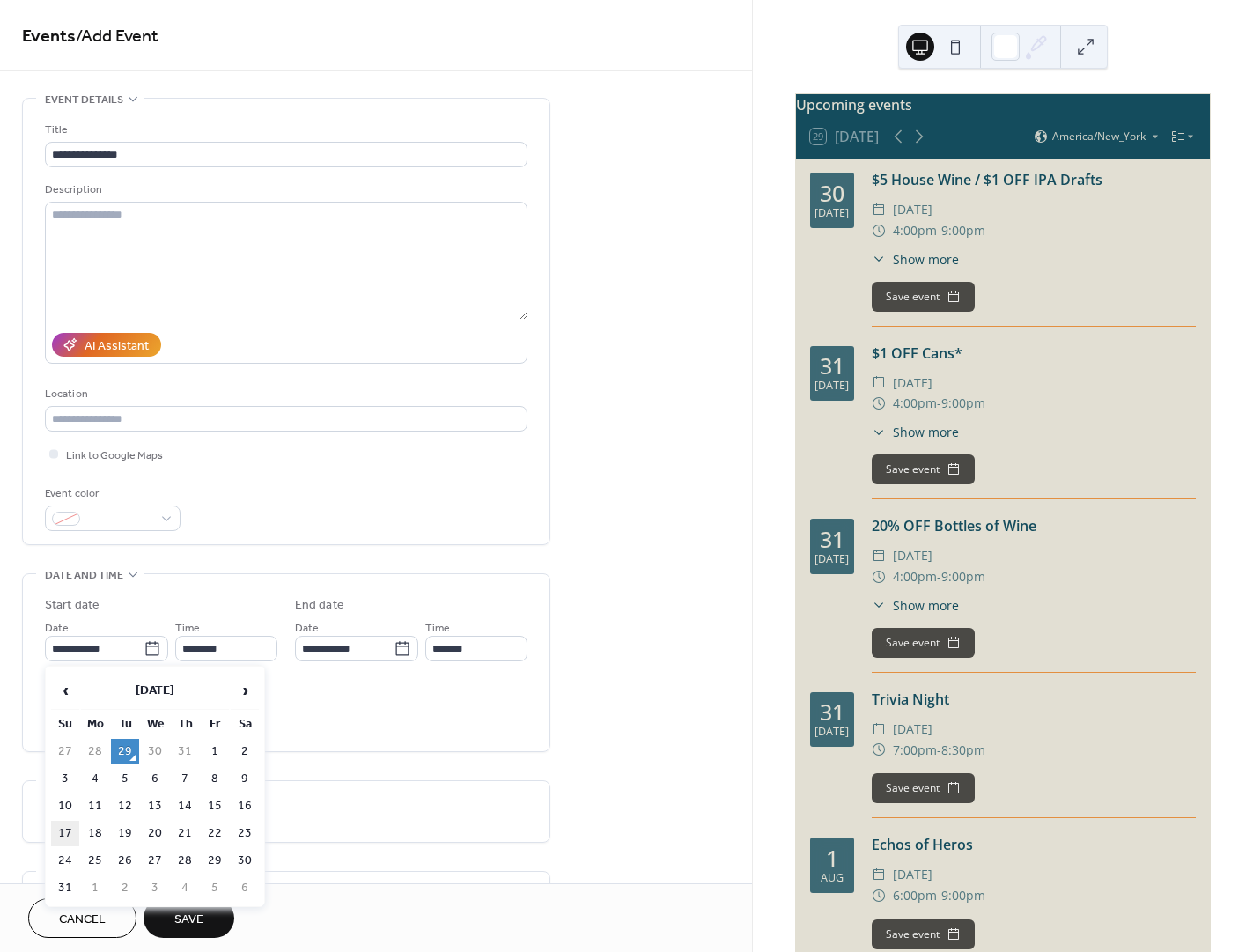 type on "**********" 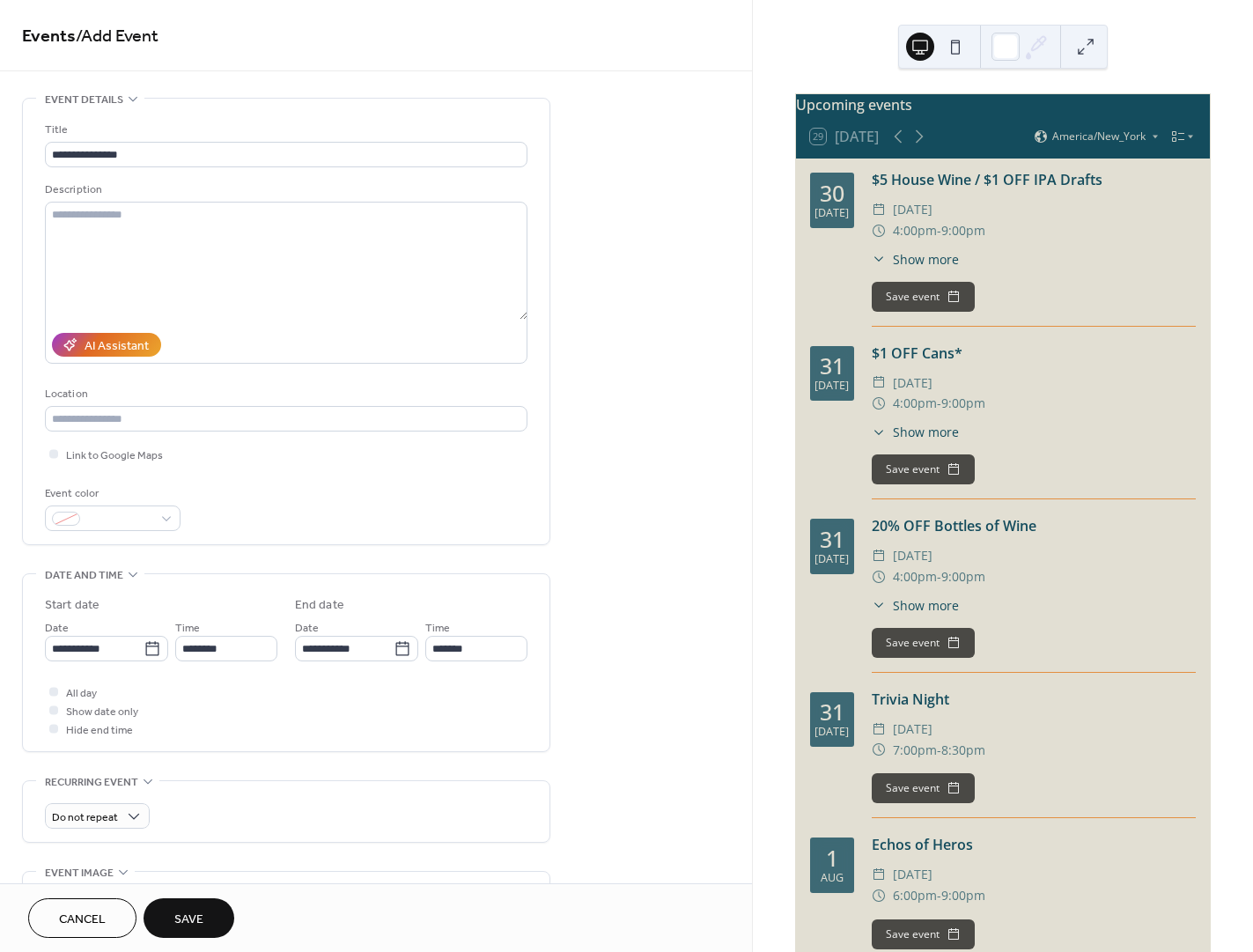 click on "Time ********" at bounding box center [226, 639] 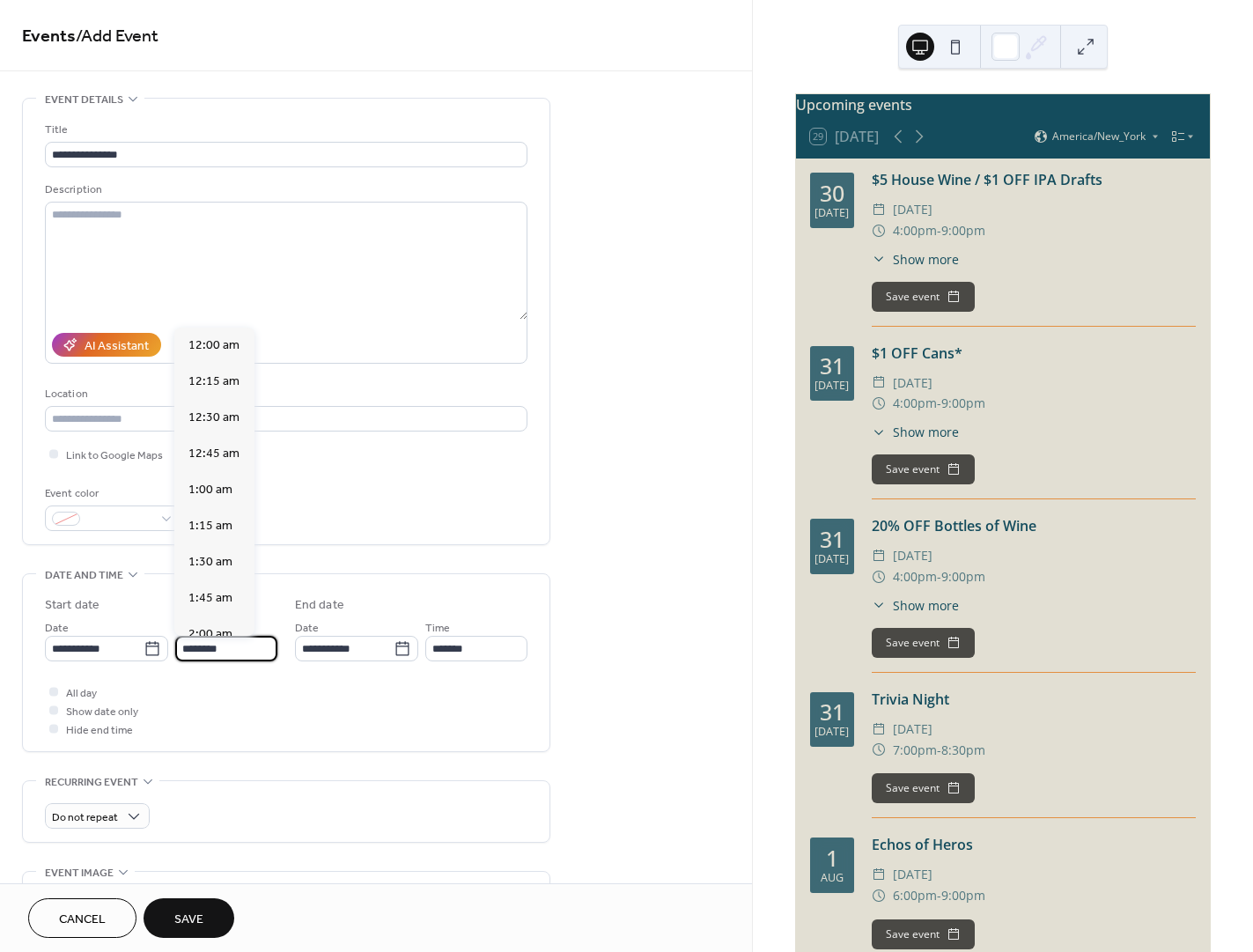 click on "********" at bounding box center (226, 648) 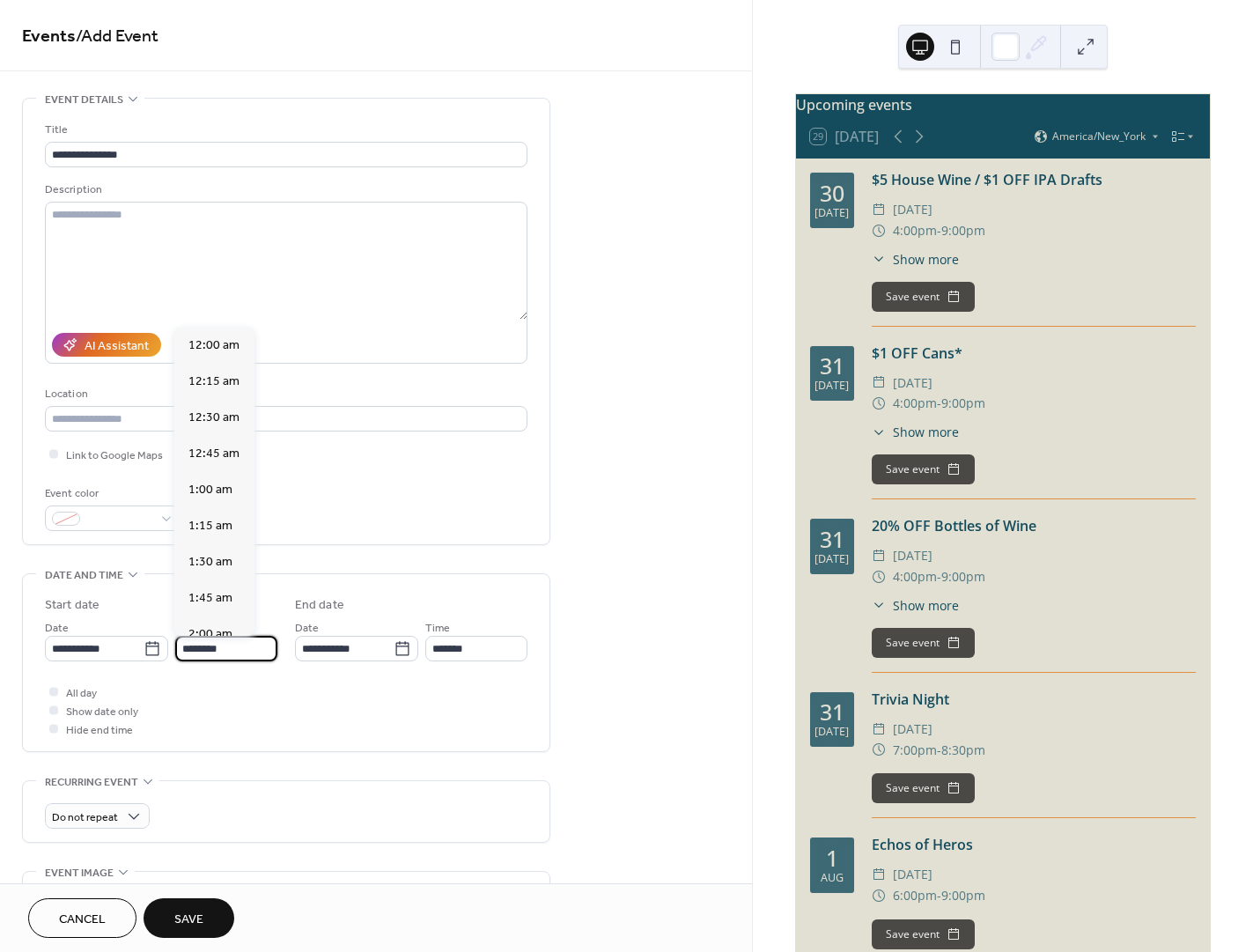 scroll, scrollTop: 1712, scrollLeft: 0, axis: vertical 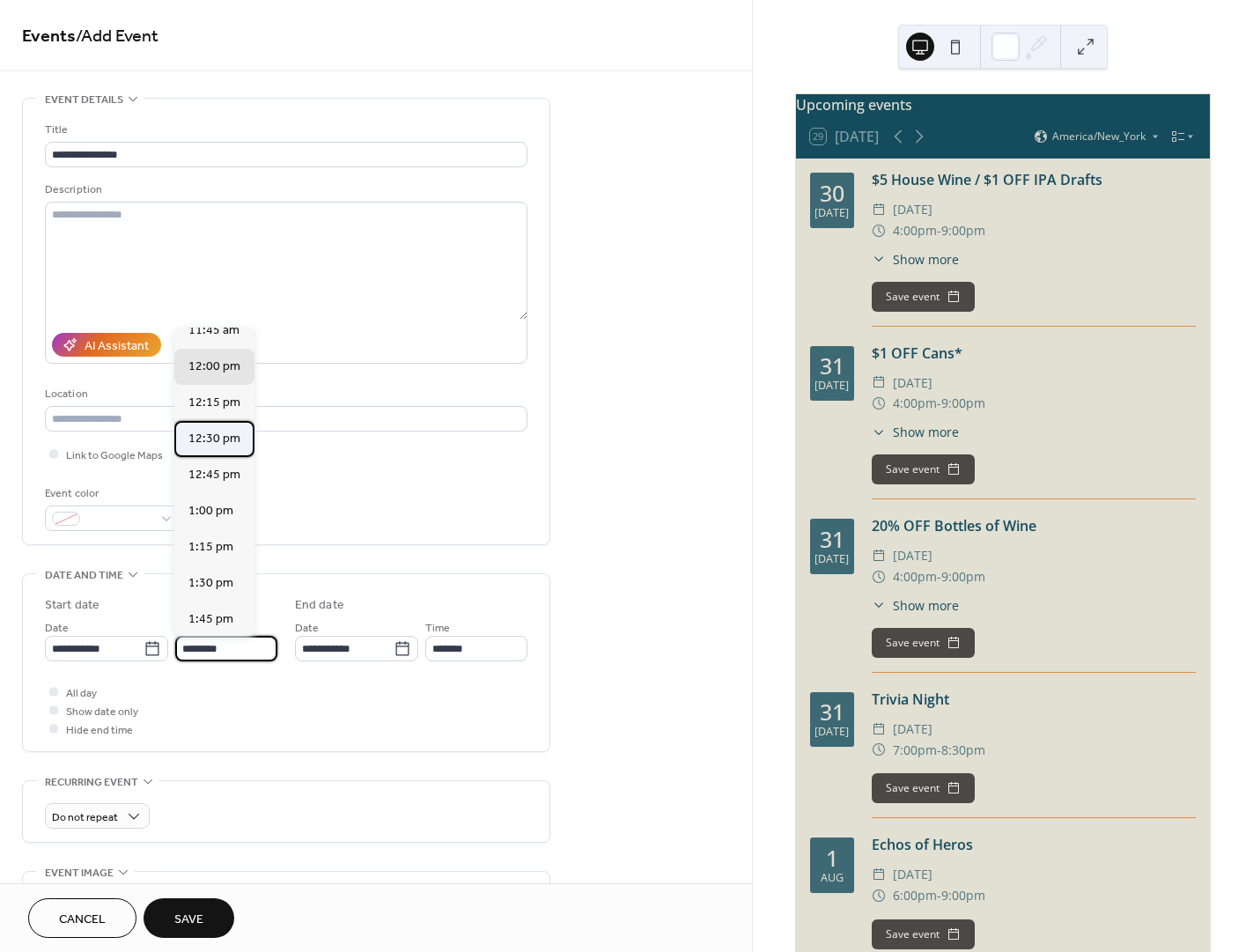 click on "12:30 pm" at bounding box center (214, 439) 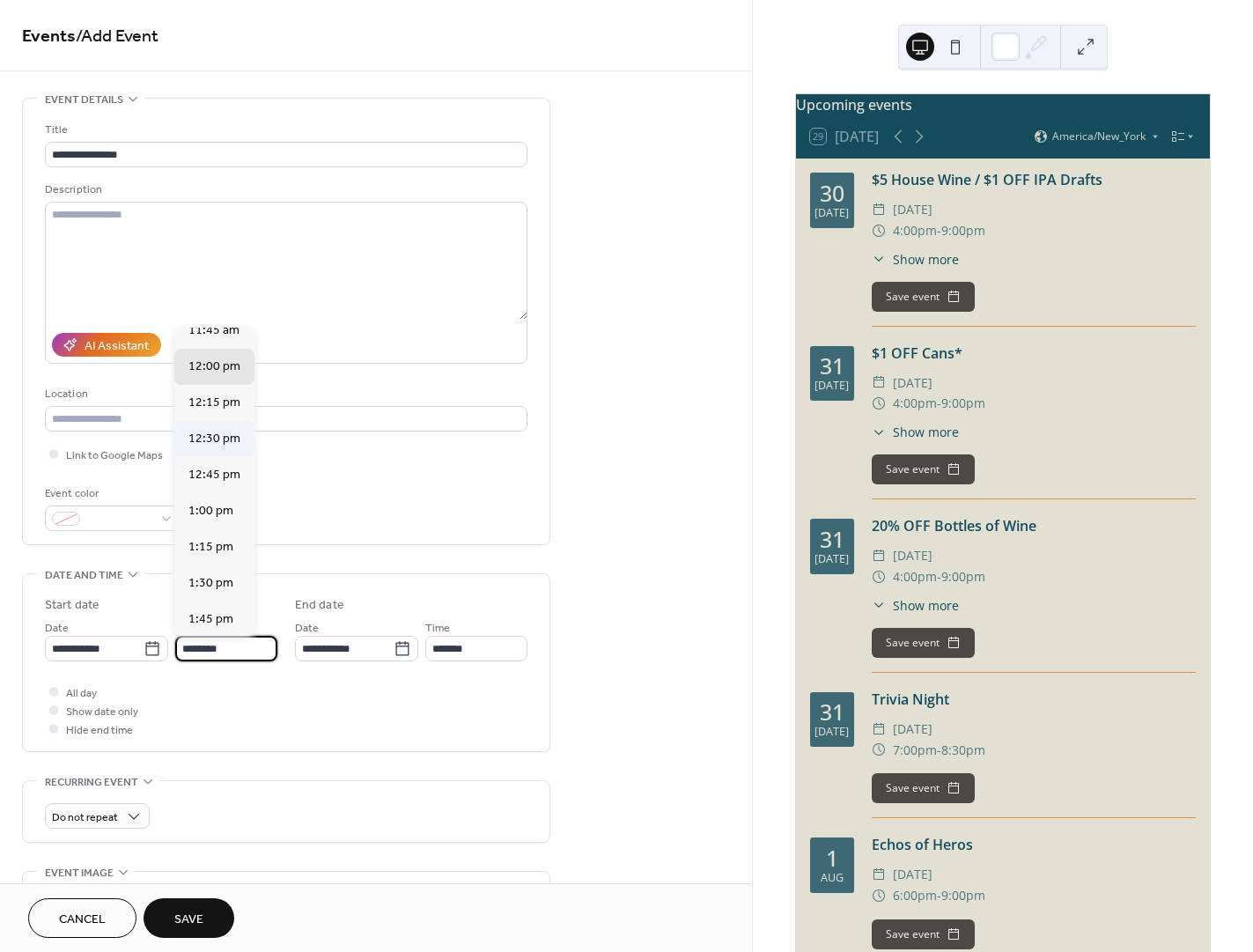 type on "********" 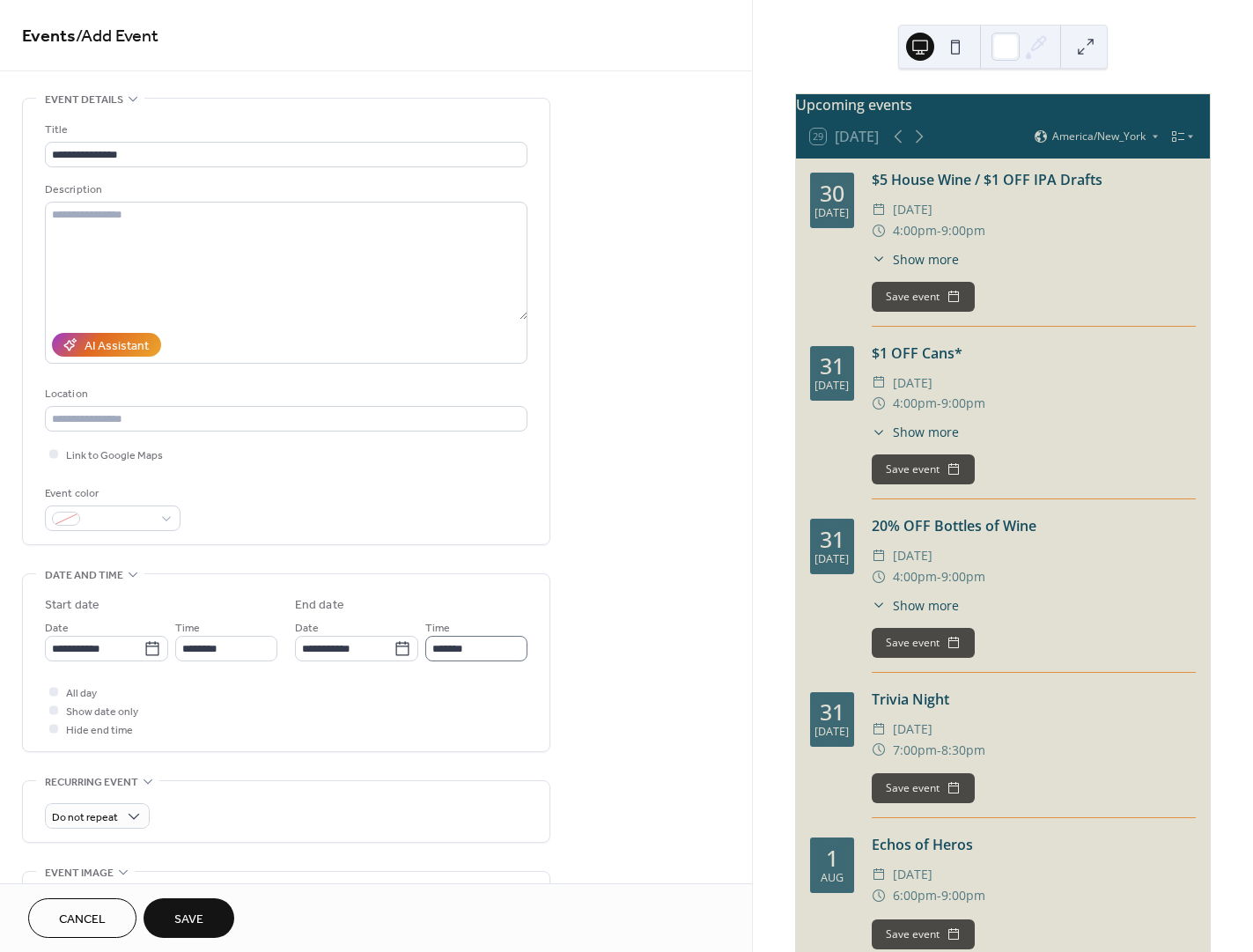 drag, startPoint x: 476, startPoint y: 663, endPoint x: 477, endPoint y: 652, distance: 11.045361 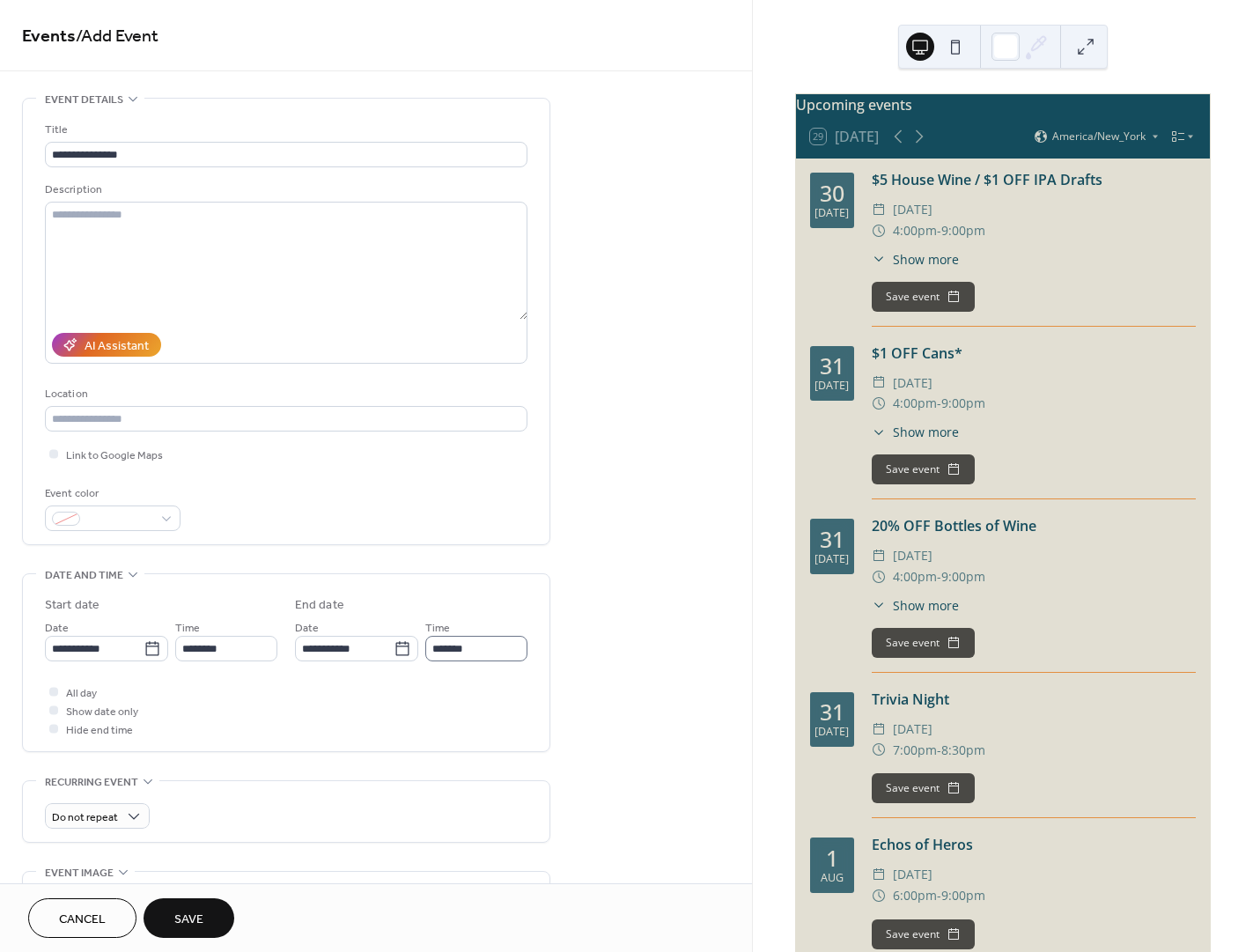 click on "**********" at bounding box center [286, 667] 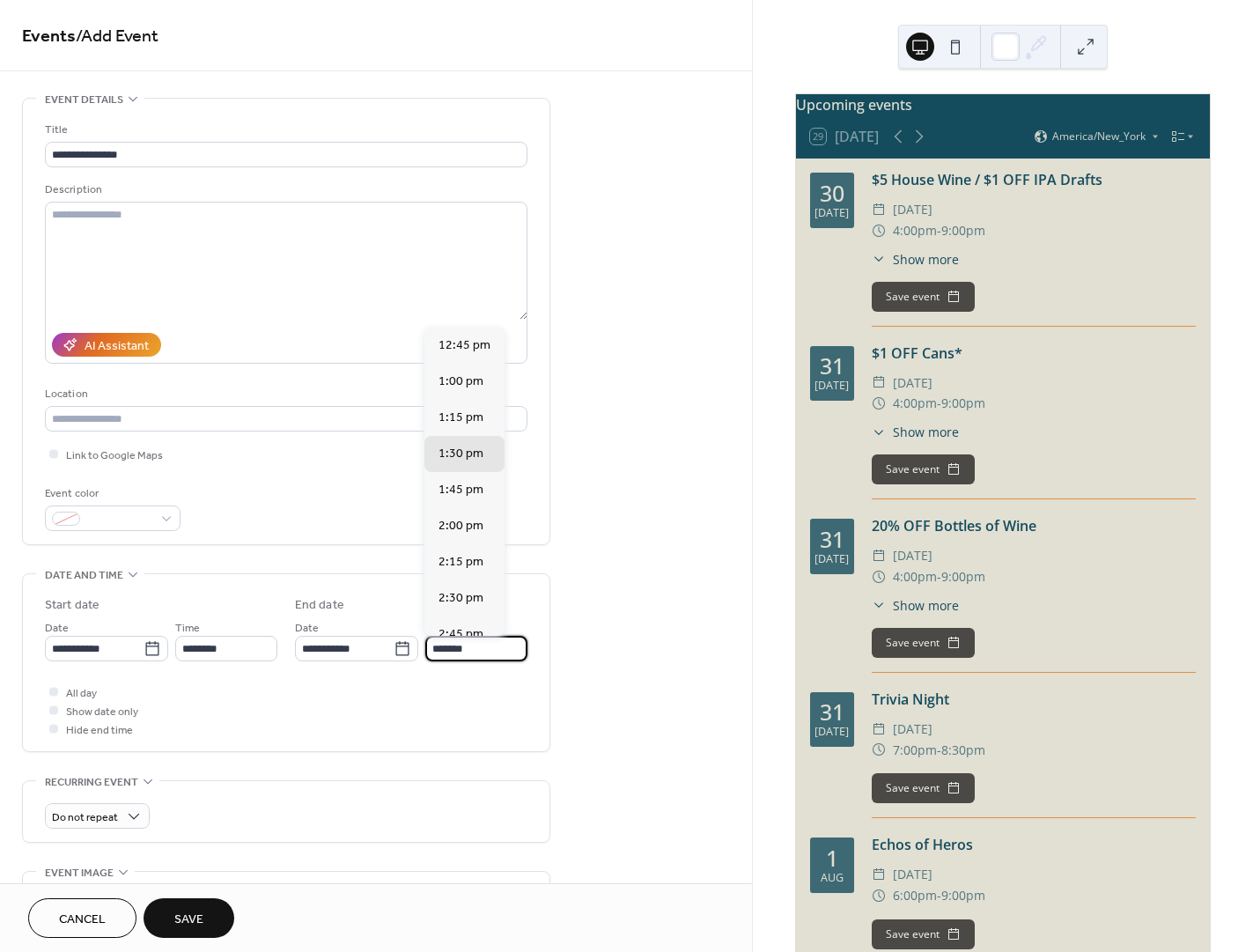 drag, startPoint x: 476, startPoint y: 646, endPoint x: 459, endPoint y: 705, distance: 61.40033 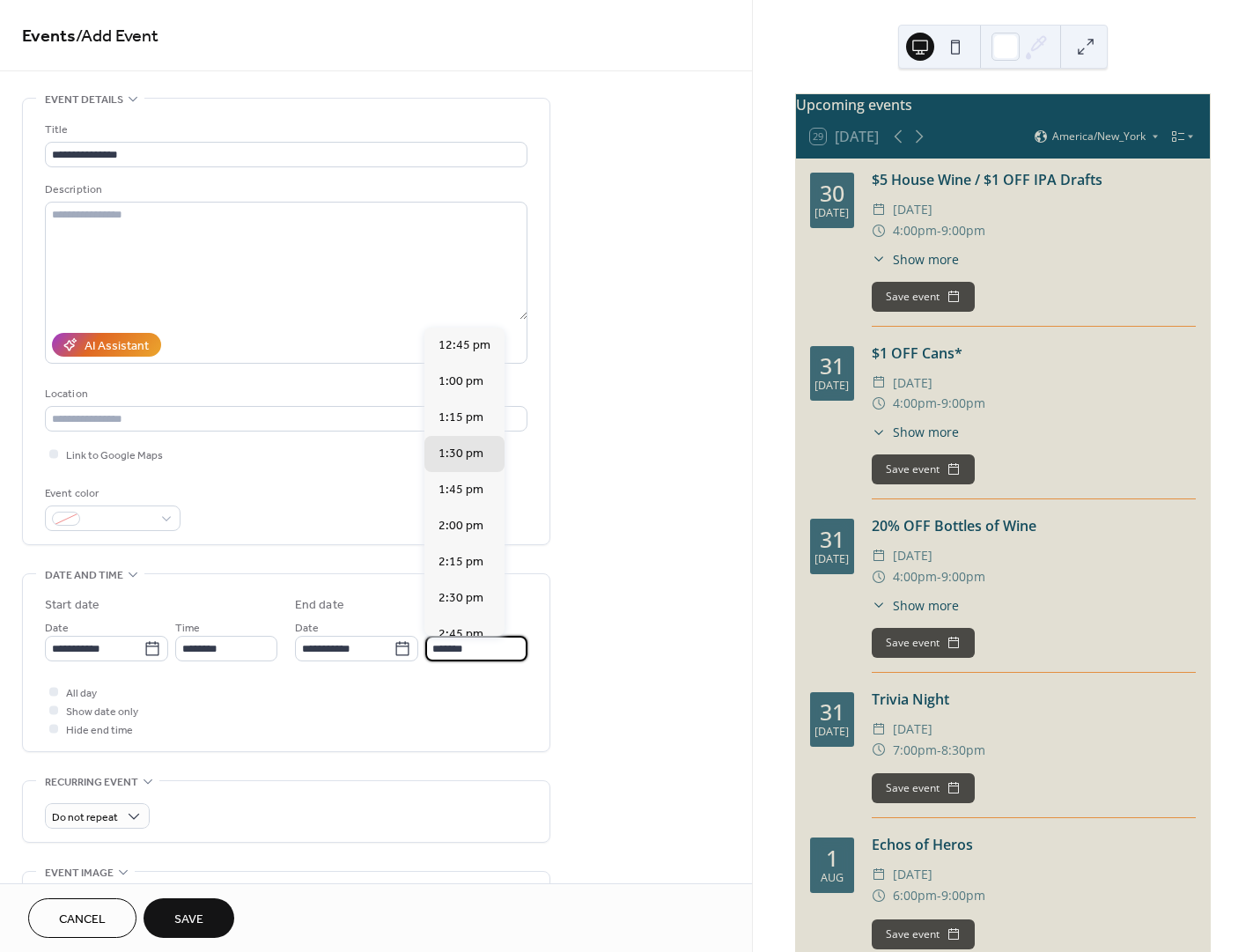 click on "*******" at bounding box center (476, 648) 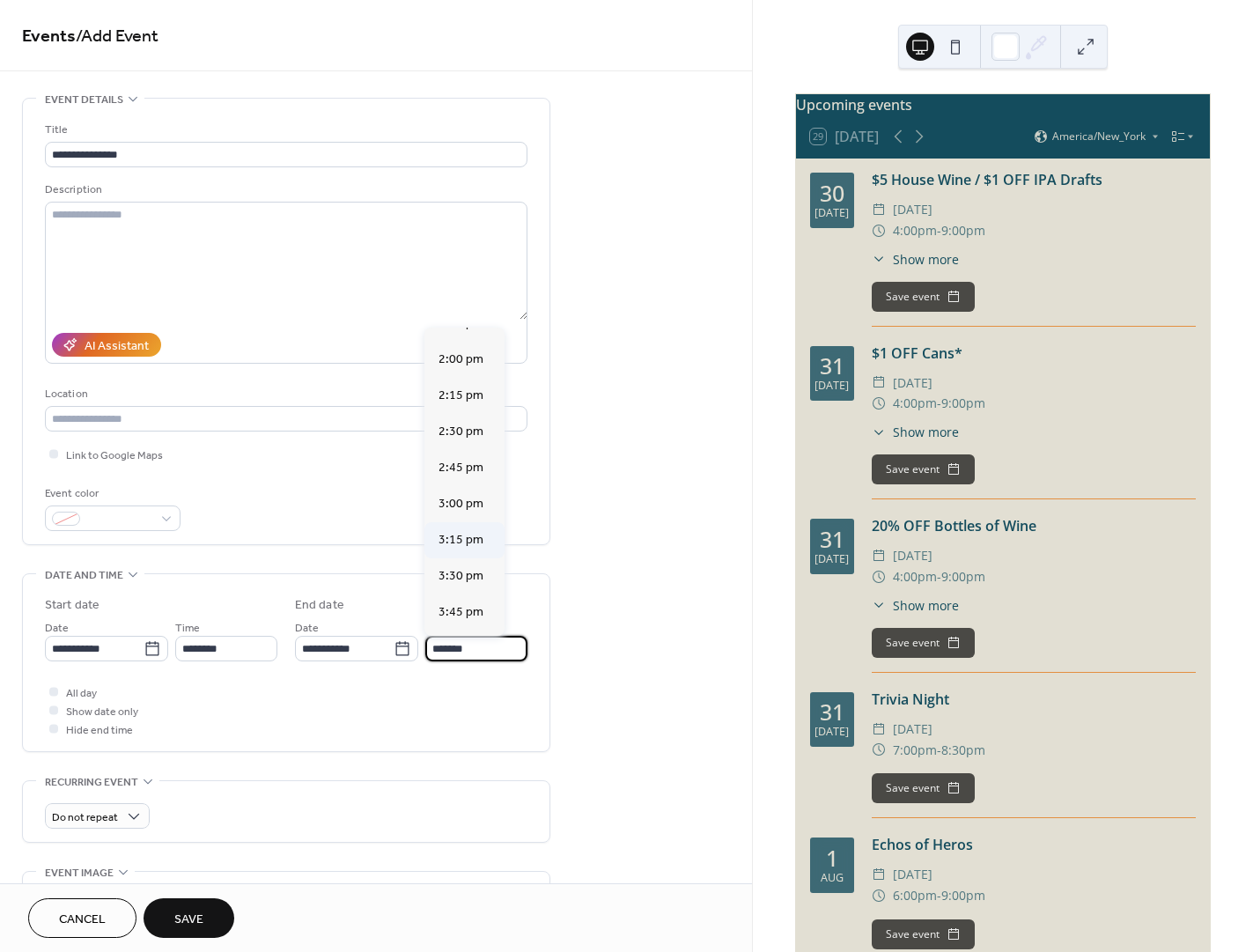 scroll, scrollTop: 177, scrollLeft: 0, axis: vertical 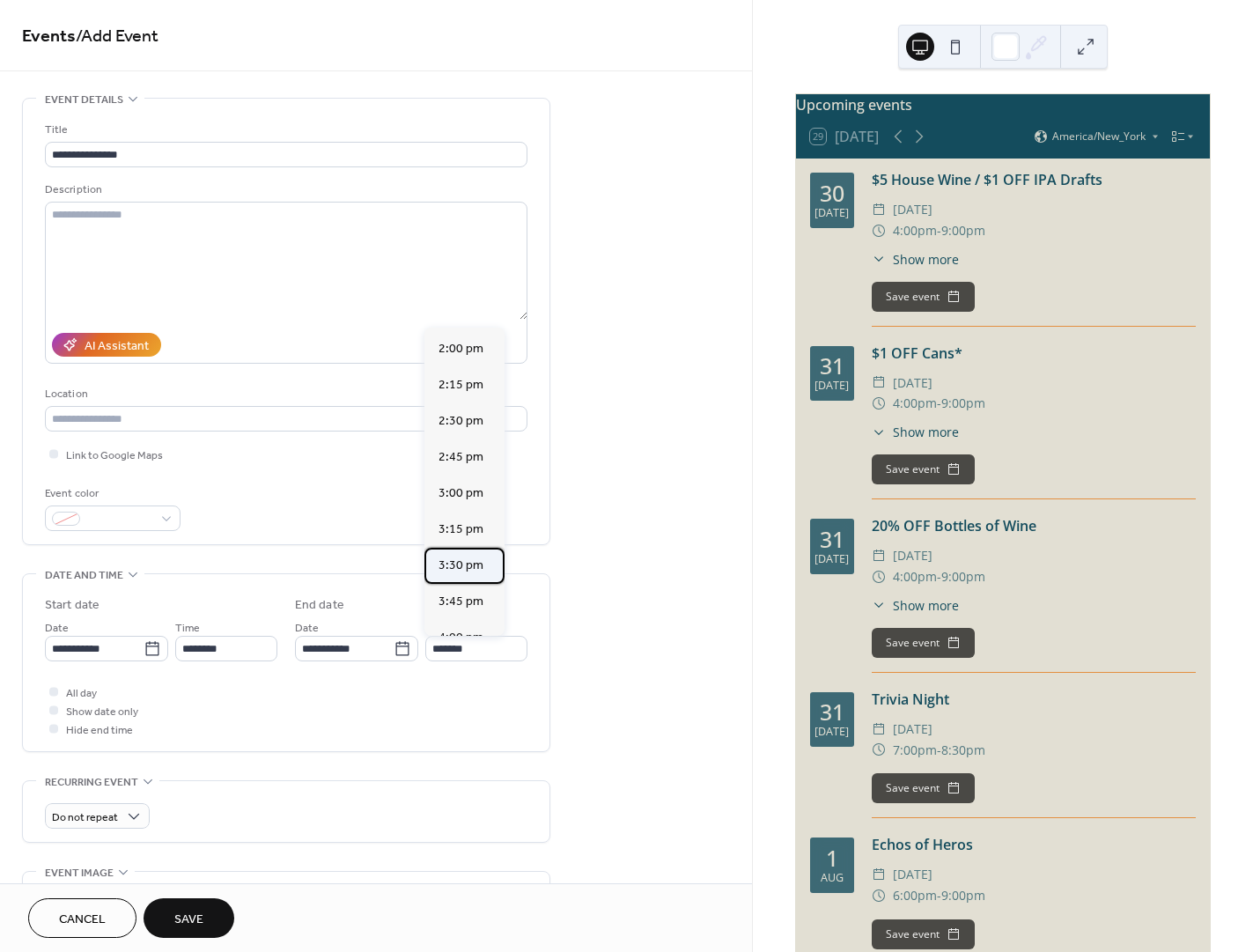 click on "3:30 pm" at bounding box center (461, 565) 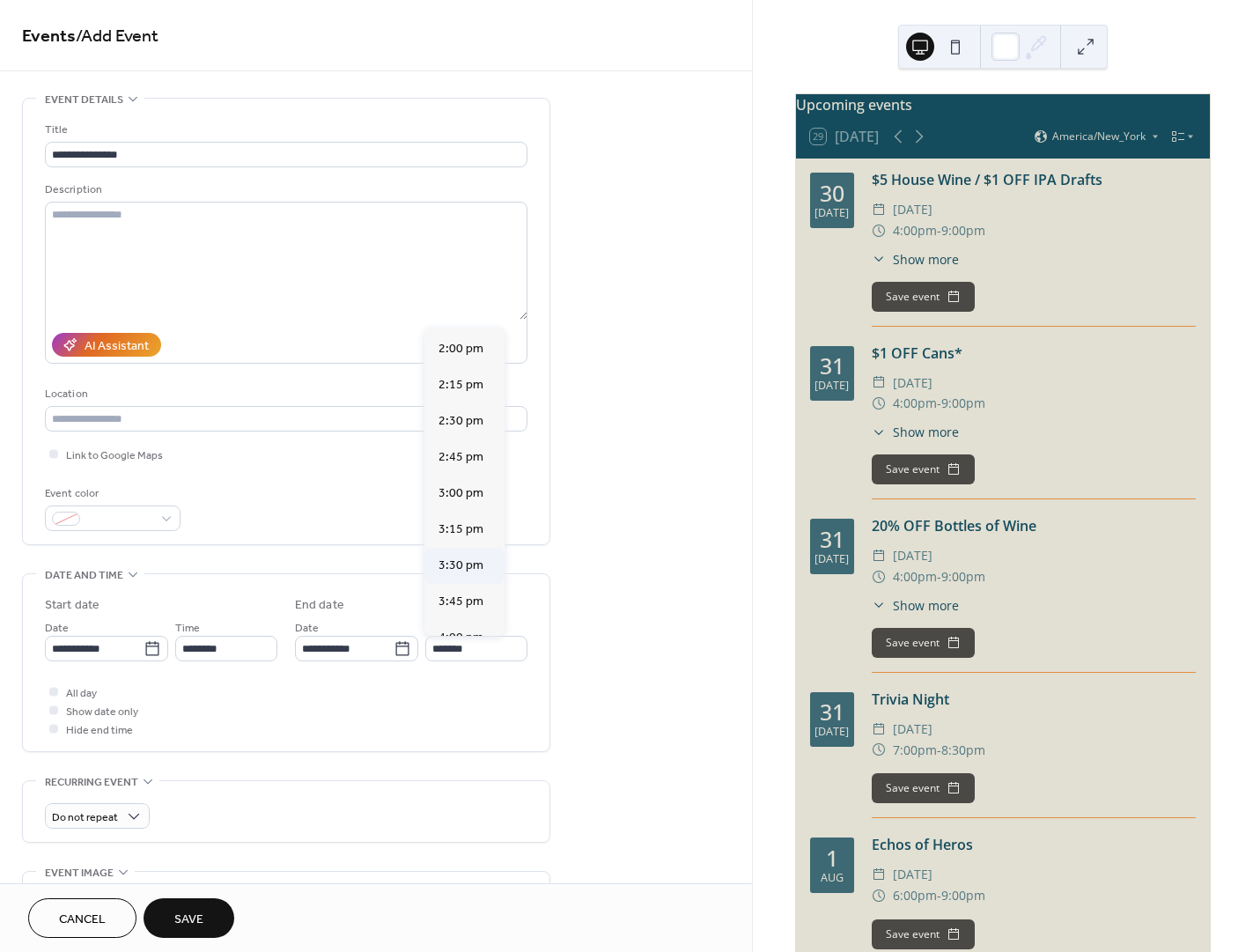 type on "*******" 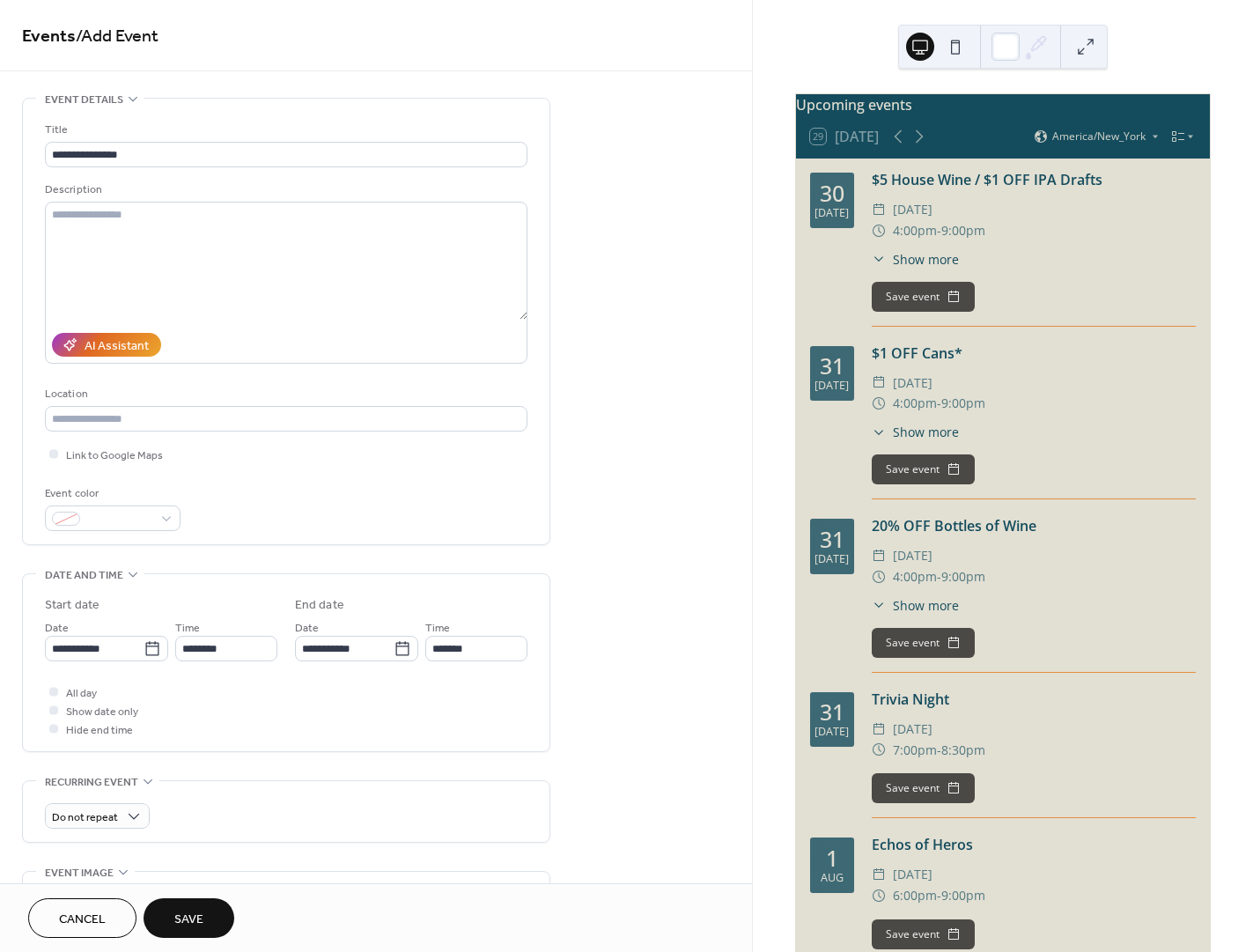 click on "Save" at bounding box center [188, 918] 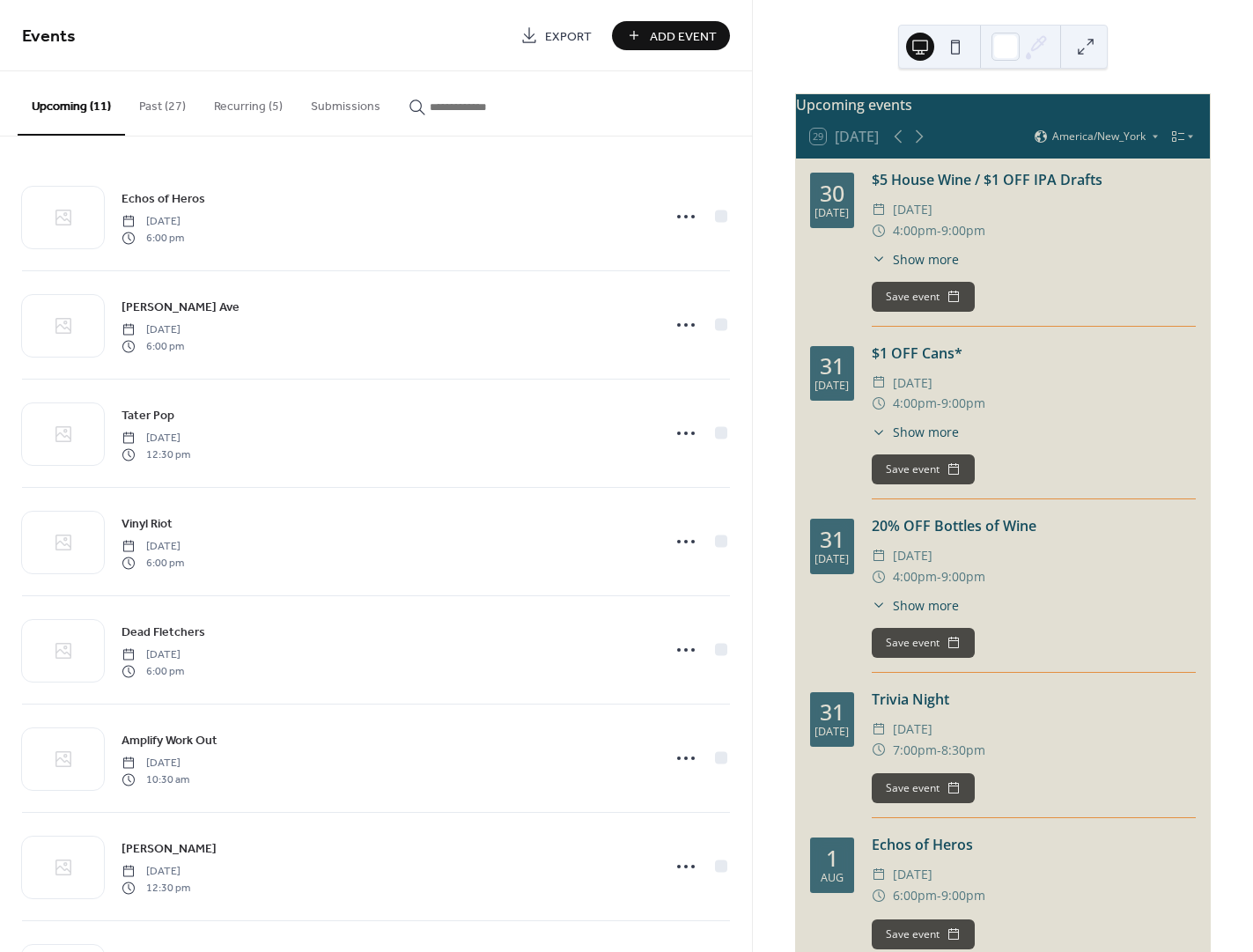 click on "Add Event" at bounding box center [671, 35] 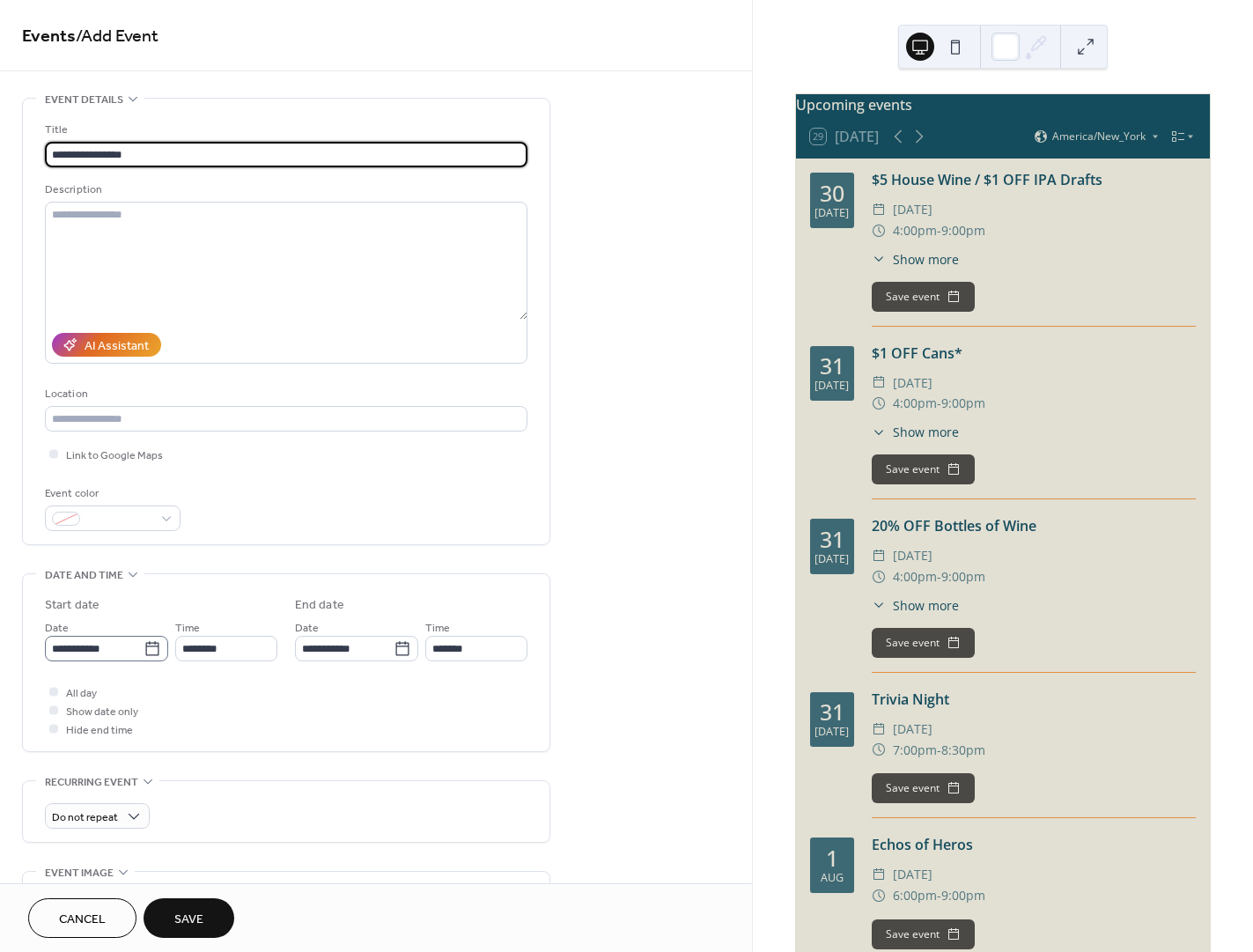 type on "**********" 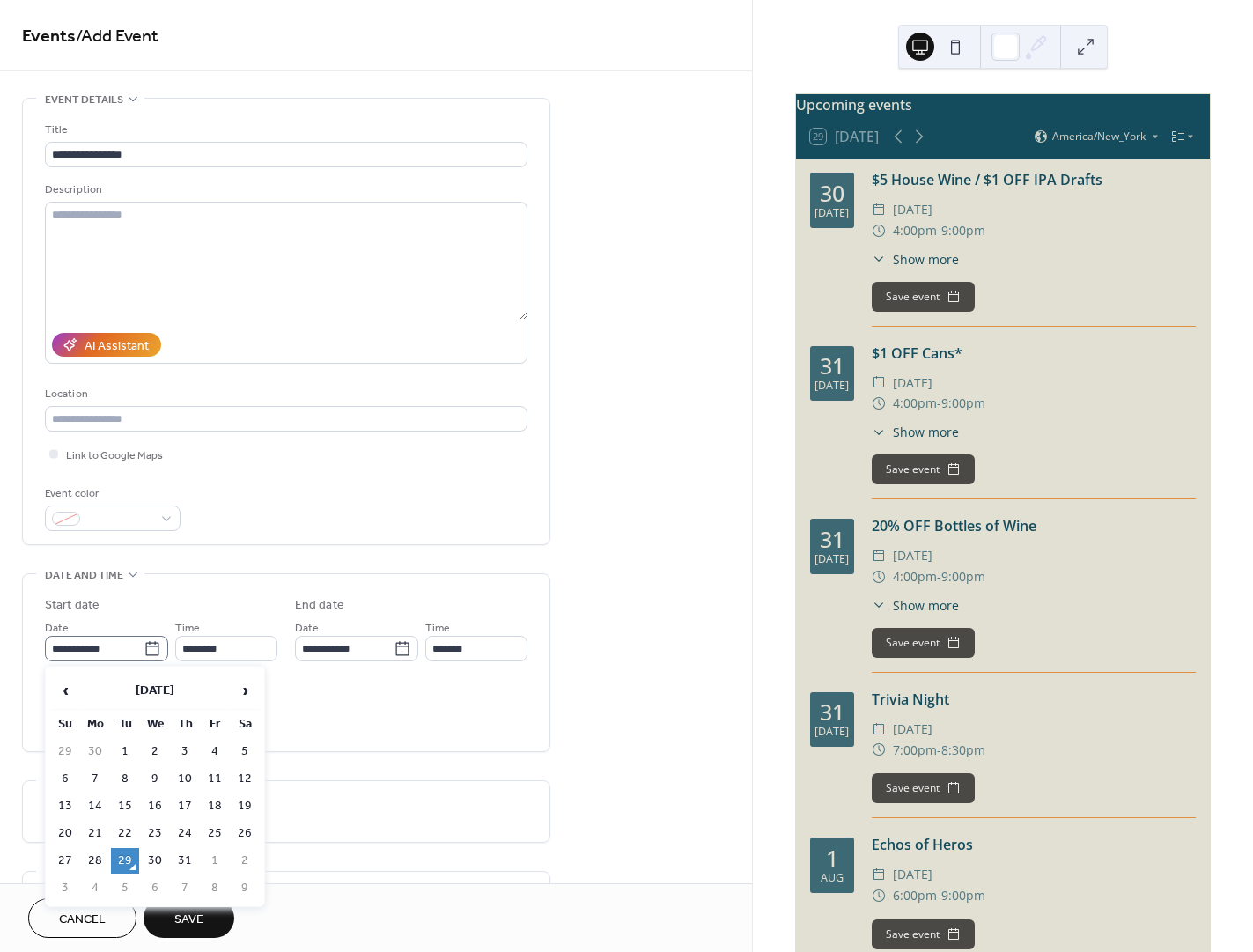 click 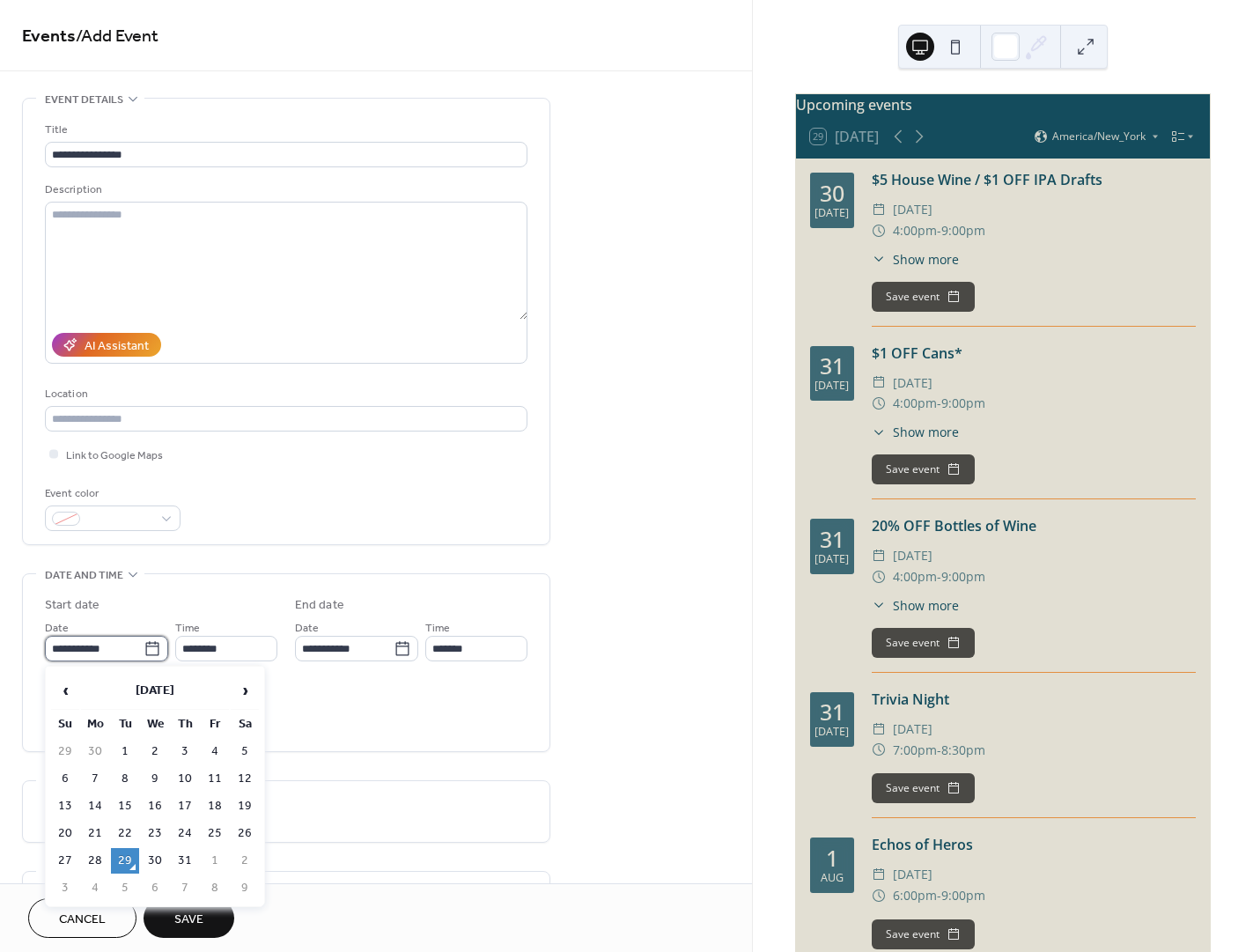 click on "**********" at bounding box center (94, 648) 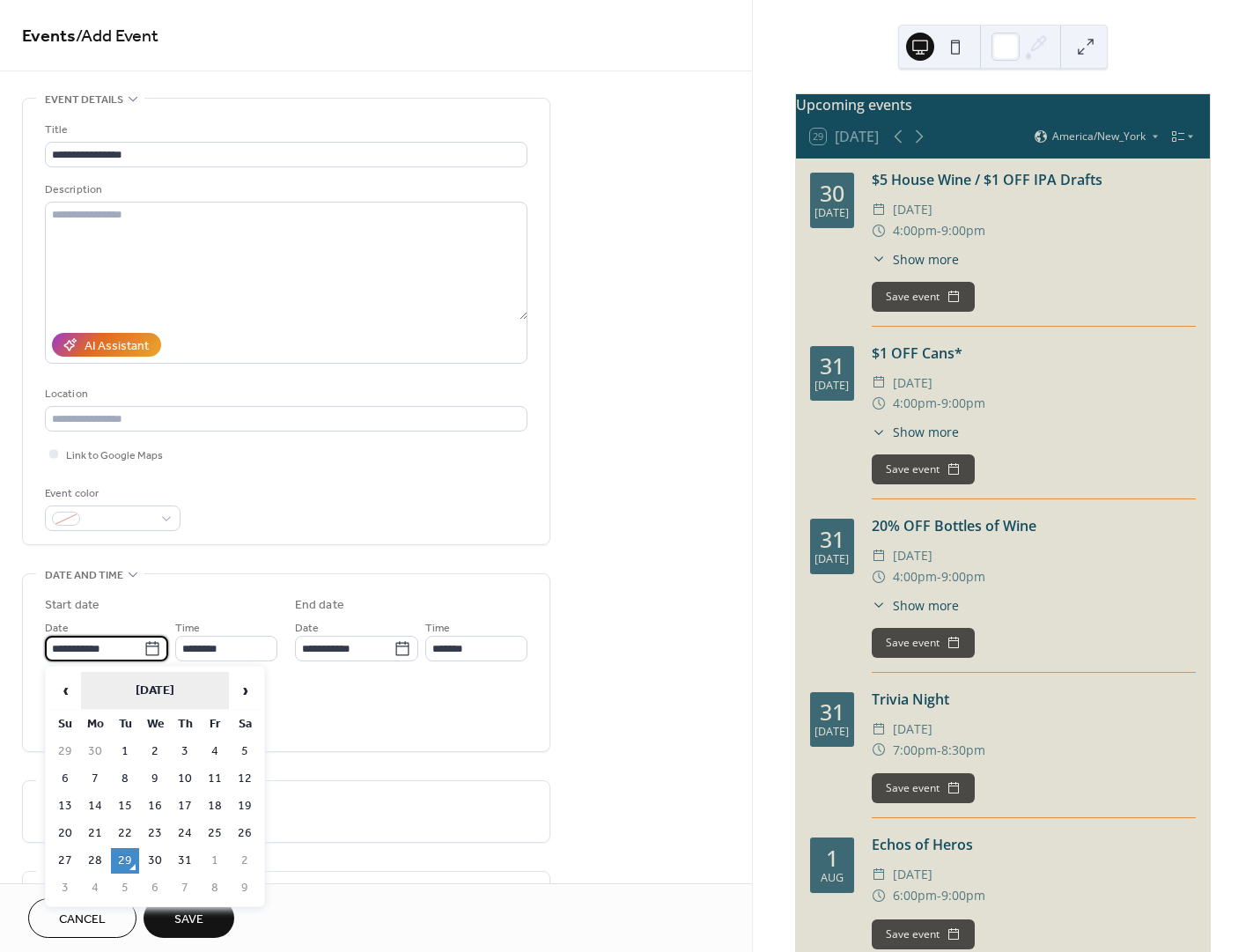 click on "[DATE]" at bounding box center (155, 690) 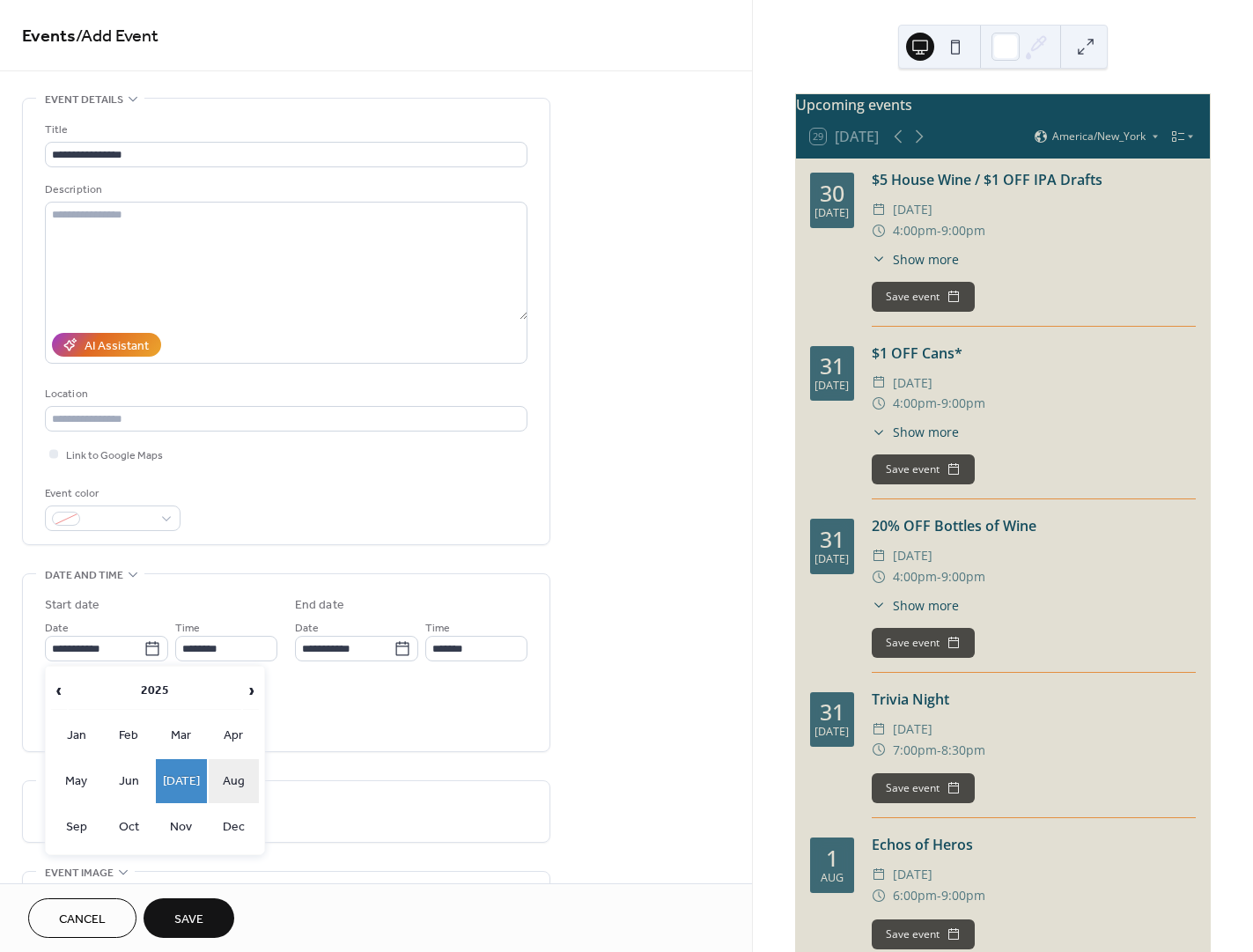 click on "Aug" at bounding box center (234, 781) 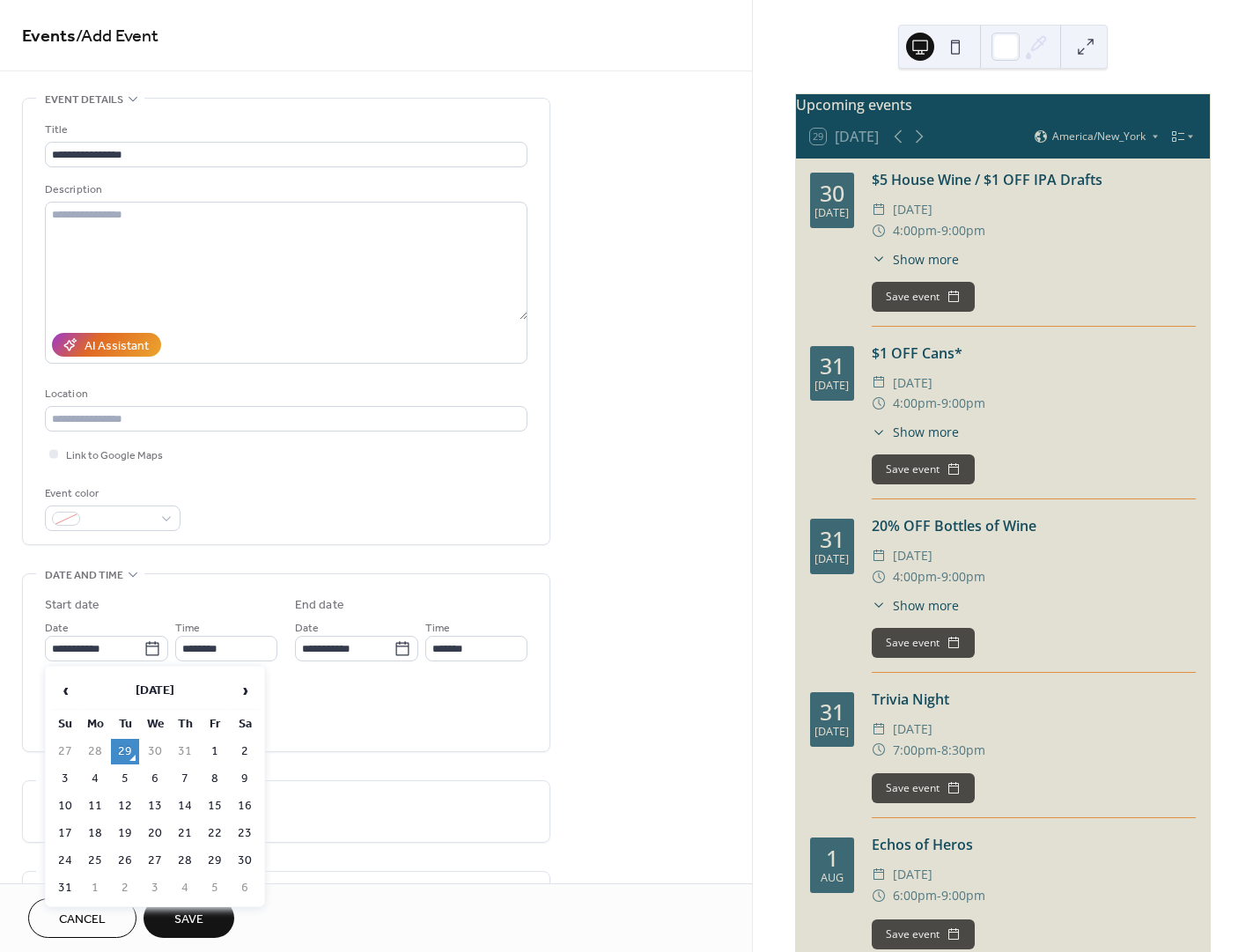 drag, startPoint x: 59, startPoint y: 831, endPoint x: 183, endPoint y: 716, distance: 169.1183 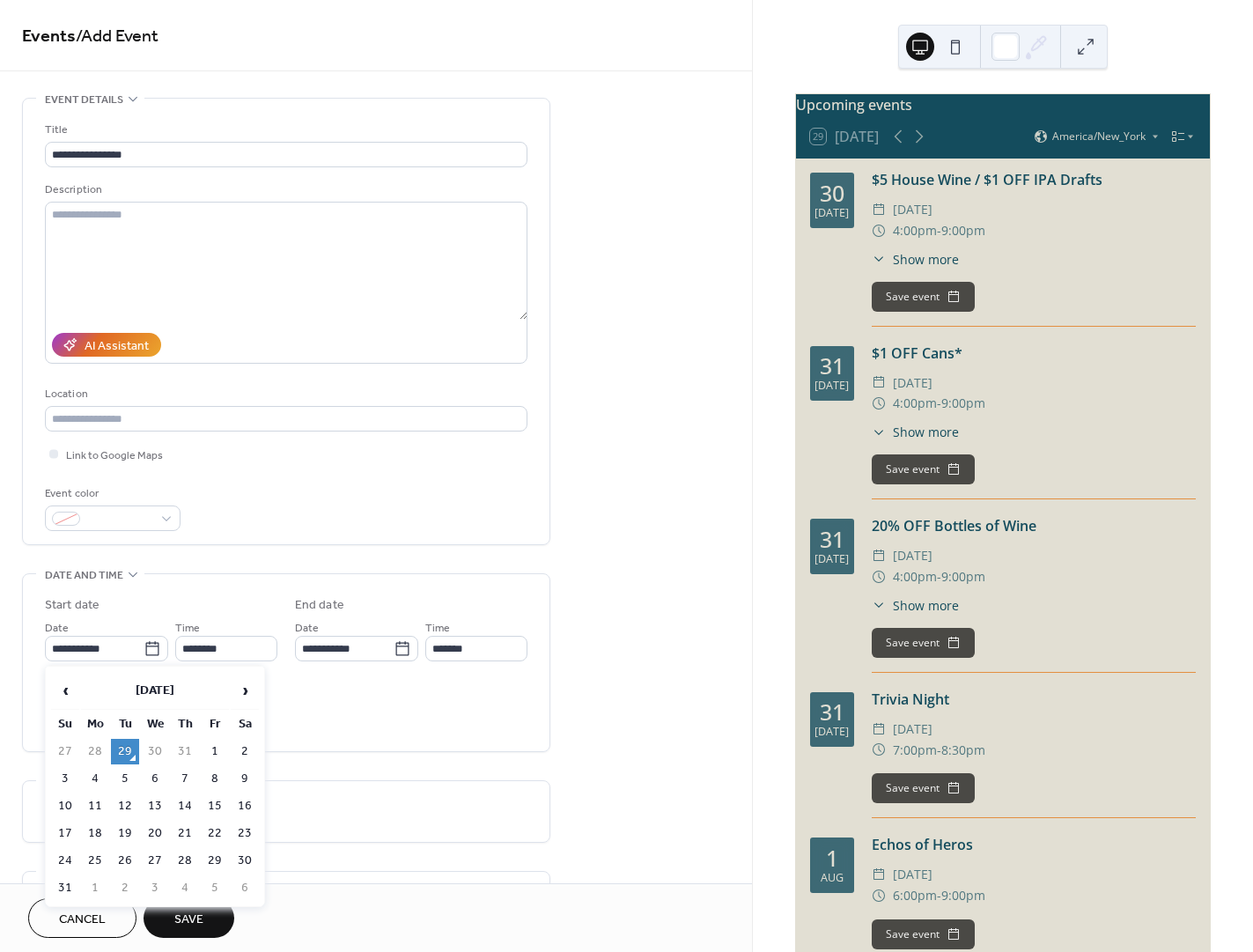 click on "17" at bounding box center [65, 833] 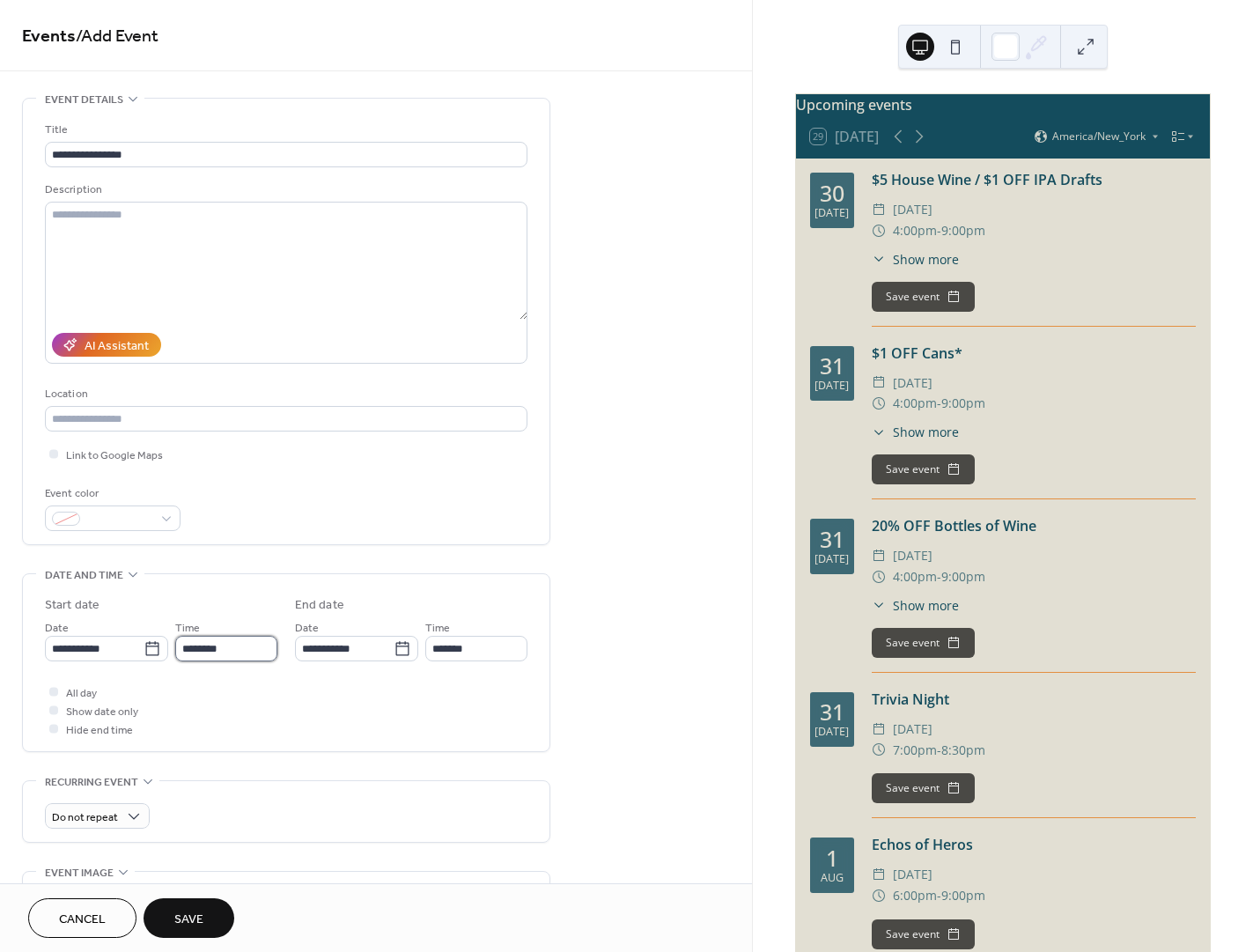 click on "********" at bounding box center [226, 648] 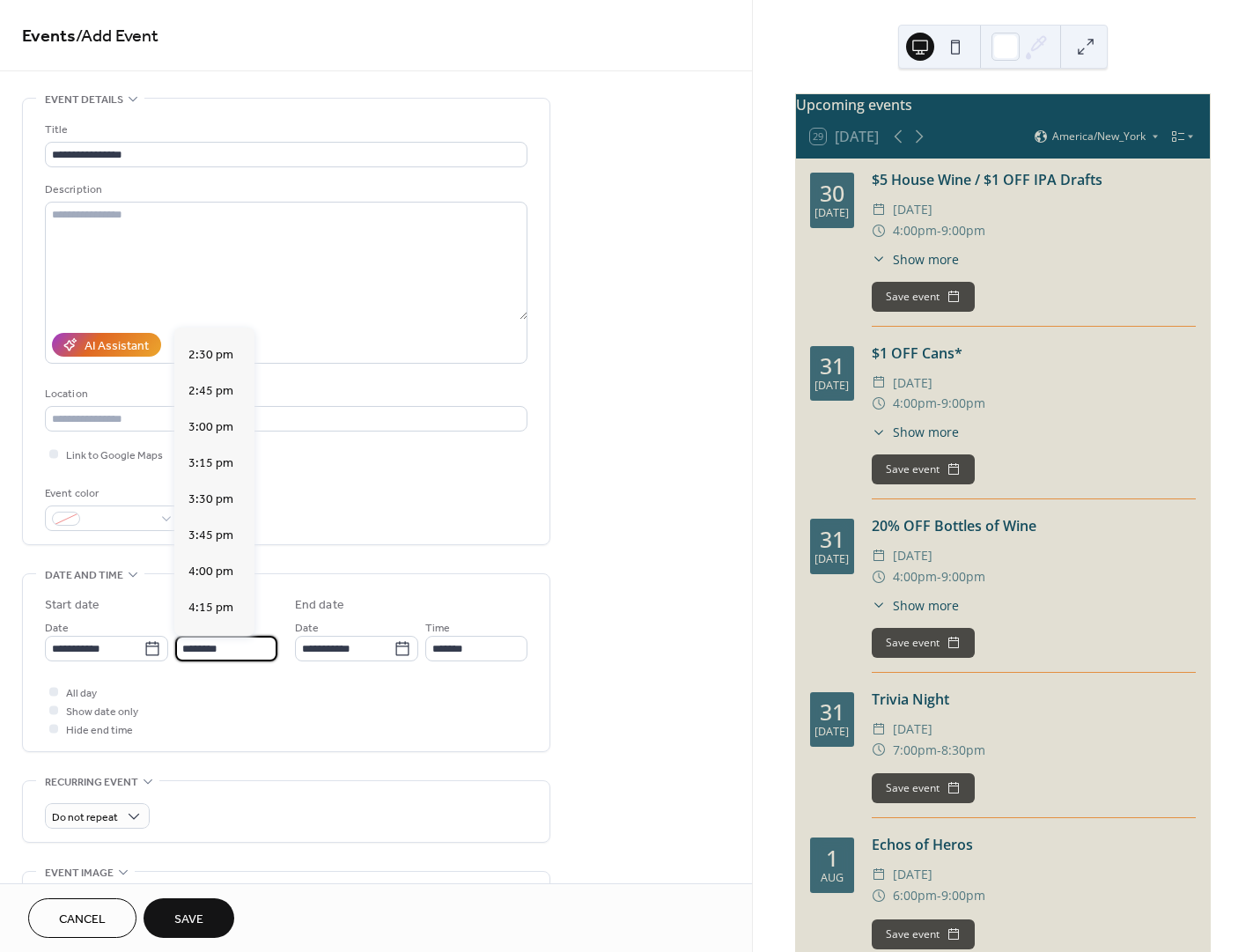 scroll, scrollTop: 2107, scrollLeft: 0, axis: vertical 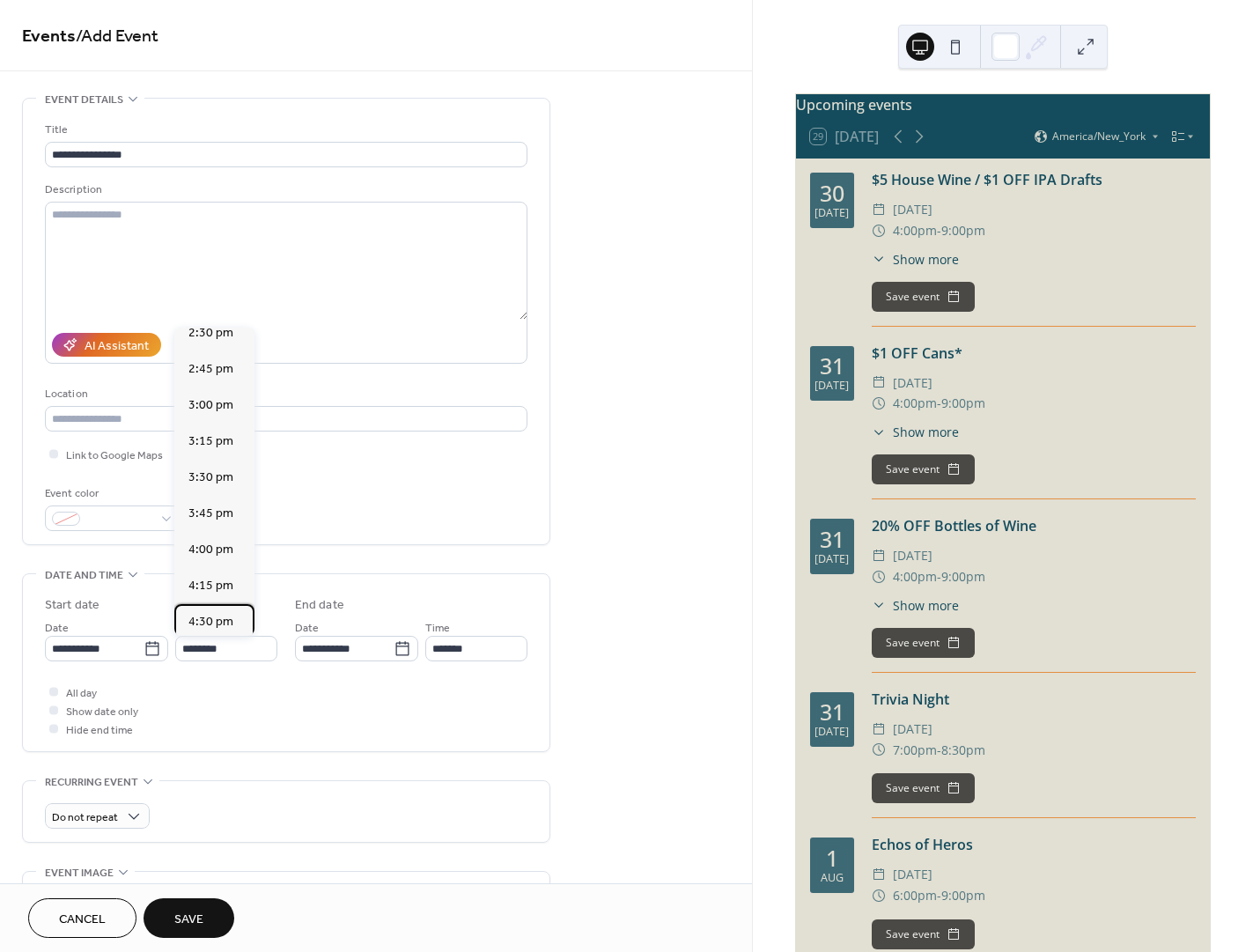 drag, startPoint x: 218, startPoint y: 594, endPoint x: 384, endPoint y: 673, distance: 183.8396 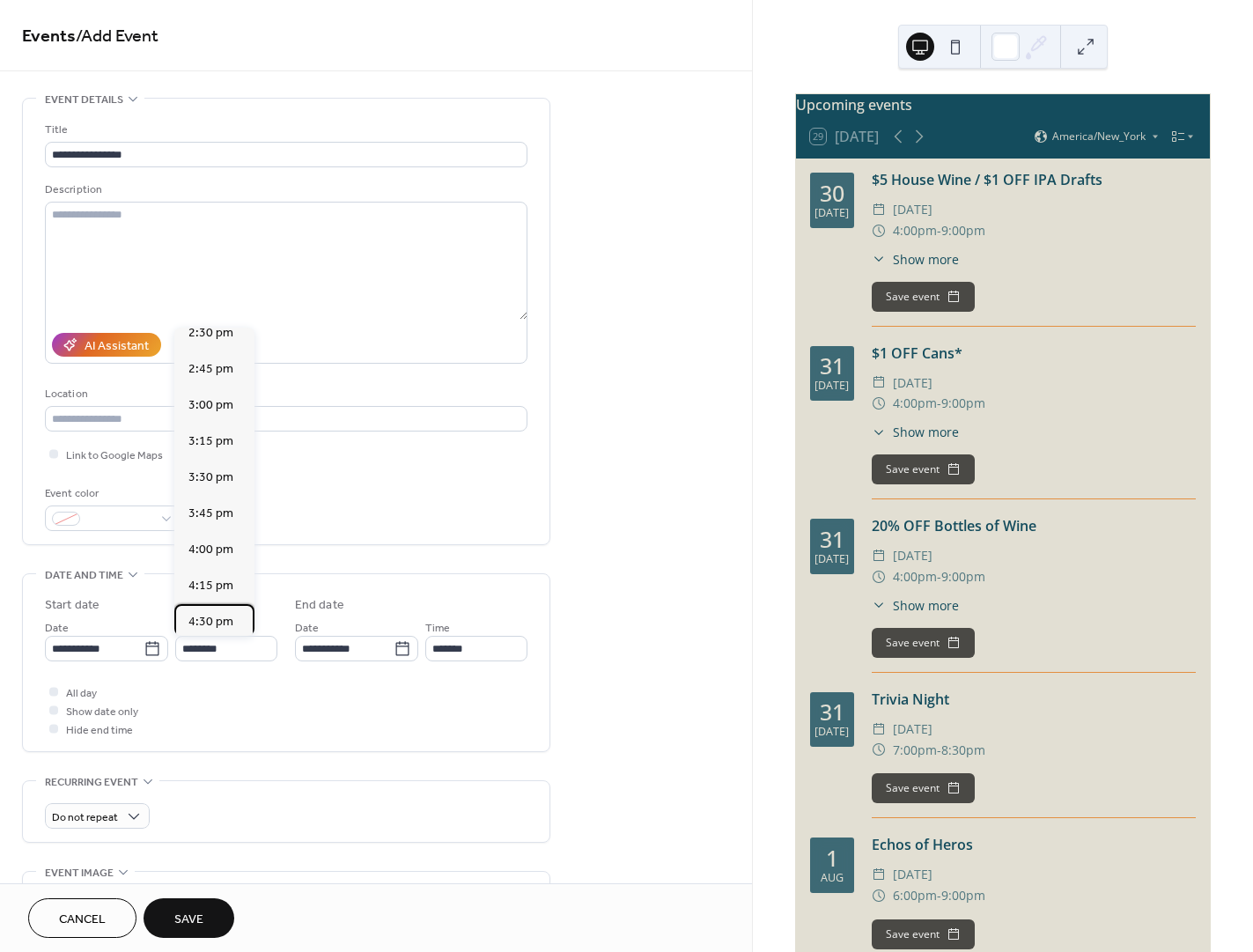 click on "4:30 pm" at bounding box center [210, 622] 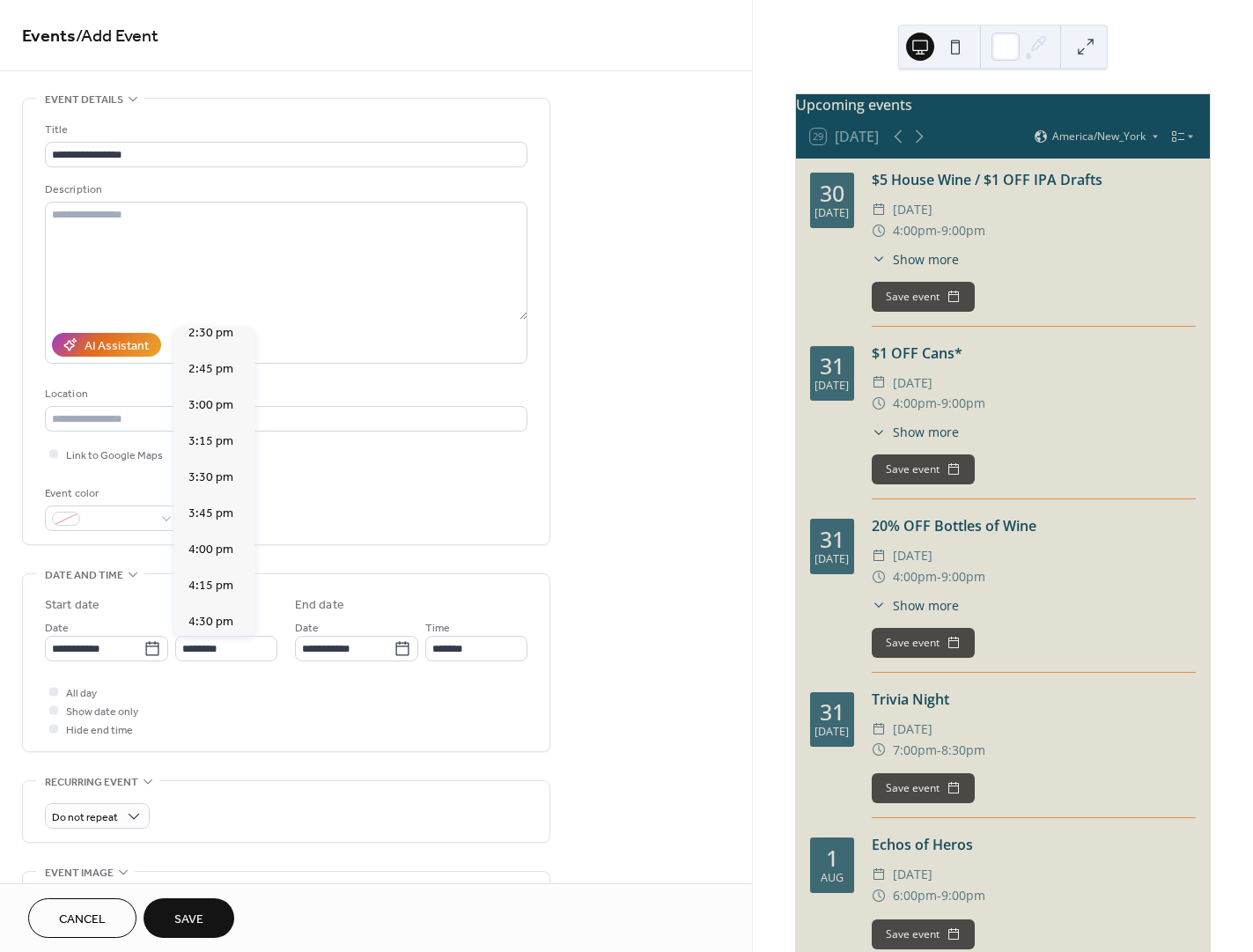 type on "*******" 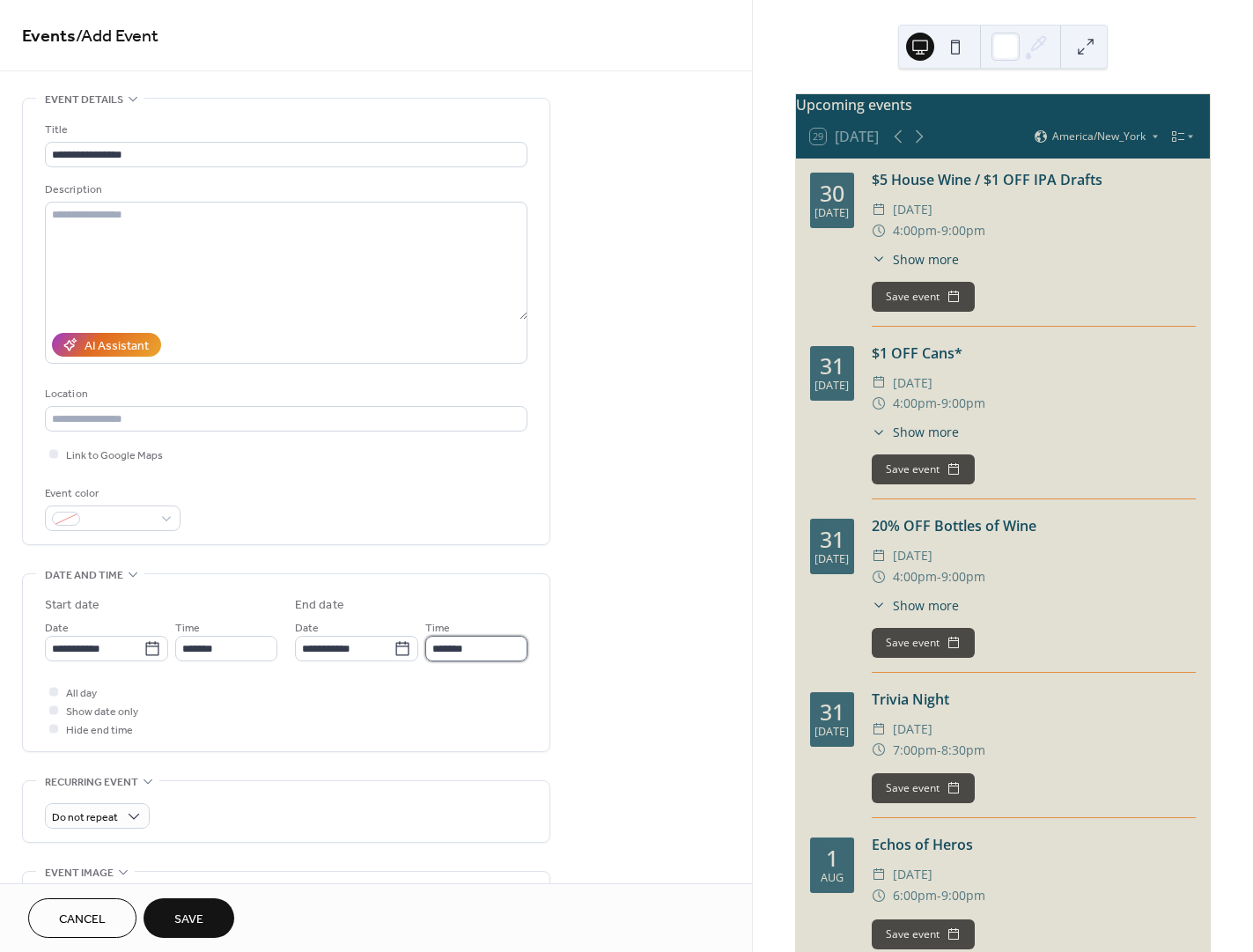 click on "*******" at bounding box center [476, 648] 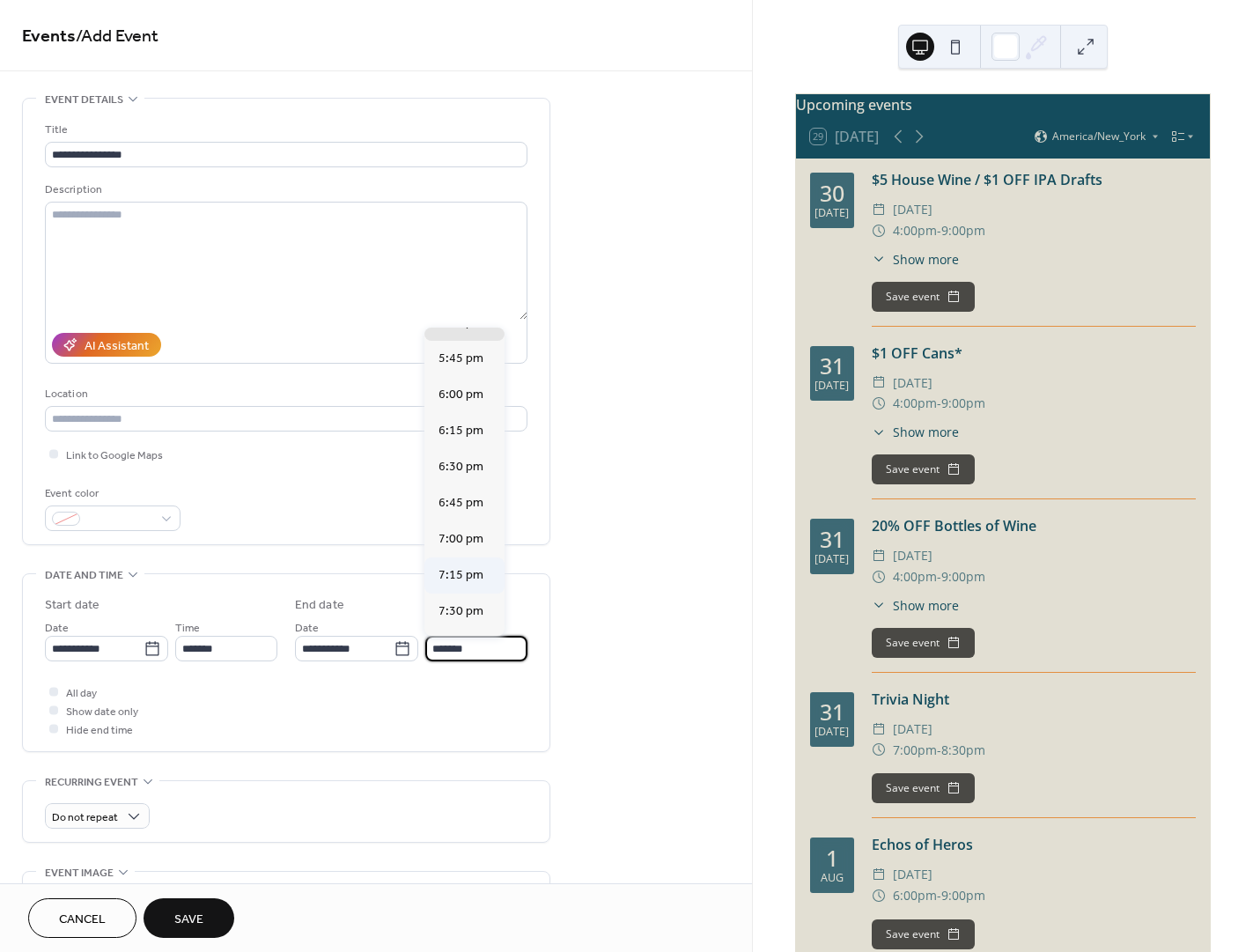 scroll, scrollTop: 137, scrollLeft: 0, axis: vertical 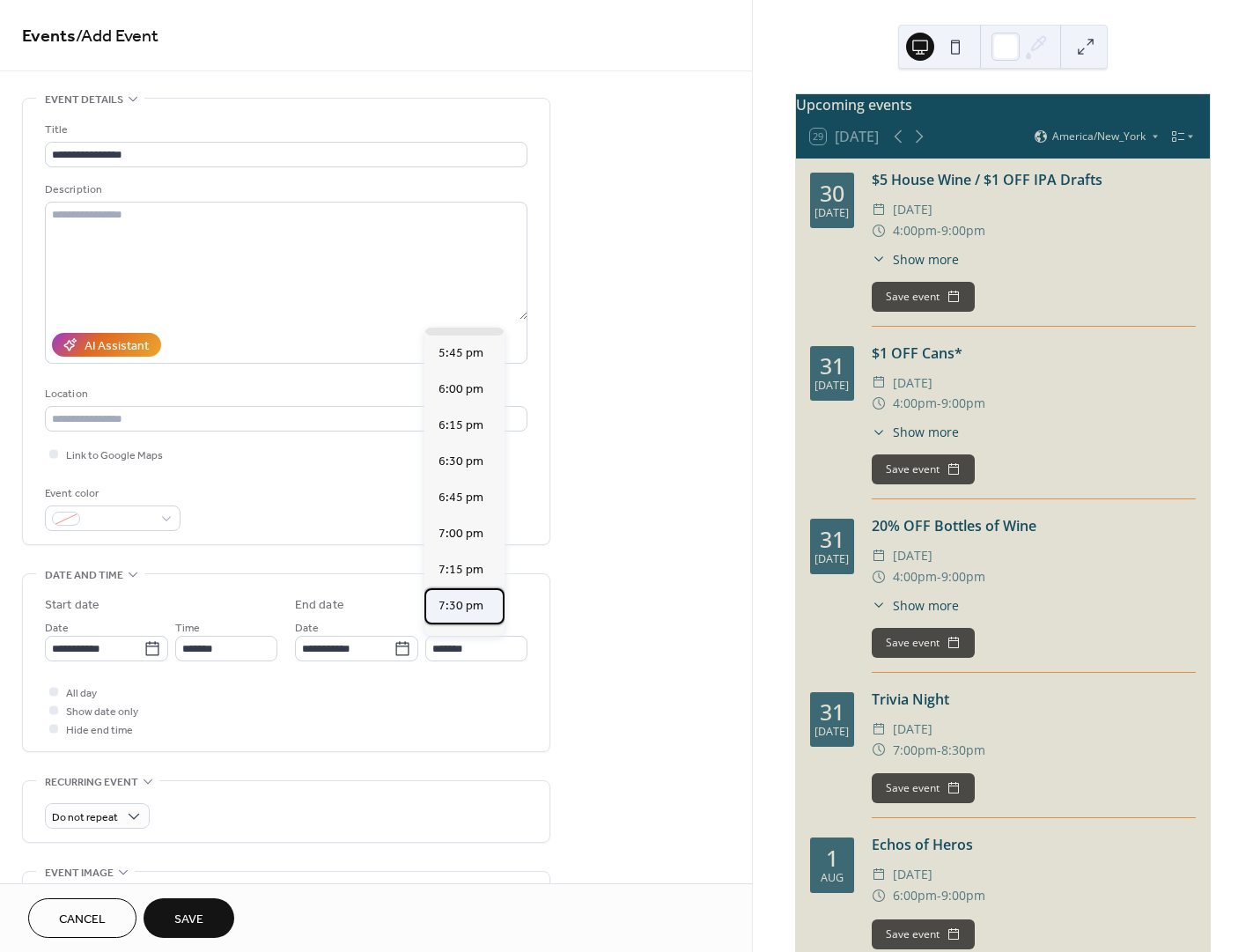 click on "7:30 pm" at bounding box center [461, 606] 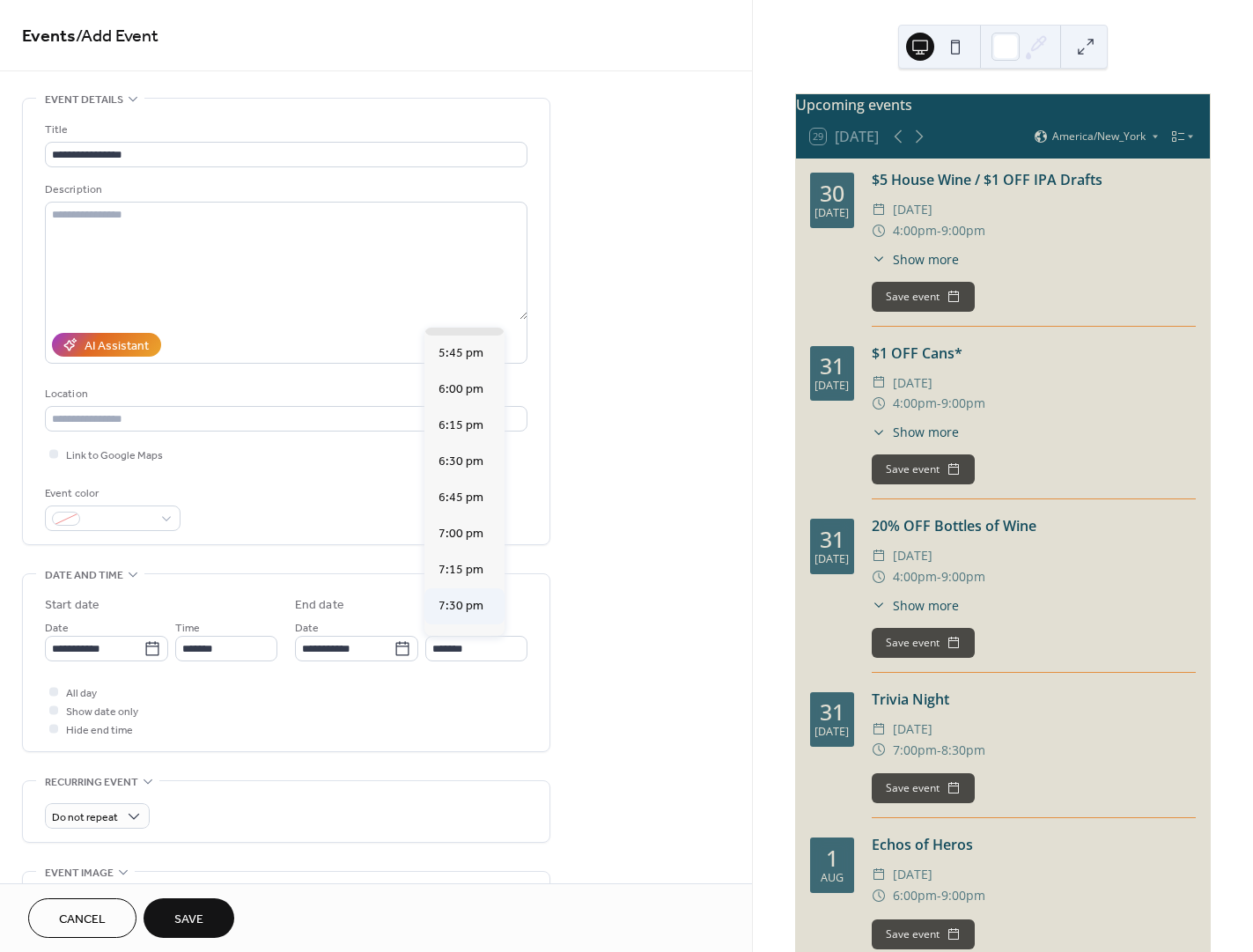 type on "*******" 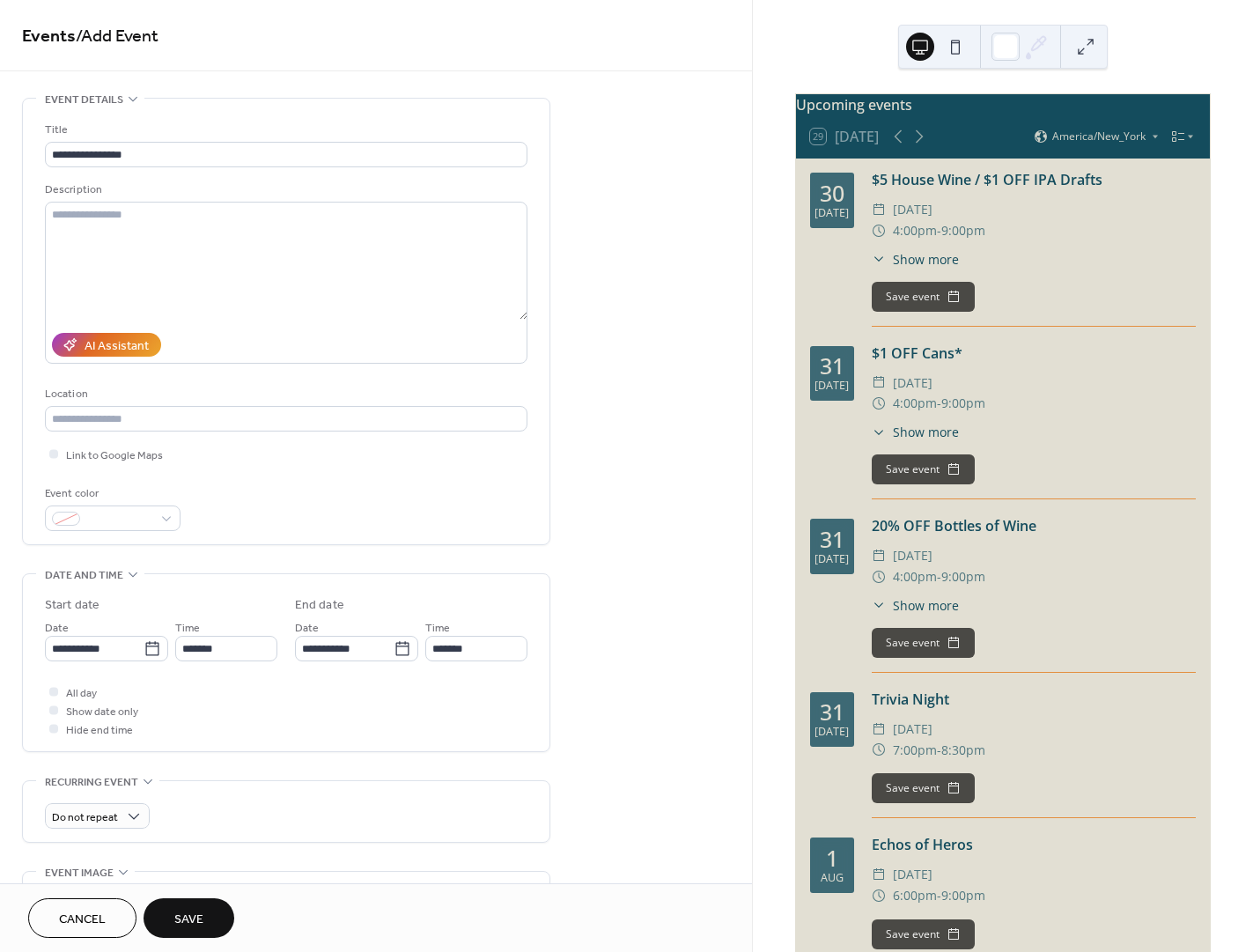 click on "Save" at bounding box center (188, 919) 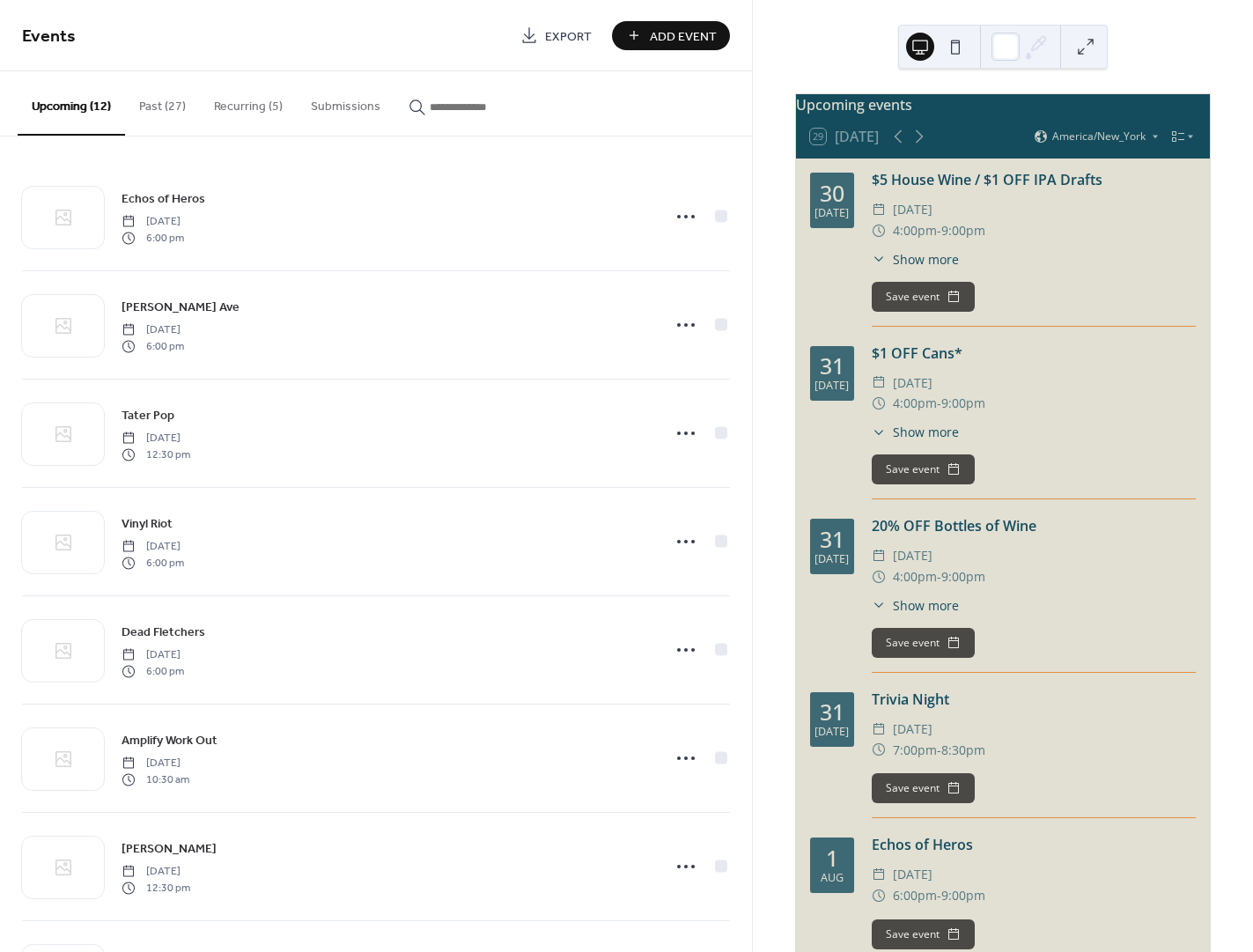 drag, startPoint x: 161, startPoint y: 105, endPoint x: 239, endPoint y: 196, distance: 119.85408 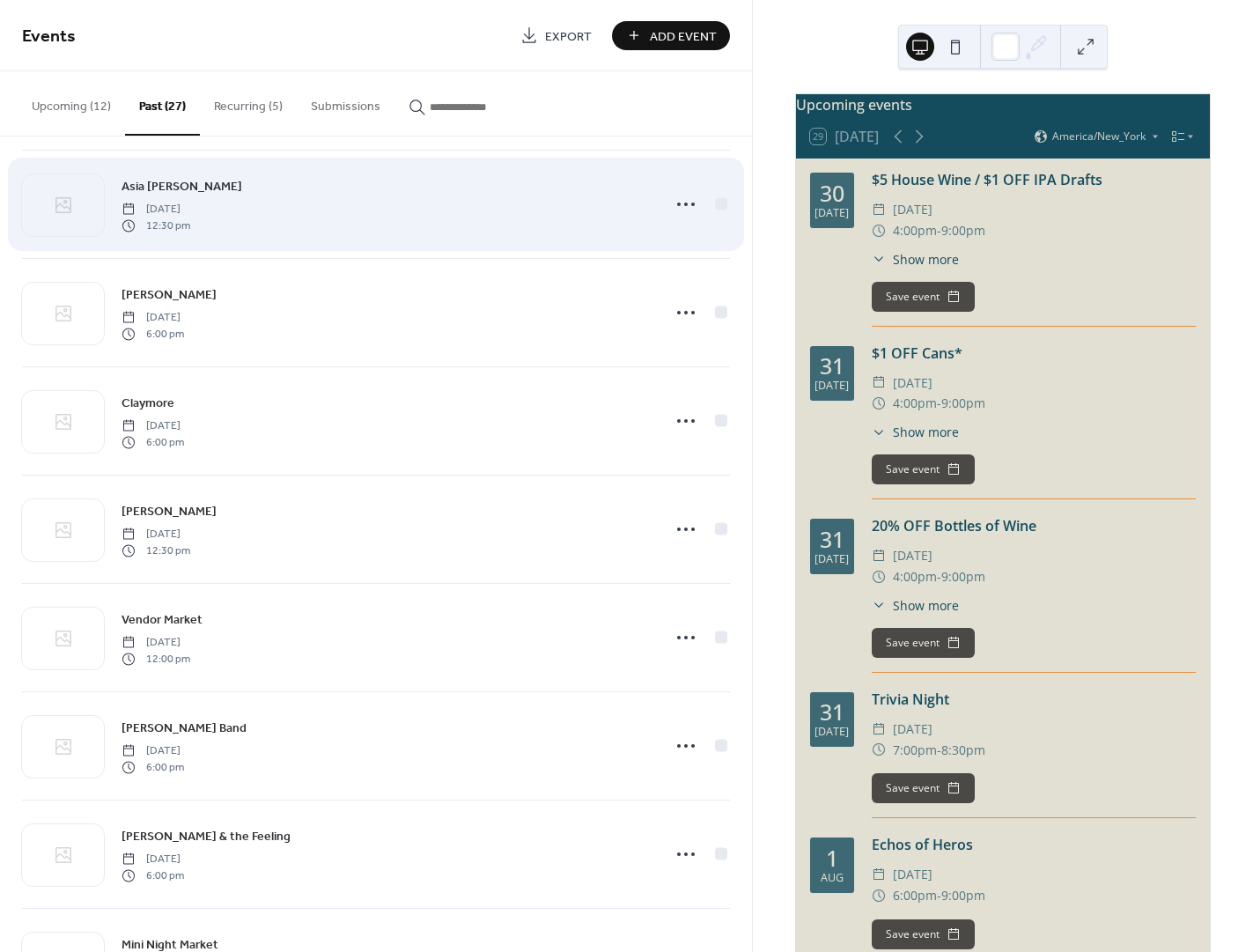 scroll, scrollTop: 0, scrollLeft: 0, axis: both 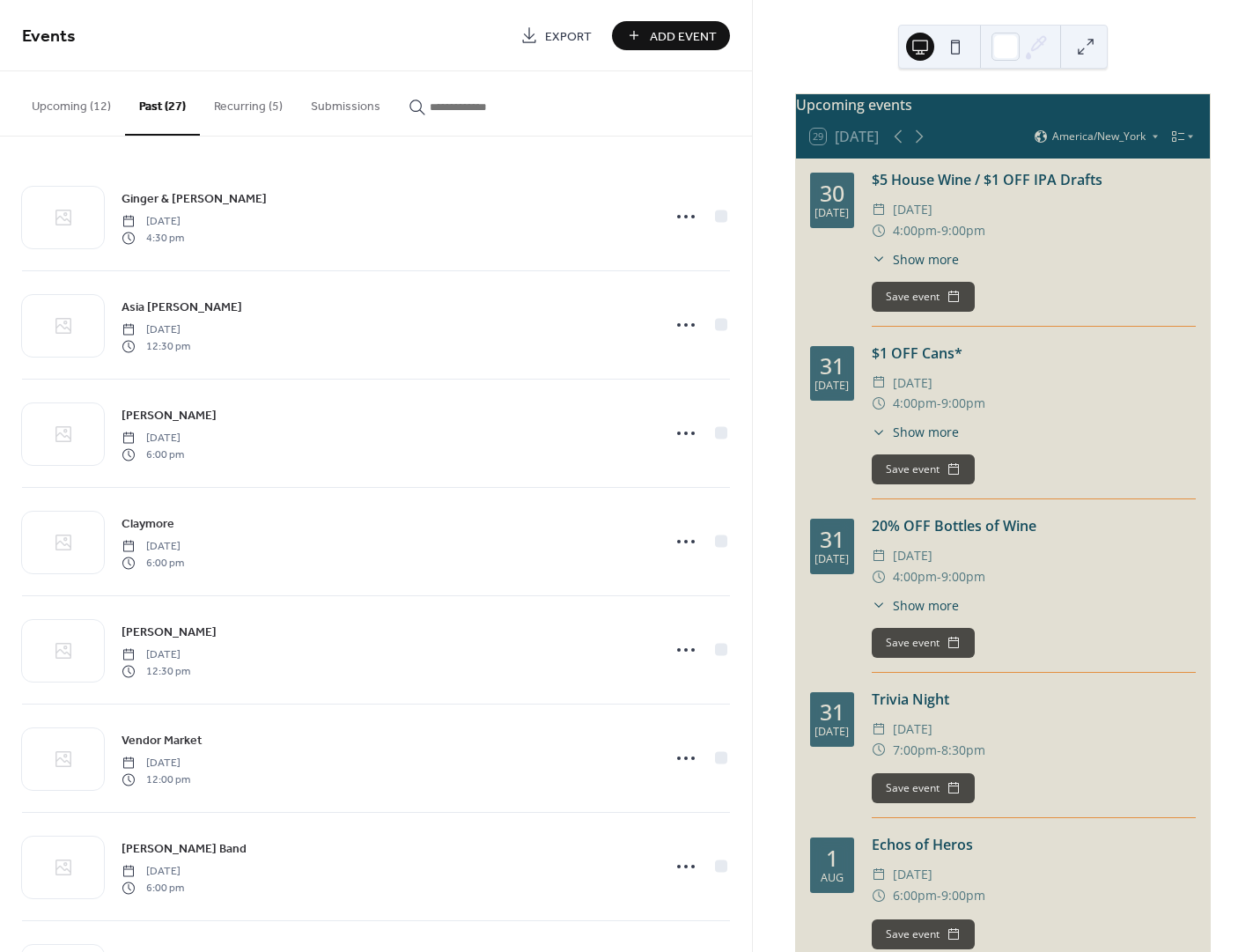 click on "Add Event" at bounding box center (671, 35) 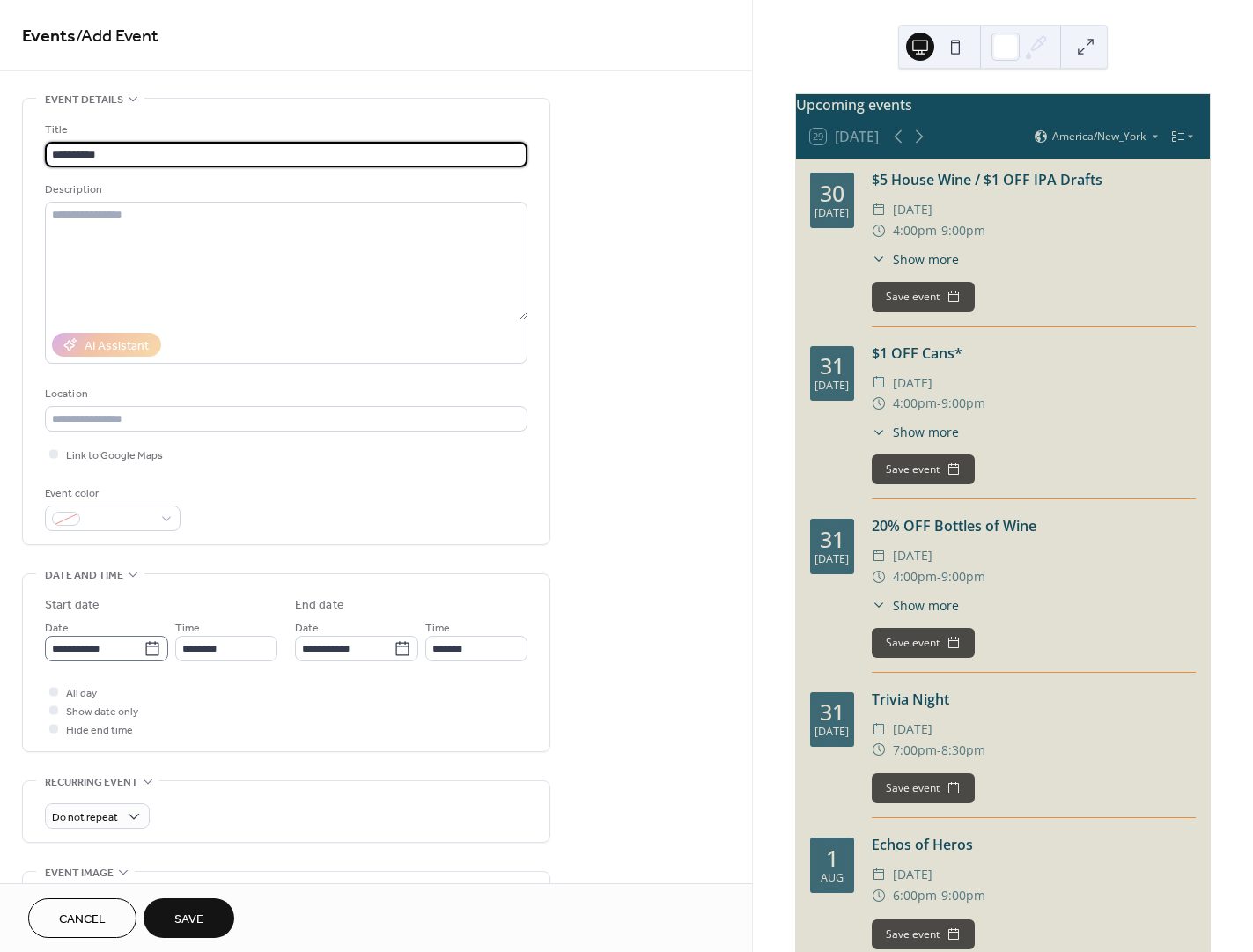 type on "**********" 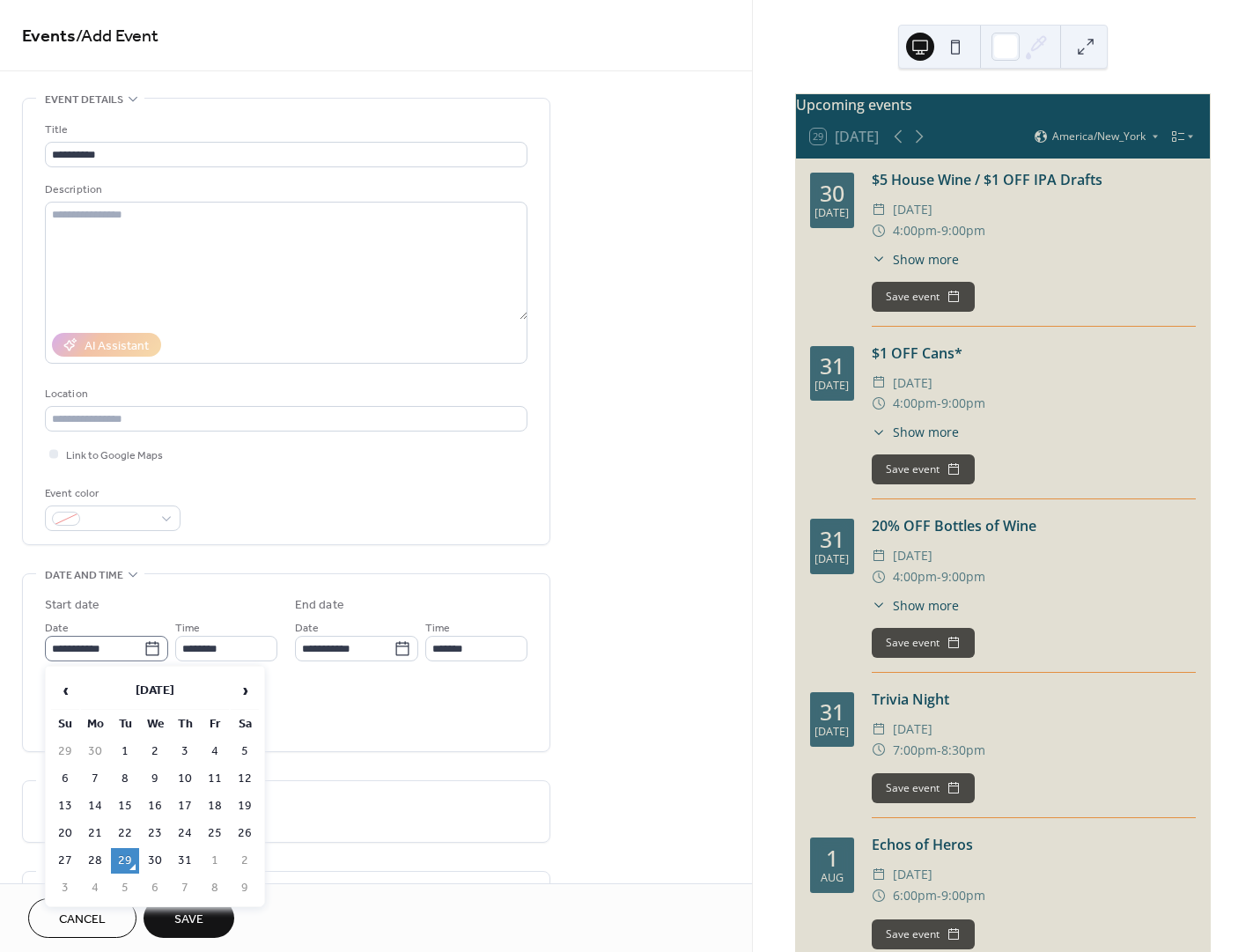click 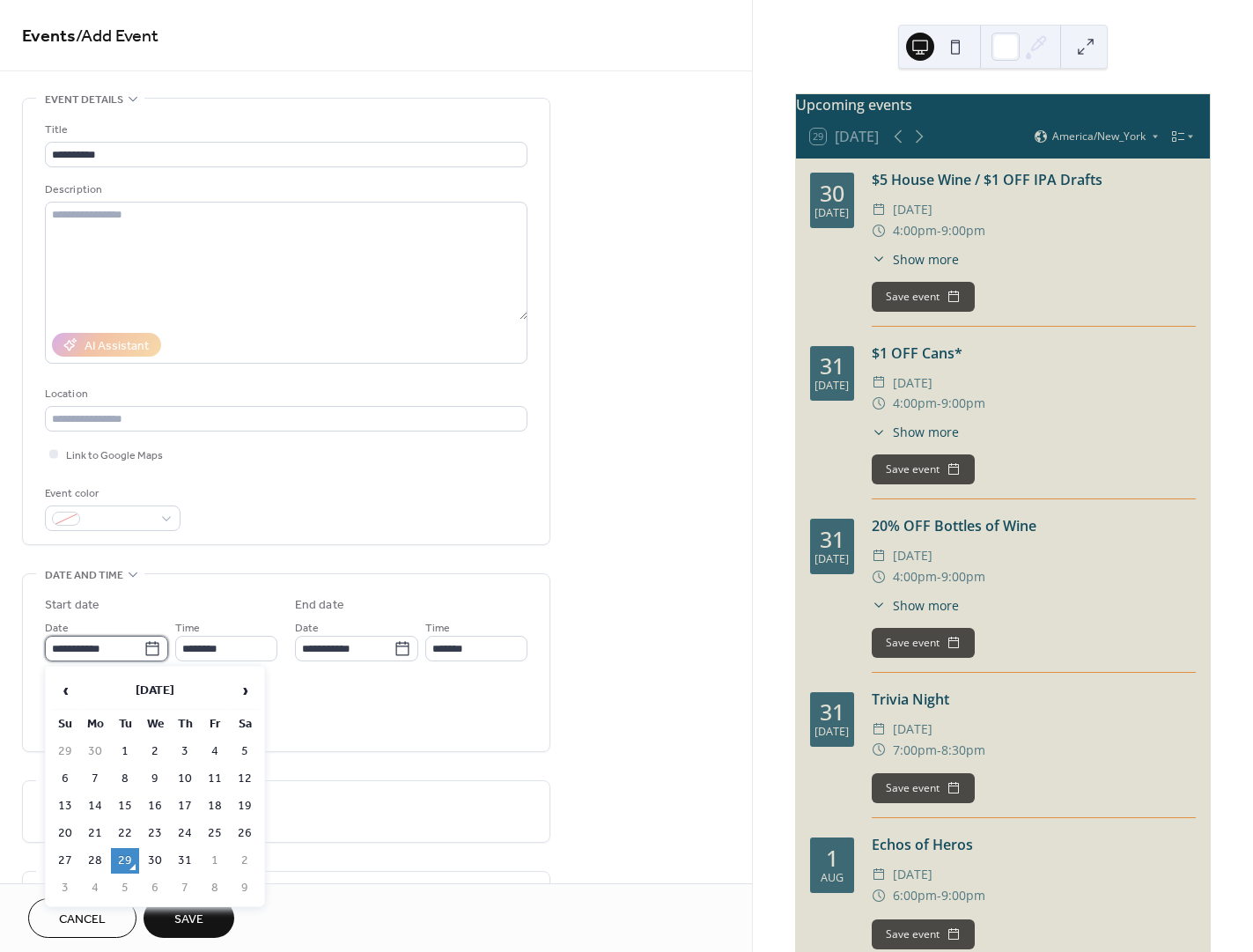 click on "**********" at bounding box center (94, 648) 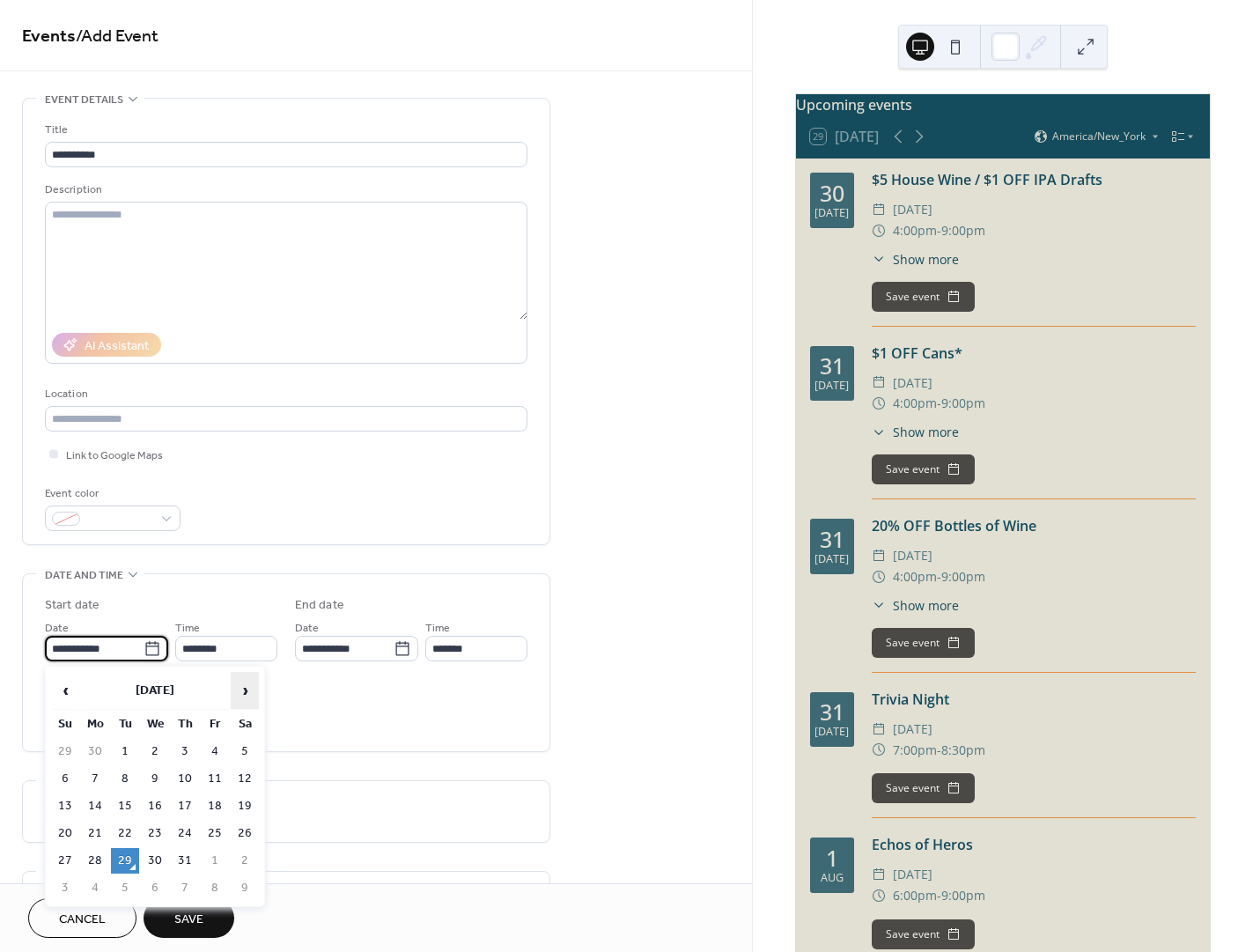 click on "›" at bounding box center (245, 690) 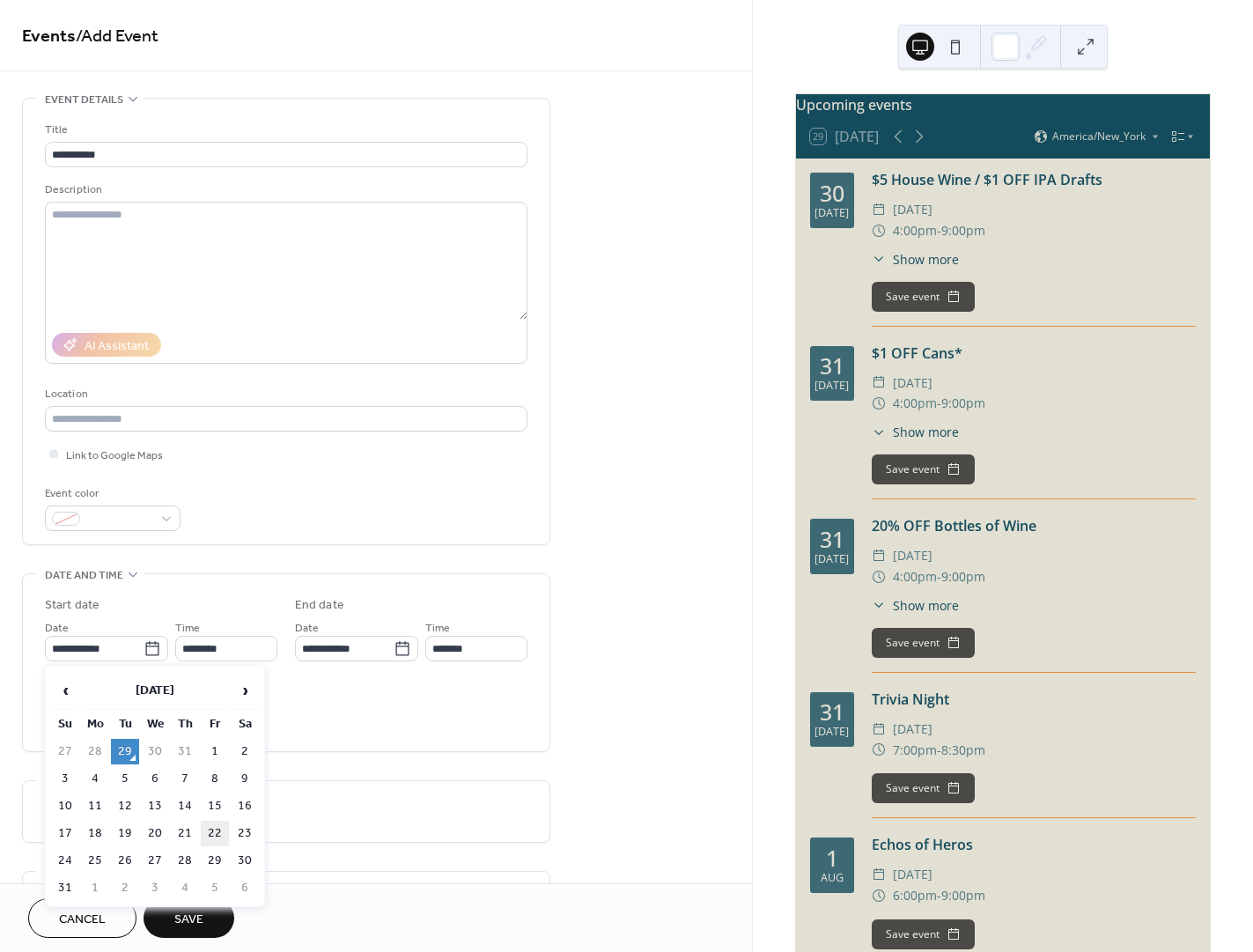 click on "22" at bounding box center (215, 833) 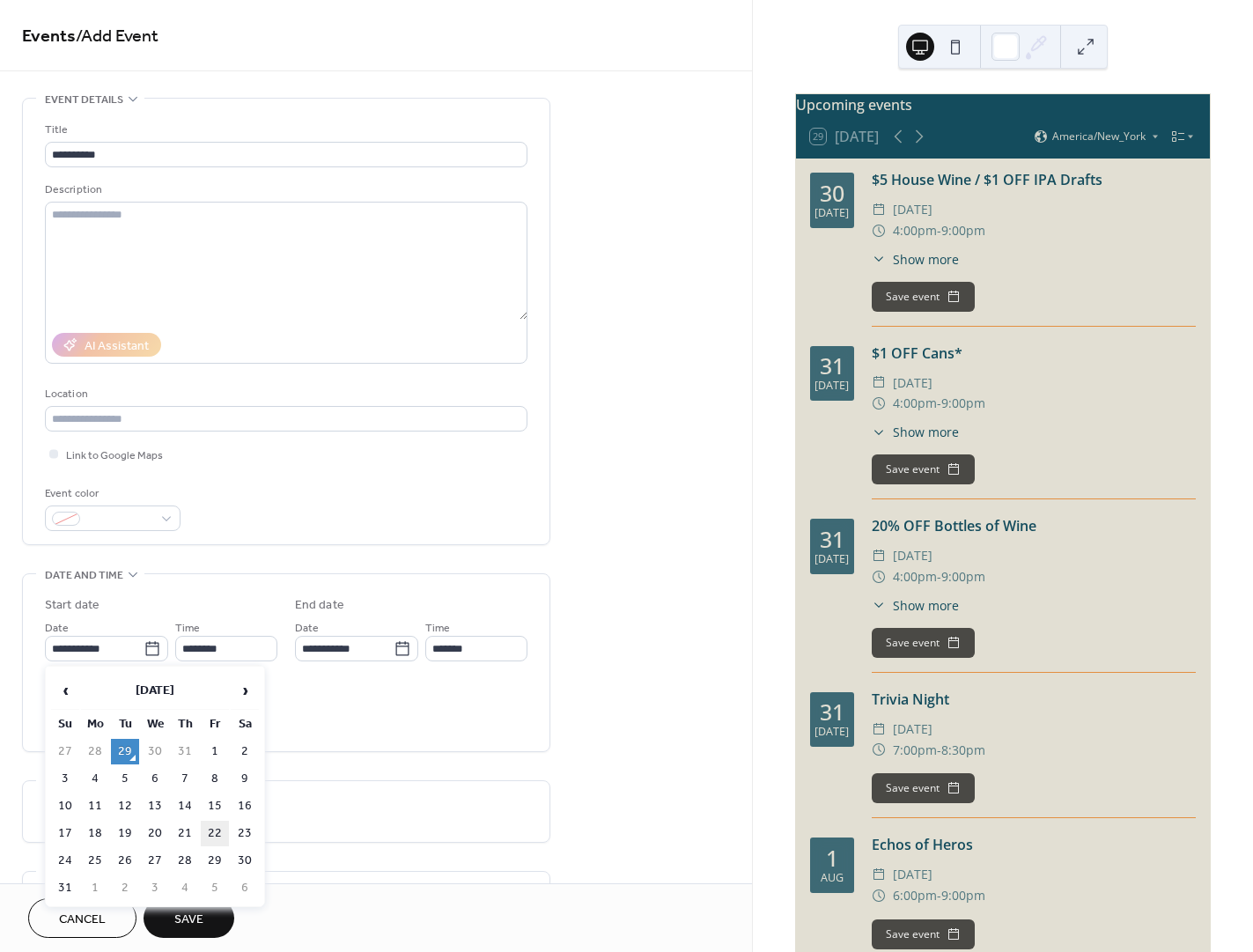 type on "**********" 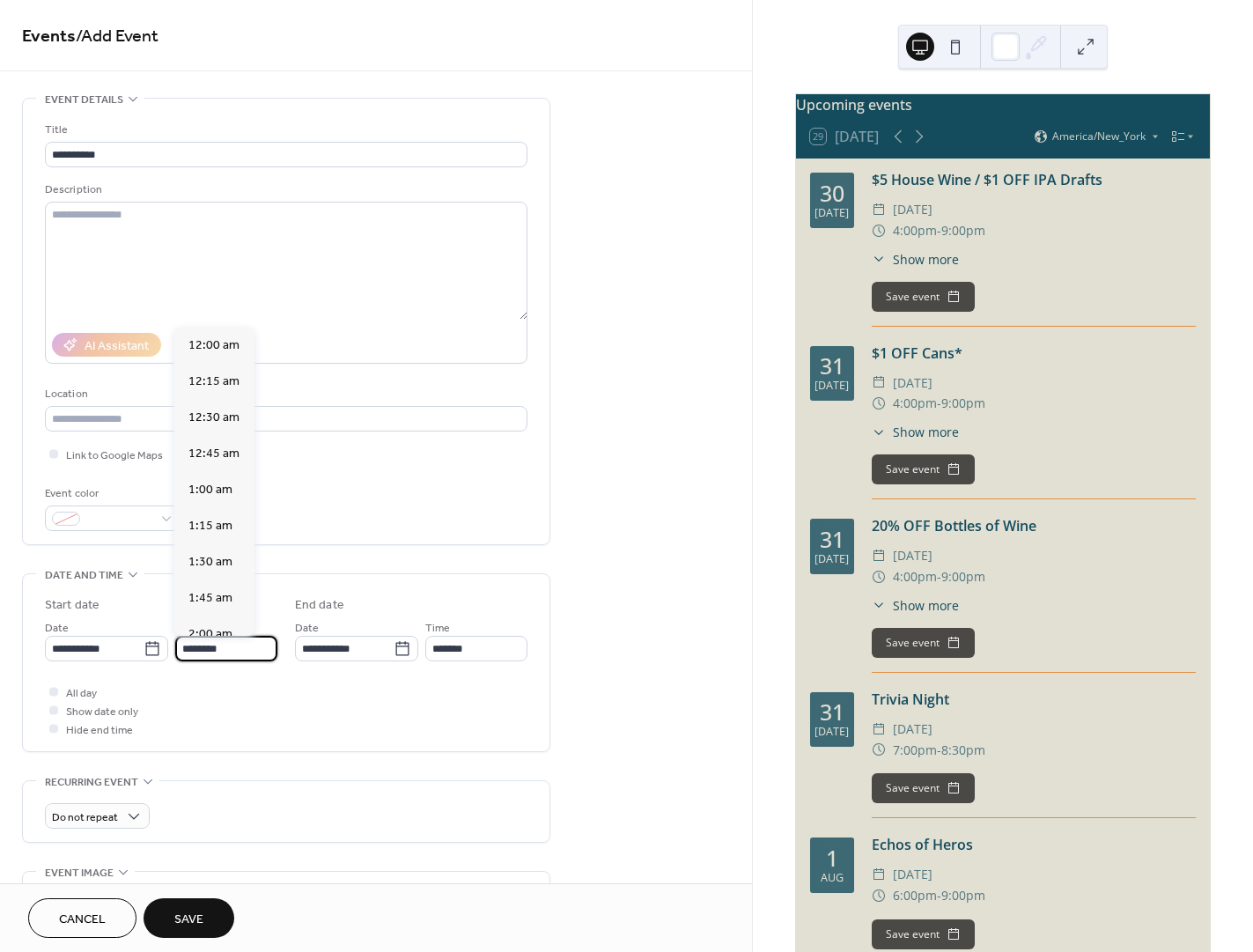 click on "********" at bounding box center (226, 648) 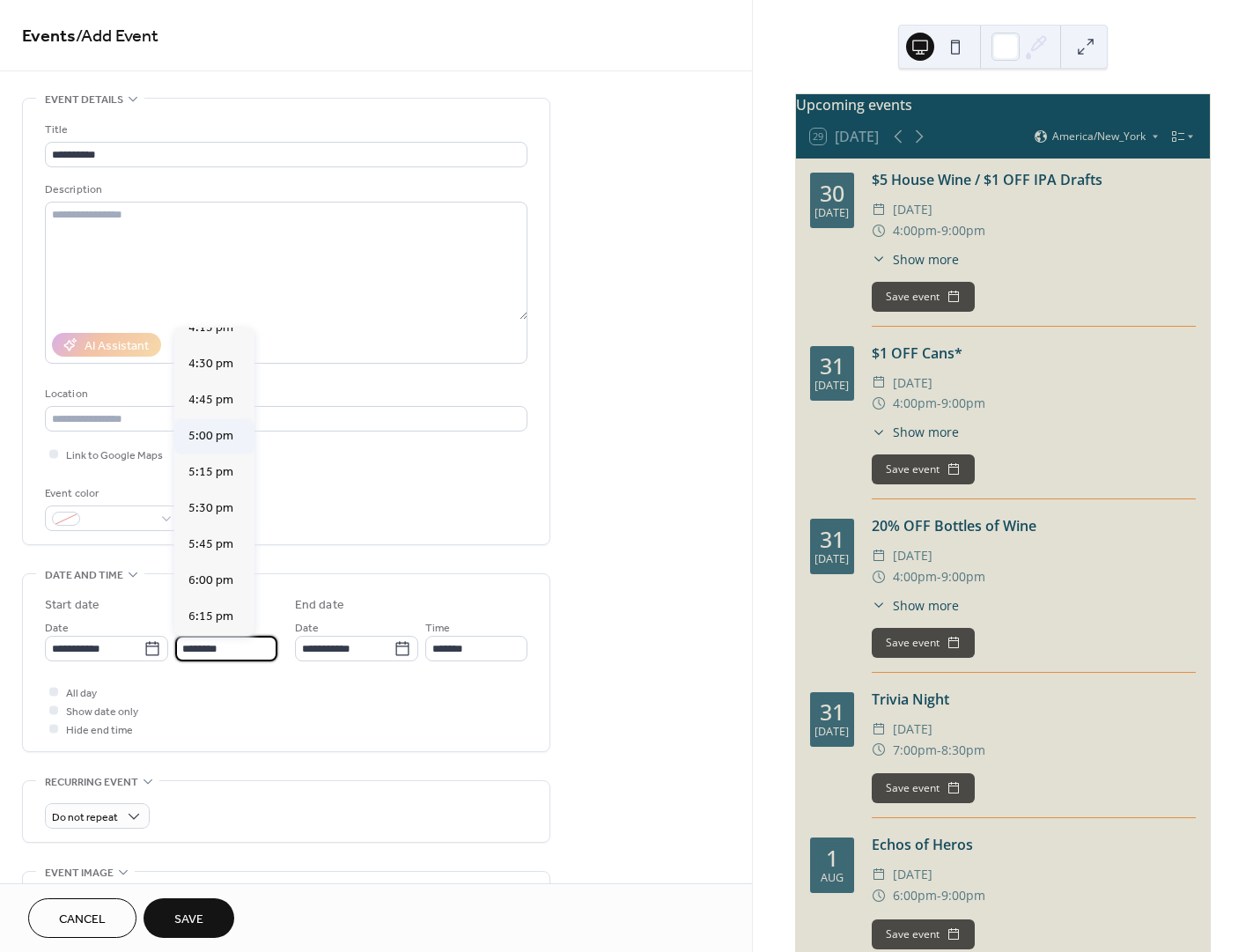 scroll, scrollTop: 2367, scrollLeft: 0, axis: vertical 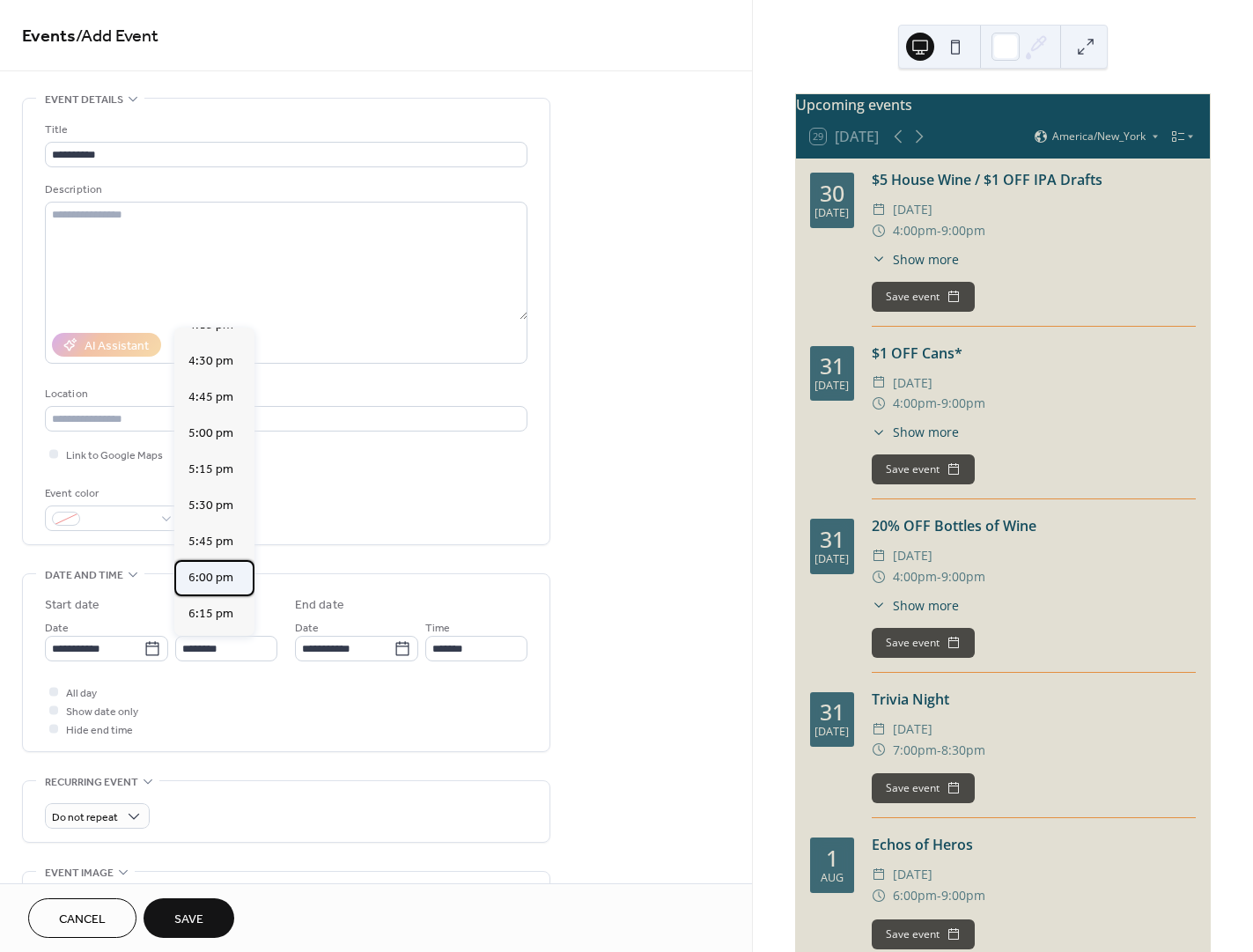 click on "6:00 pm" at bounding box center (214, 578) 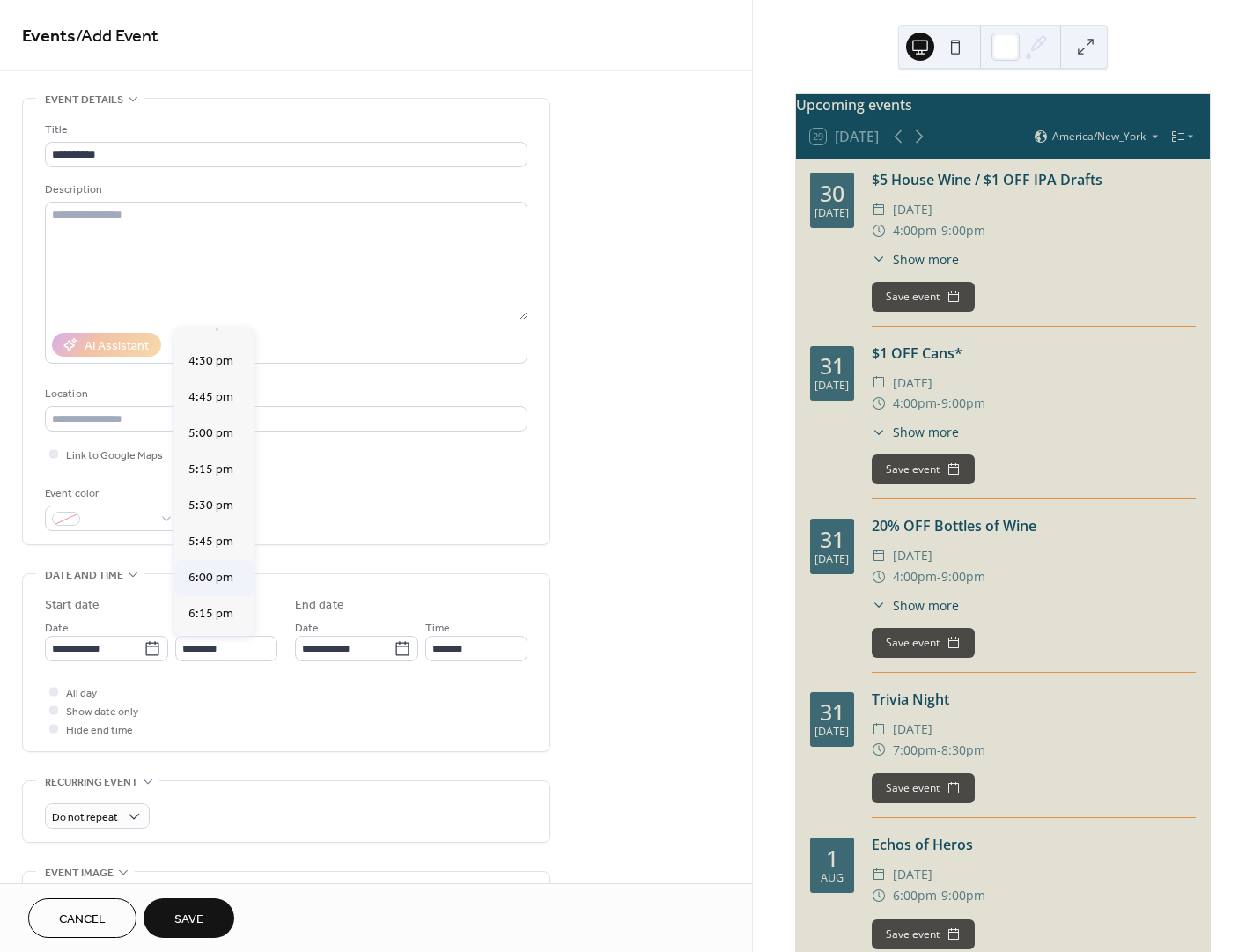 type on "*******" 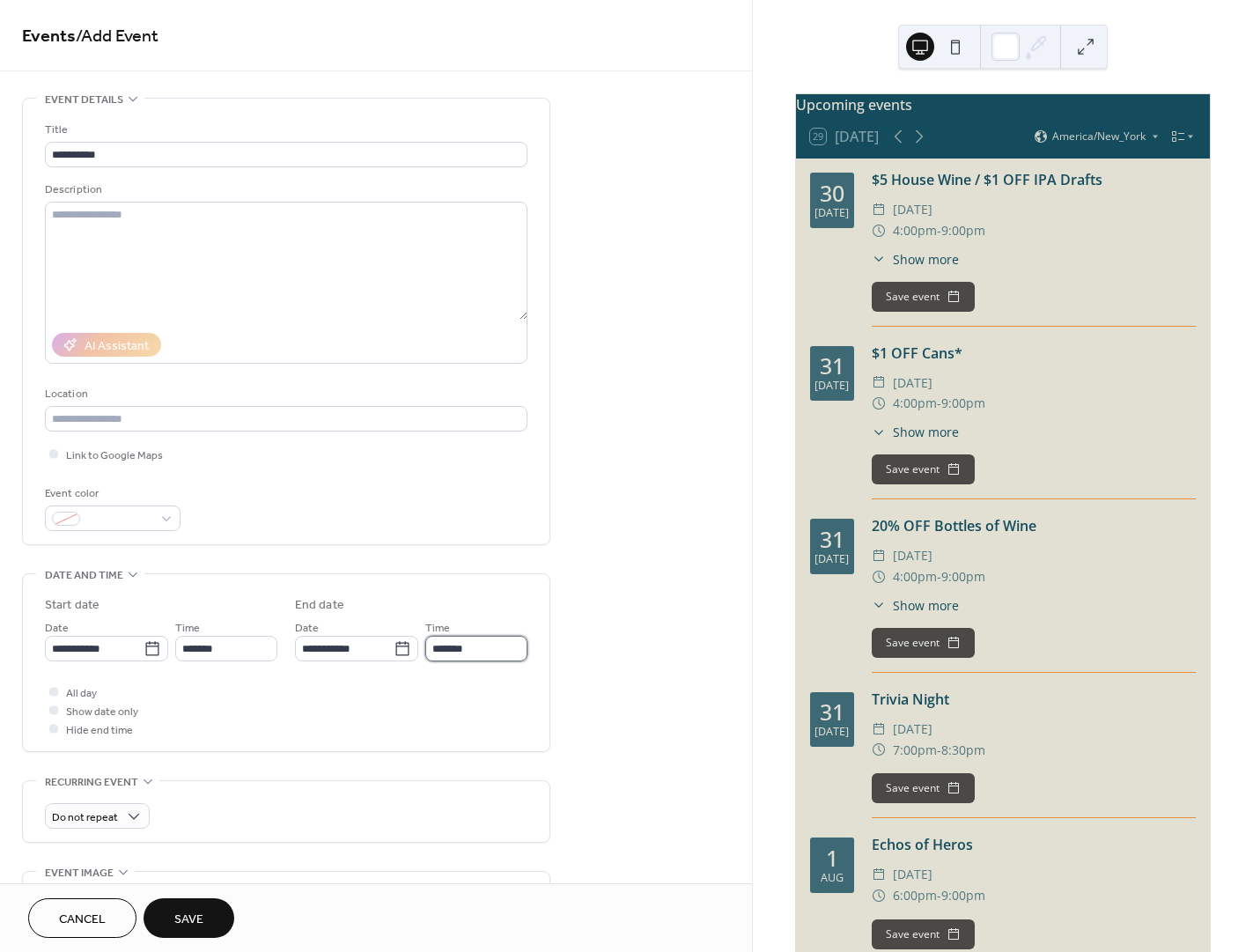 click on "*******" at bounding box center [476, 648] 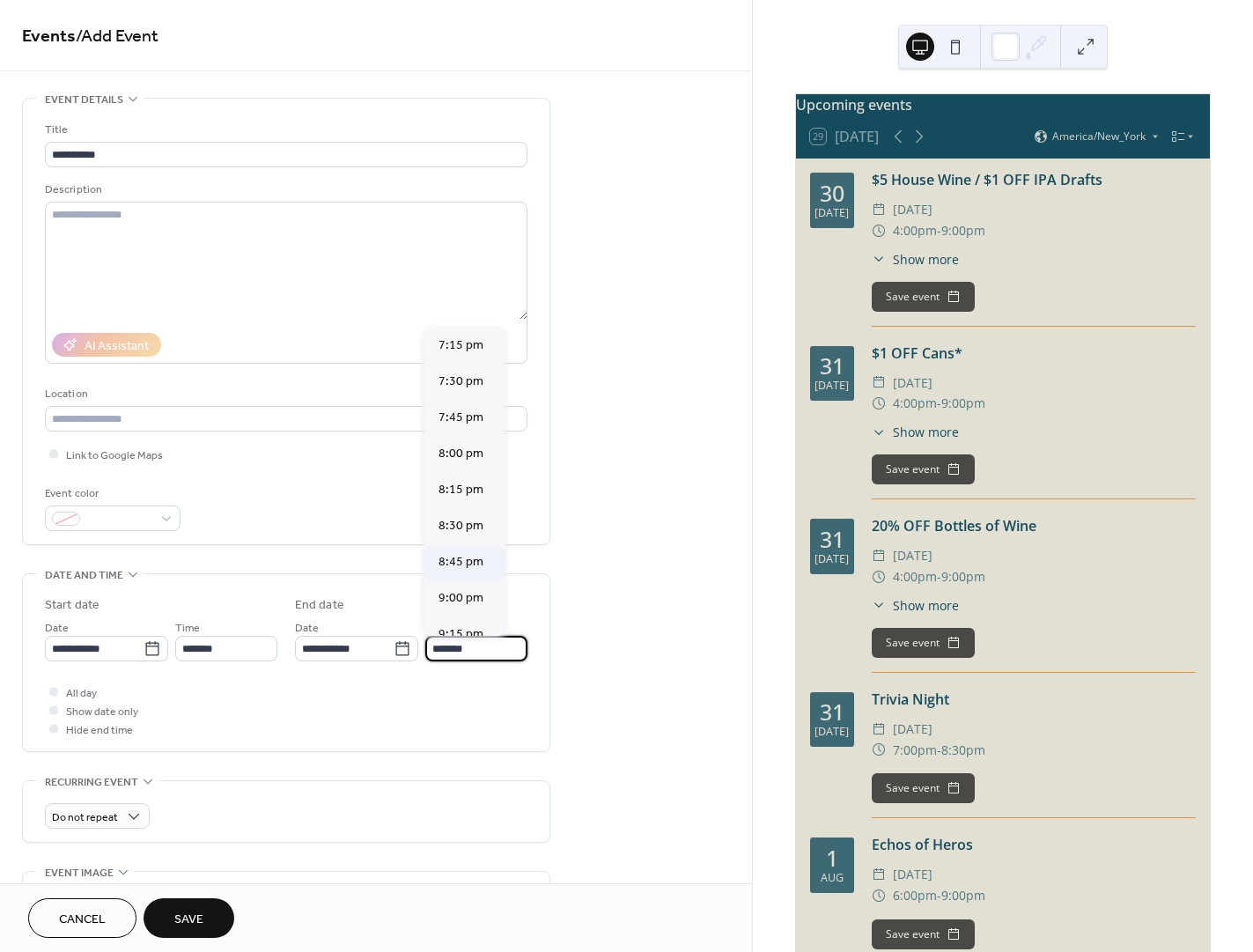 scroll, scrollTop: 145, scrollLeft: 0, axis: vertical 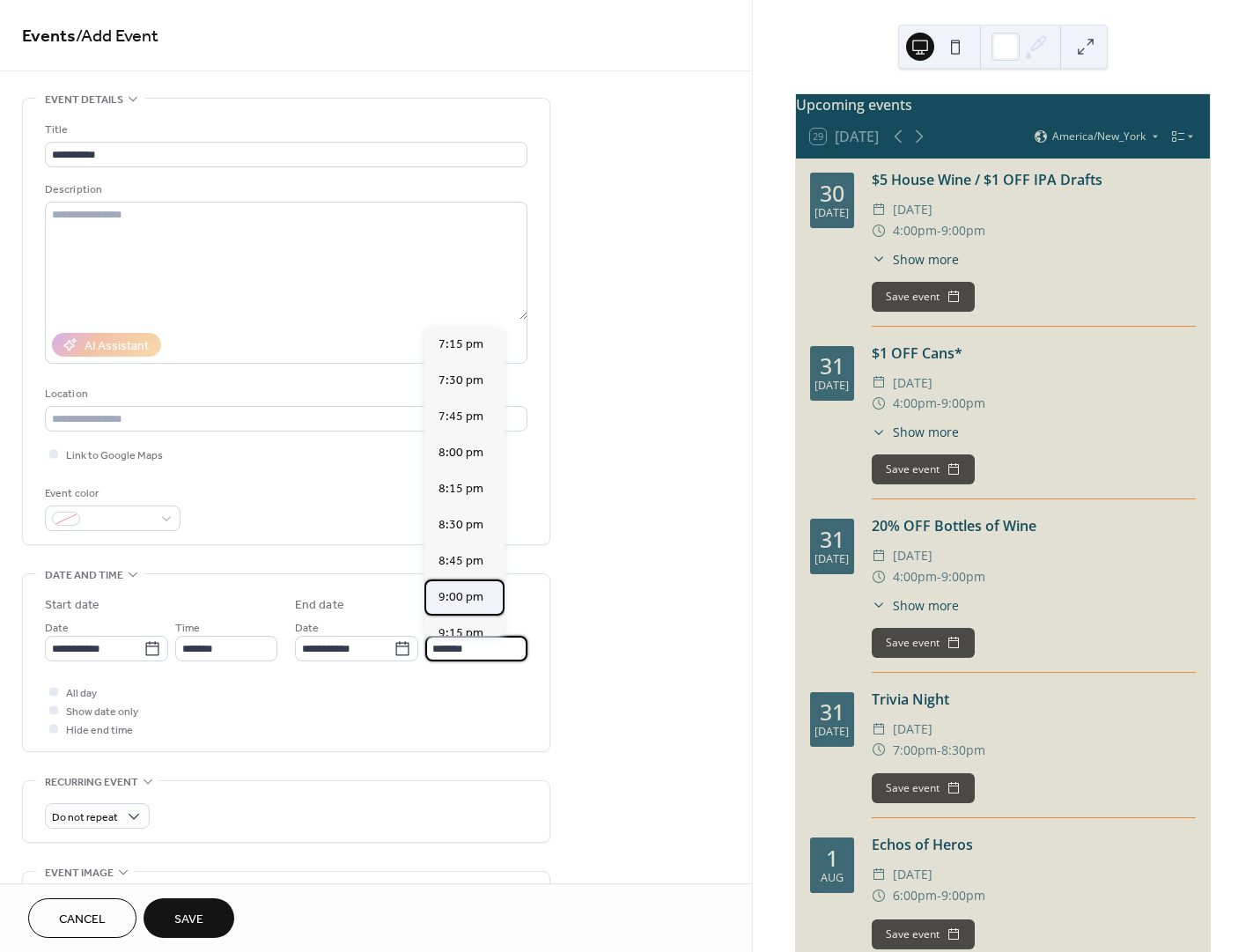 click on "9:00 pm" at bounding box center (461, 597) 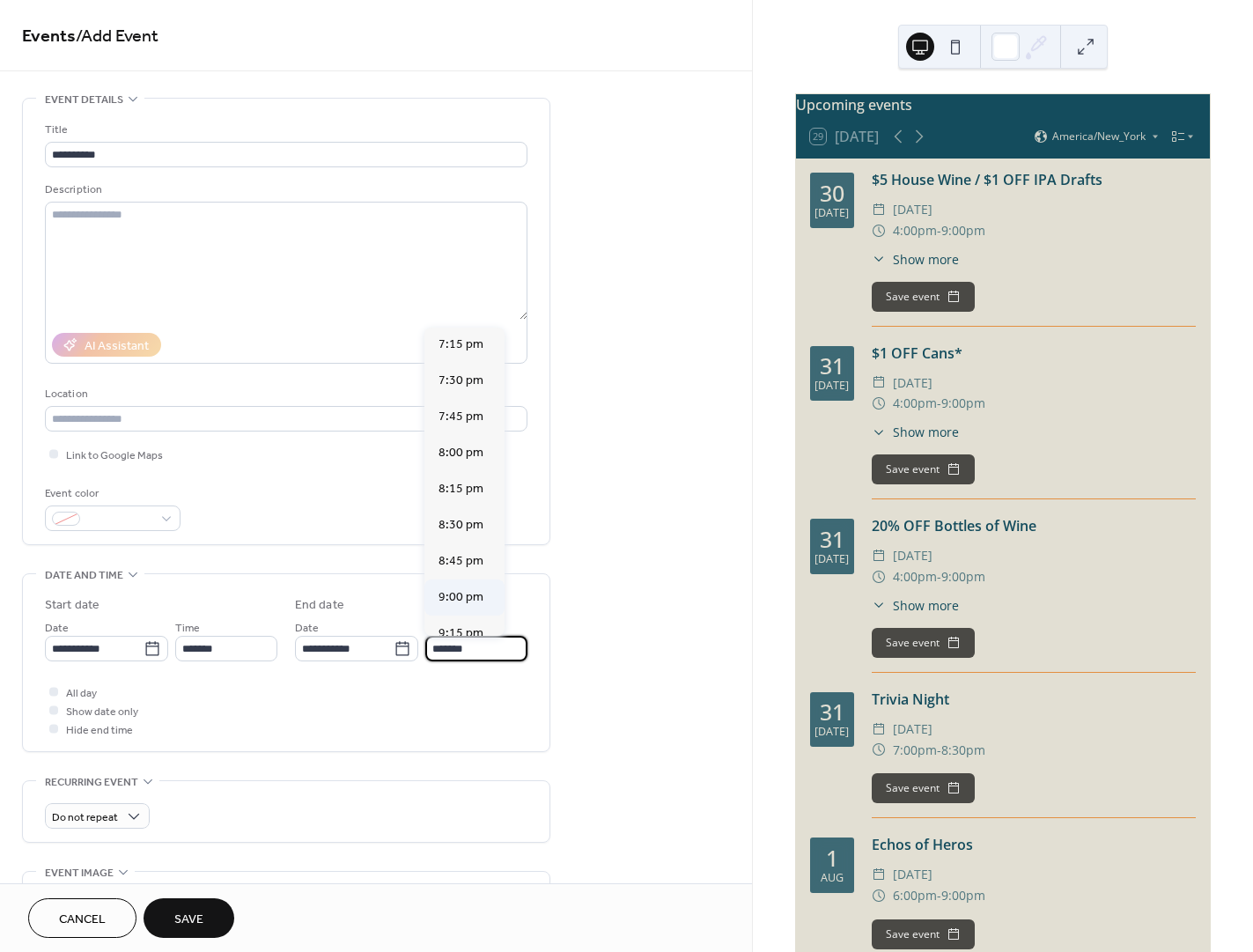 type on "*******" 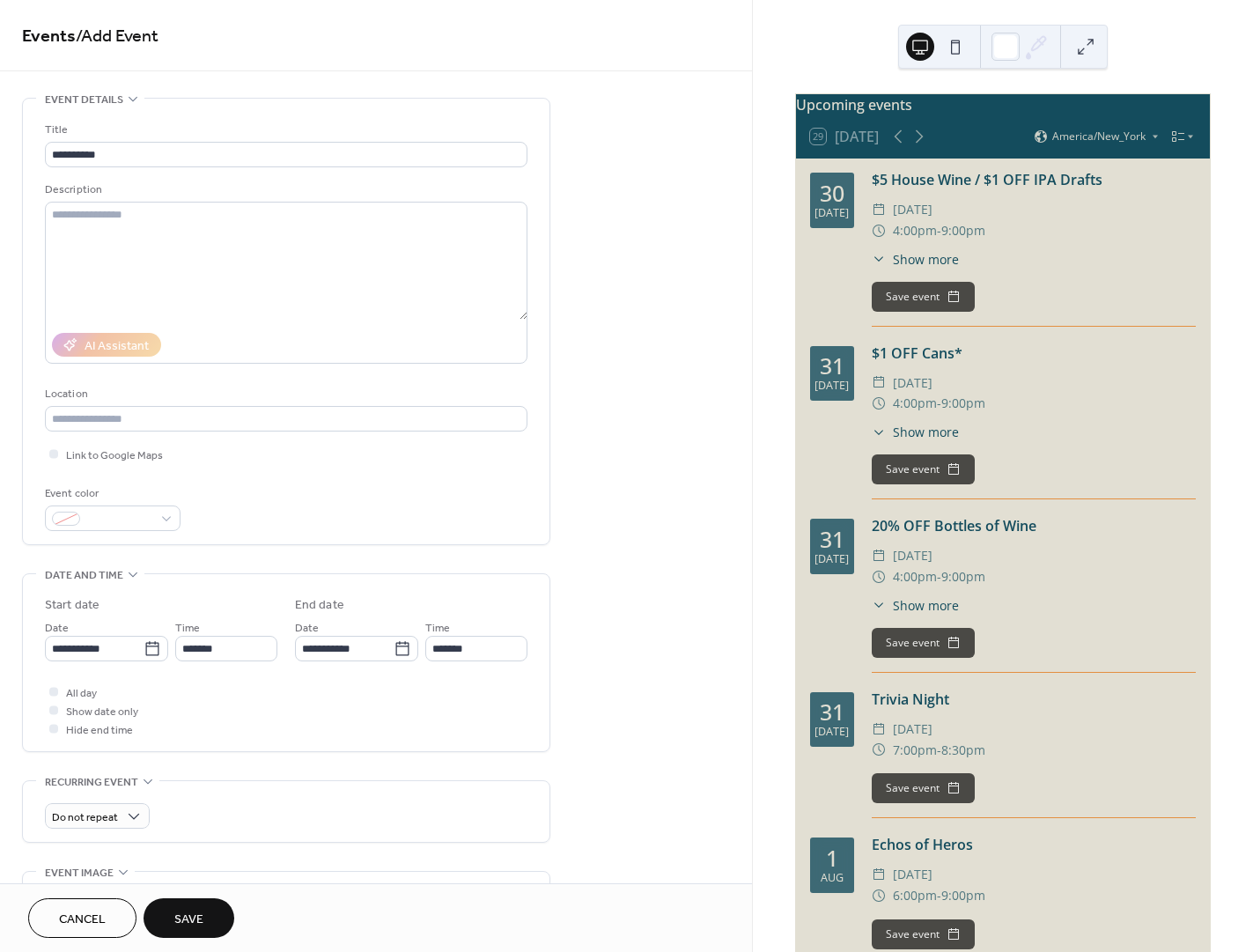 click on "Save" at bounding box center (188, 919) 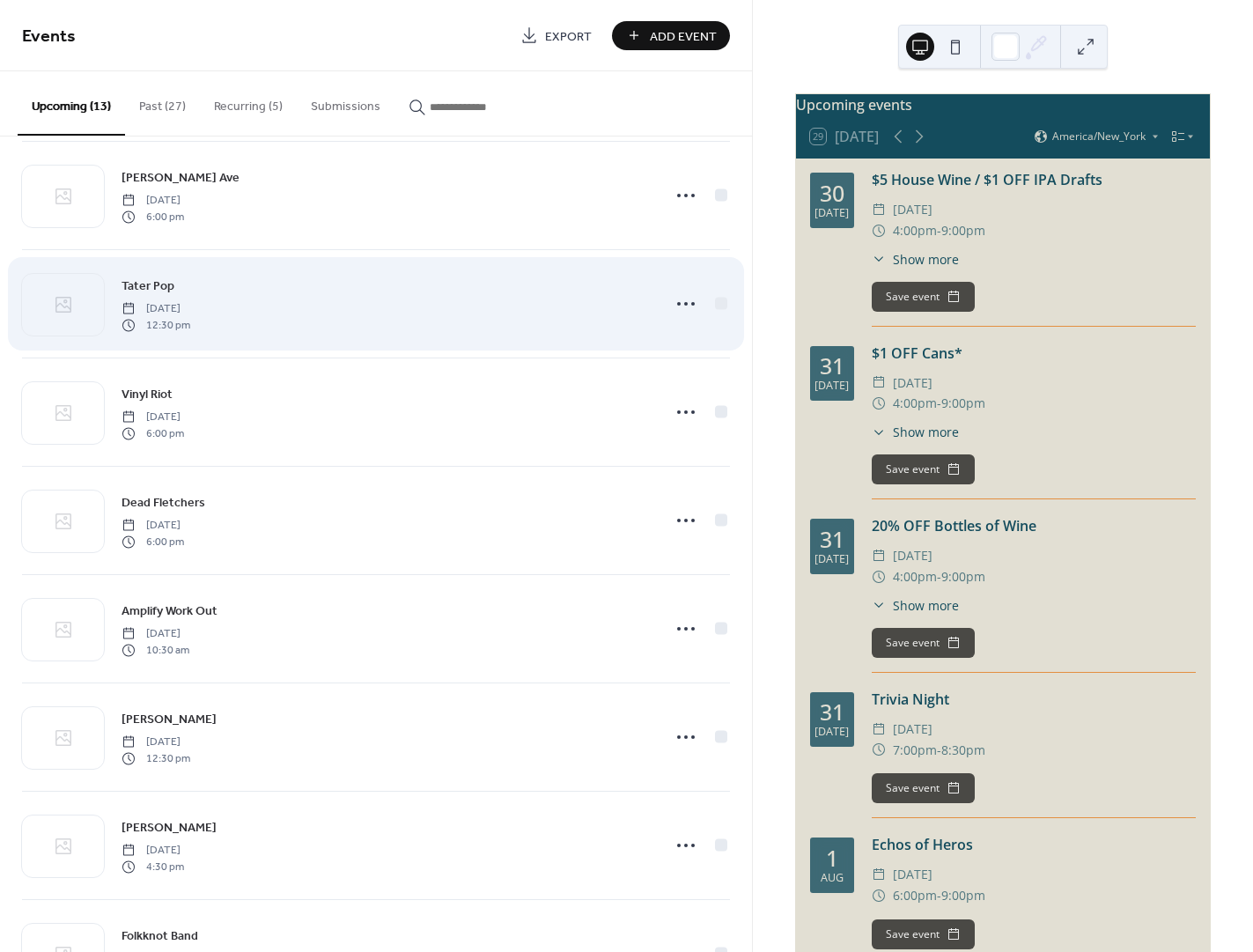 scroll, scrollTop: 187, scrollLeft: 0, axis: vertical 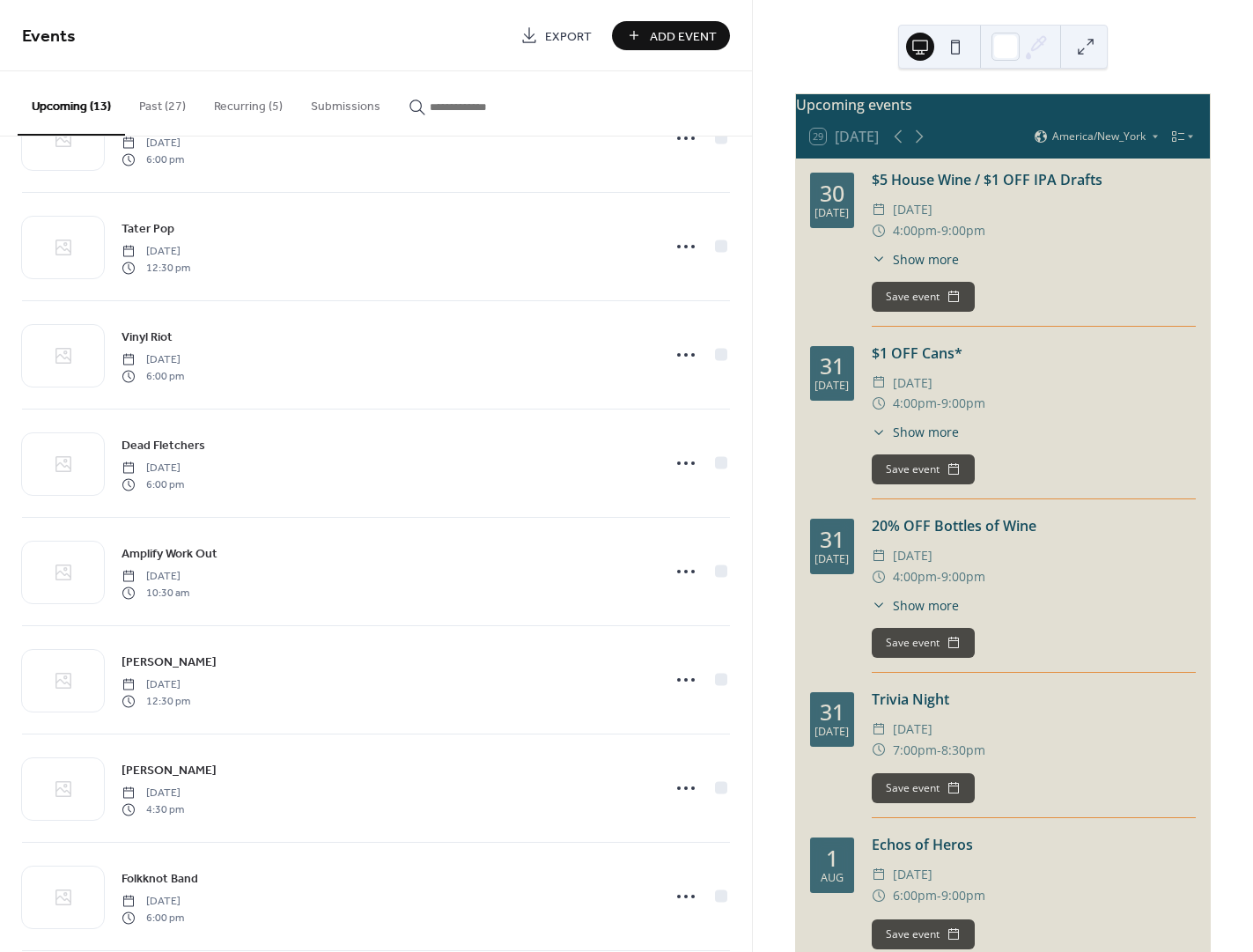 drag, startPoint x: 166, startPoint y: 108, endPoint x: 169, endPoint y: 118, distance: 10.440307 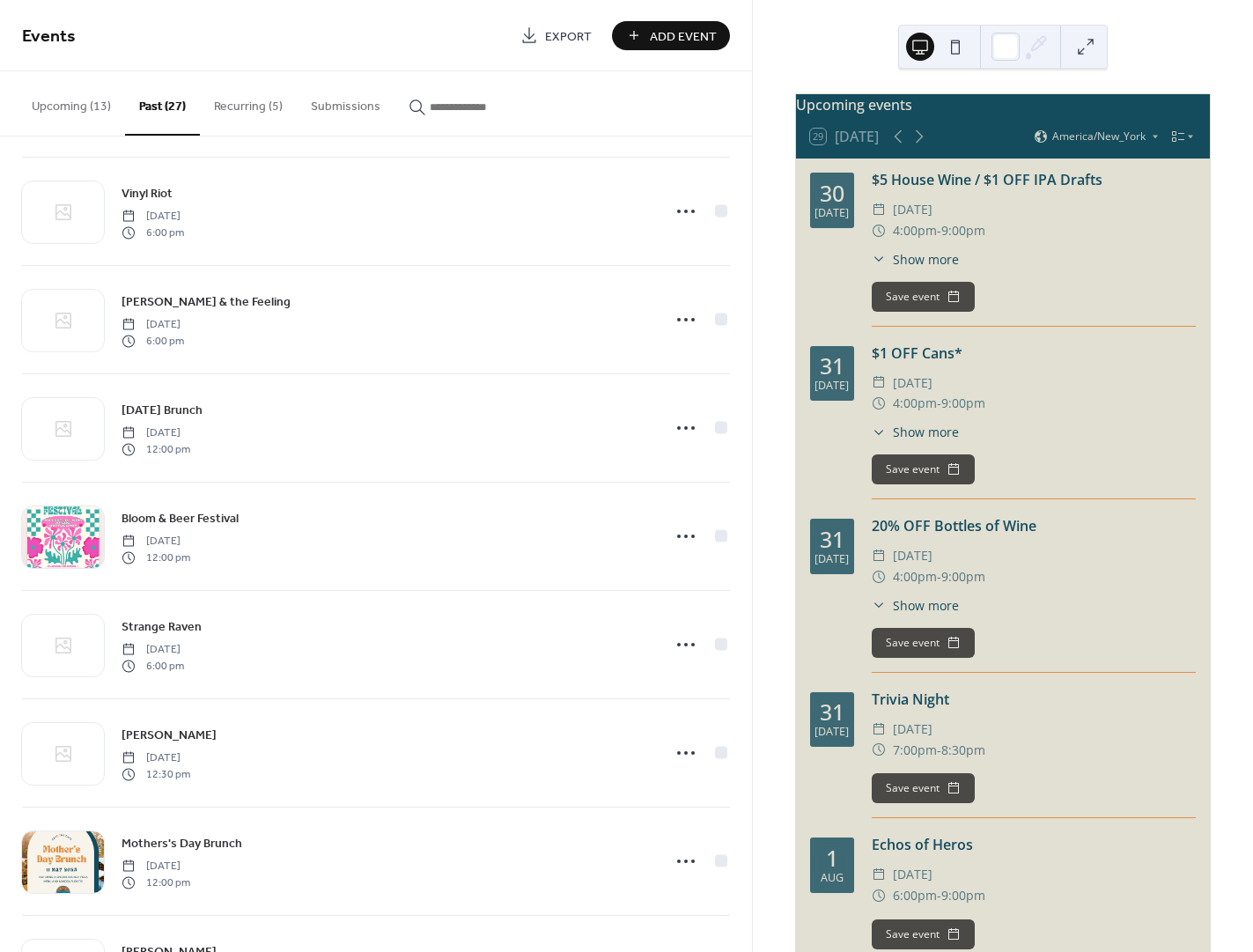scroll, scrollTop: 1414, scrollLeft: 0, axis: vertical 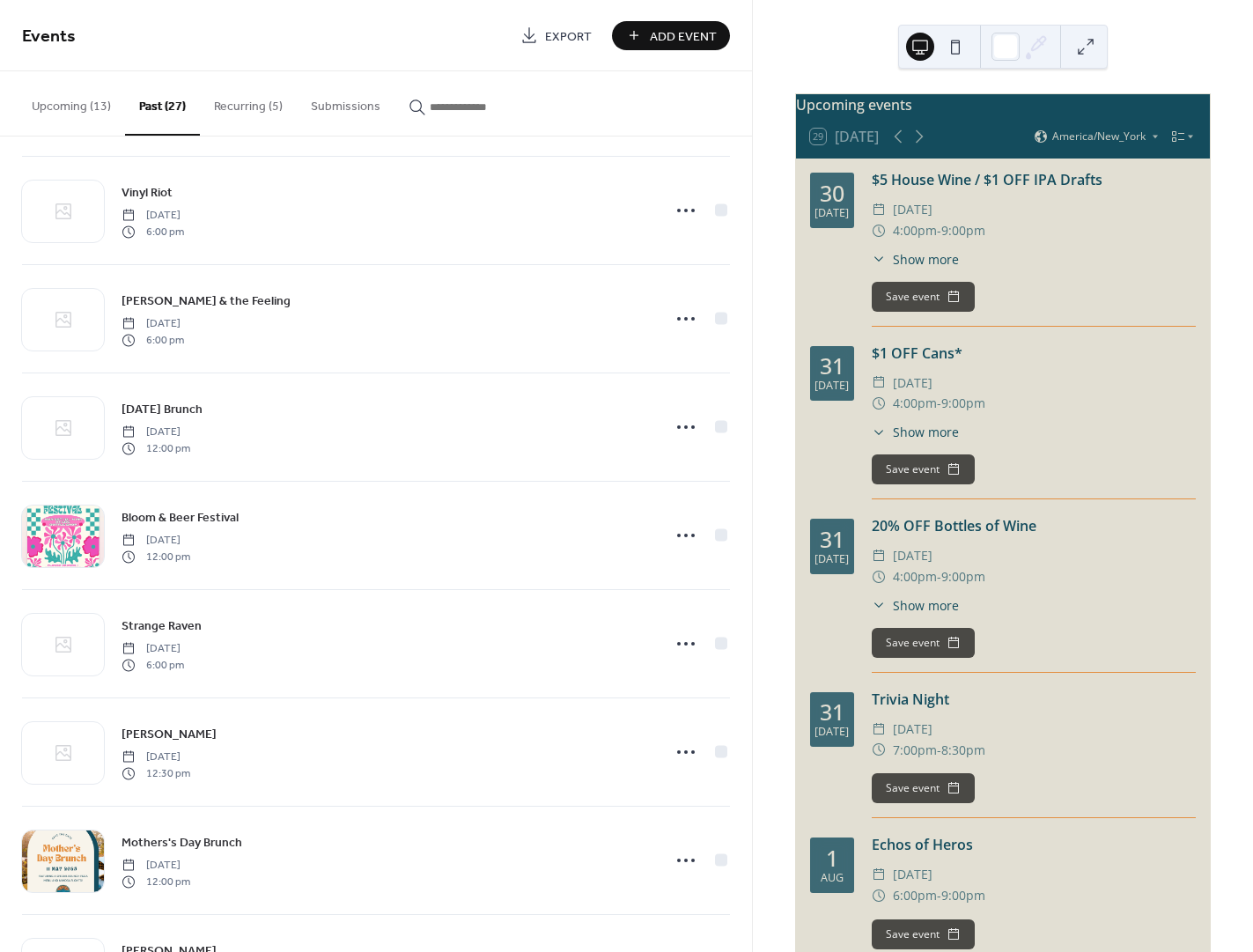 drag, startPoint x: 689, startPoint y: 37, endPoint x: 645, endPoint y: 51, distance: 46.173586 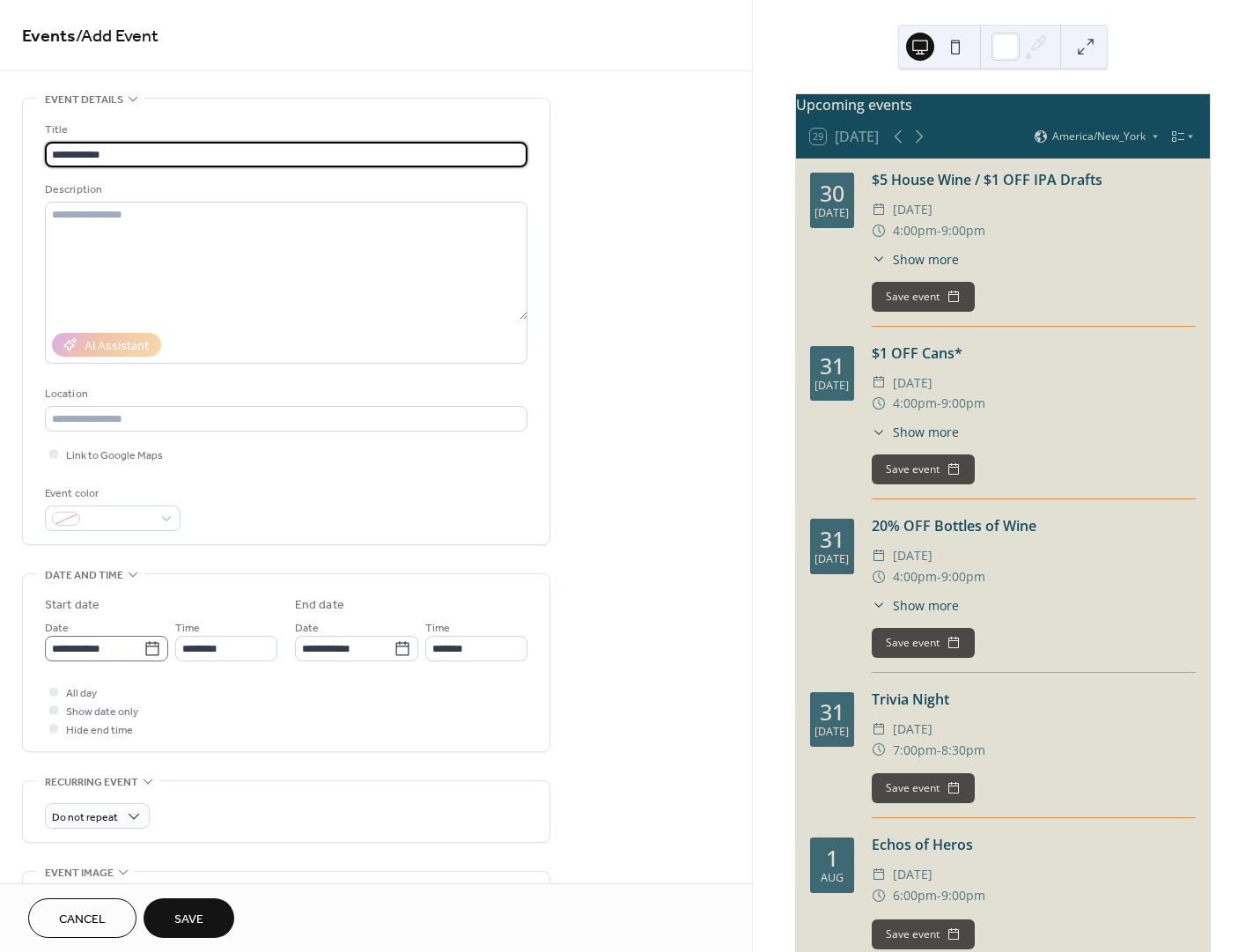 type on "**********" 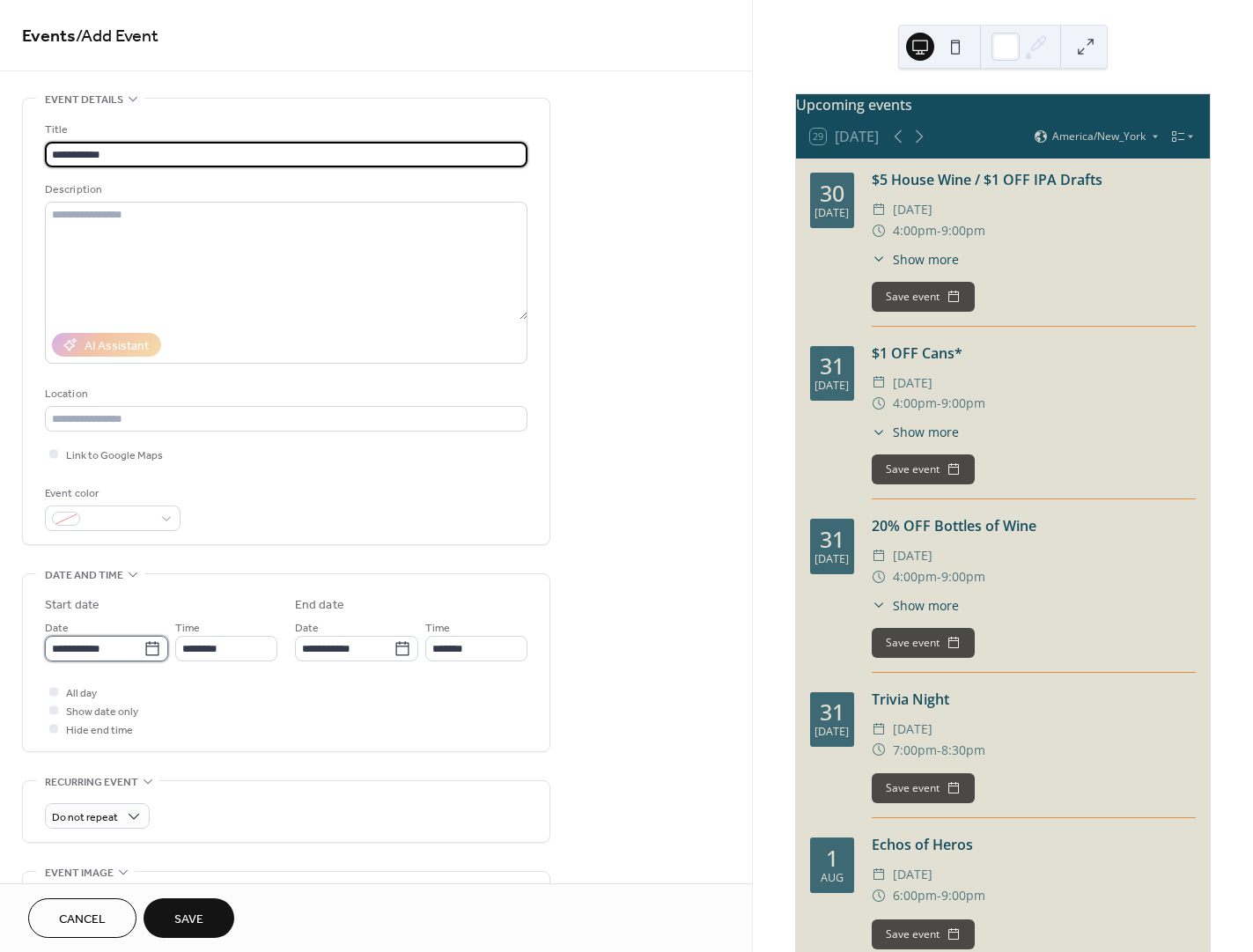 click on "**********" at bounding box center (94, 648) 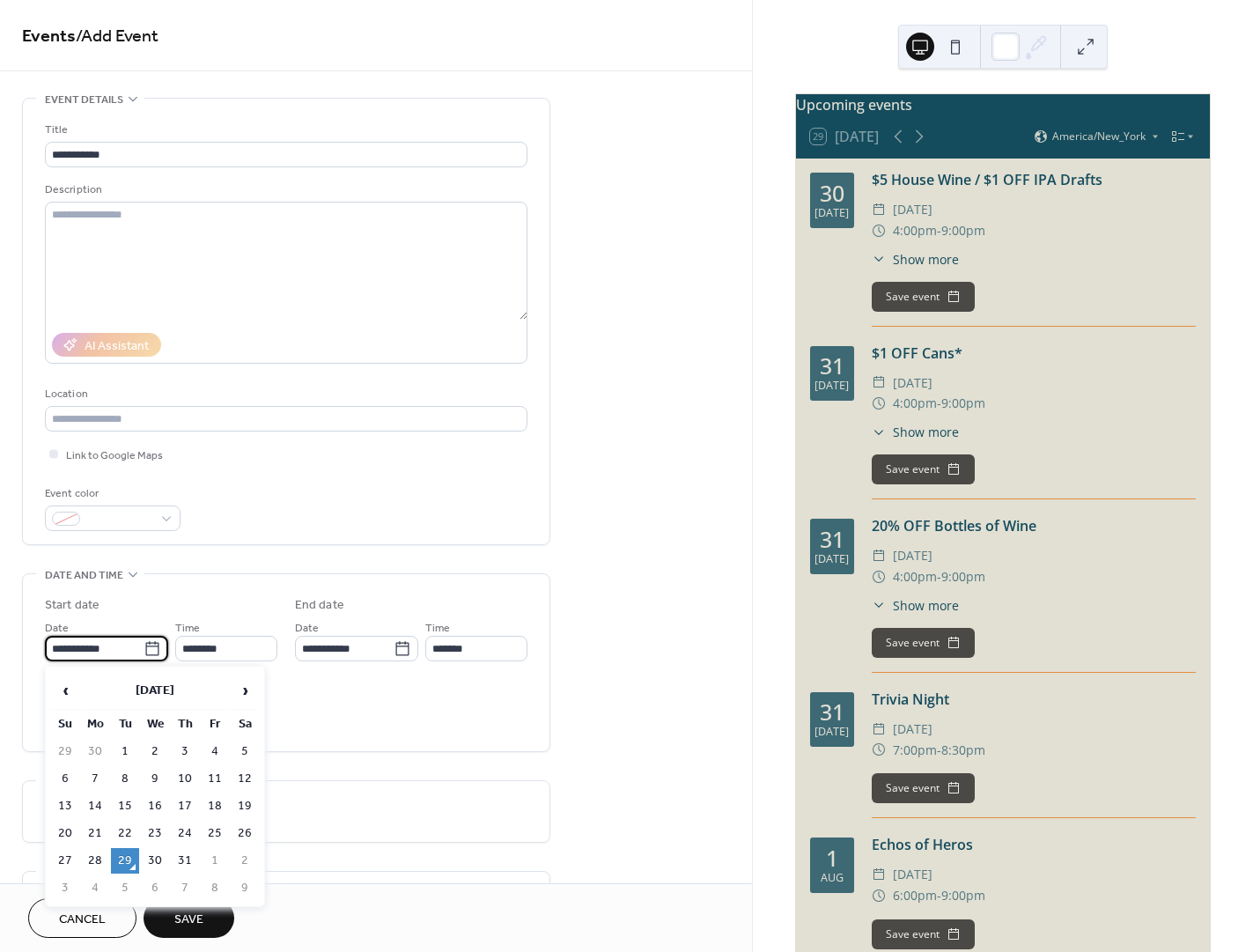 drag, startPoint x: 253, startPoint y: 691, endPoint x: 254, endPoint y: 715, distance: 24.020824 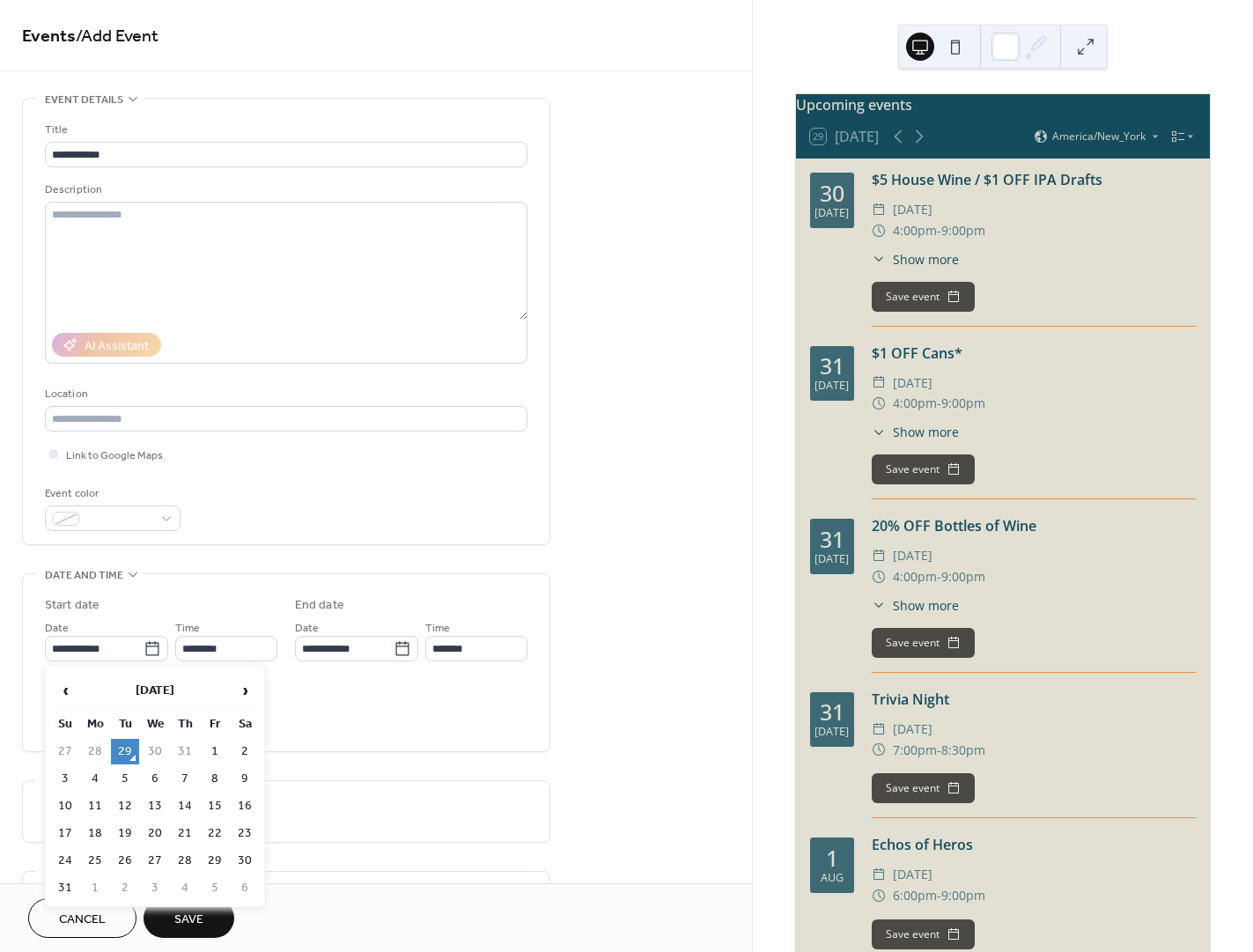 drag, startPoint x: 247, startPoint y: 838, endPoint x: 260, endPoint y: 767, distance: 72.18033 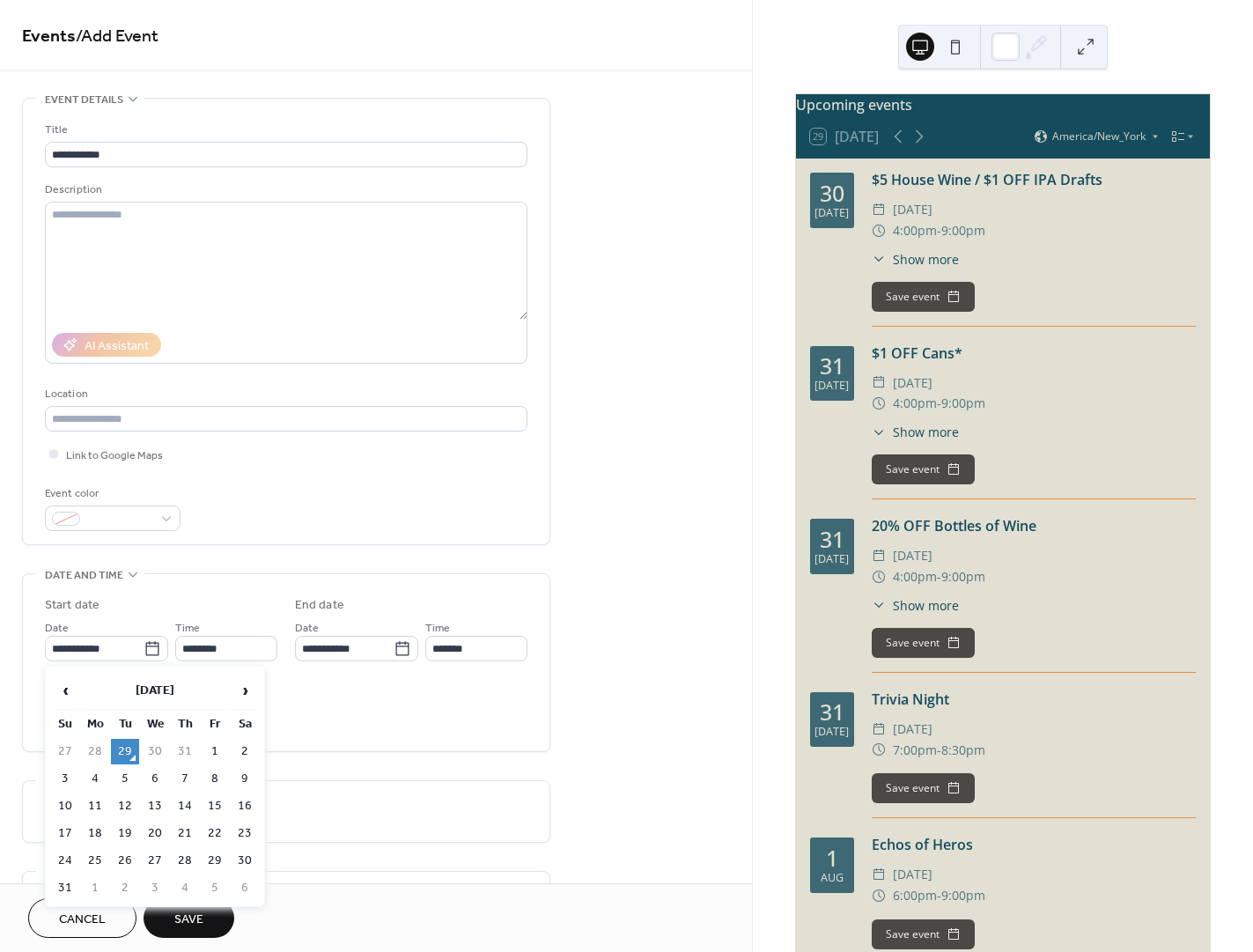 click on "23" at bounding box center [245, 833] 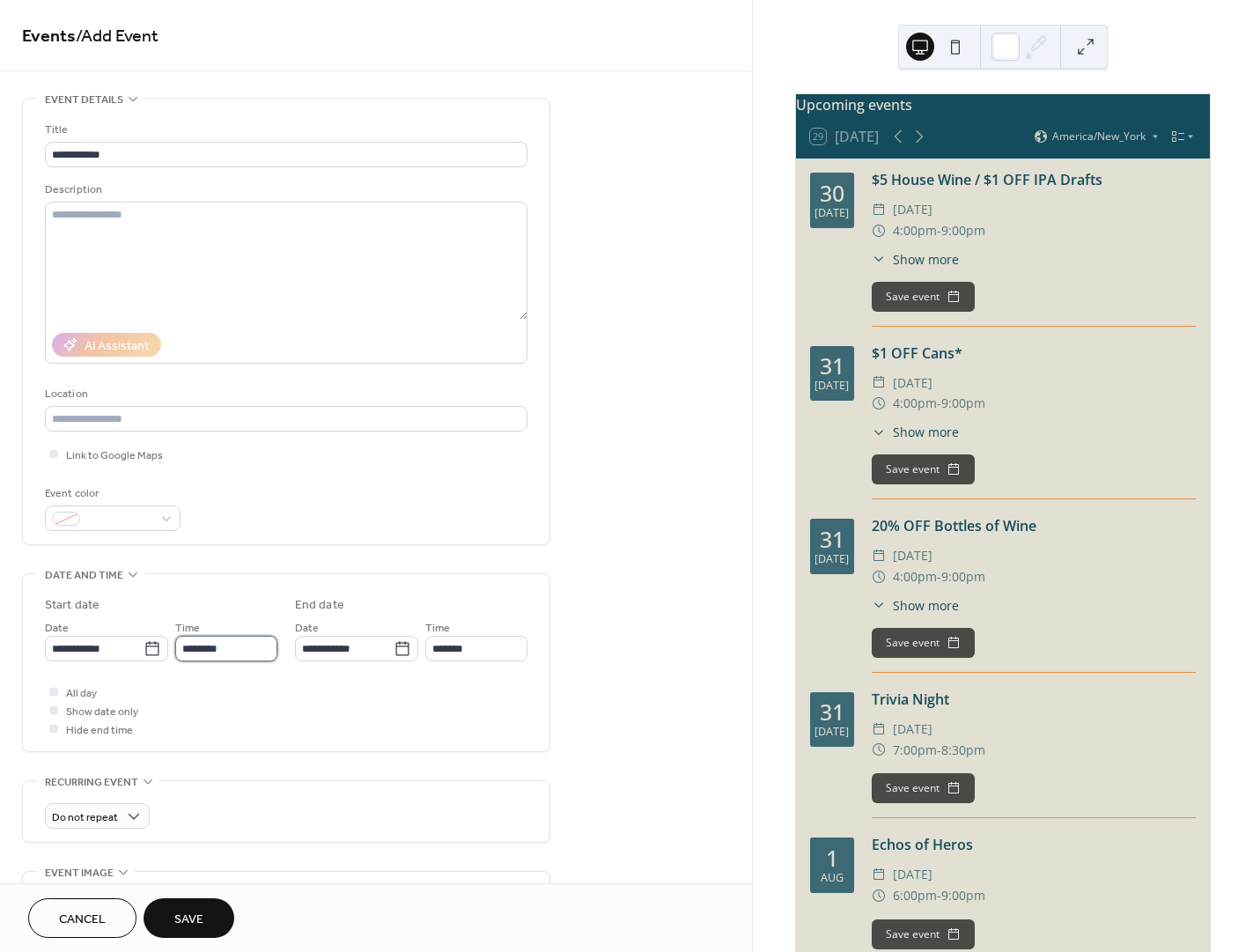 click on "********" at bounding box center [226, 648] 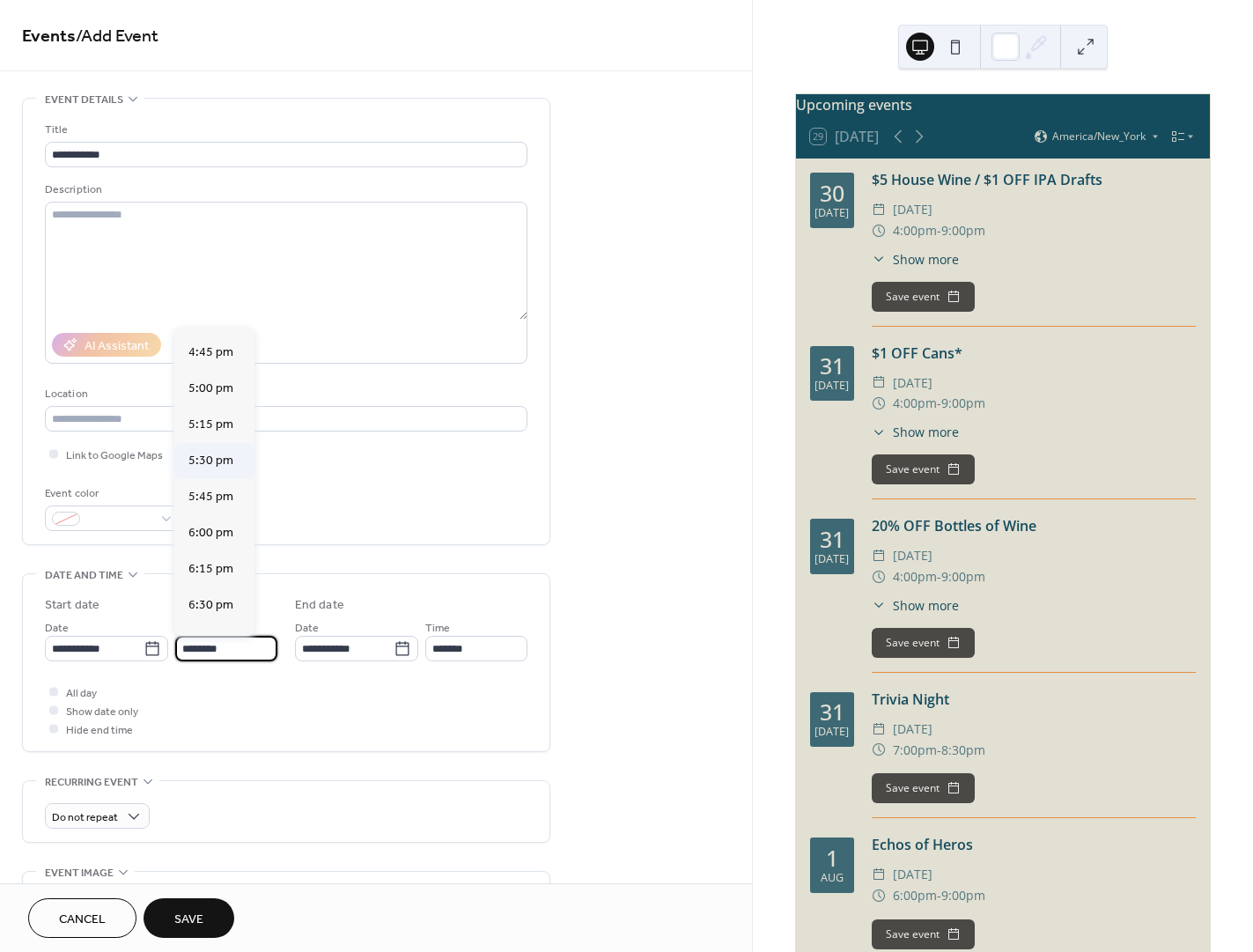 scroll, scrollTop: 2417, scrollLeft: 0, axis: vertical 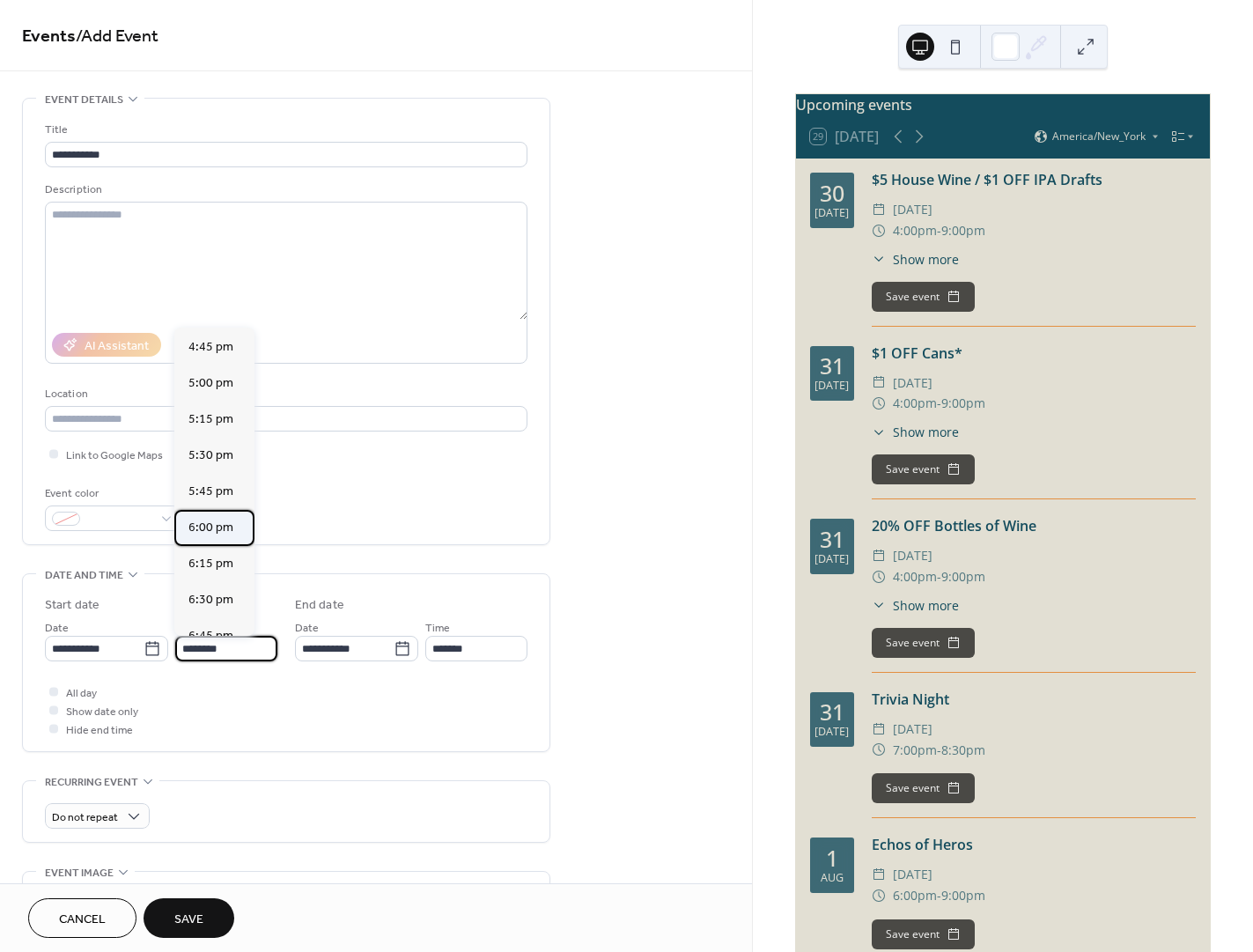 click on "6:00 pm" at bounding box center [210, 528] 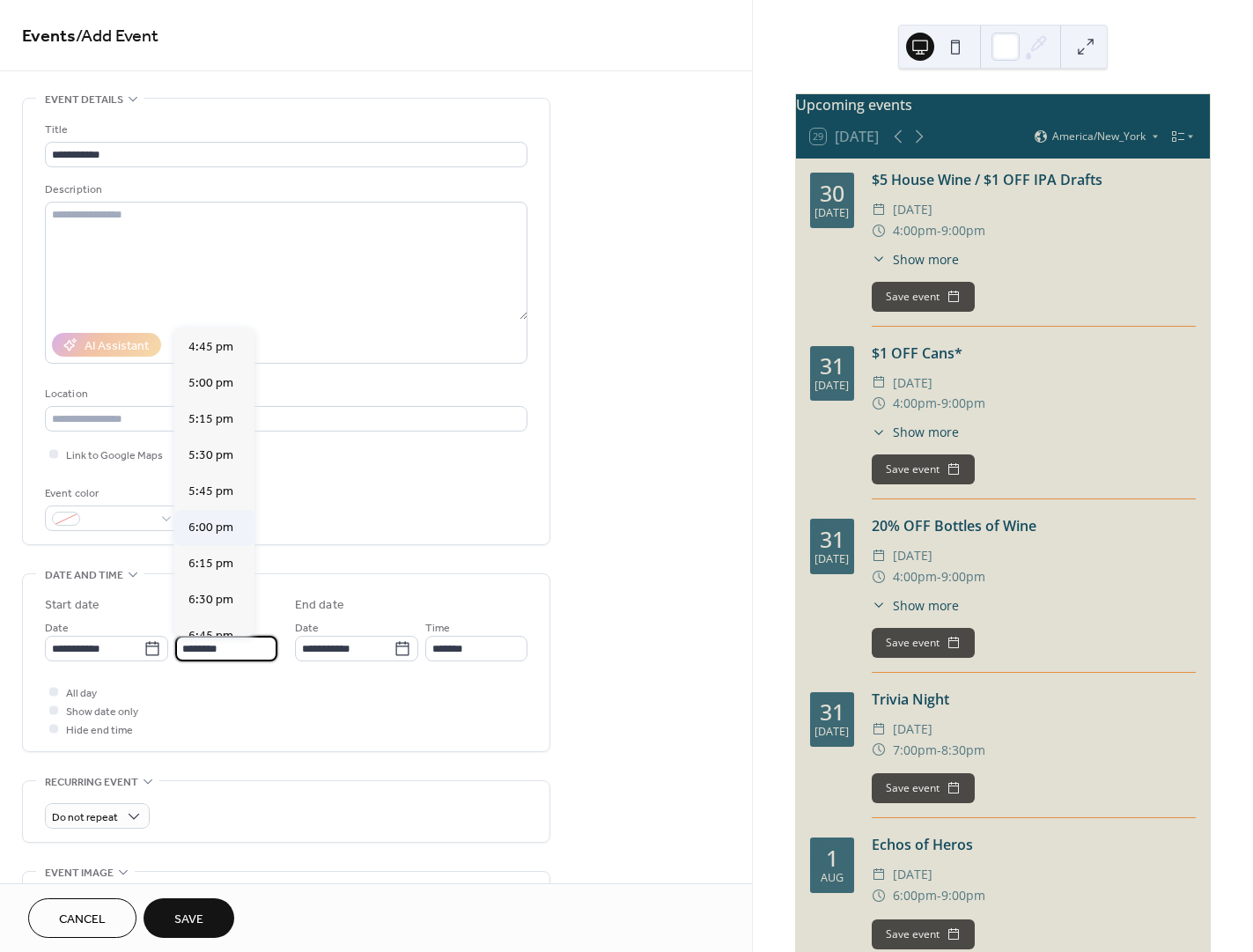 type on "*******" 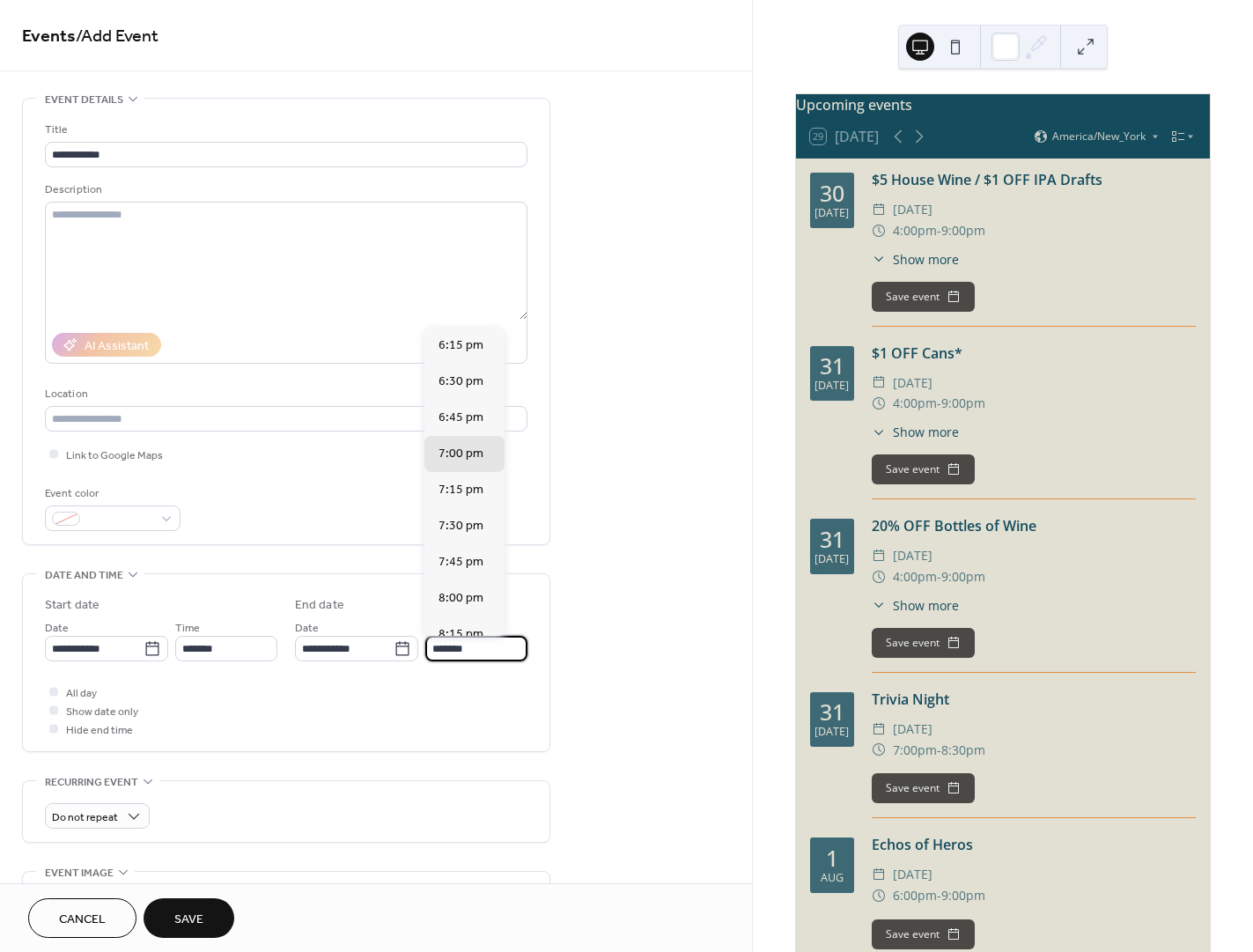 drag, startPoint x: 495, startPoint y: 649, endPoint x: 489, endPoint y: 771, distance: 122.14745 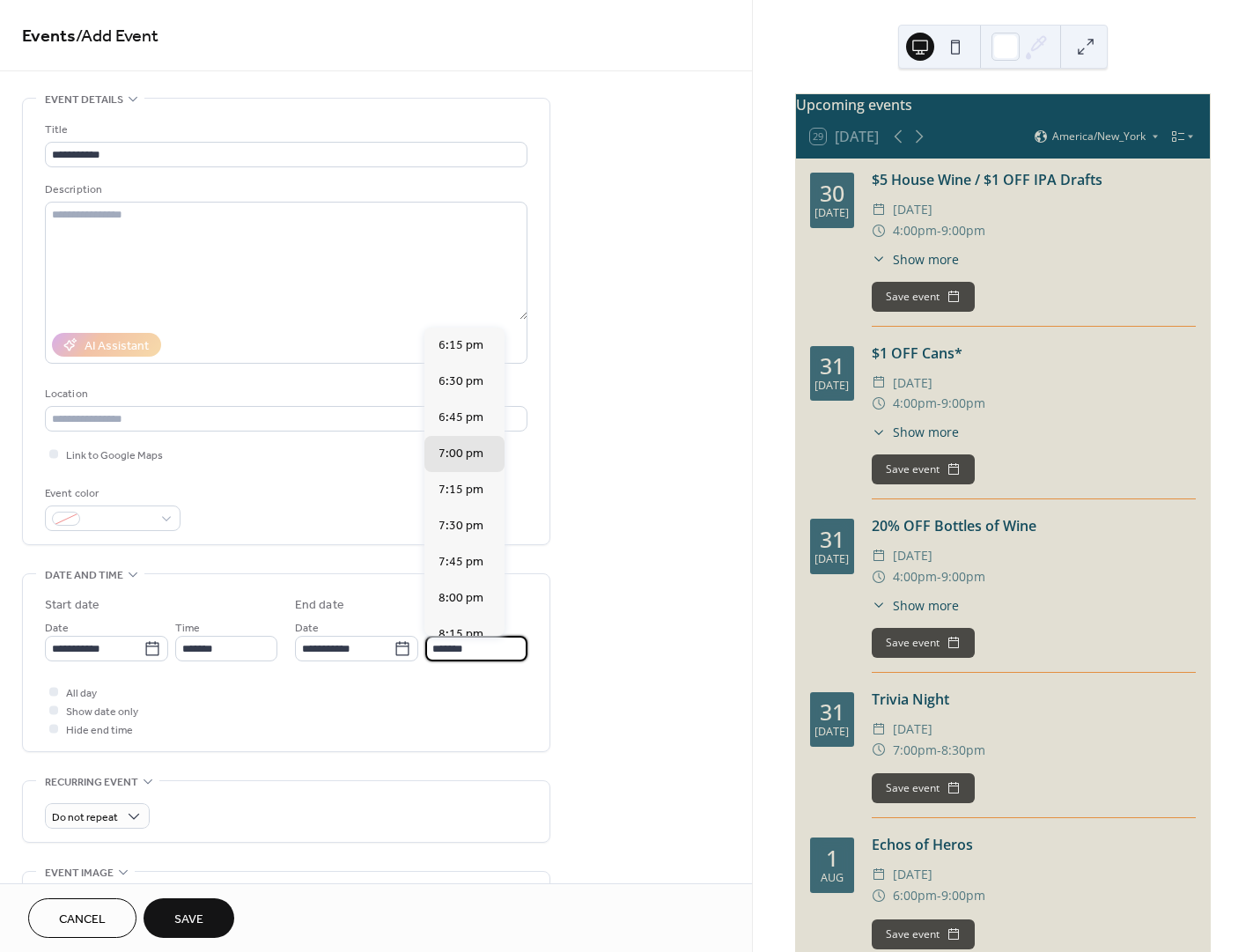 click on "*******" at bounding box center [476, 648] 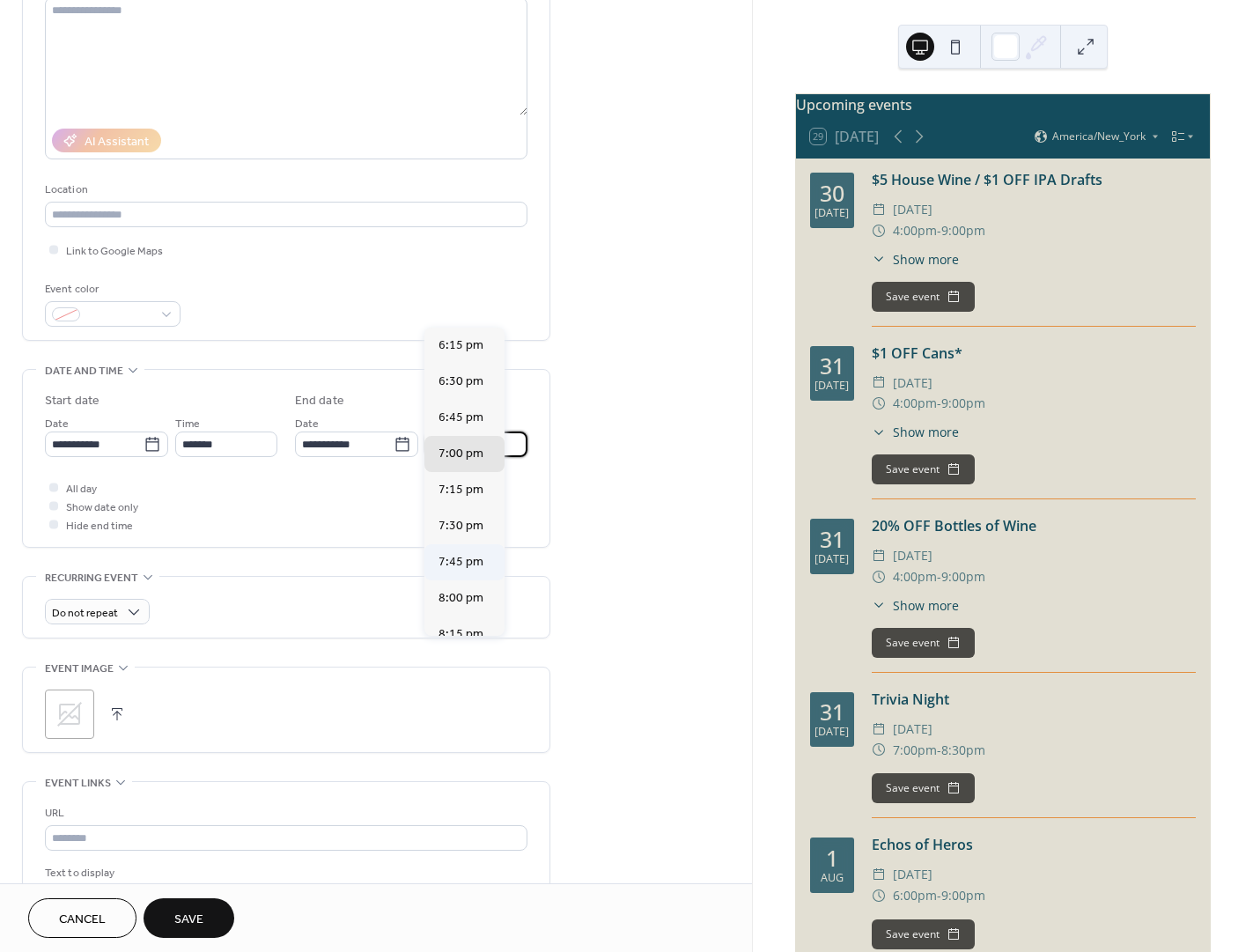 scroll, scrollTop: 213, scrollLeft: 0, axis: vertical 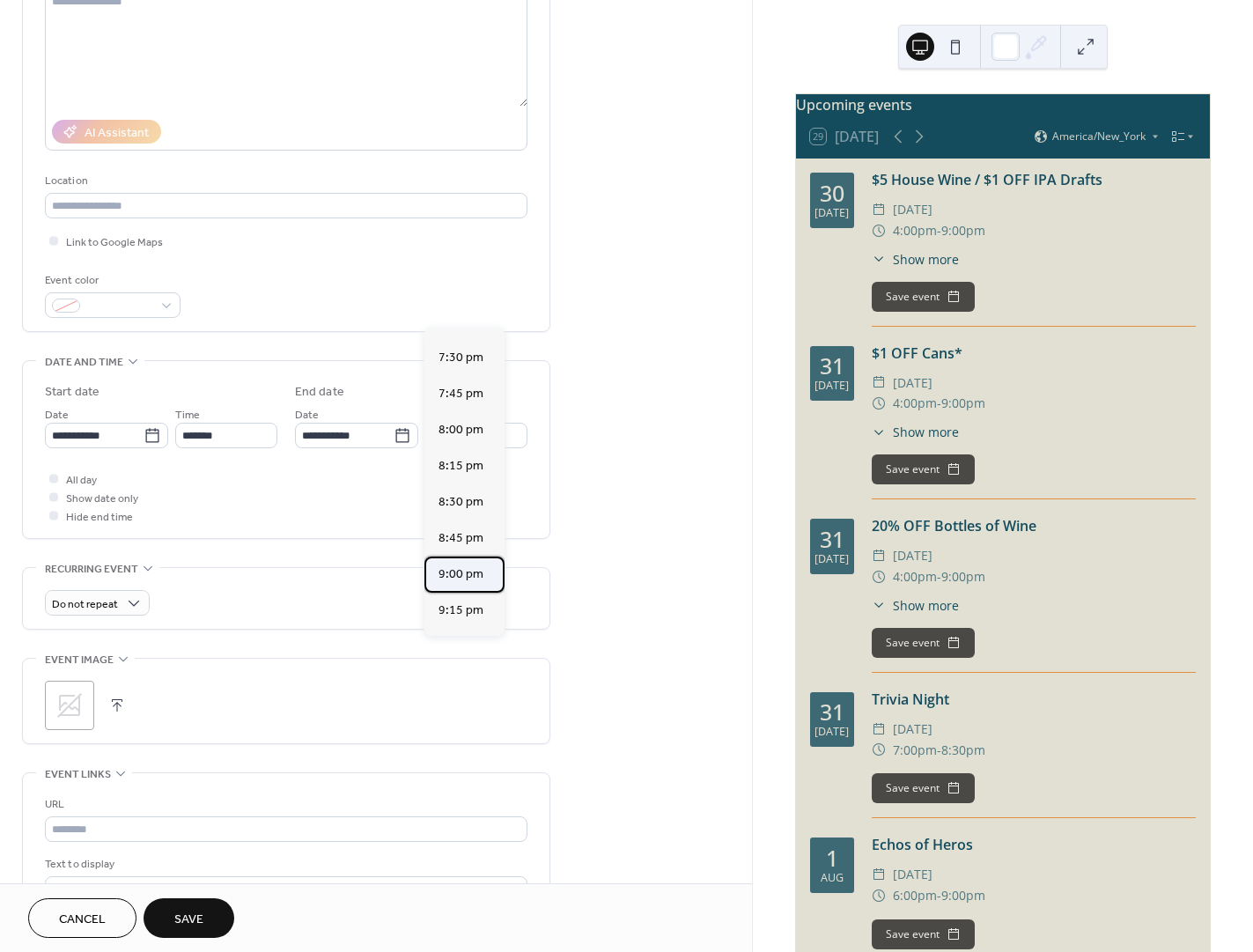 click on "9:00 pm" at bounding box center [461, 574] 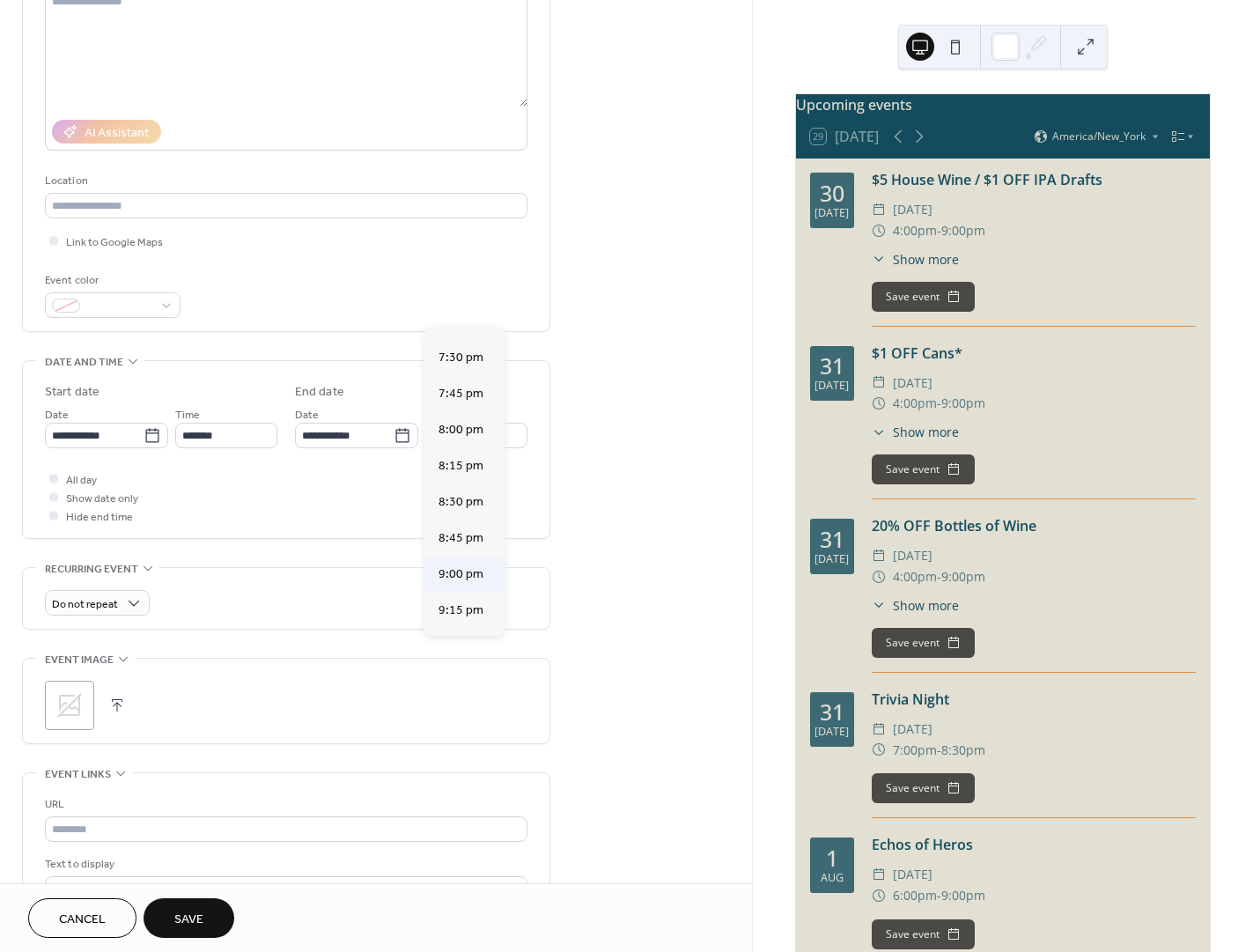 type on "*******" 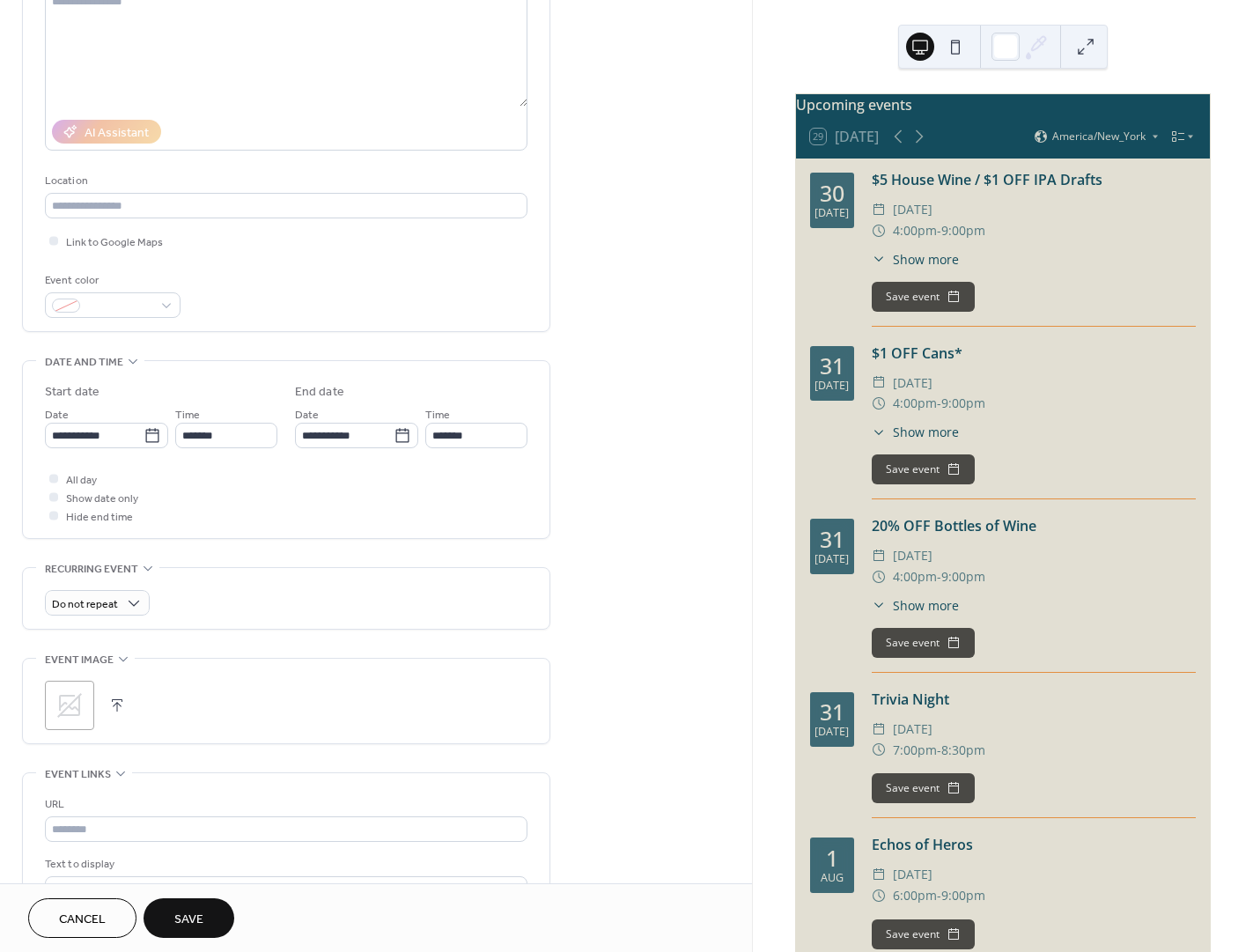 click on "Save" at bounding box center [188, 919] 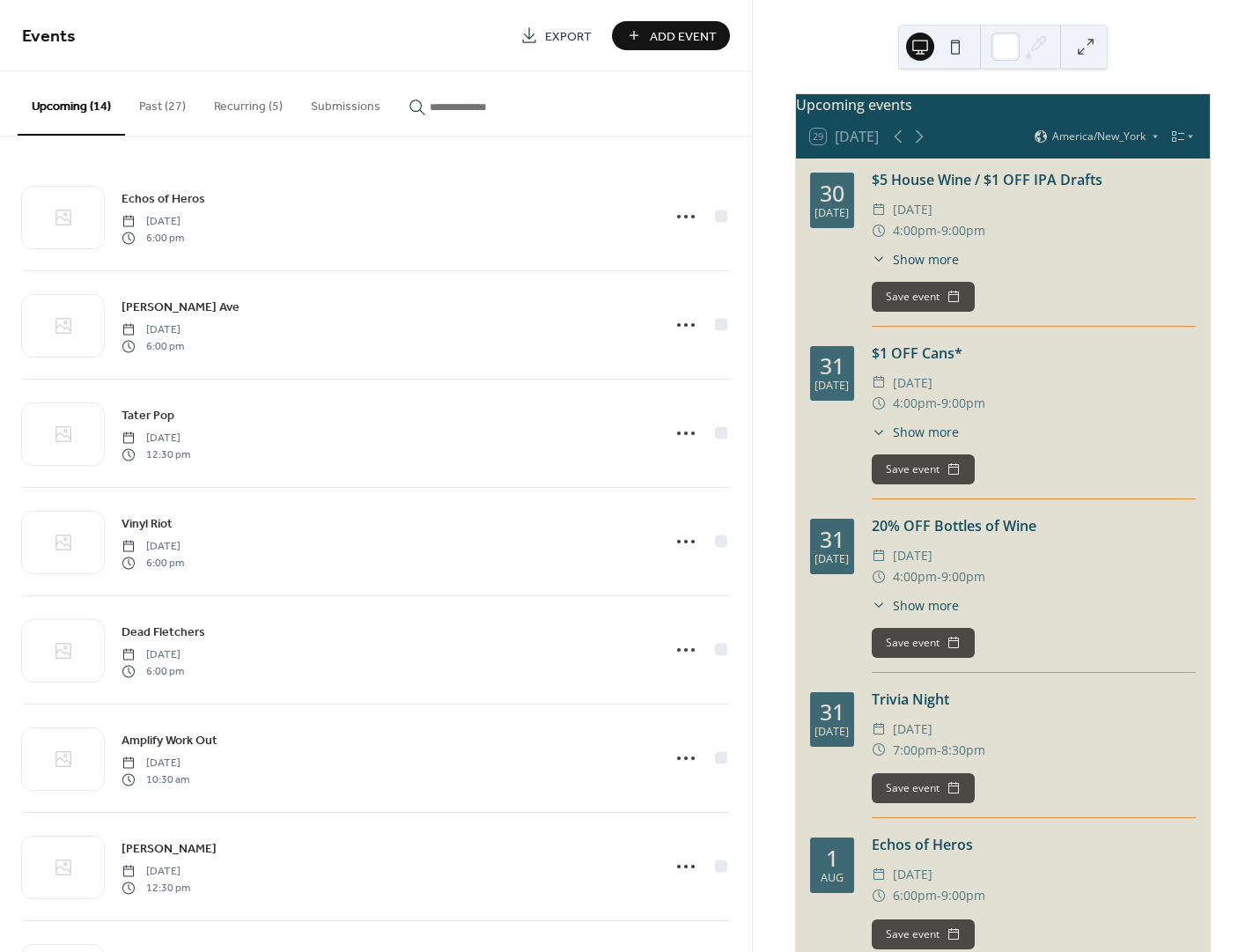 drag, startPoint x: 175, startPoint y: 116, endPoint x: 169, endPoint y: 189, distance: 73.24616 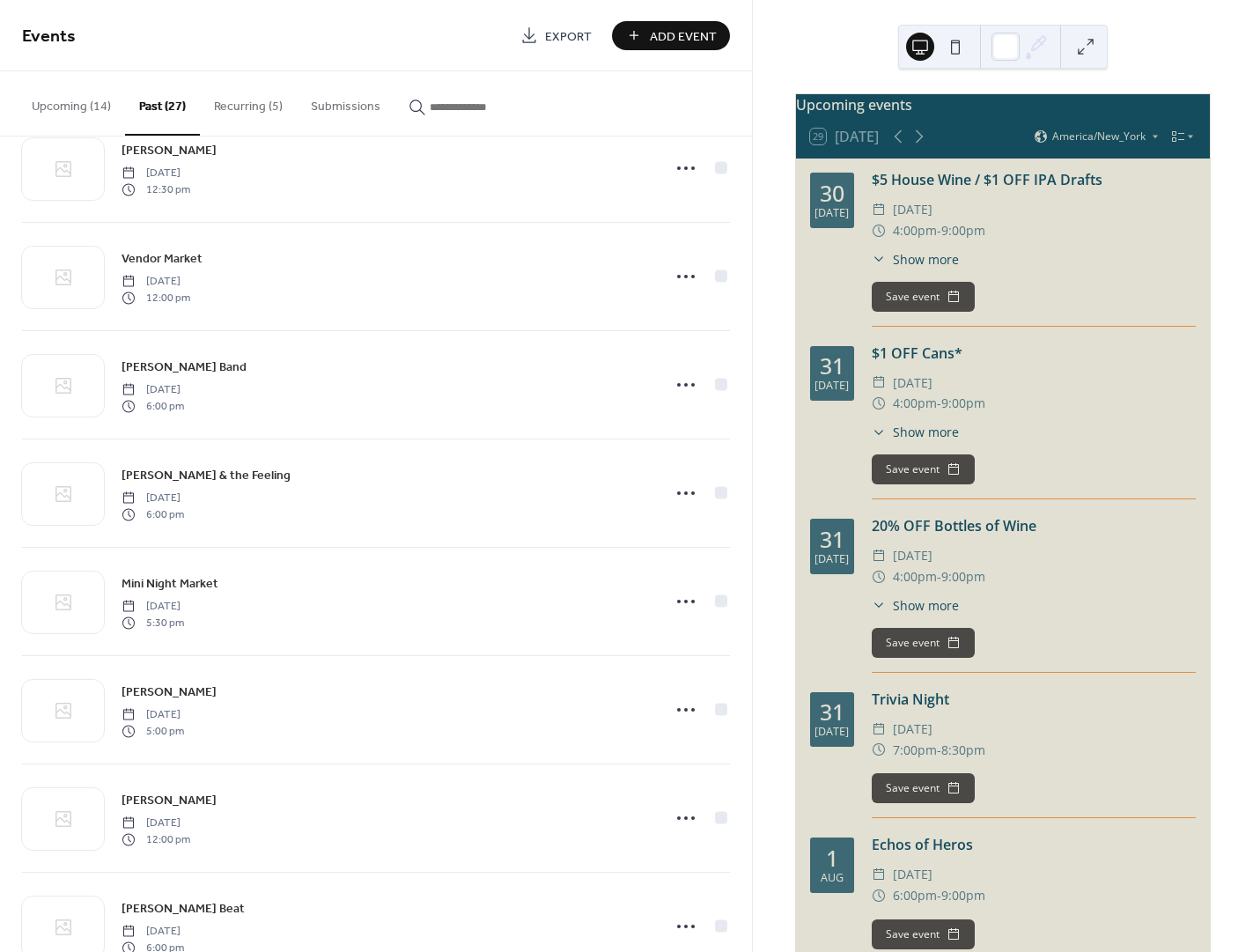 scroll, scrollTop: 483, scrollLeft: 0, axis: vertical 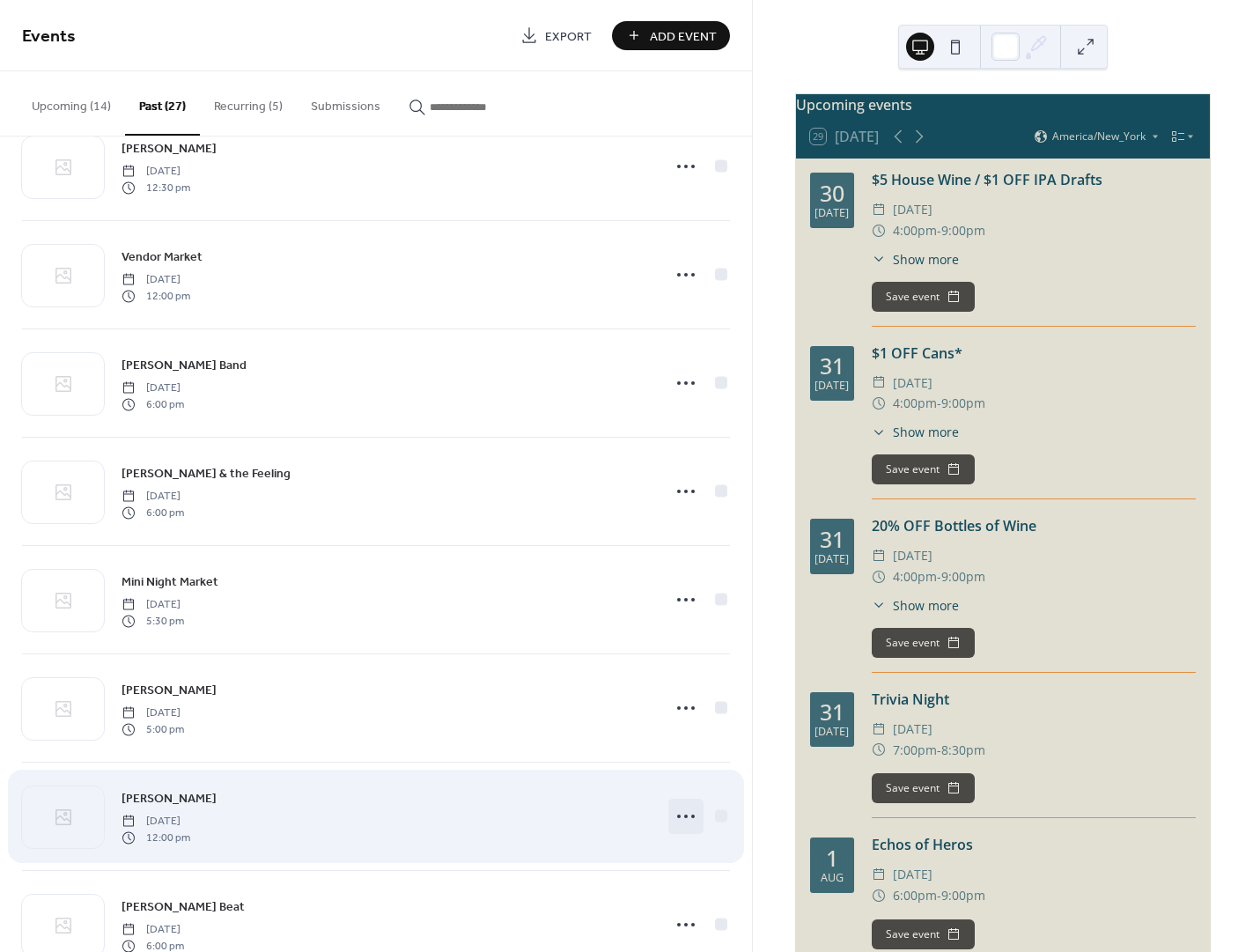 click 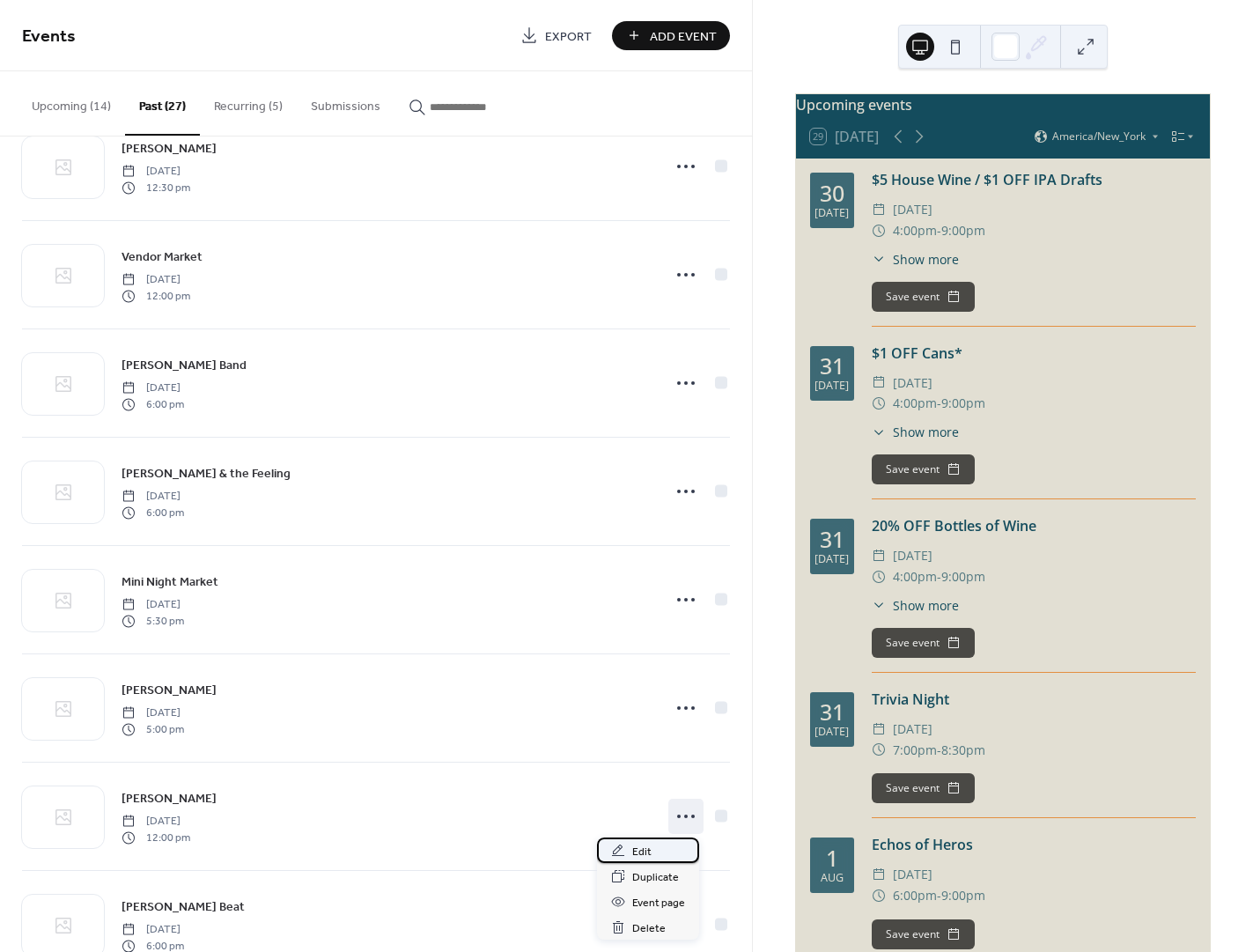 click on "Edit" at bounding box center (648, 850) 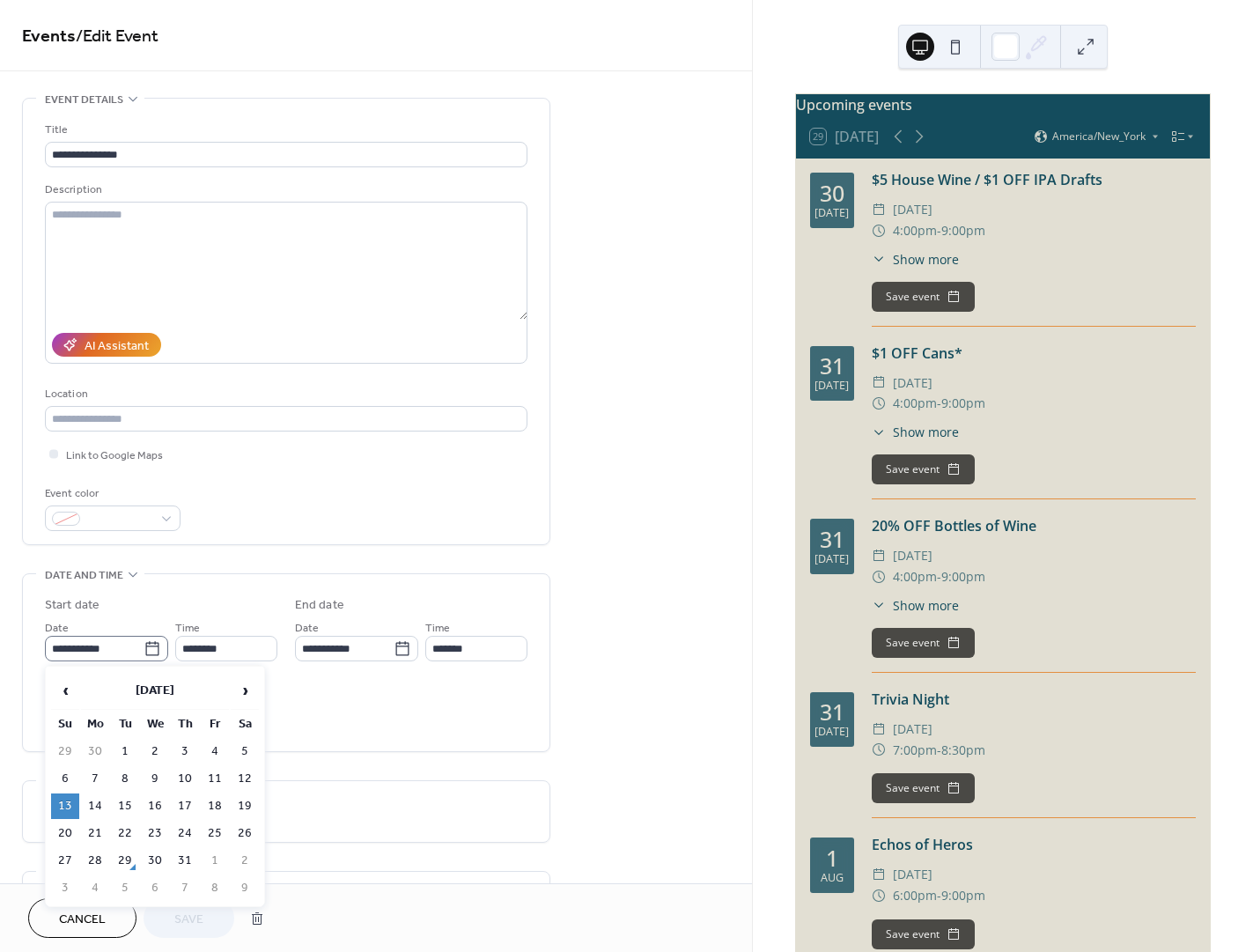 click 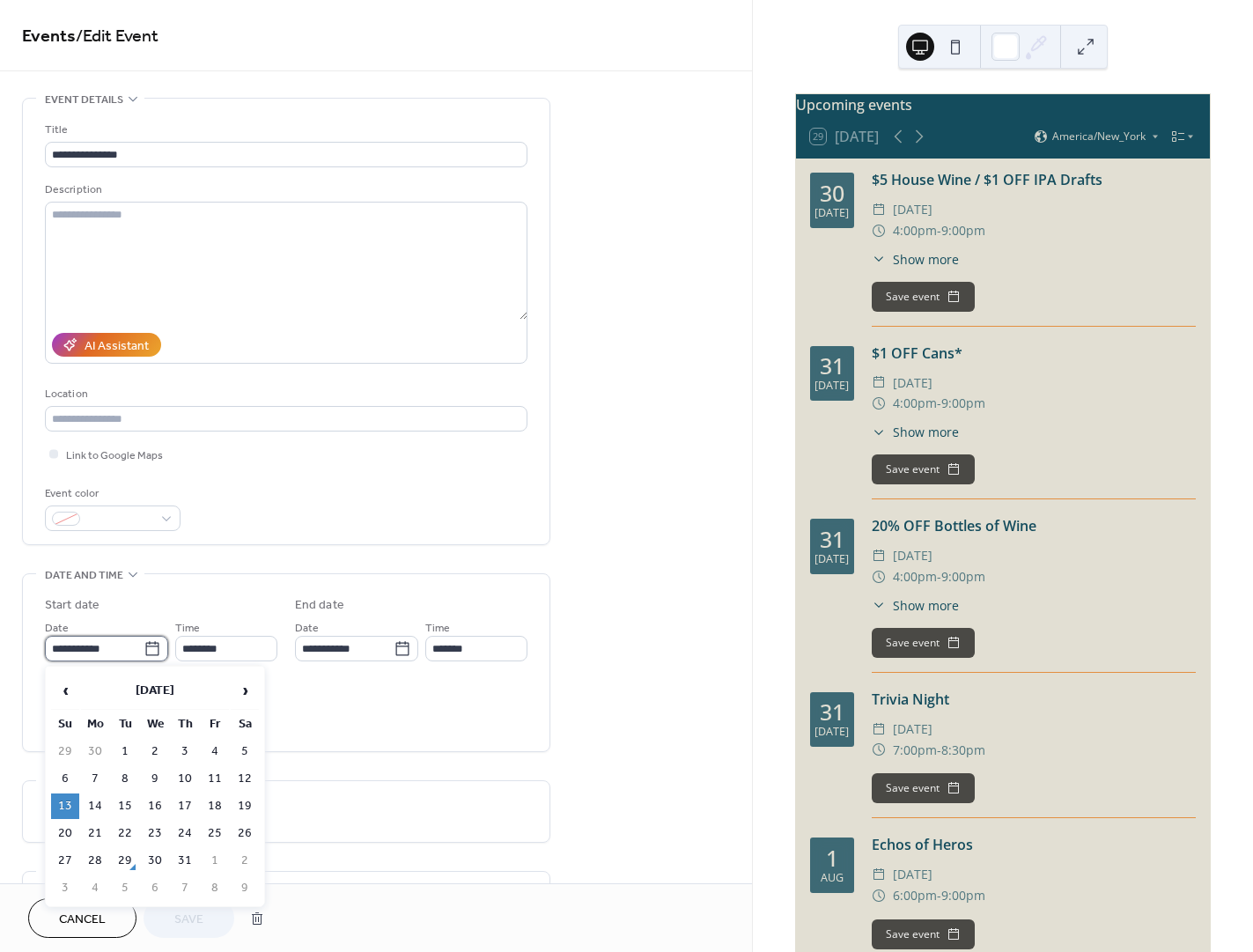 click on "**********" at bounding box center (94, 648) 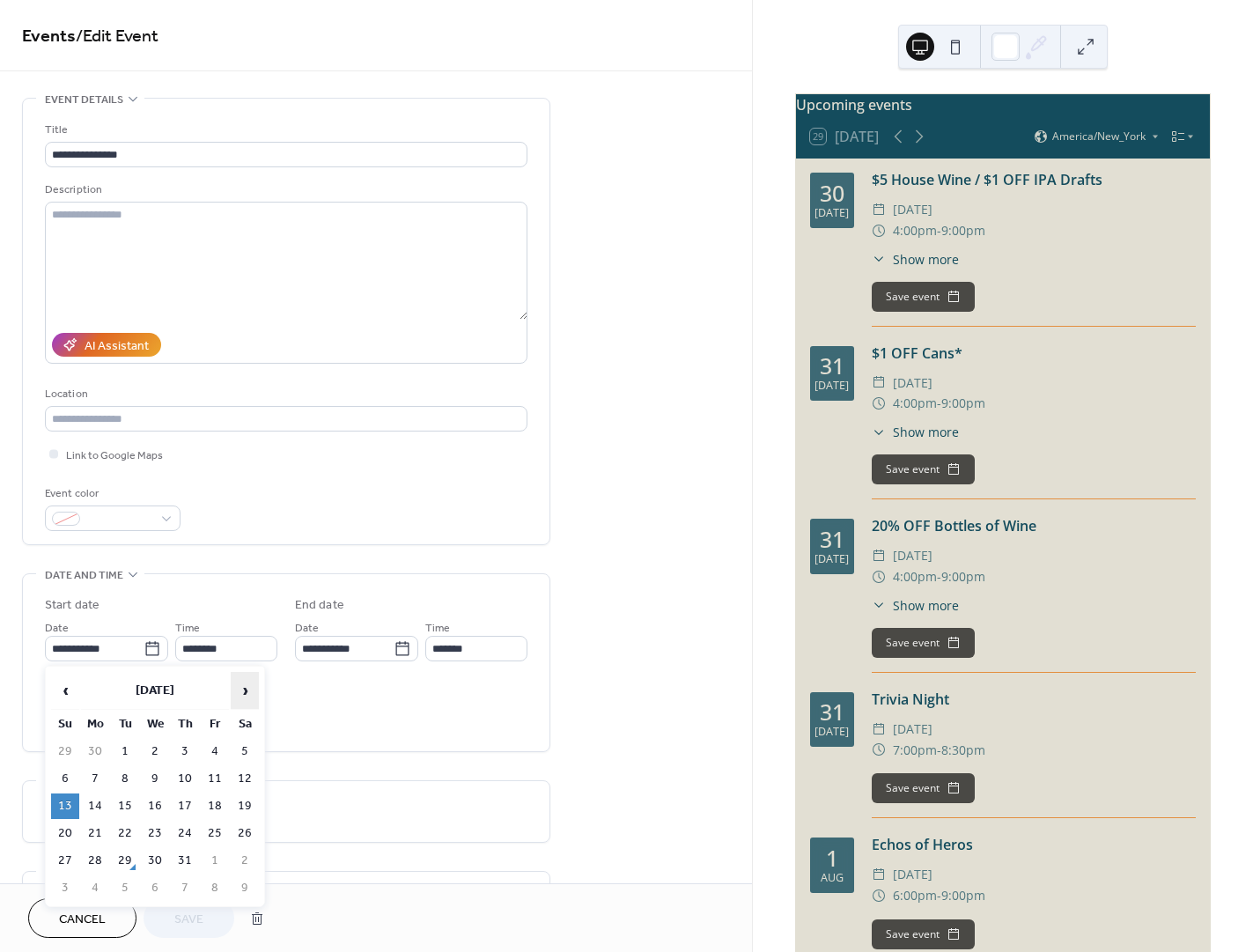 click on "›" at bounding box center (245, 690) 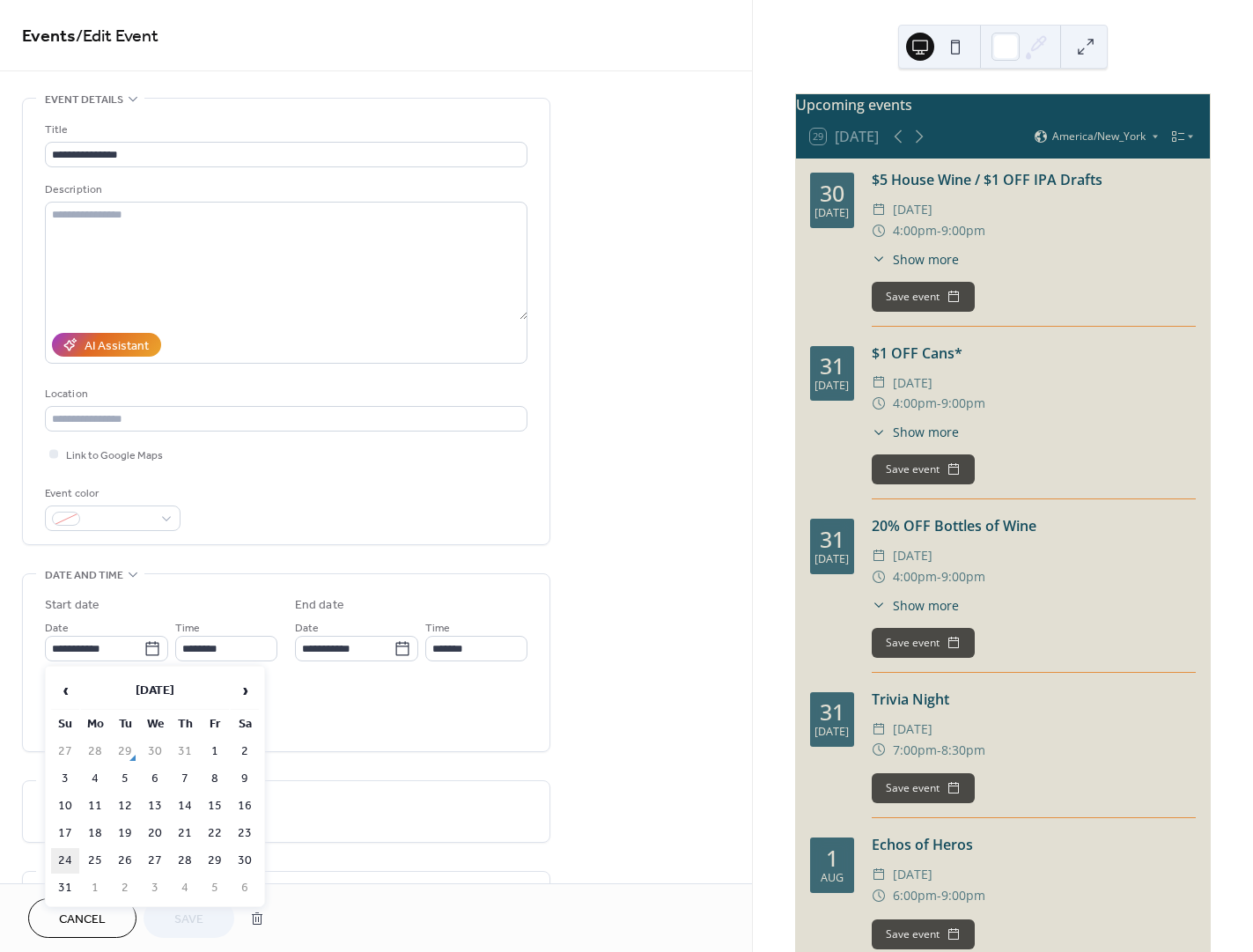 click on "24" at bounding box center (65, 860) 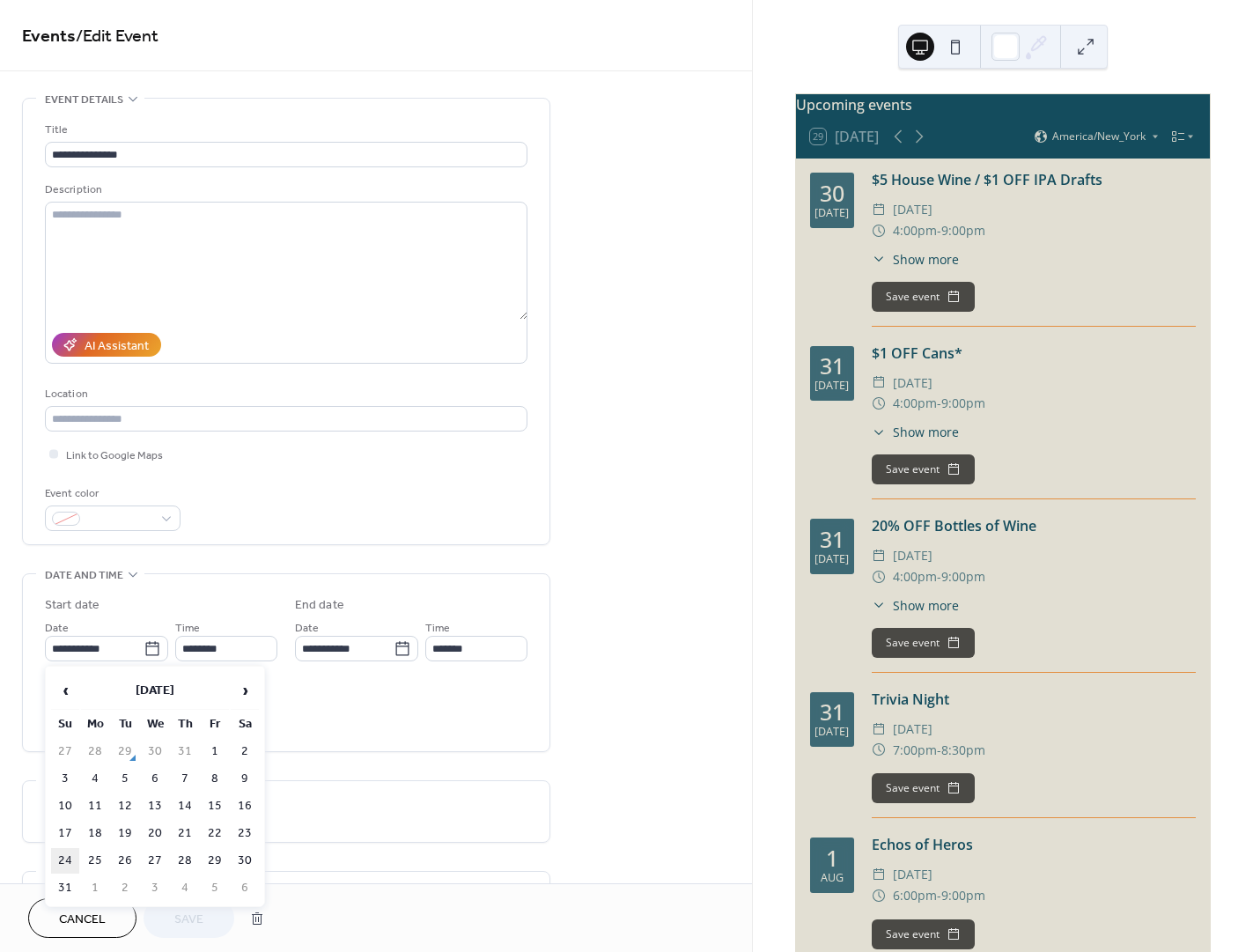 type on "**********" 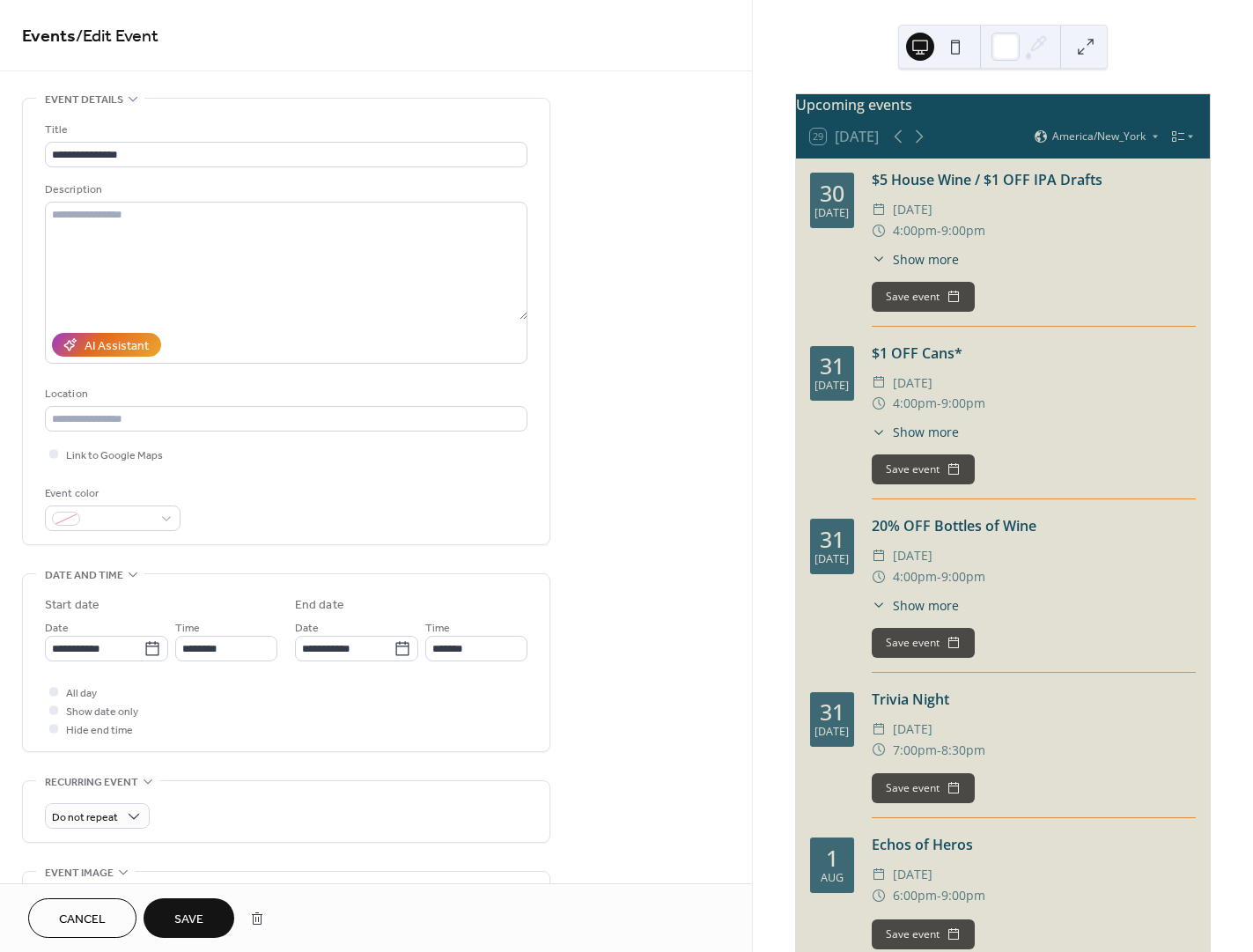 click on "Save" at bounding box center [188, 919] 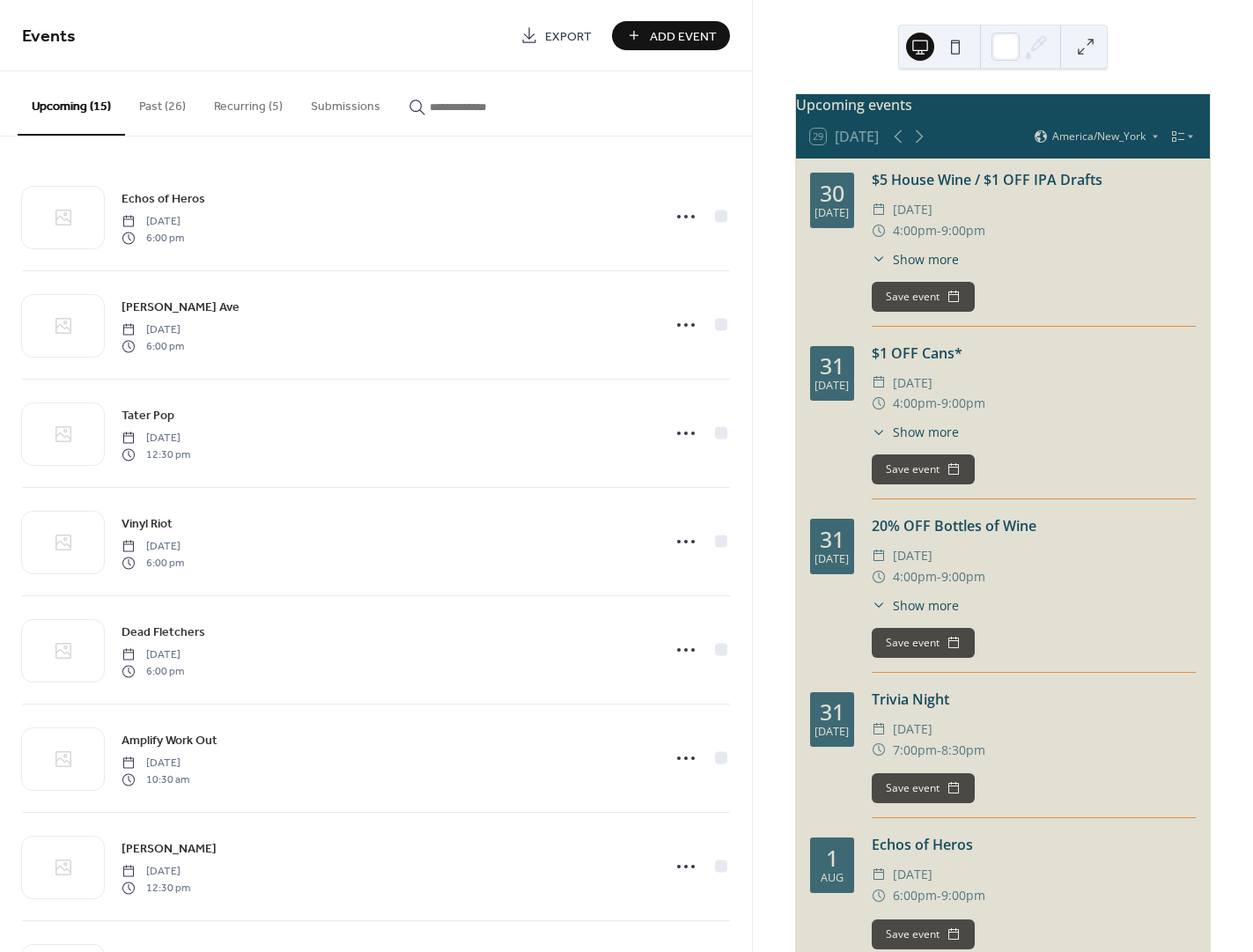 click on "Past (26)" at bounding box center (162, 102) 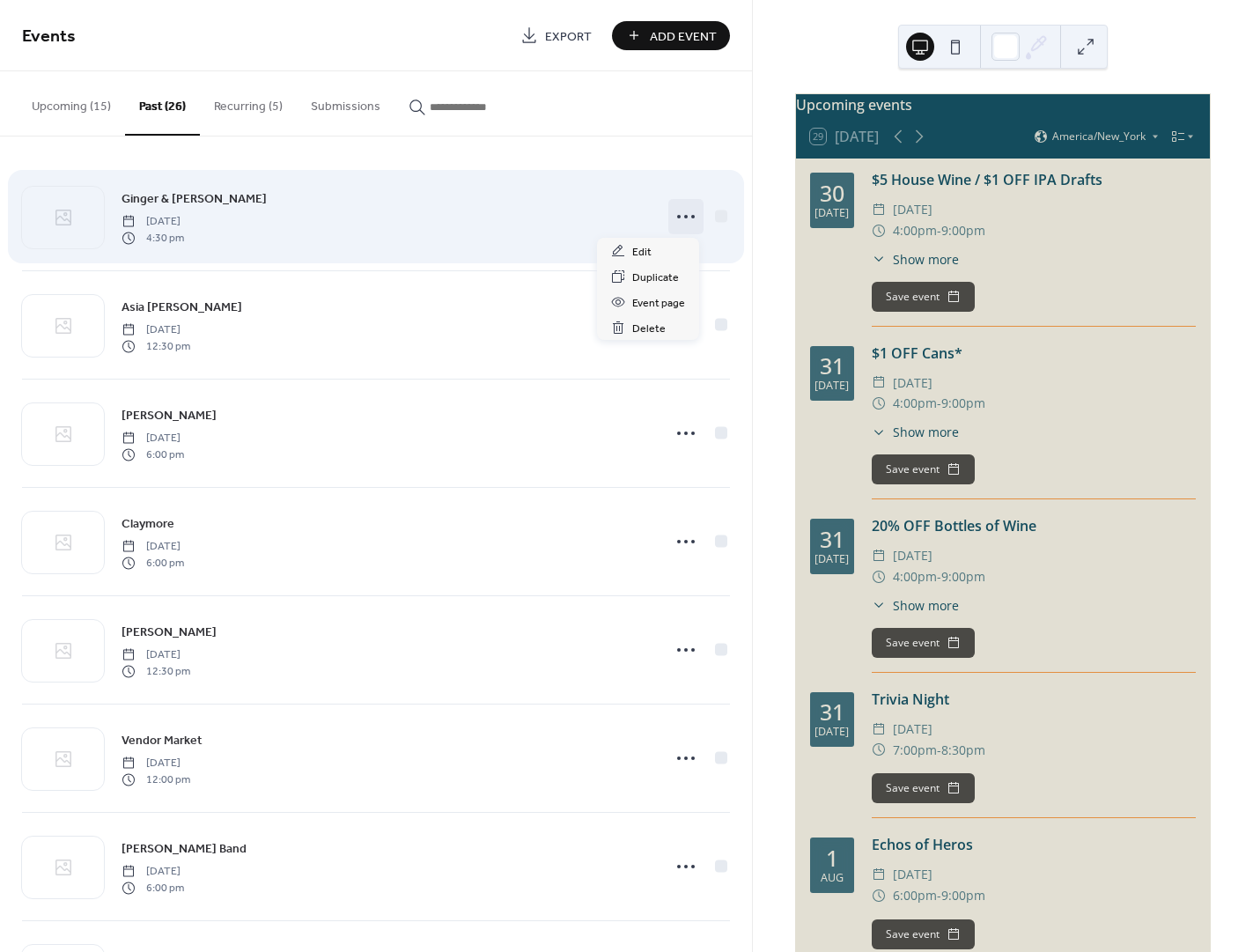 click 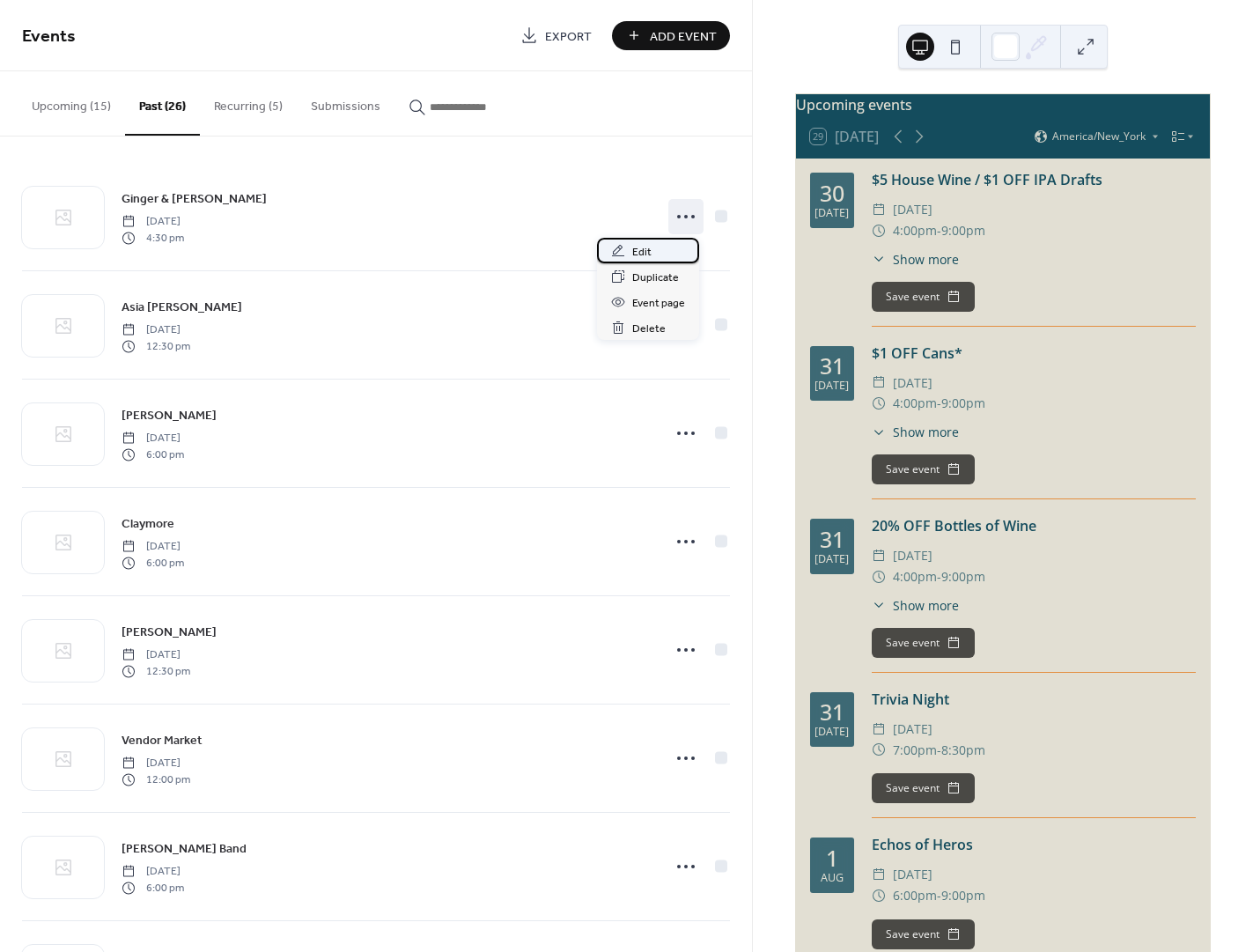 click on "Edit" at bounding box center (642, 252) 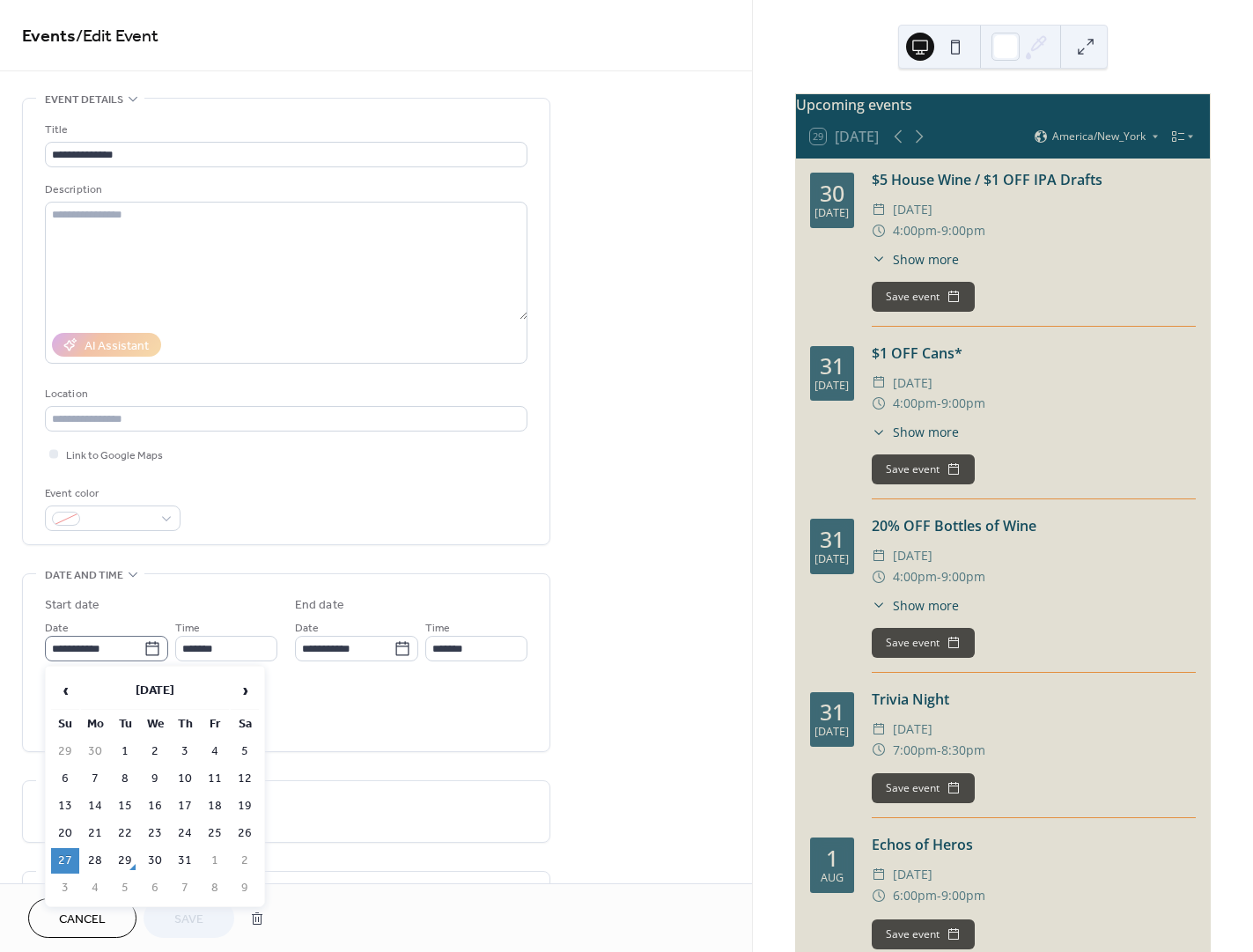 click 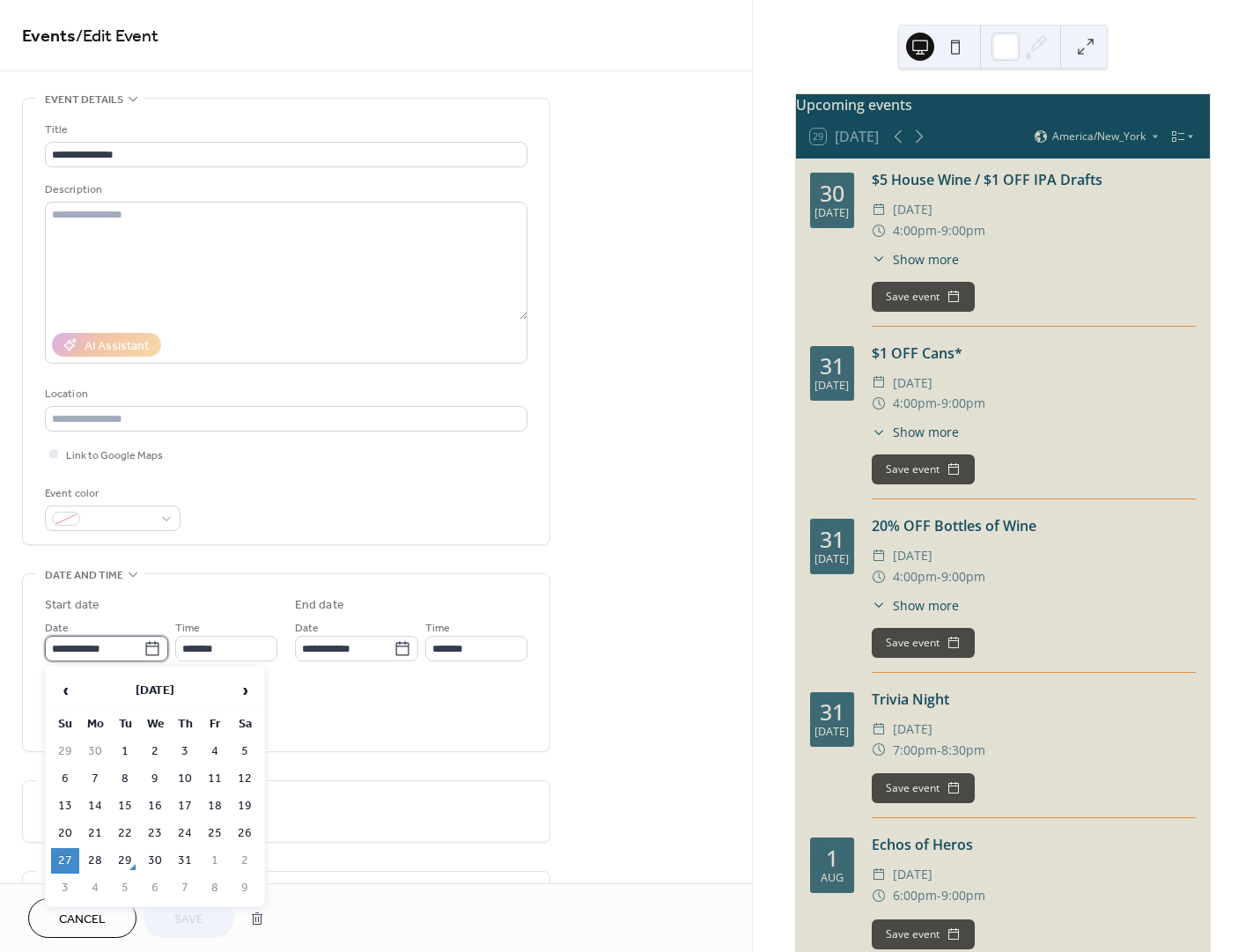 click on "**********" at bounding box center [94, 648] 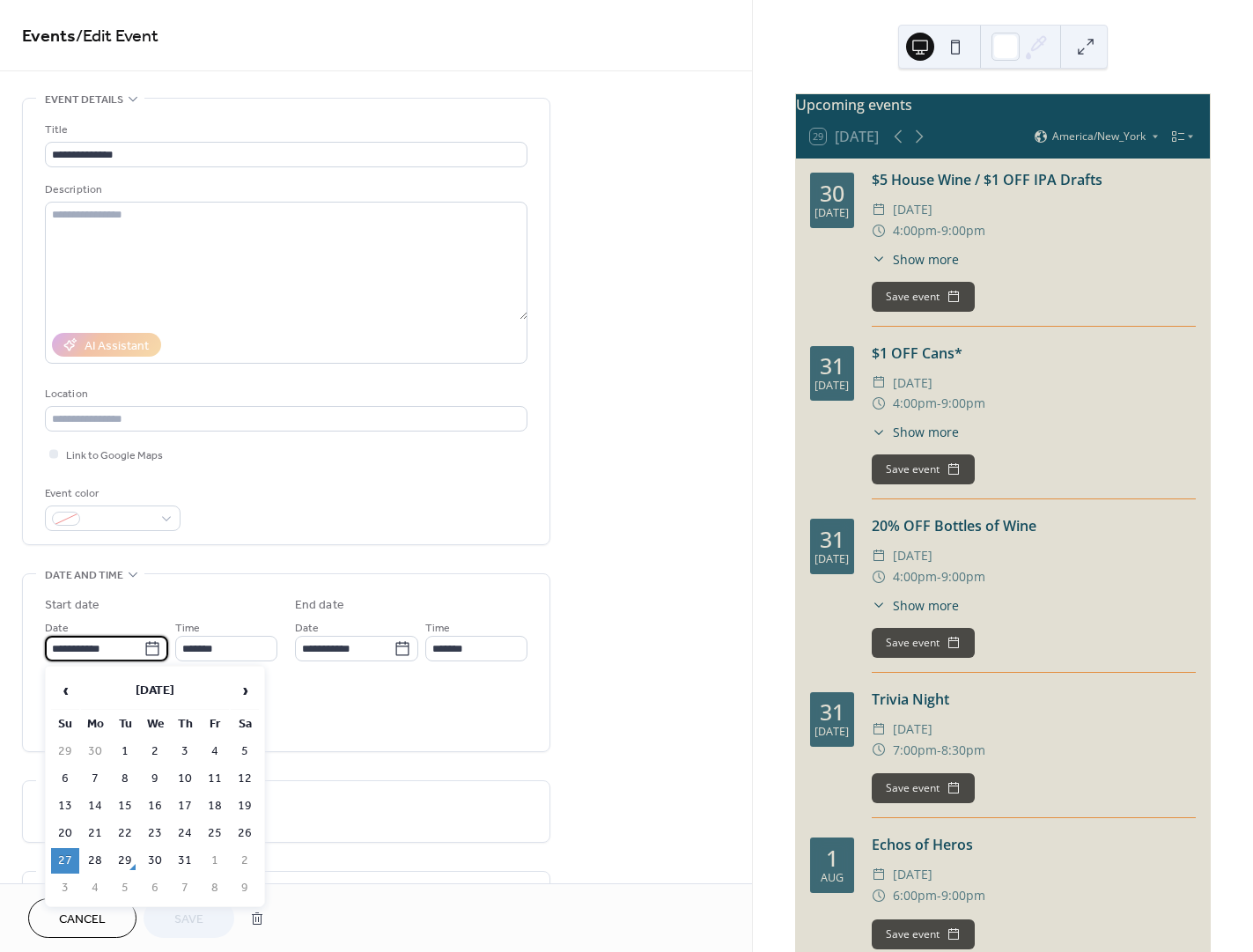 click on "‹ [DATE] › Su Mo Tu We Th Fr Sa 29 30 1 2 3 4 5 6 7 8 9 10 11 12 13 14 15 16 17 18 19 20 21 22 23 24 25 26 27 28 29 30 31 1 2 3 4 5 6 7 8 9" at bounding box center [155, 786] 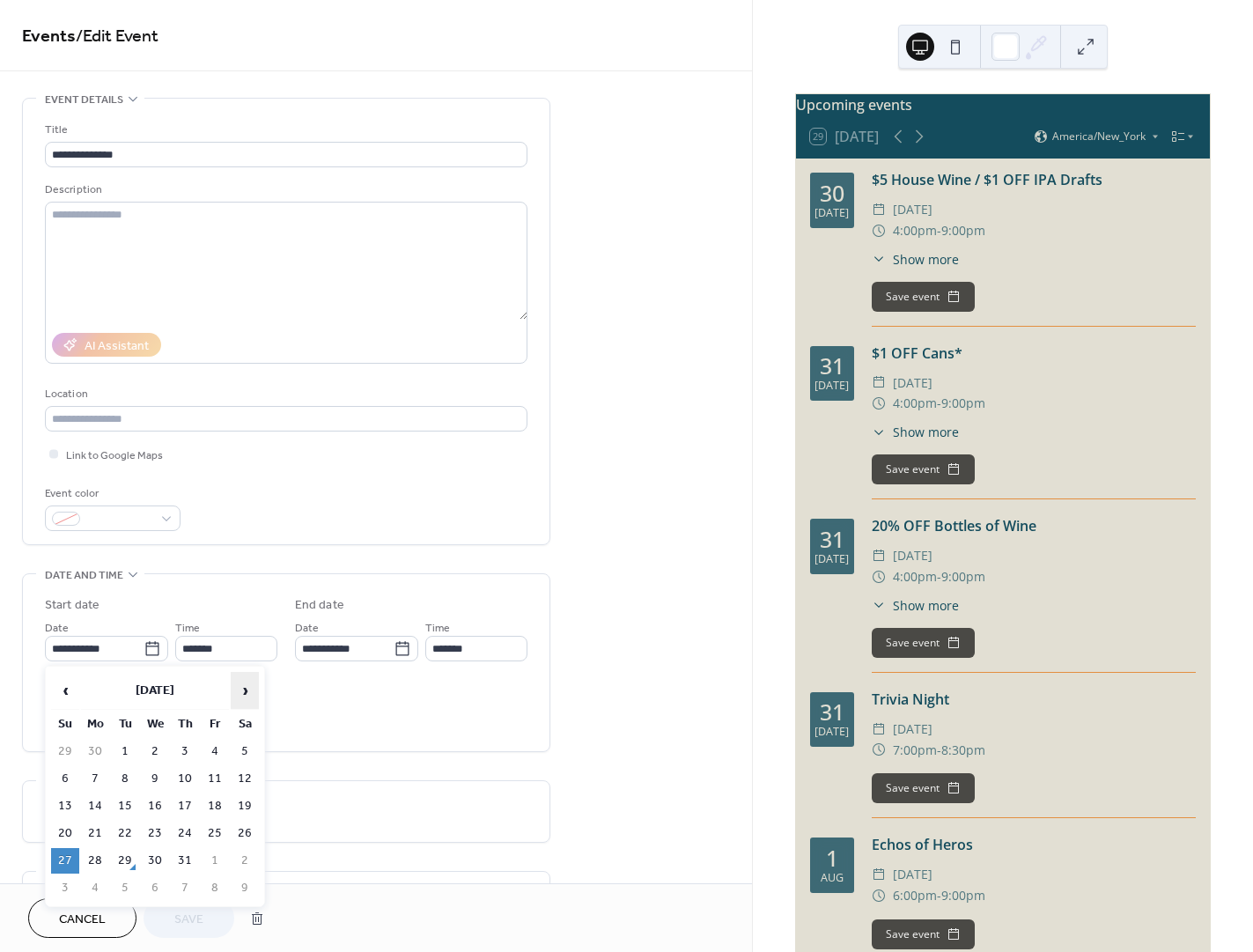 click on "›" at bounding box center [245, 690] 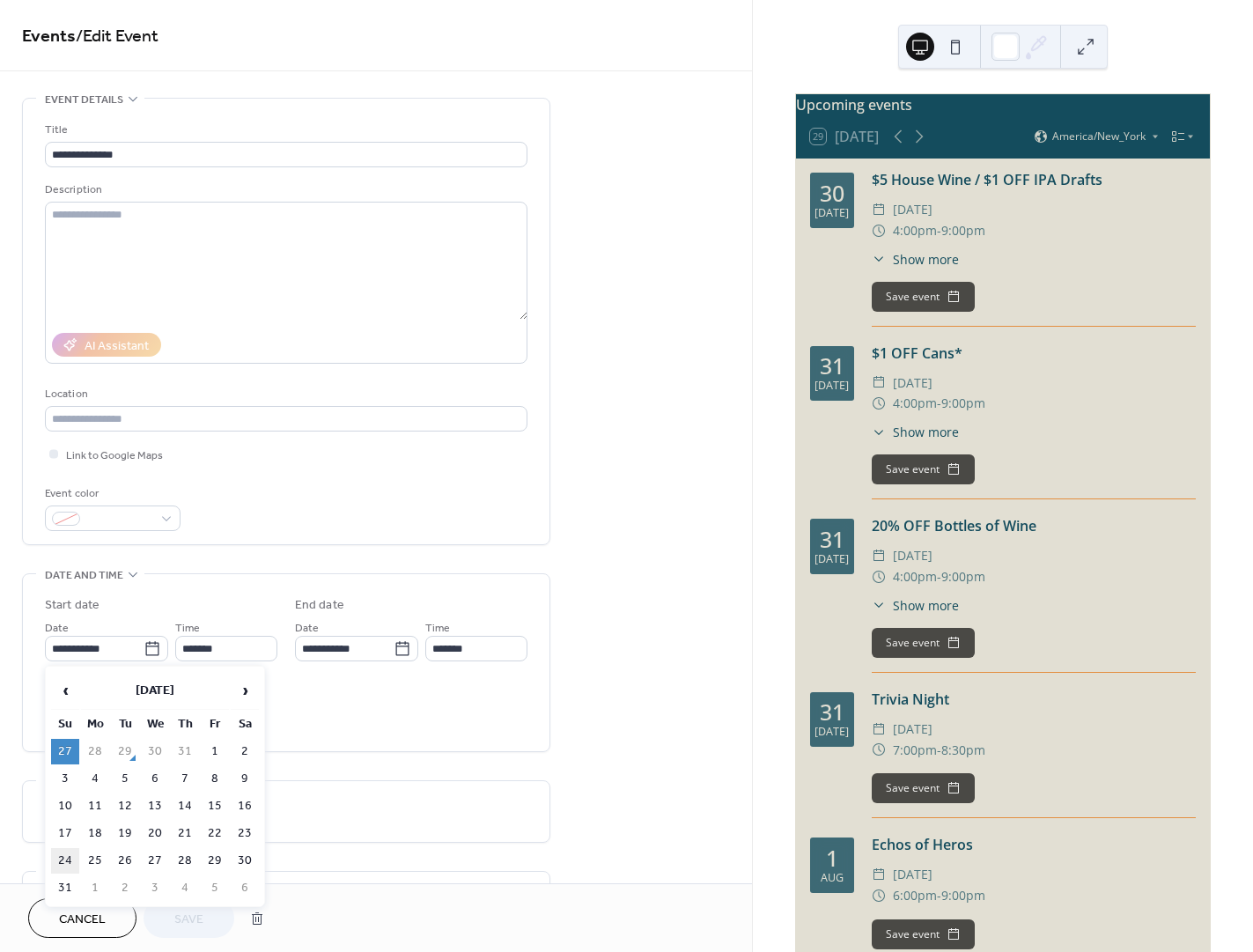 click on "24" at bounding box center (65, 860) 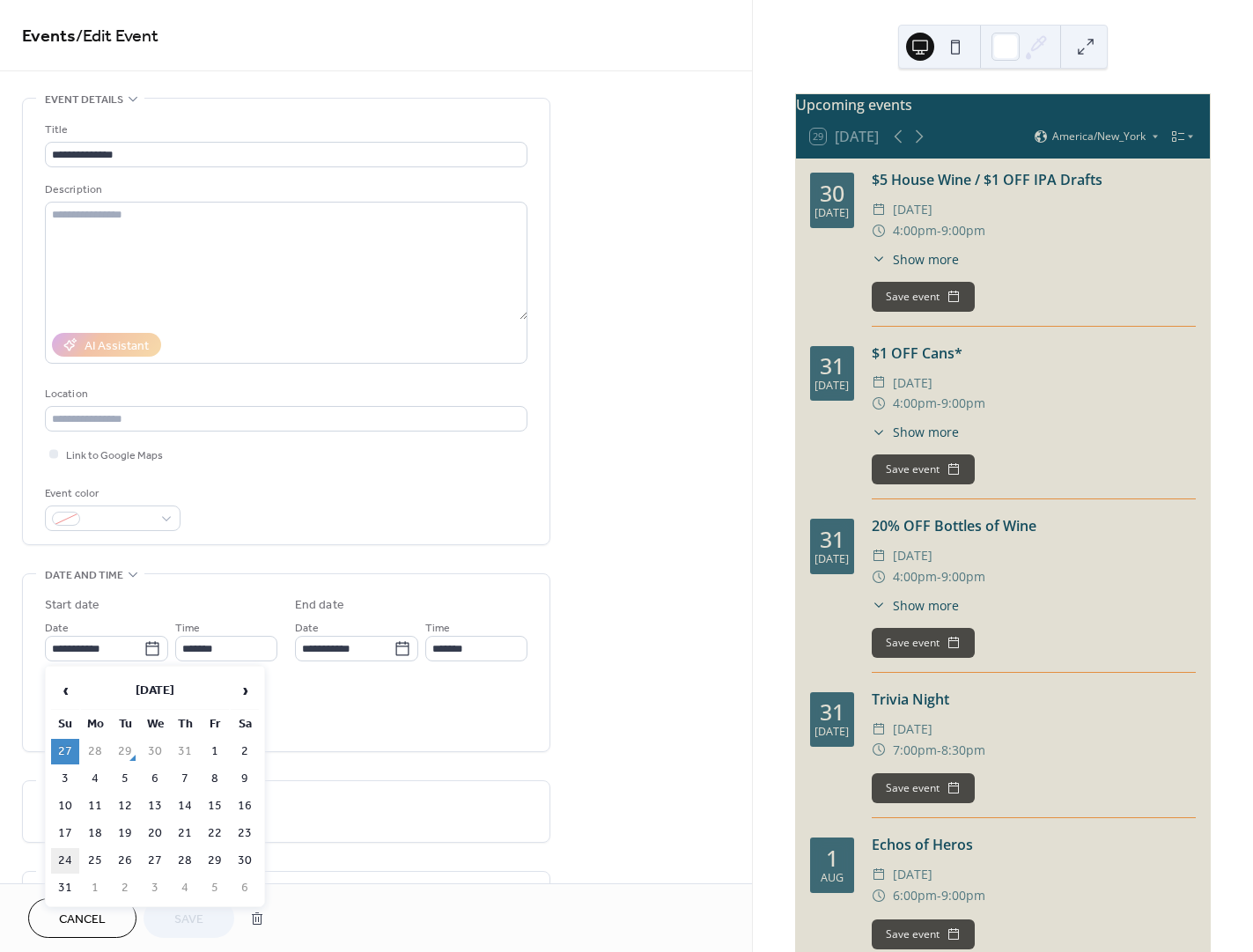 type on "**********" 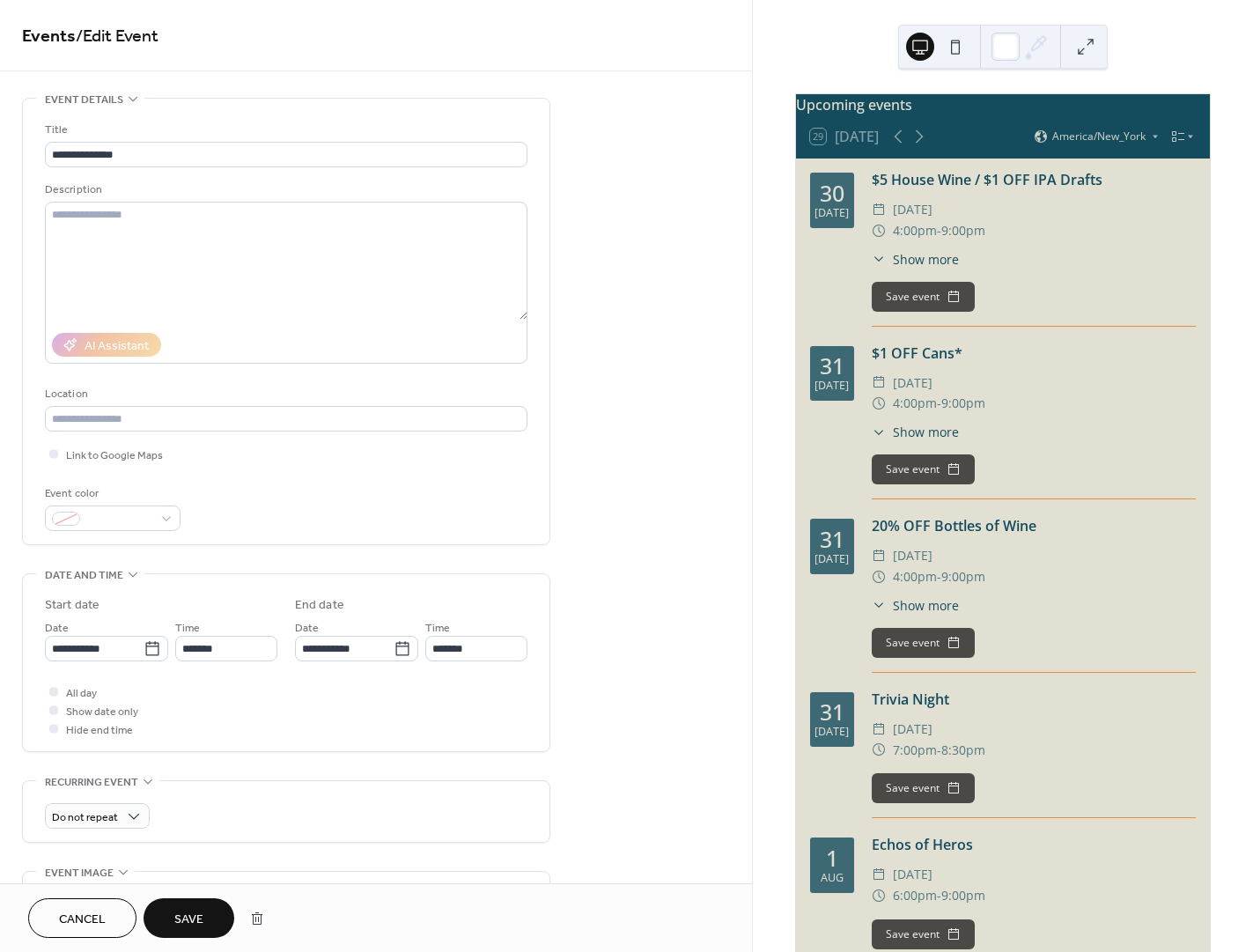 click on "Save" at bounding box center [188, 919] 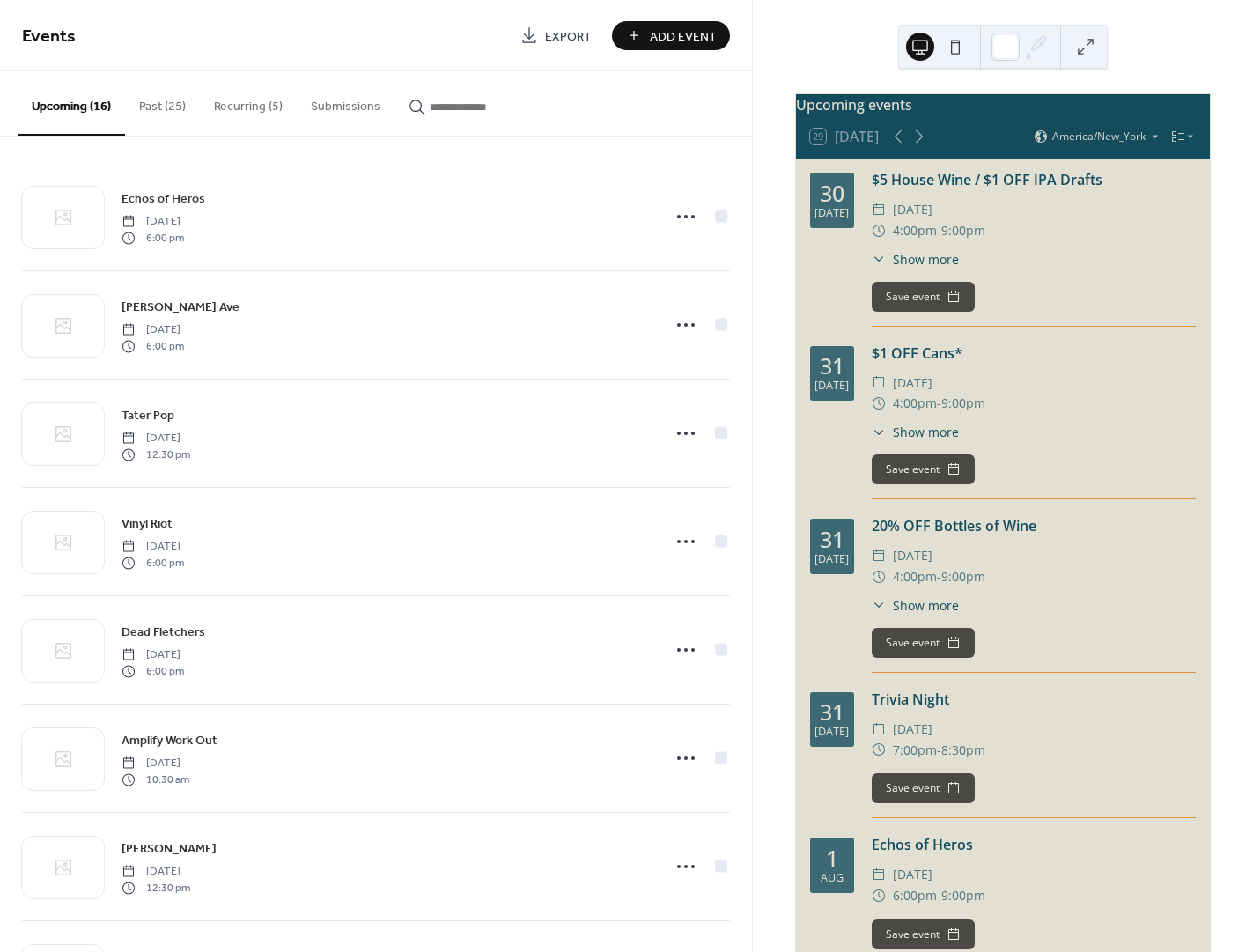 click on "Add Event" at bounding box center [683, 36] 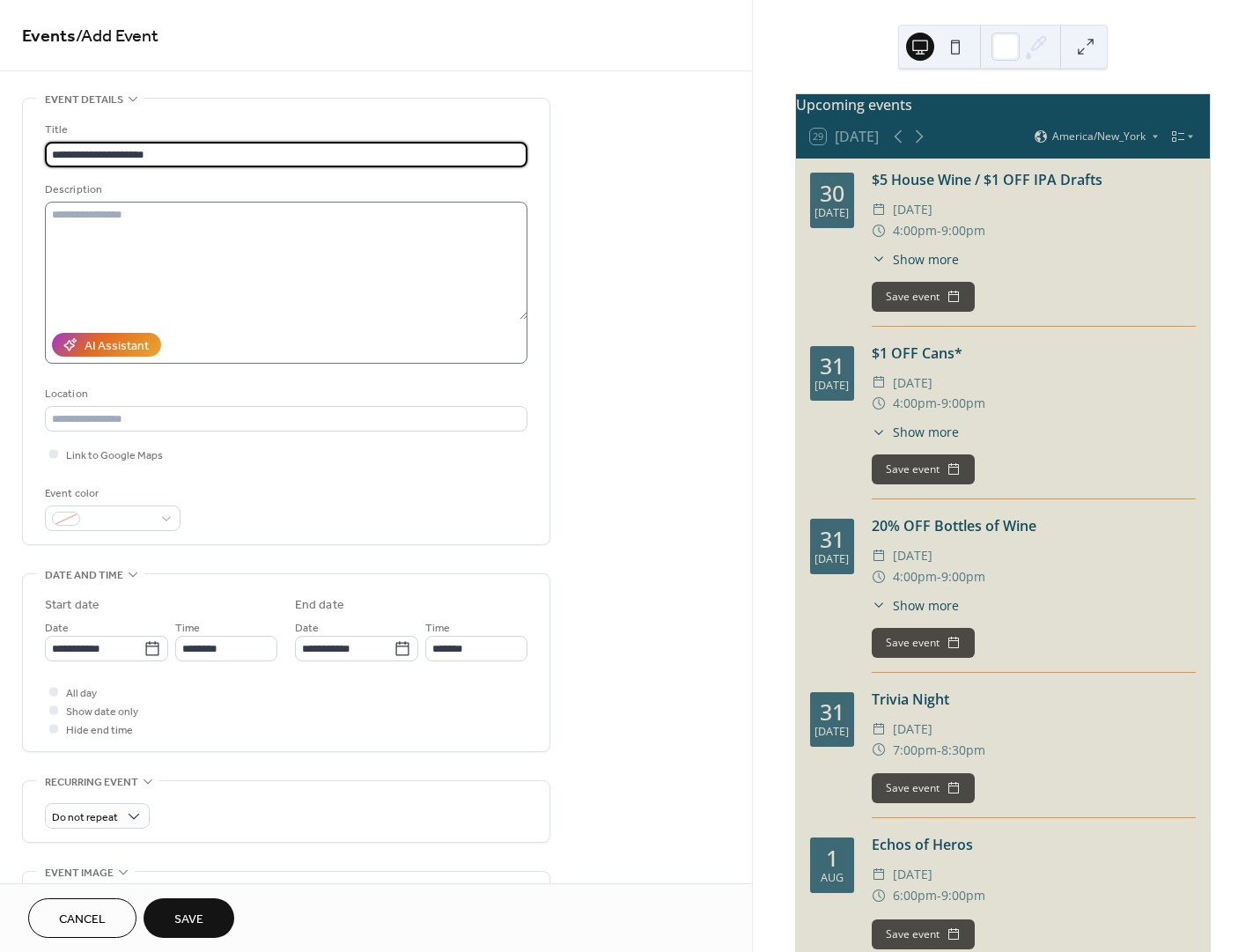type on "**********" 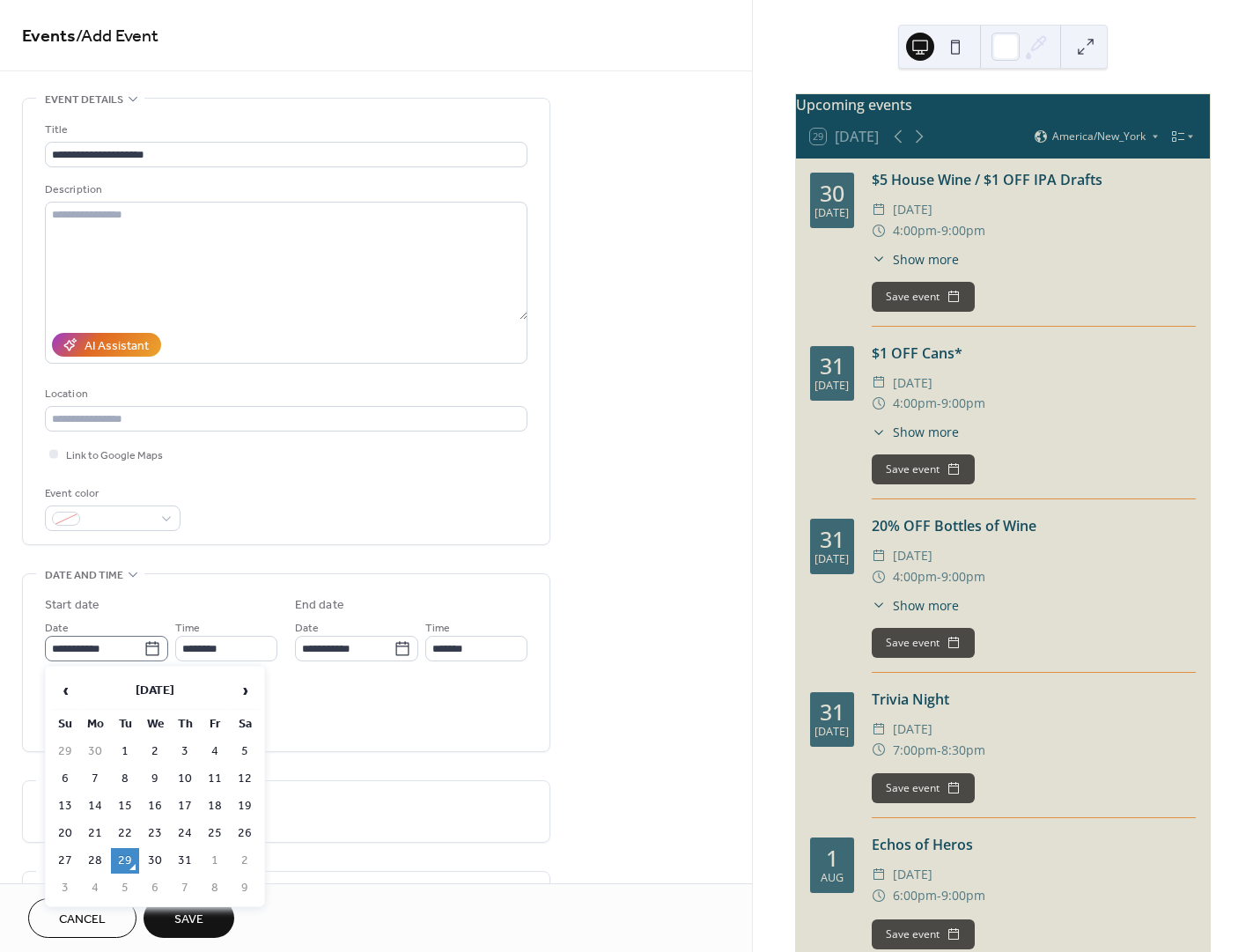 click 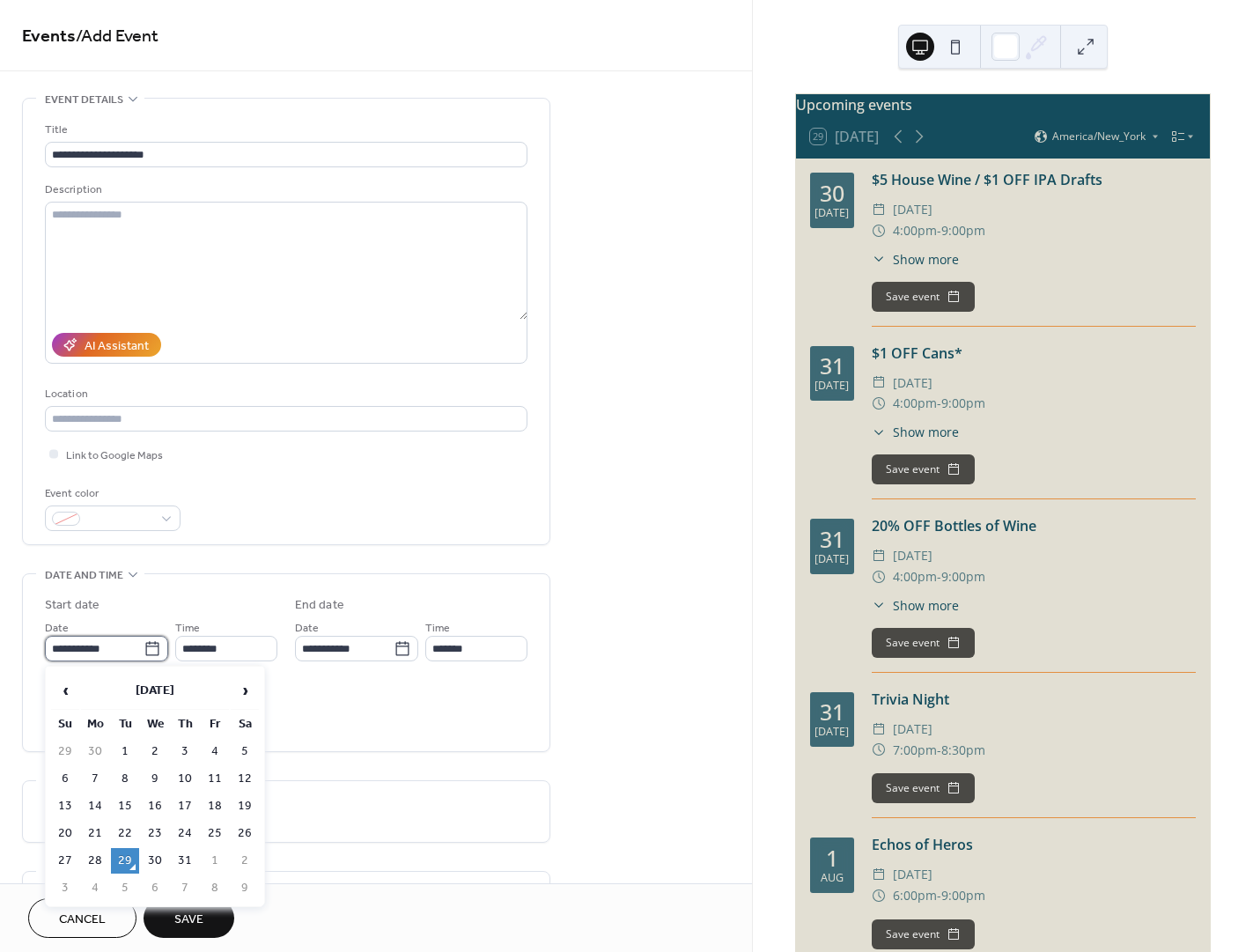 click on "**********" at bounding box center [94, 648] 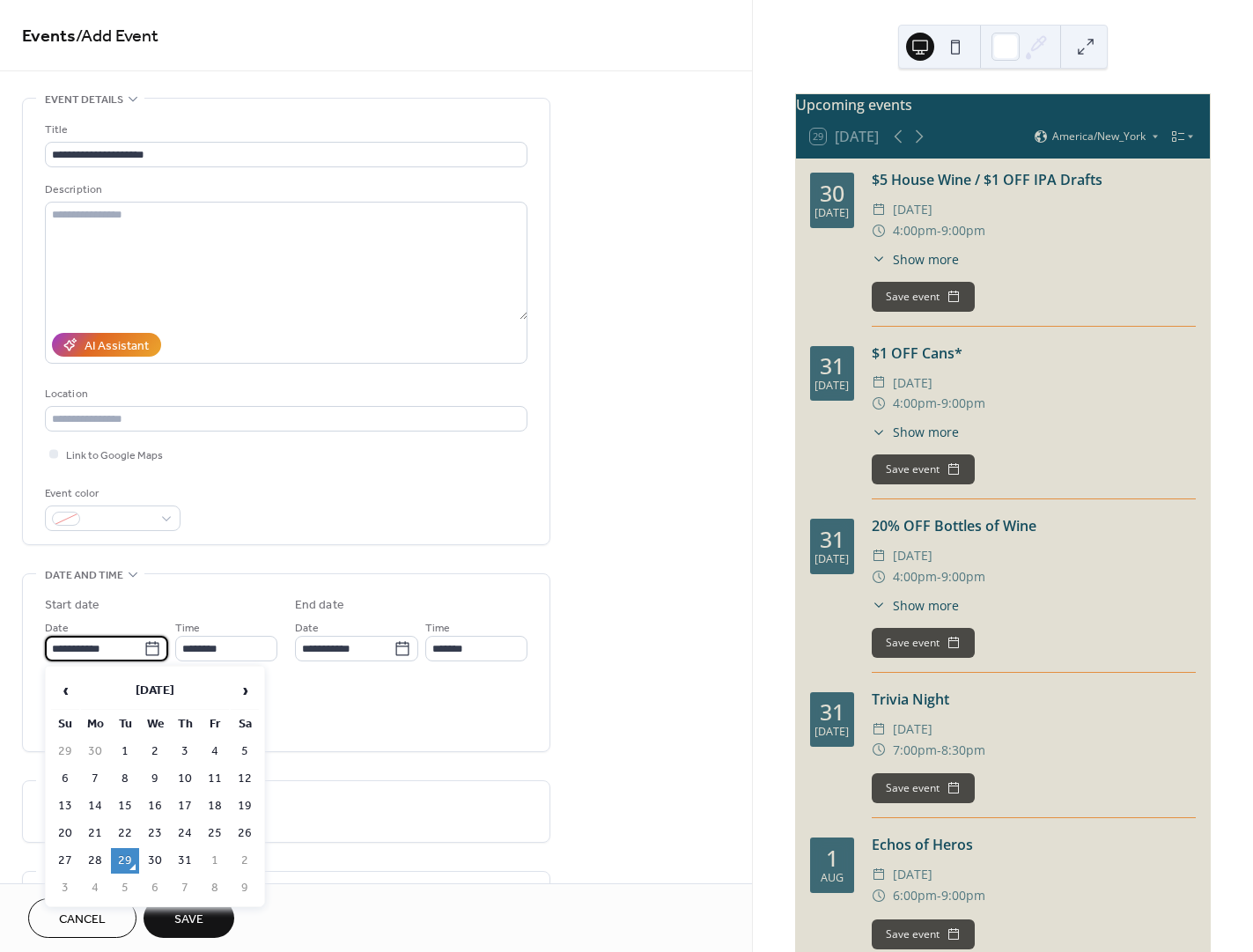 drag, startPoint x: 243, startPoint y: 688, endPoint x: 225, endPoint y: 729, distance: 44.77723 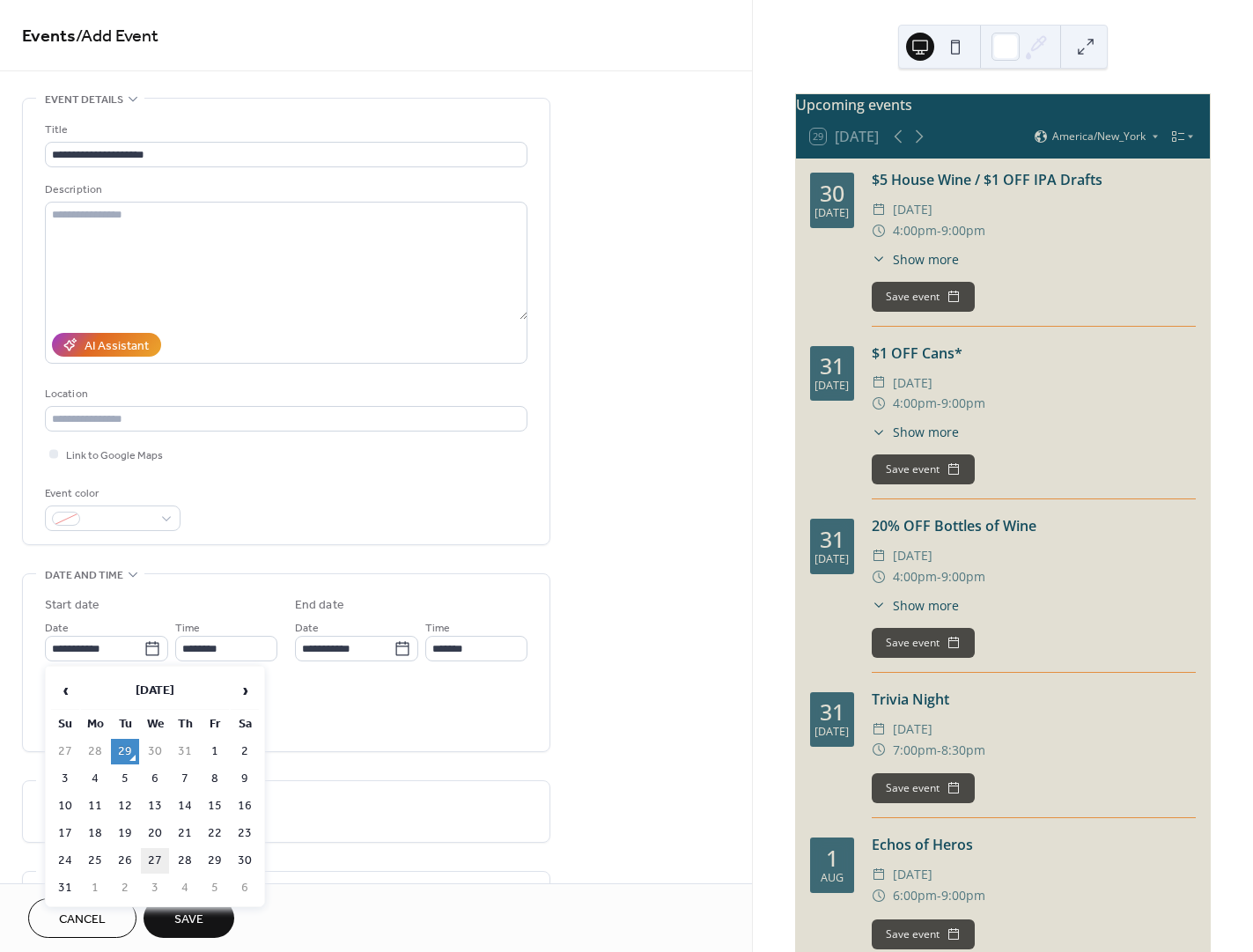 click on "27" at bounding box center (155, 860) 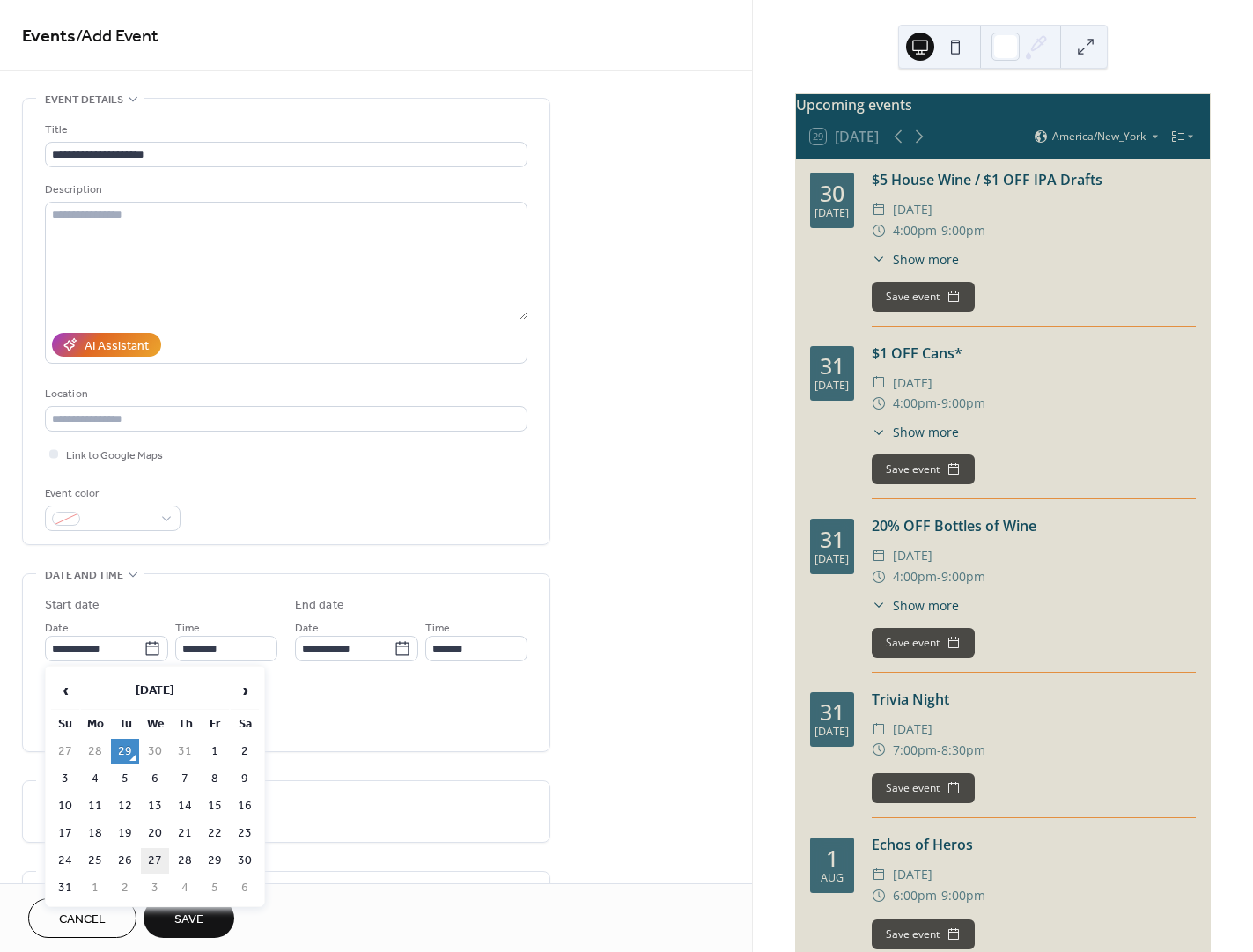 type on "**********" 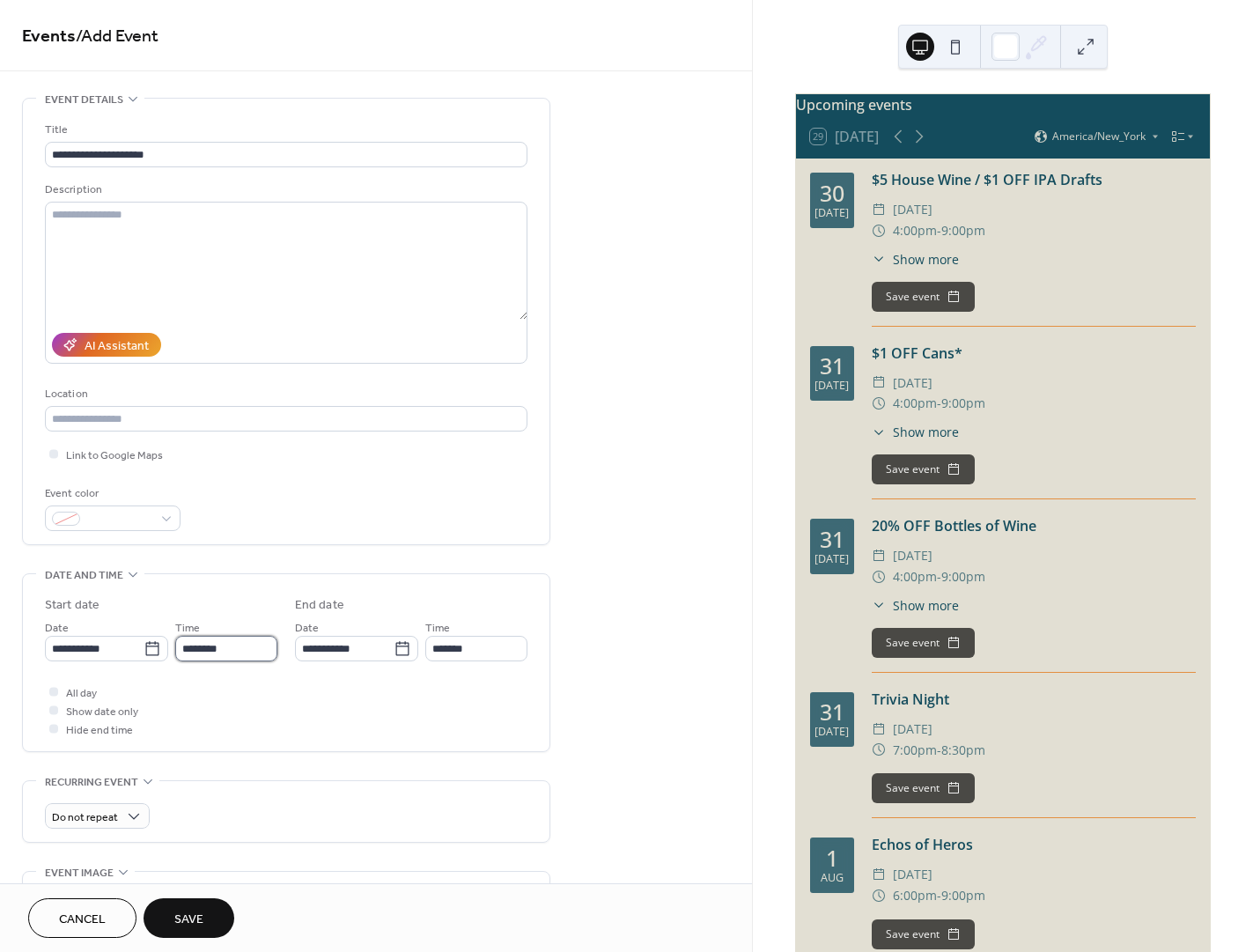 click on "********" at bounding box center [226, 648] 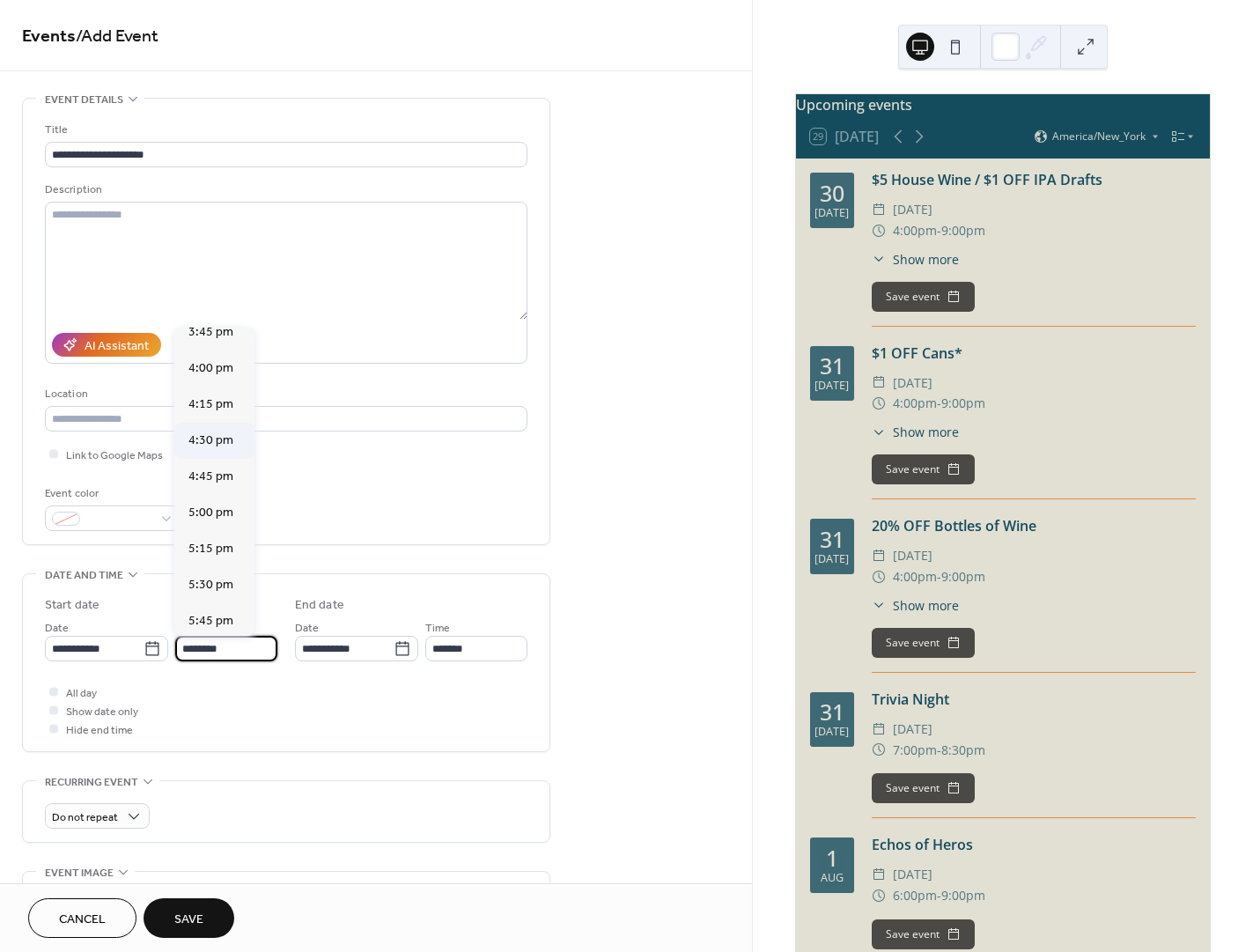 scroll, scrollTop: 2289, scrollLeft: 0, axis: vertical 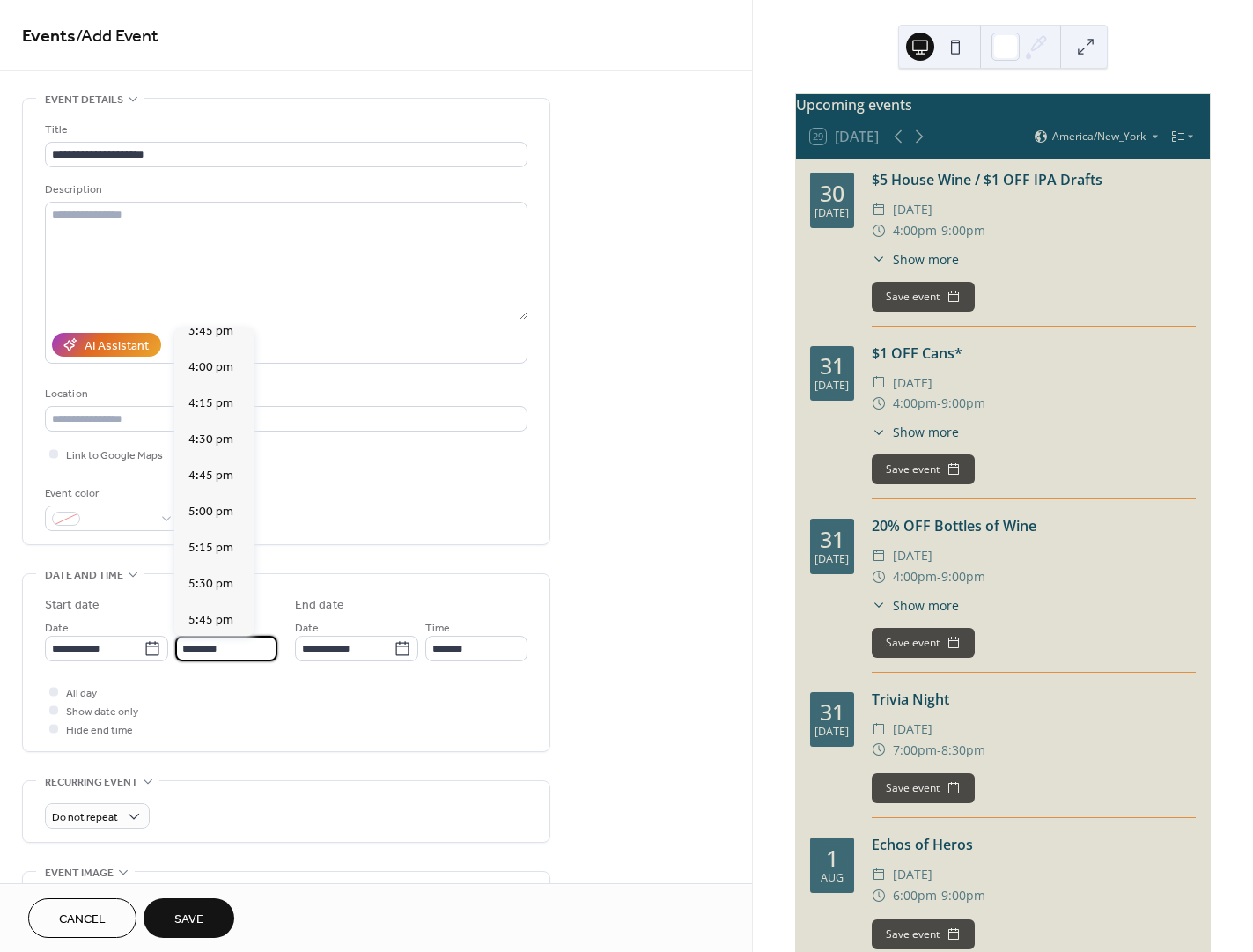 click on "6:00 pm" at bounding box center [210, 656] 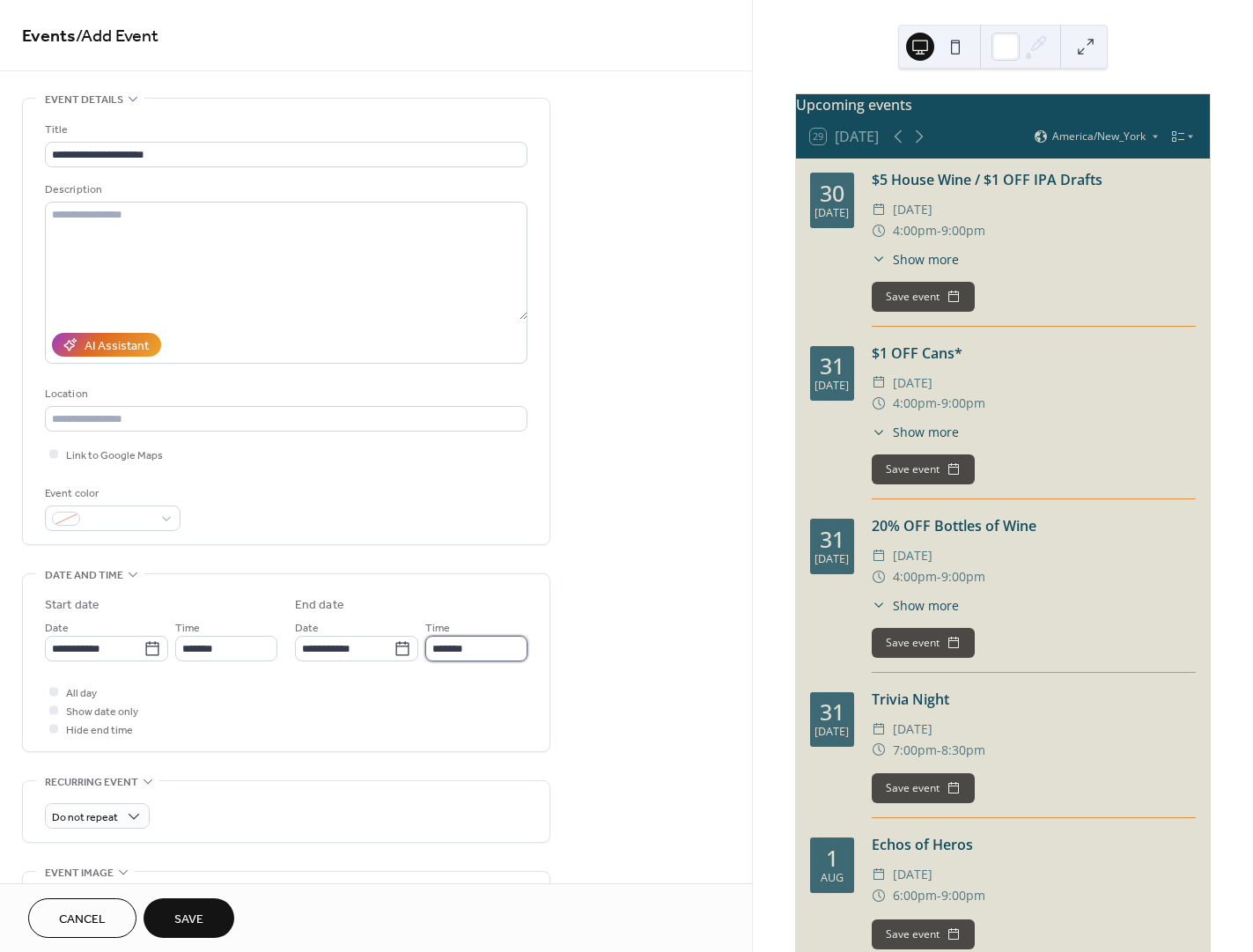 click on "*******" at bounding box center [476, 648] 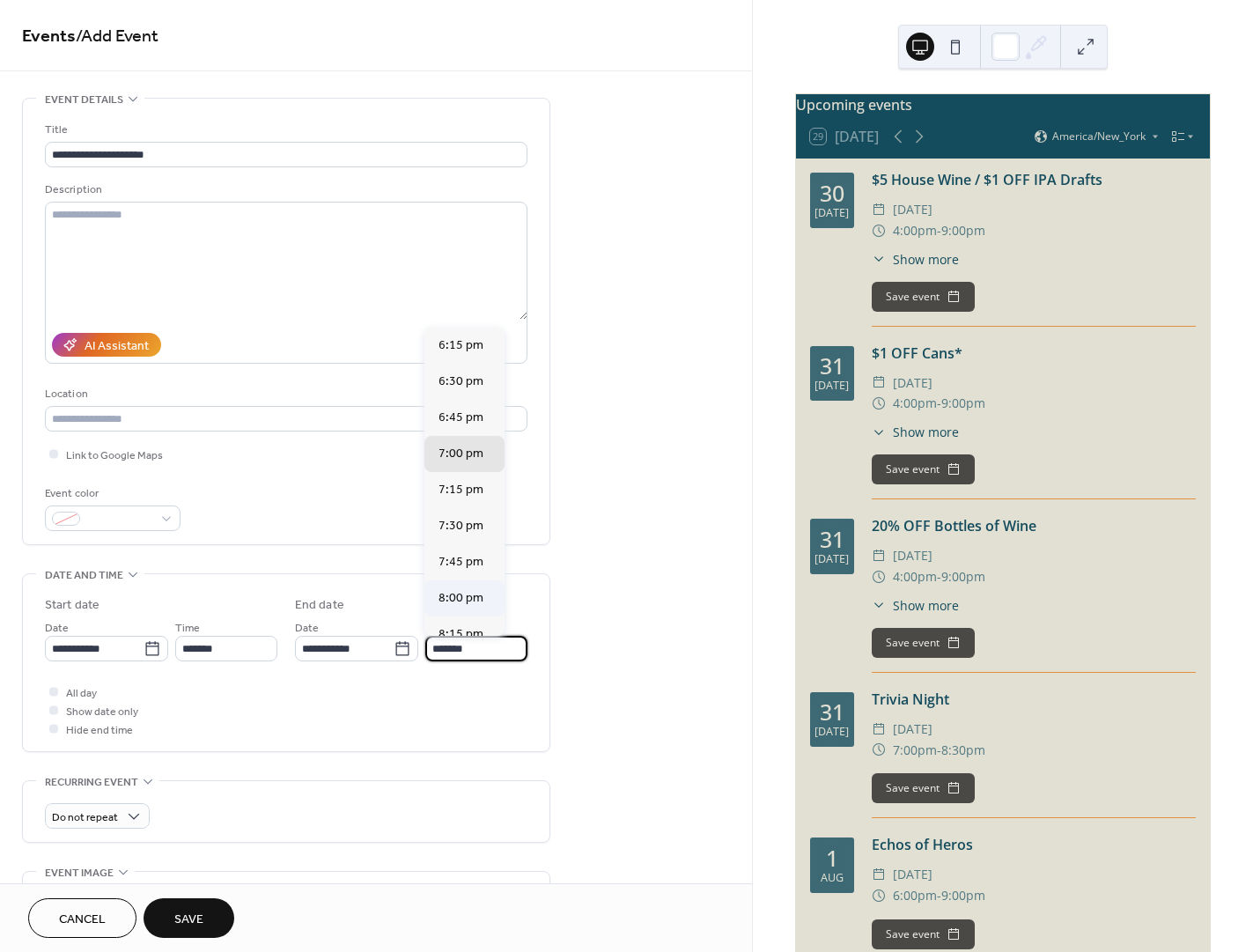 scroll, scrollTop: 4, scrollLeft: 0, axis: vertical 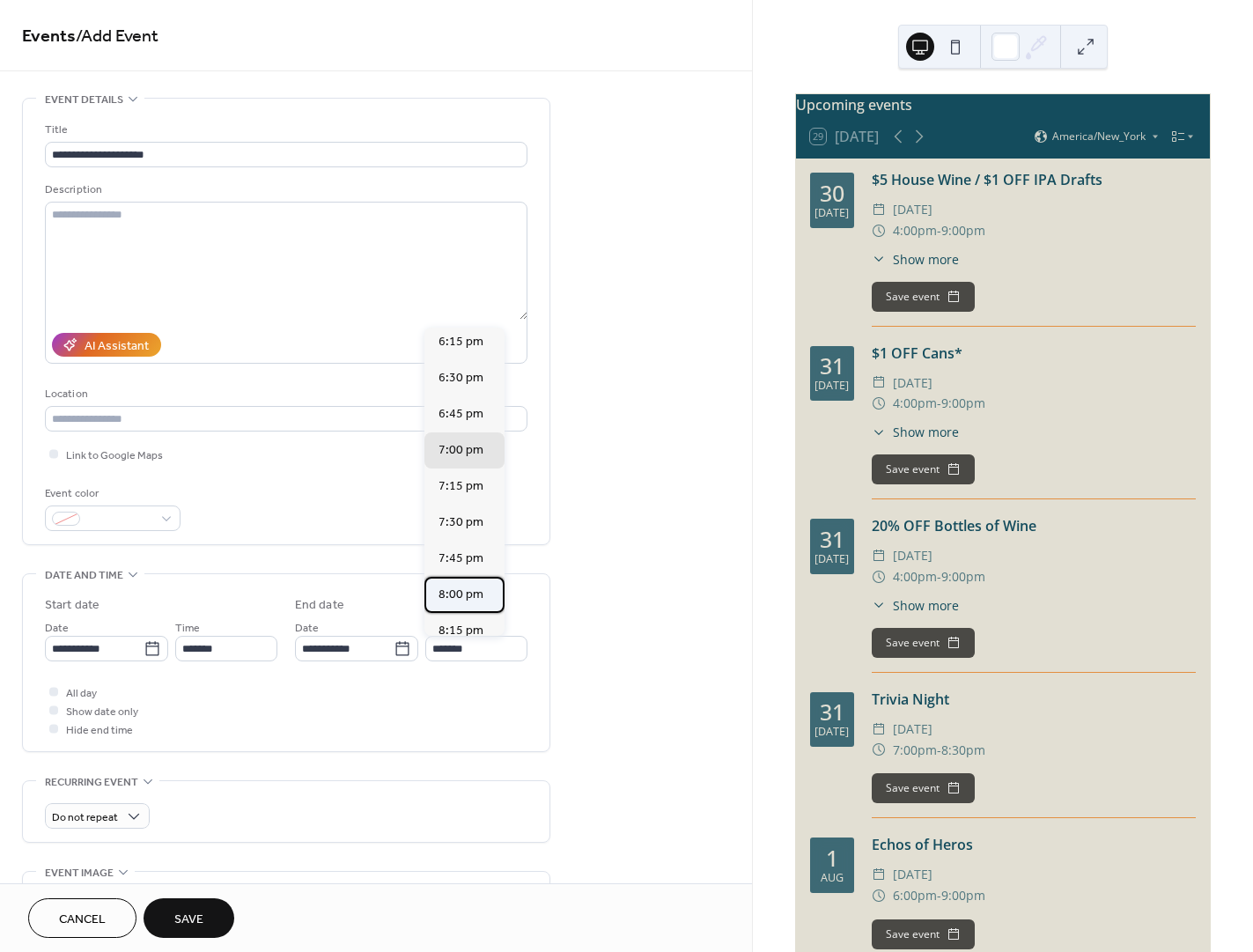 click on "8:00 pm" at bounding box center (461, 594) 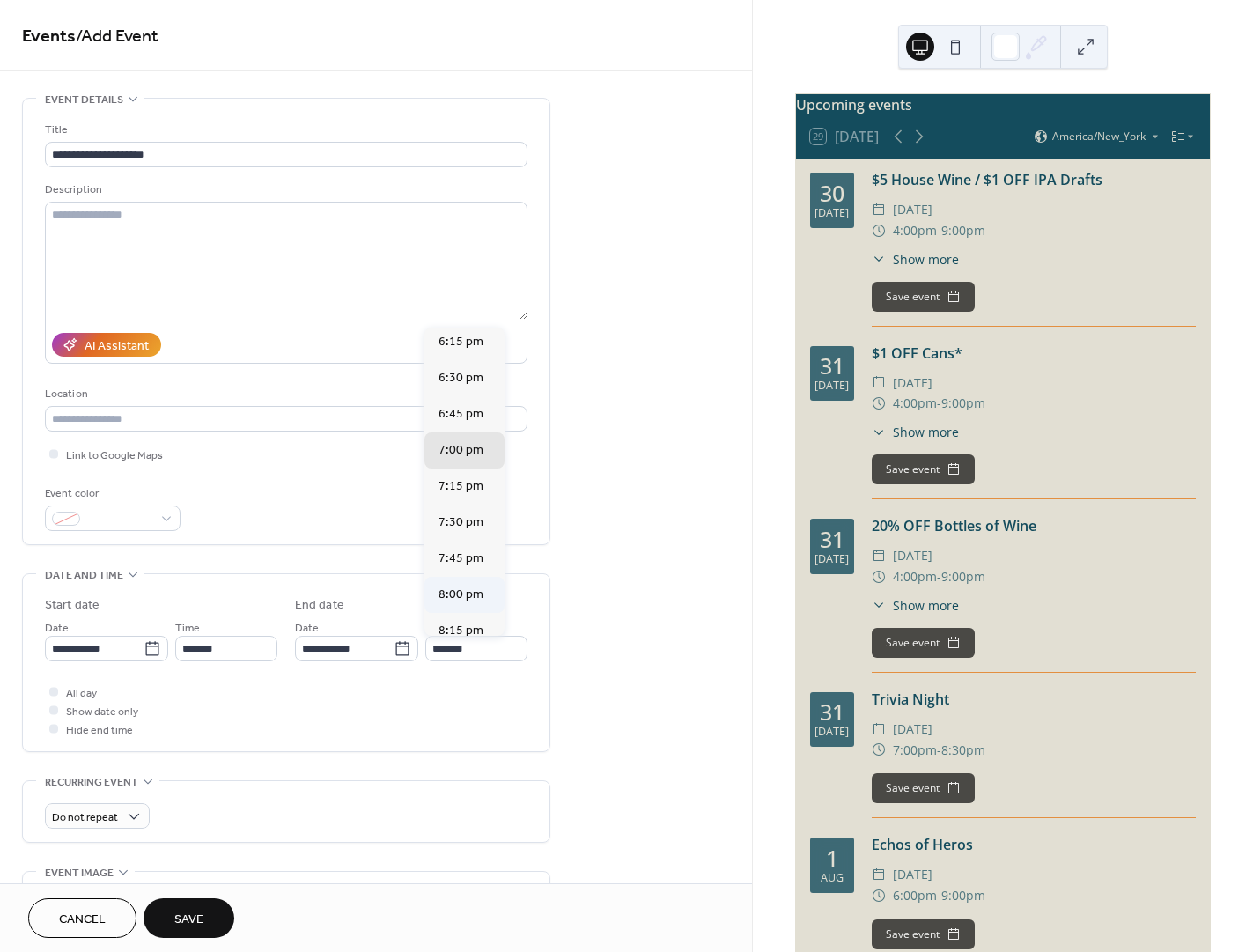 type on "*******" 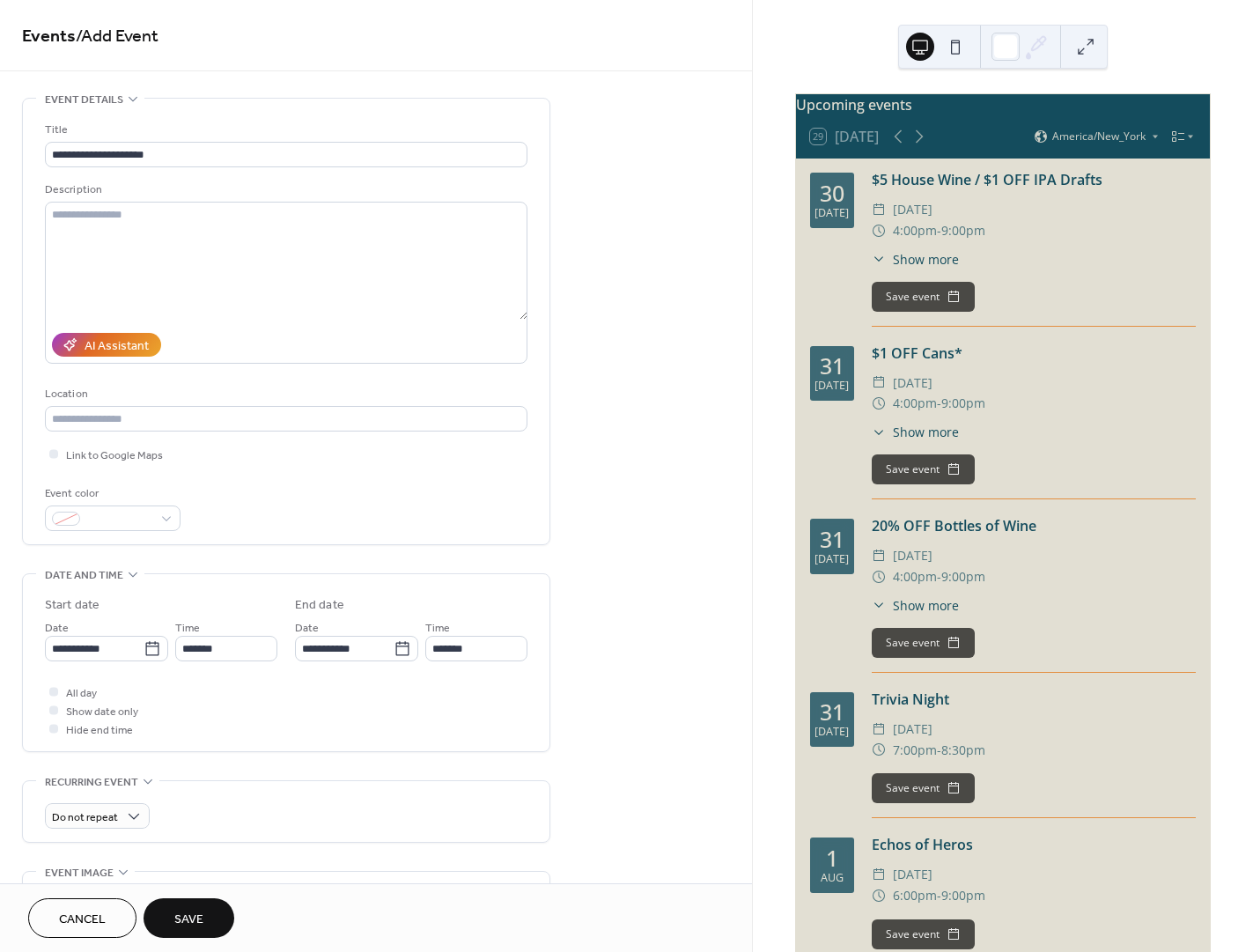 click on "Save" at bounding box center (188, 919) 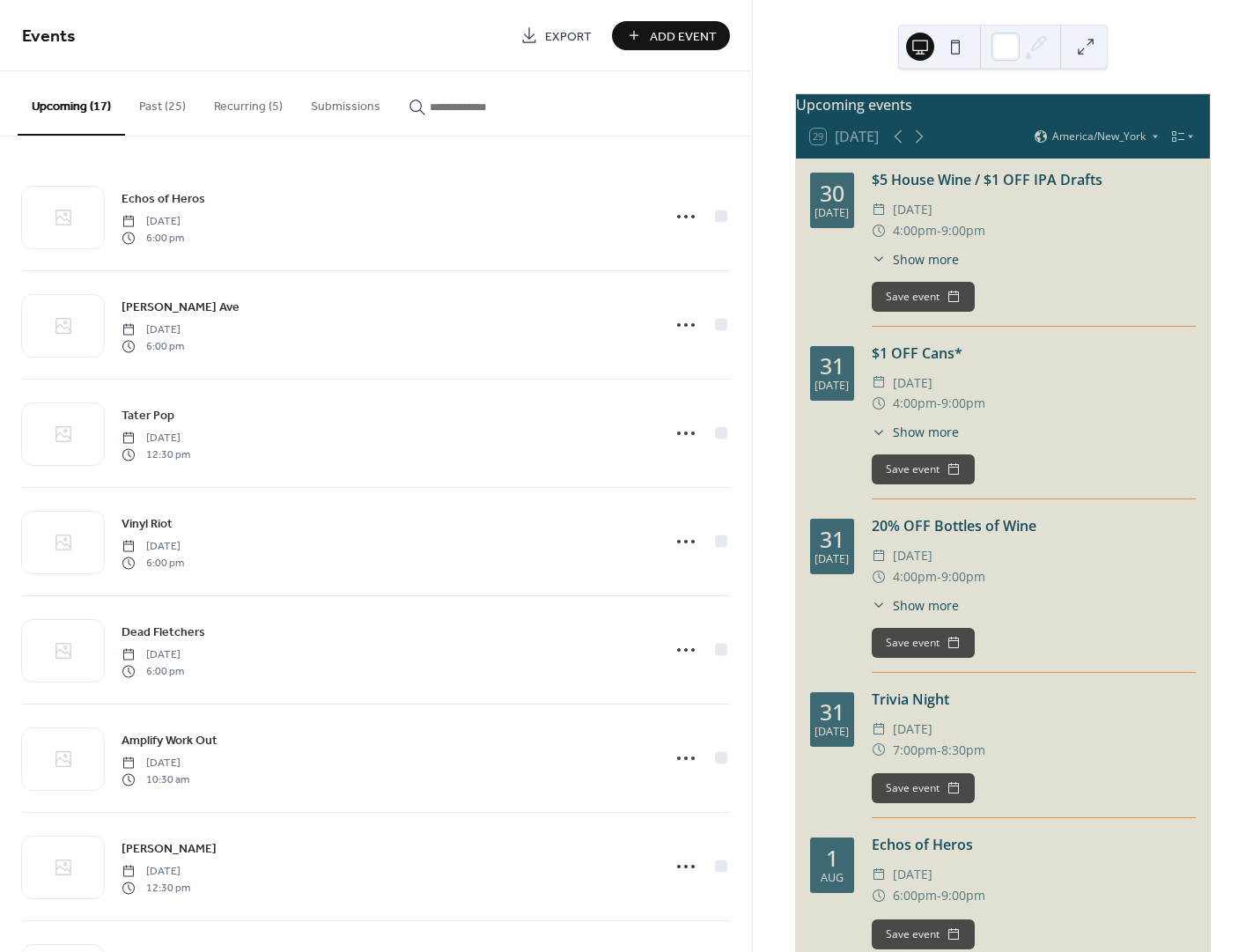 click on "Add Event" at bounding box center (683, 36) 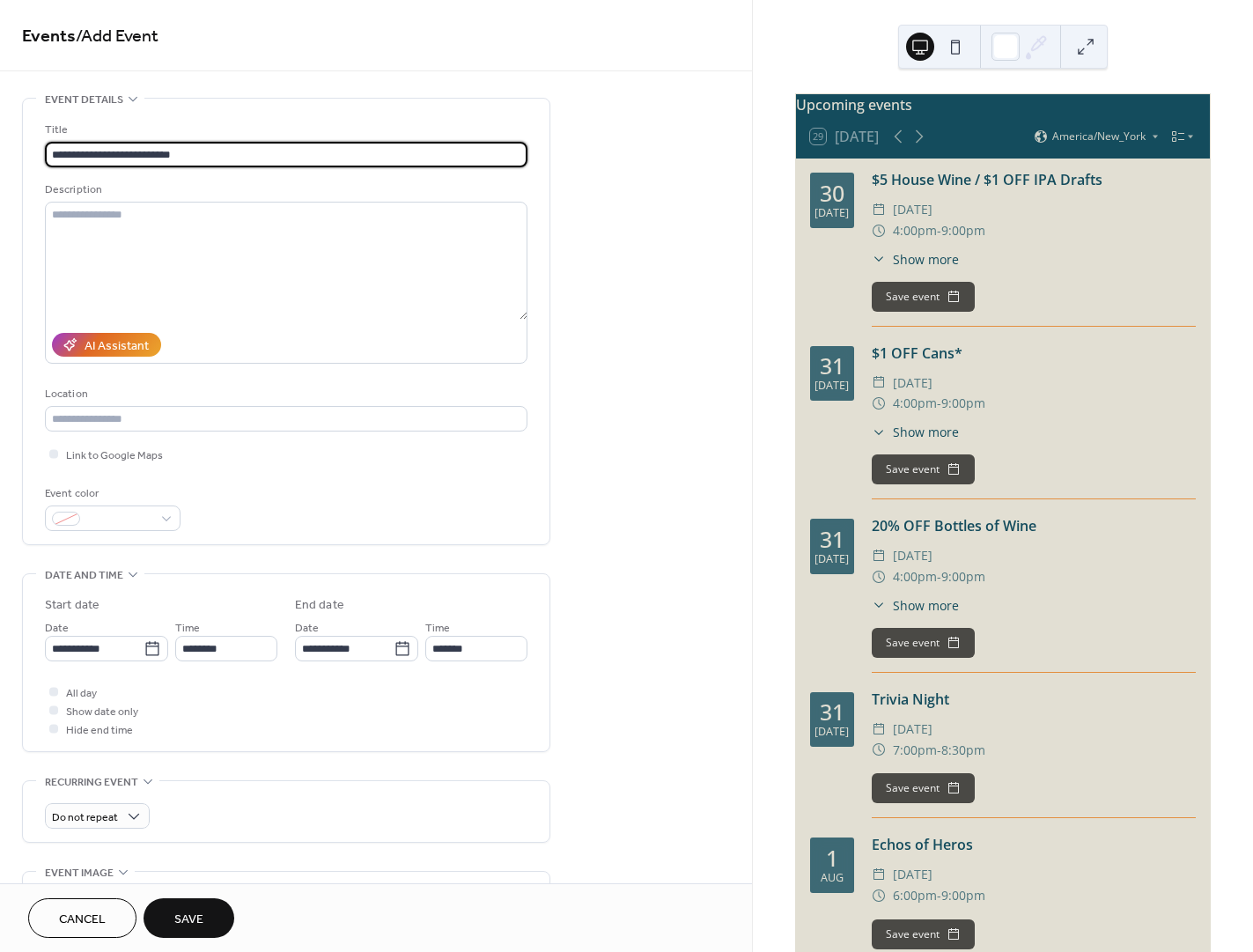 type on "**********" 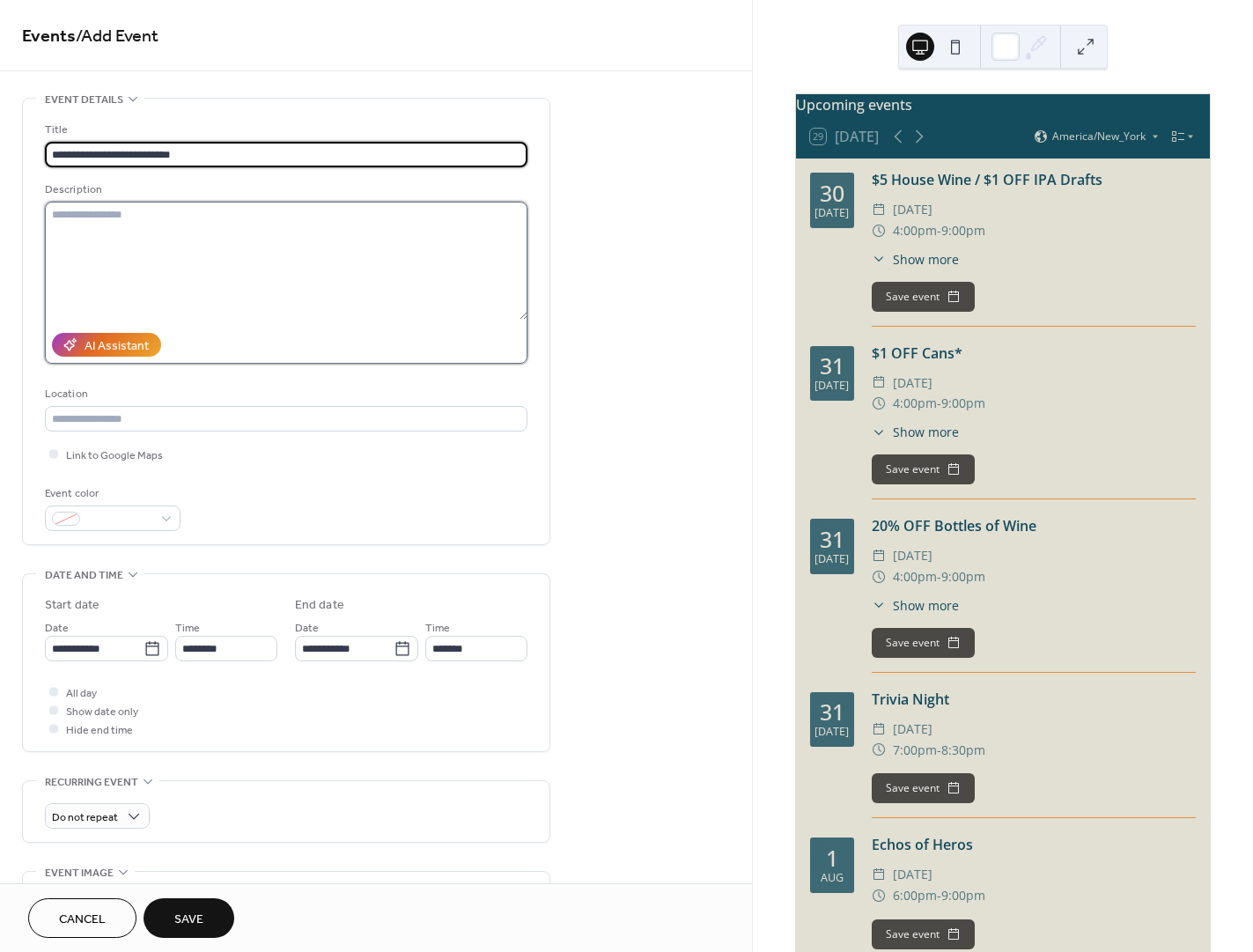 click at bounding box center [286, 261] 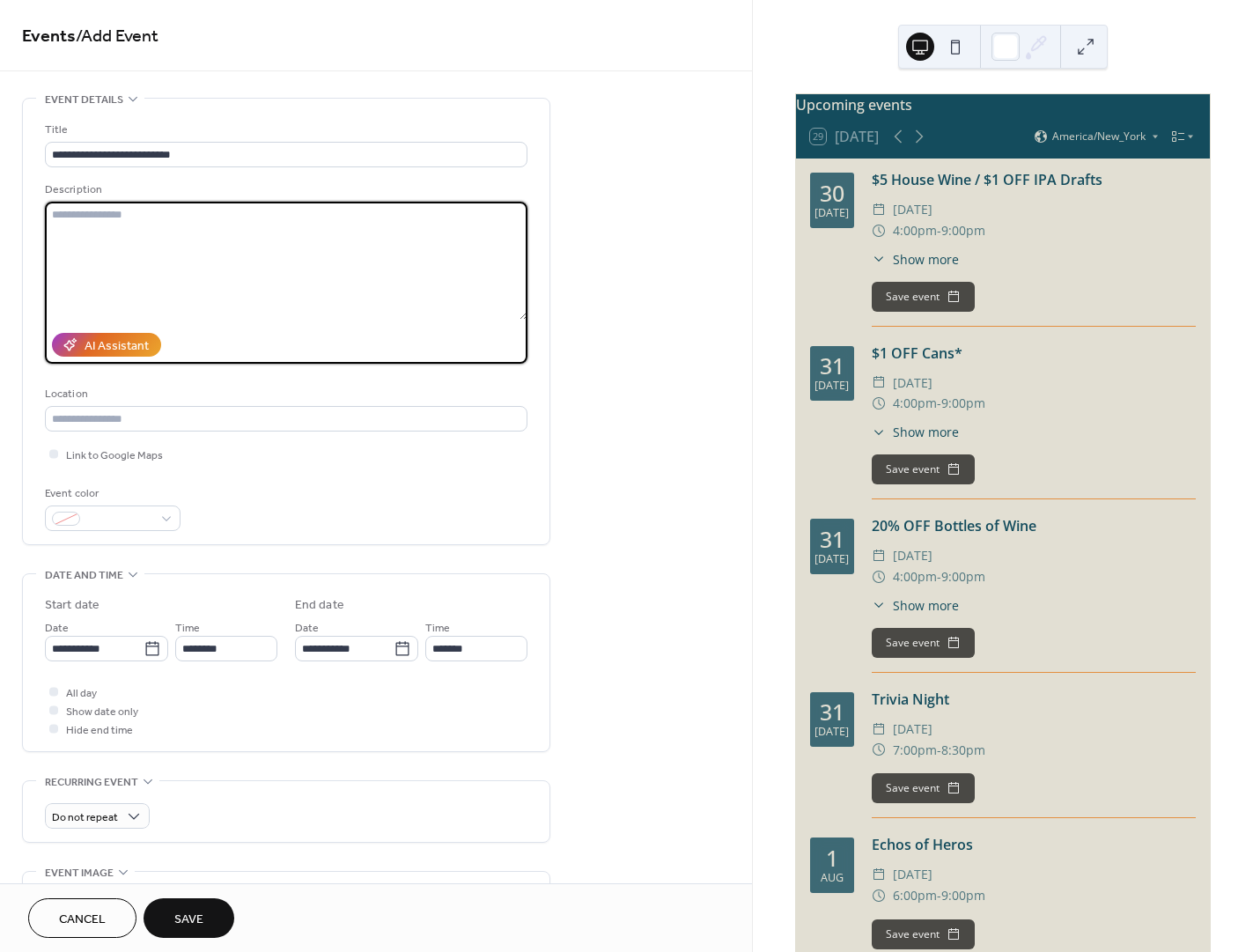 paste on "**********" 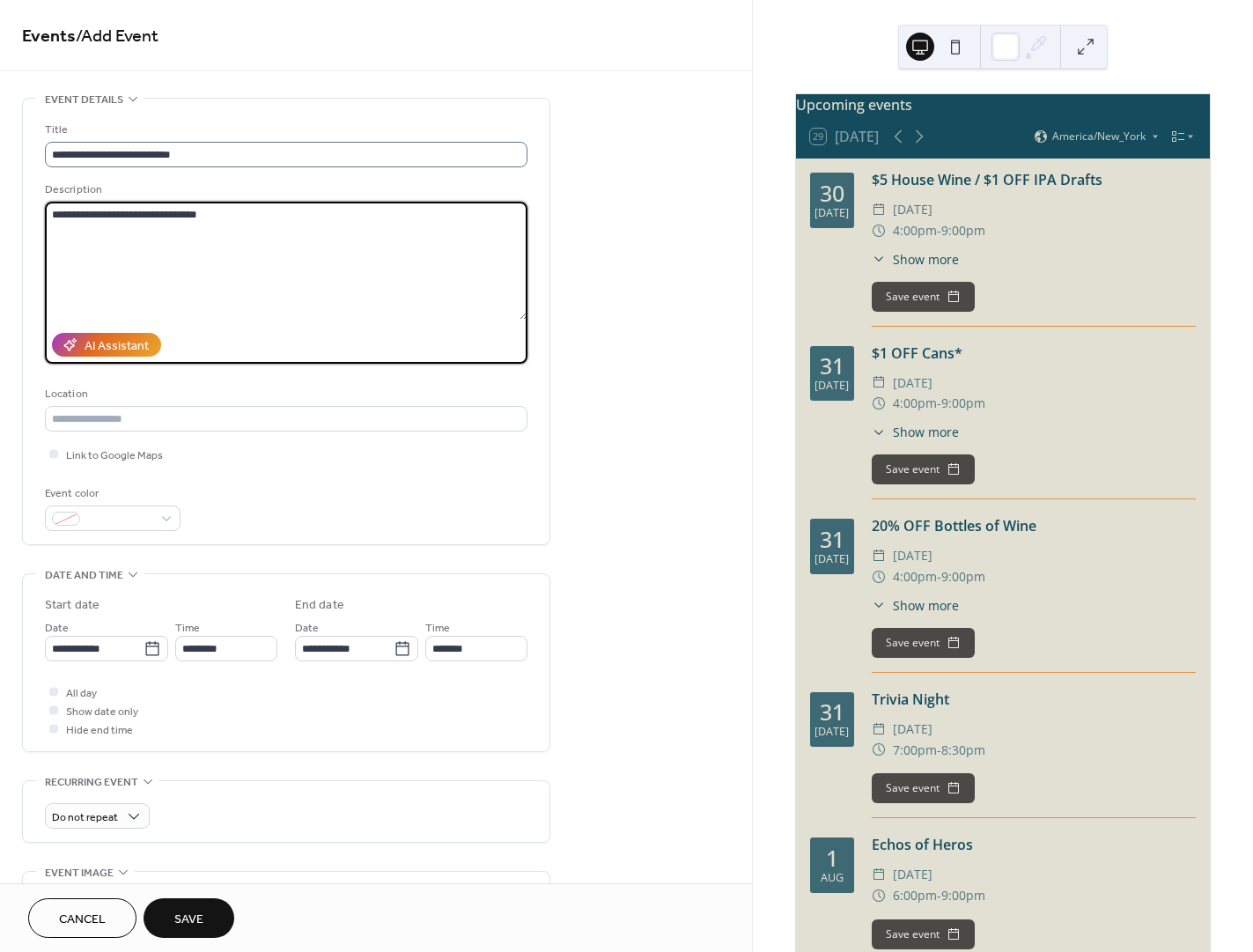 paste on "**********" 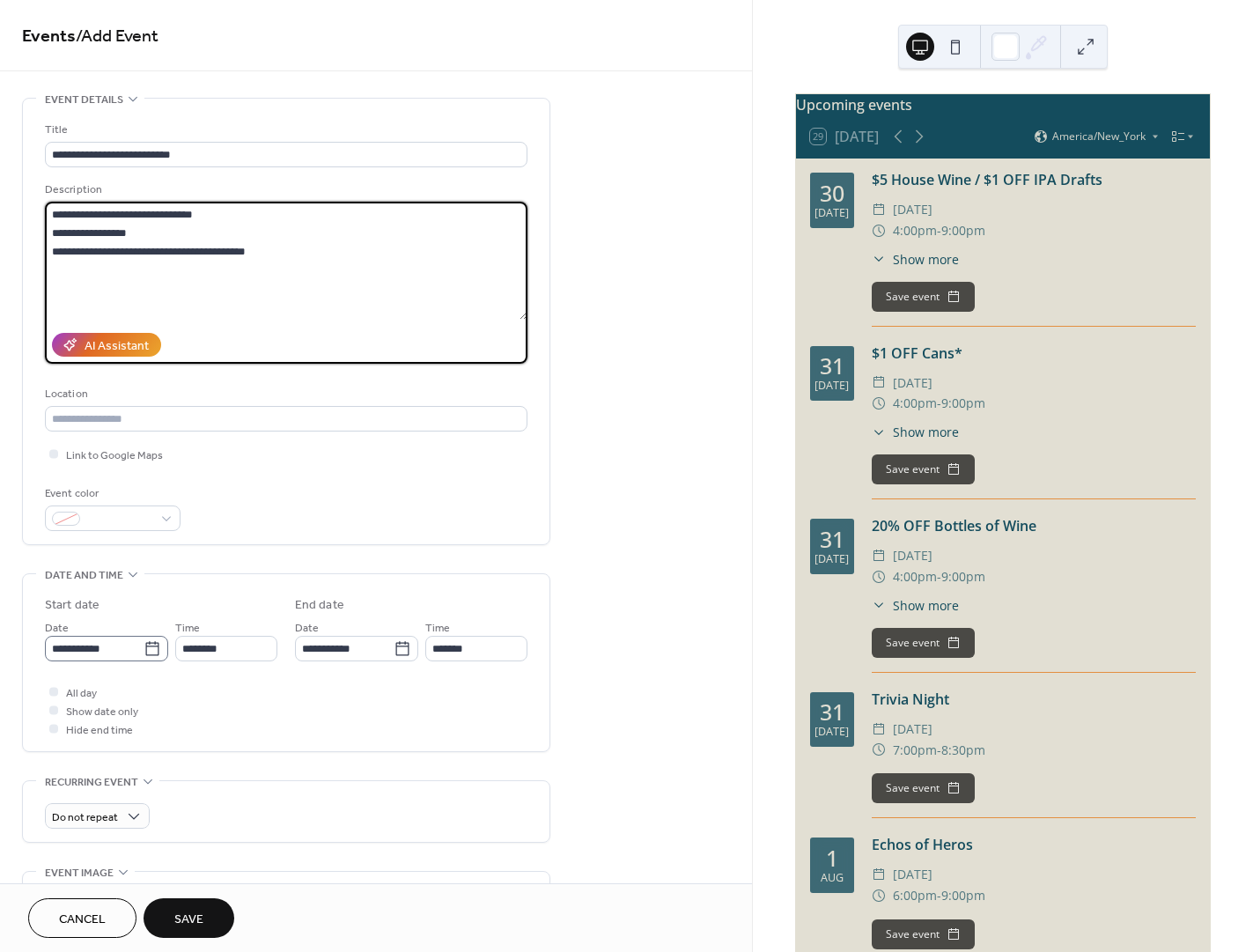 type on "**********" 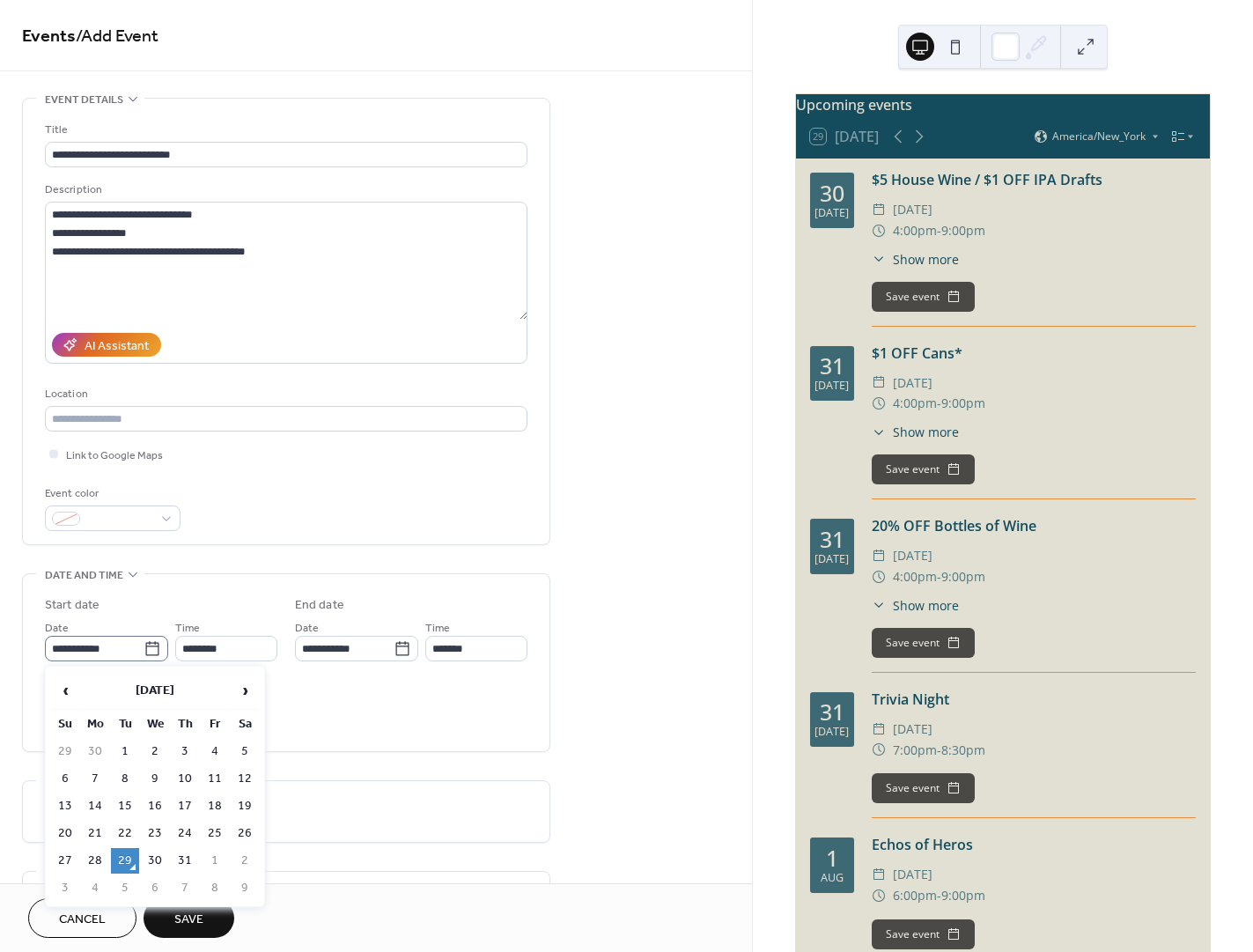 click 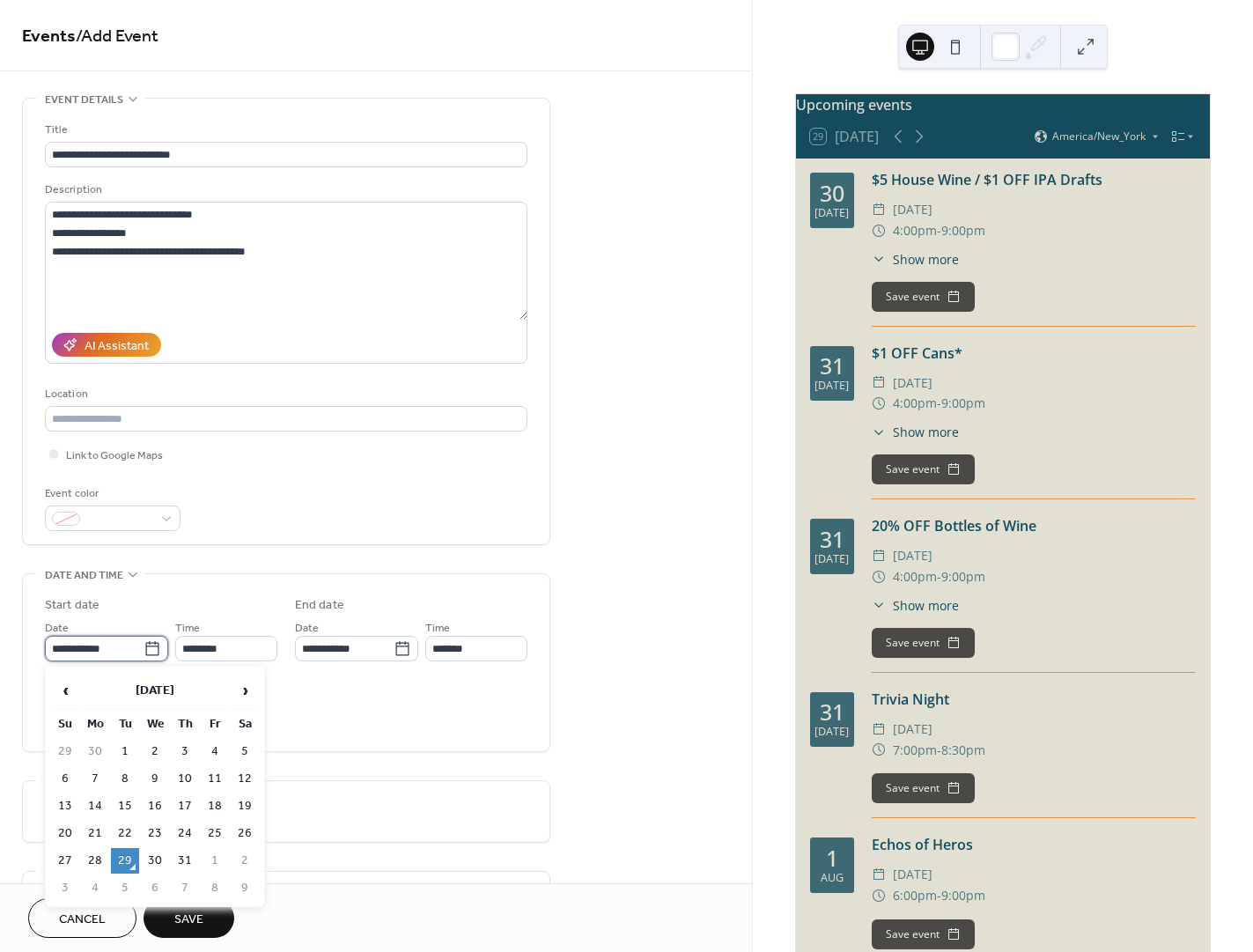 click on "**********" at bounding box center (94, 648) 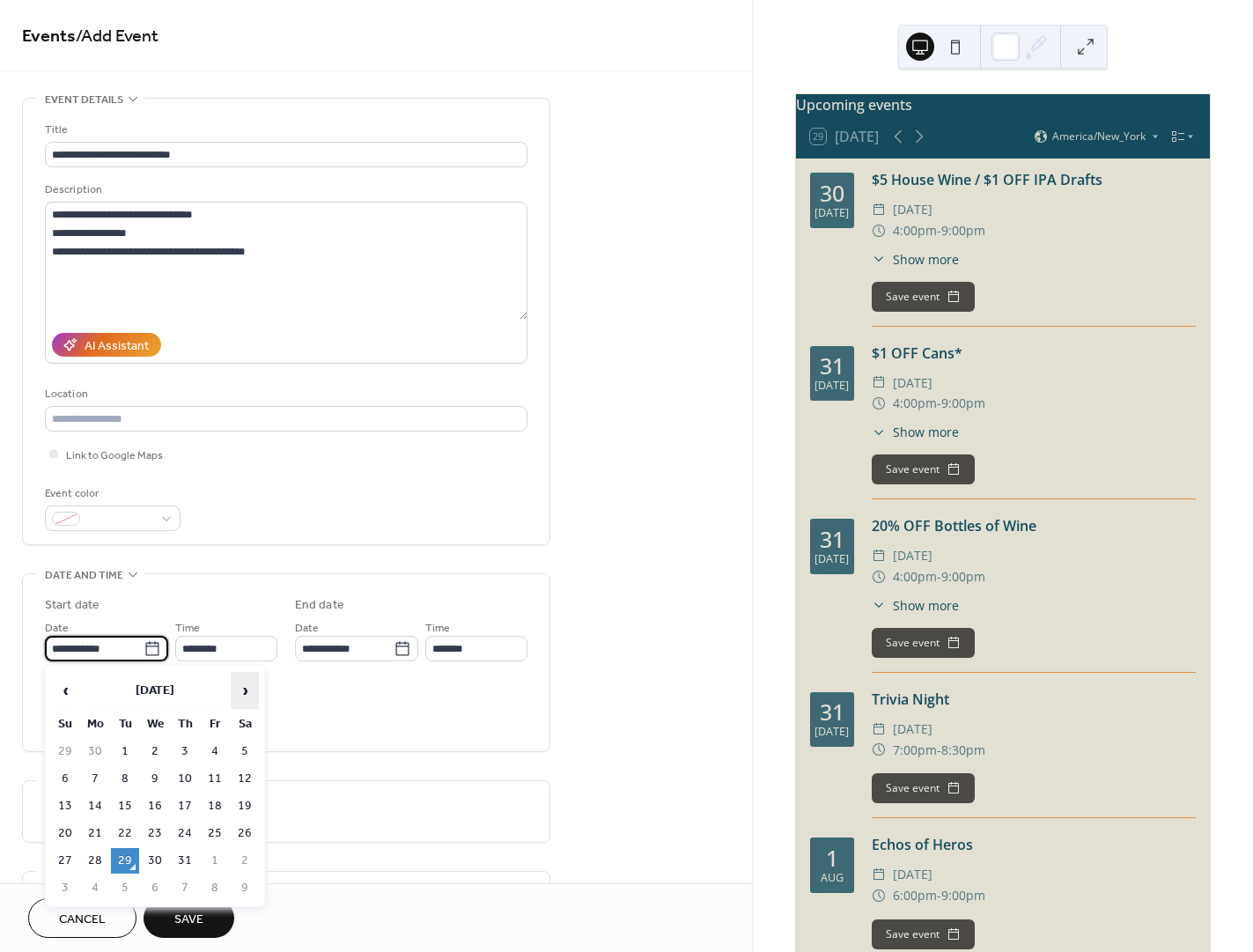 click on "›" at bounding box center (245, 690) 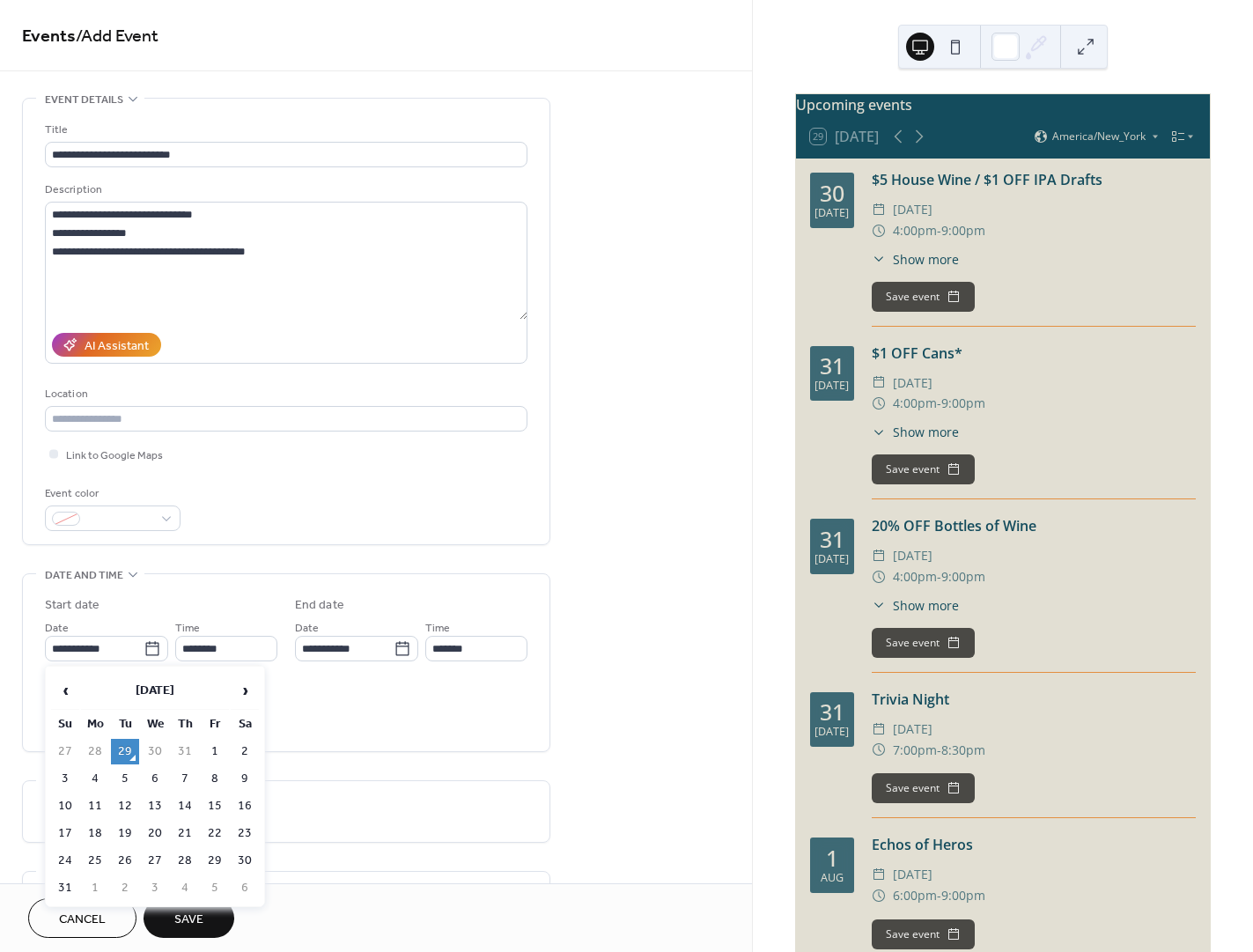 drag, startPoint x: 157, startPoint y: 853, endPoint x: 203, endPoint y: 804, distance: 67.20863 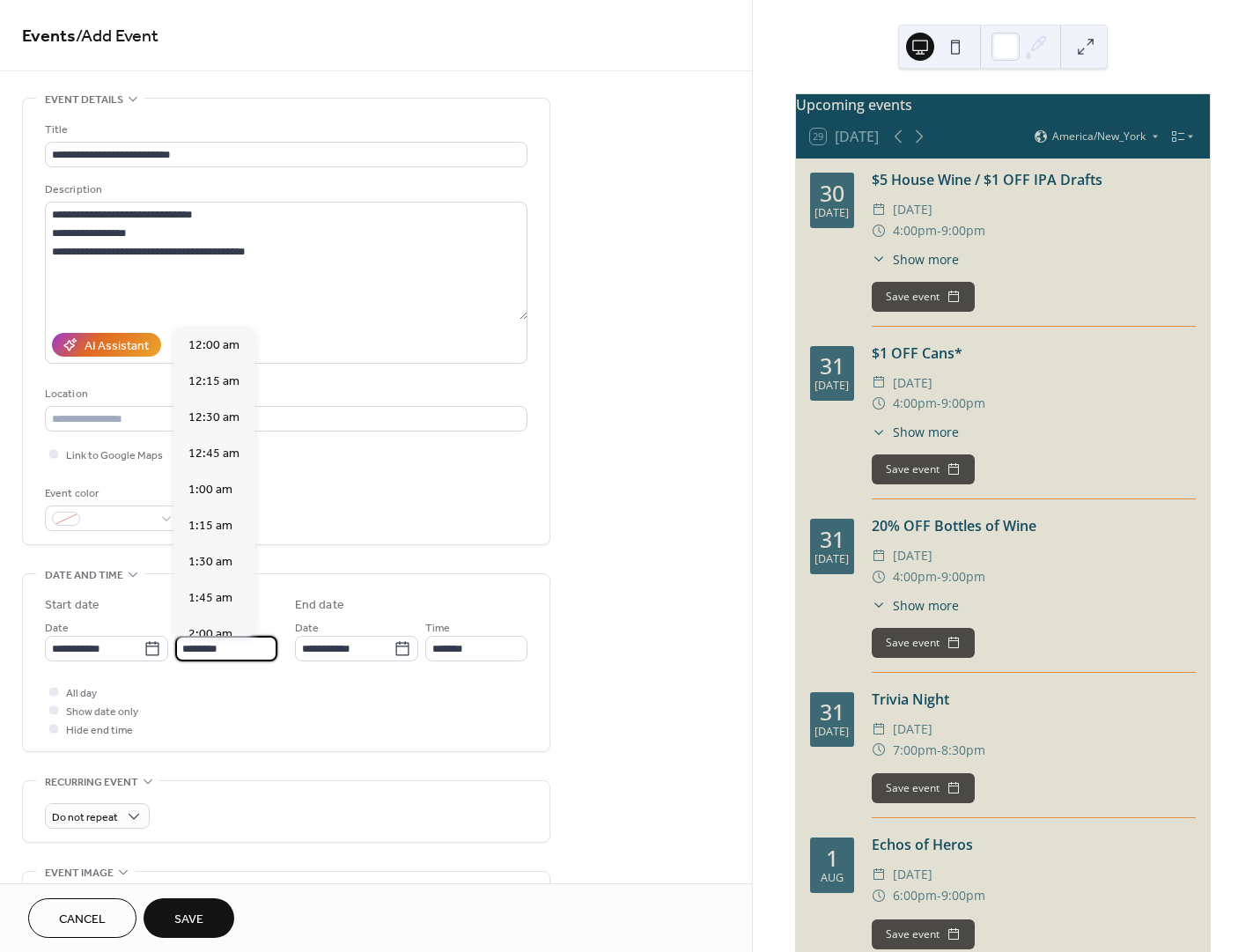 click on "********" at bounding box center [226, 648] 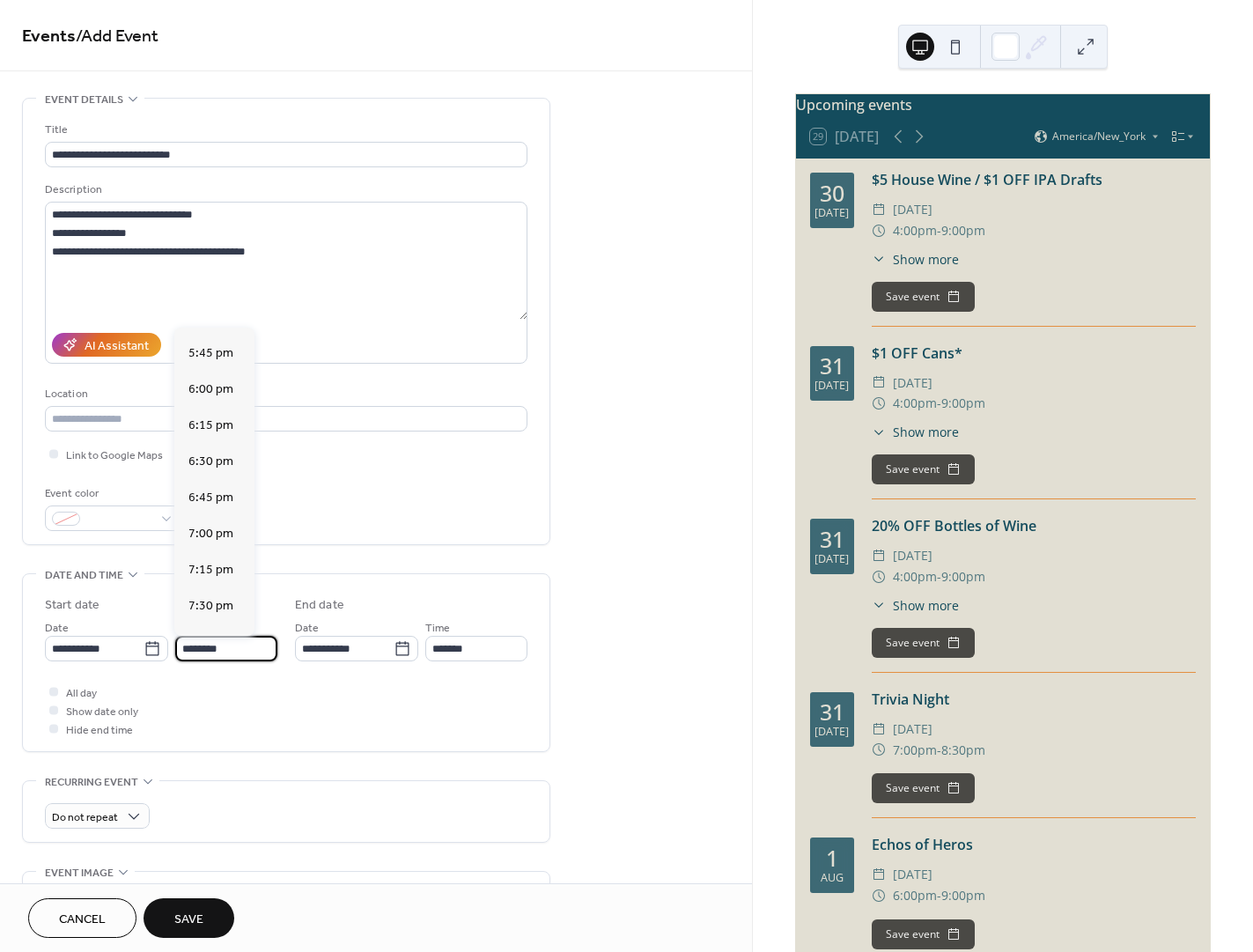 scroll, scrollTop: 2558, scrollLeft: 0, axis: vertical 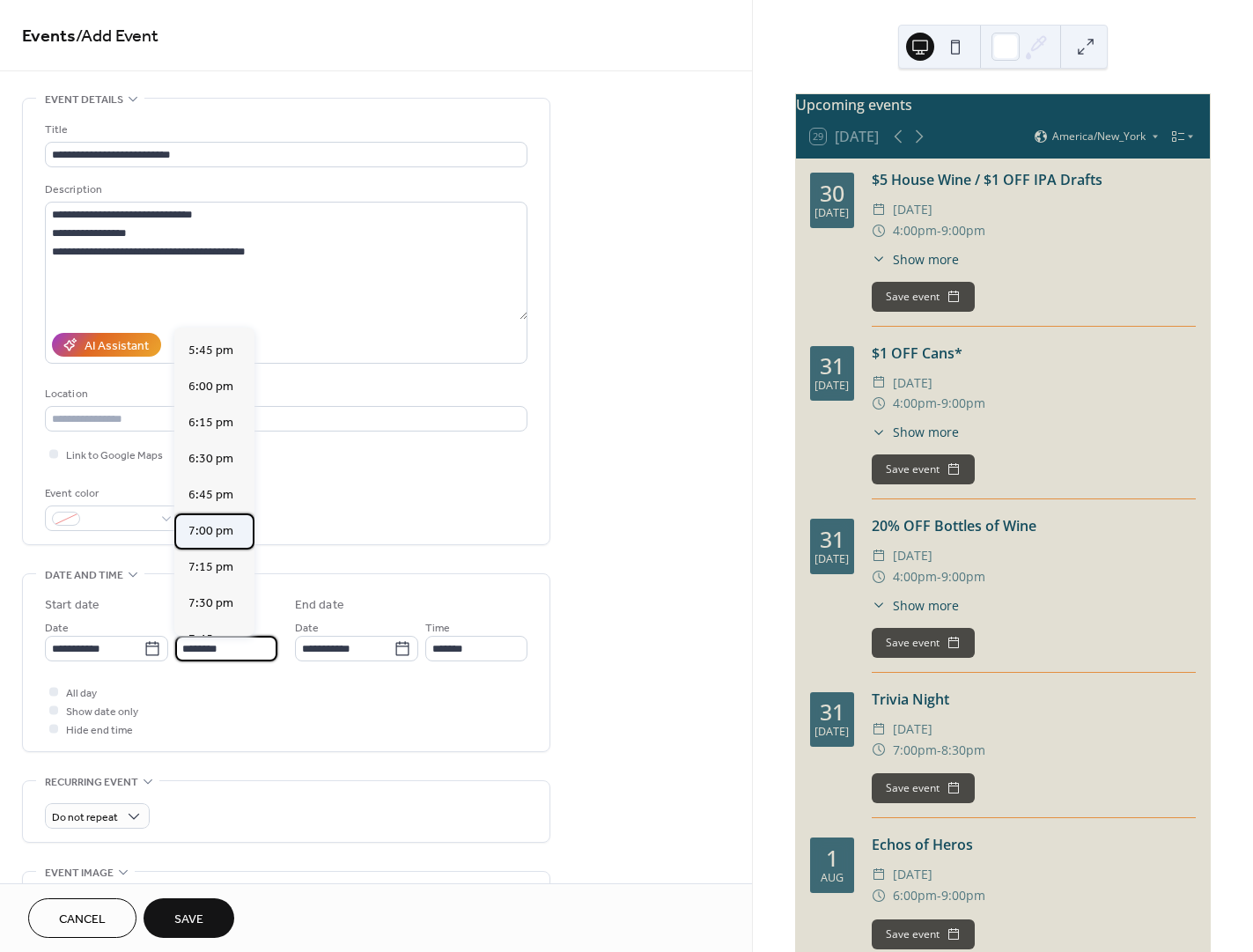 click on "7:00 pm" at bounding box center [210, 531] 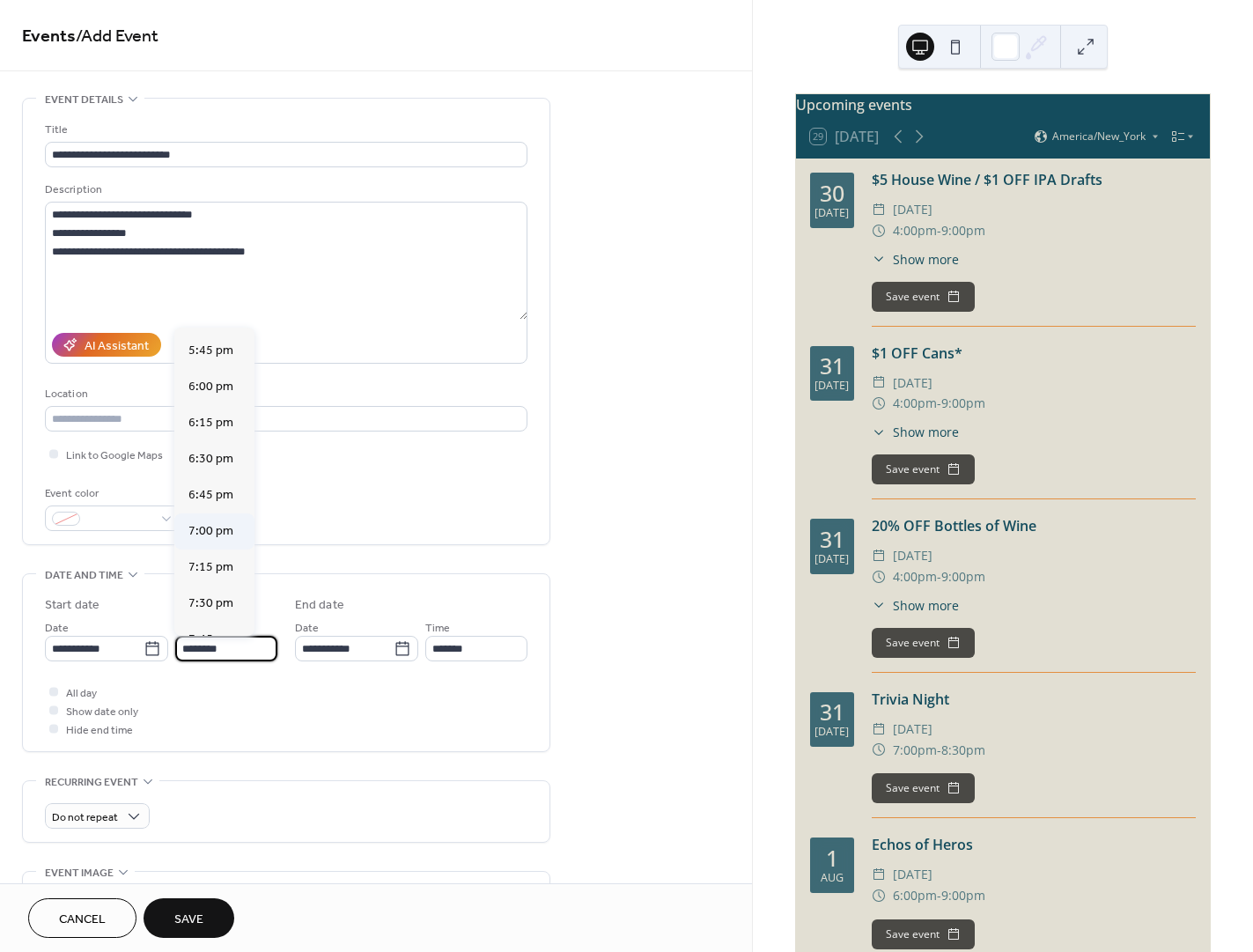 type on "*******" 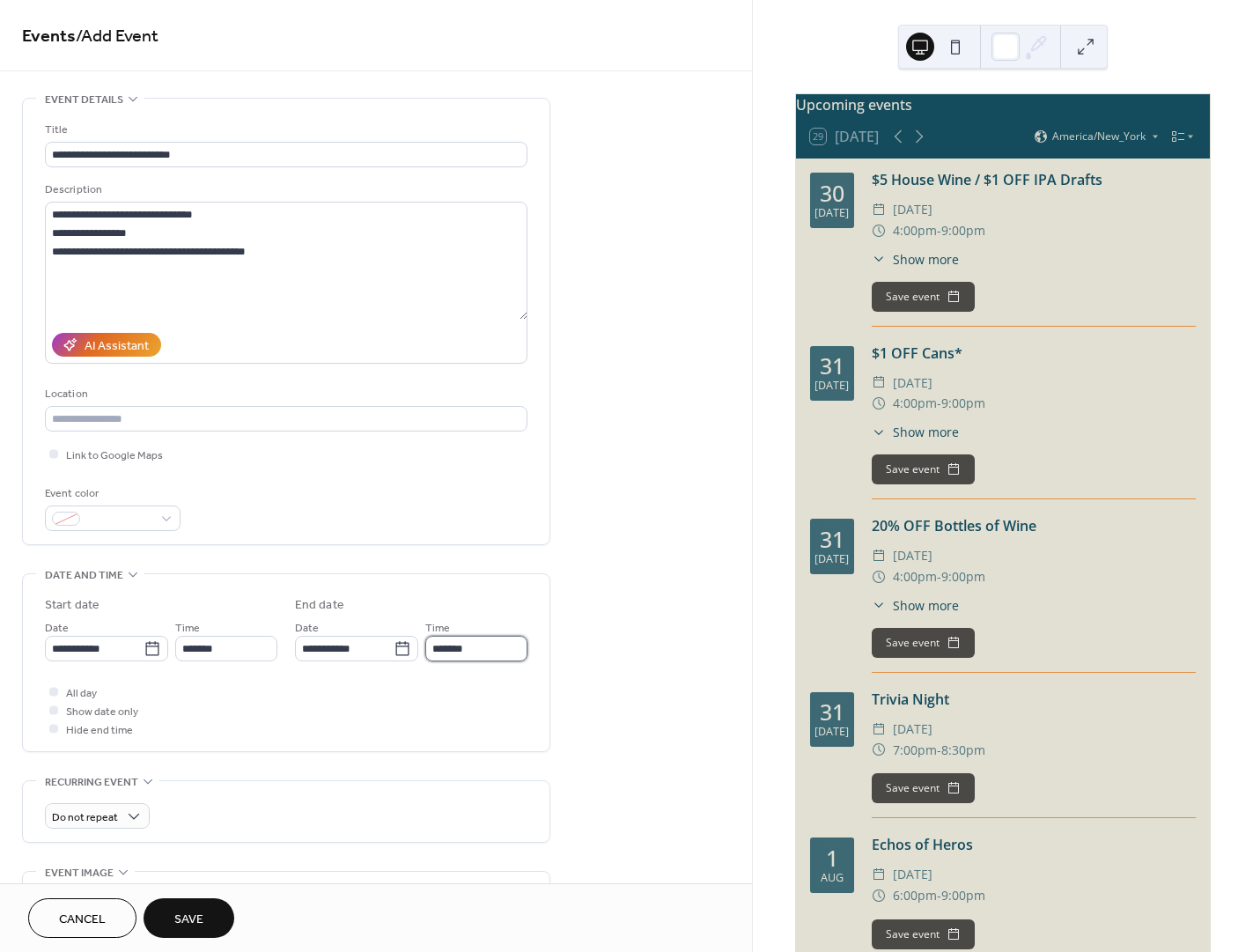 click on "*******" at bounding box center [476, 648] 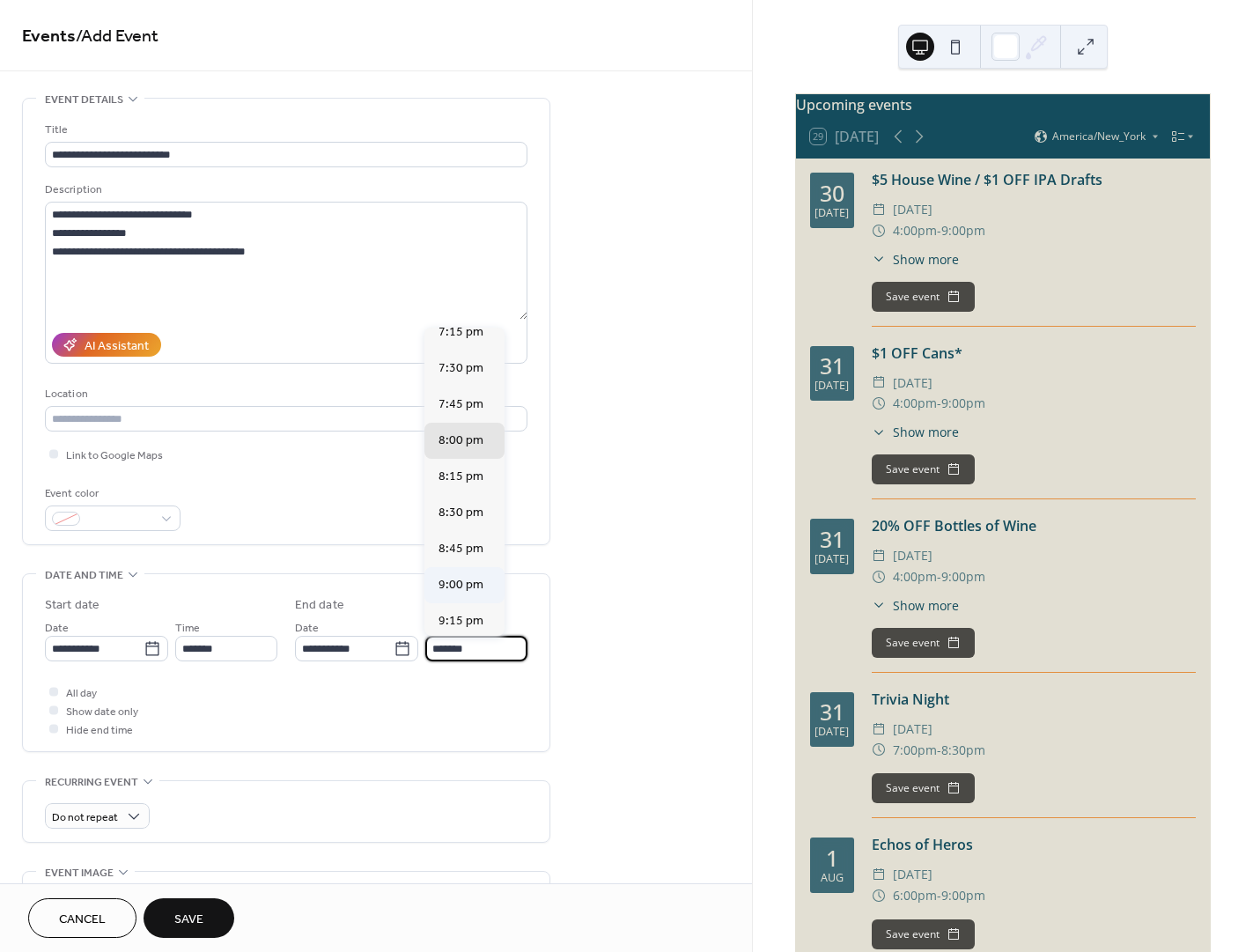 scroll, scrollTop: 14, scrollLeft: 0, axis: vertical 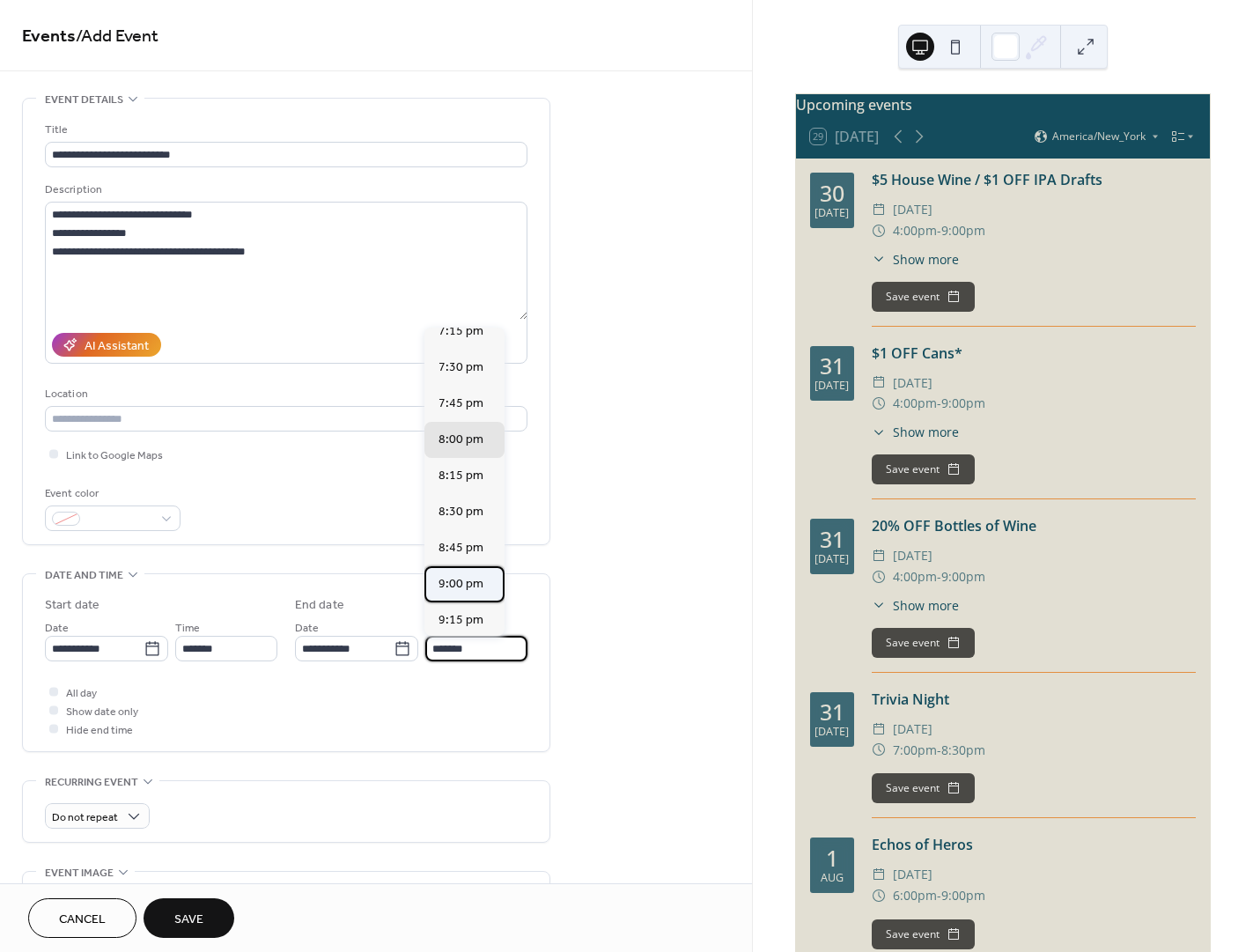 click on "9:00 pm" at bounding box center (461, 584) 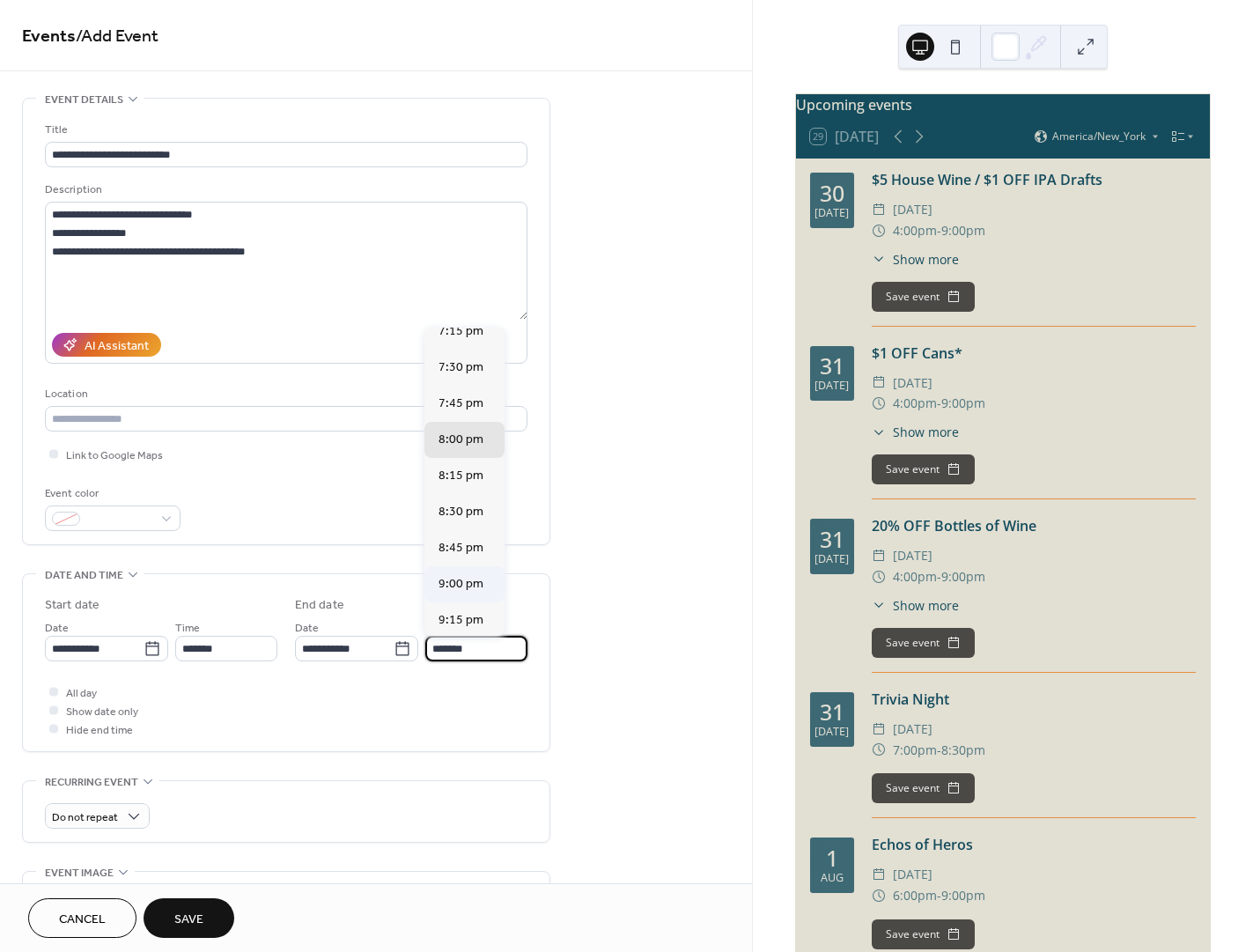 type on "*******" 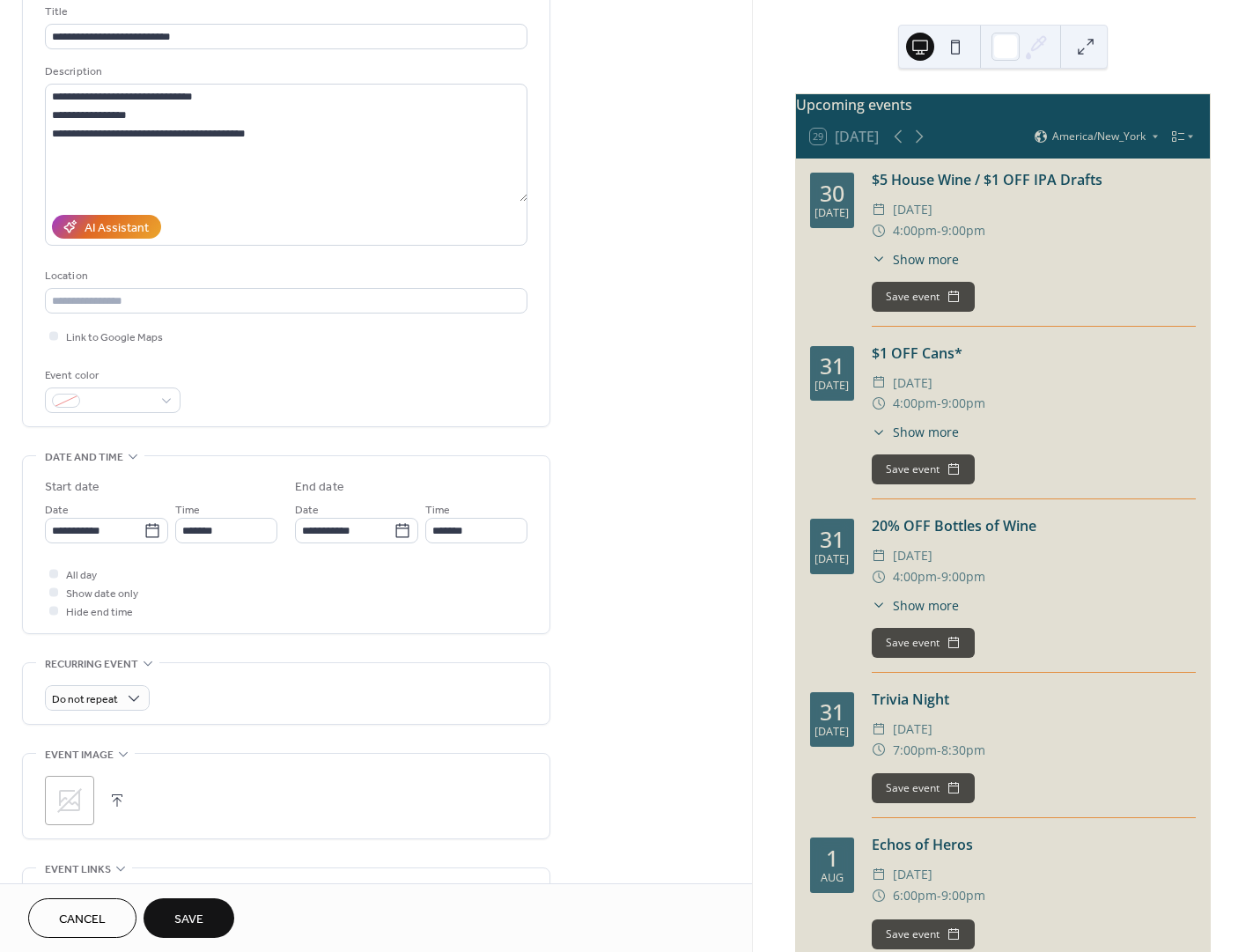 scroll, scrollTop: 122, scrollLeft: 0, axis: vertical 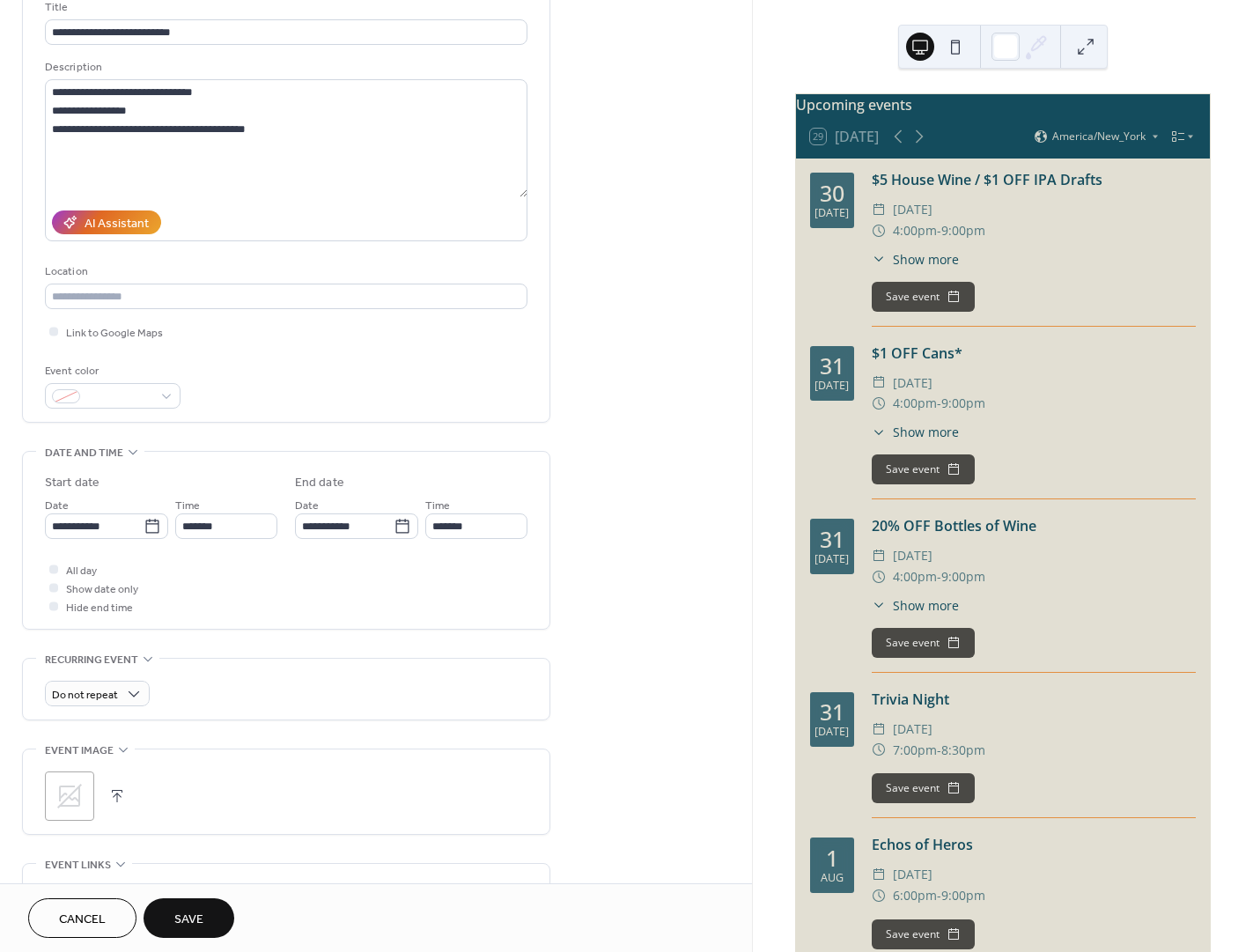 click on "Save" at bounding box center (188, 919) 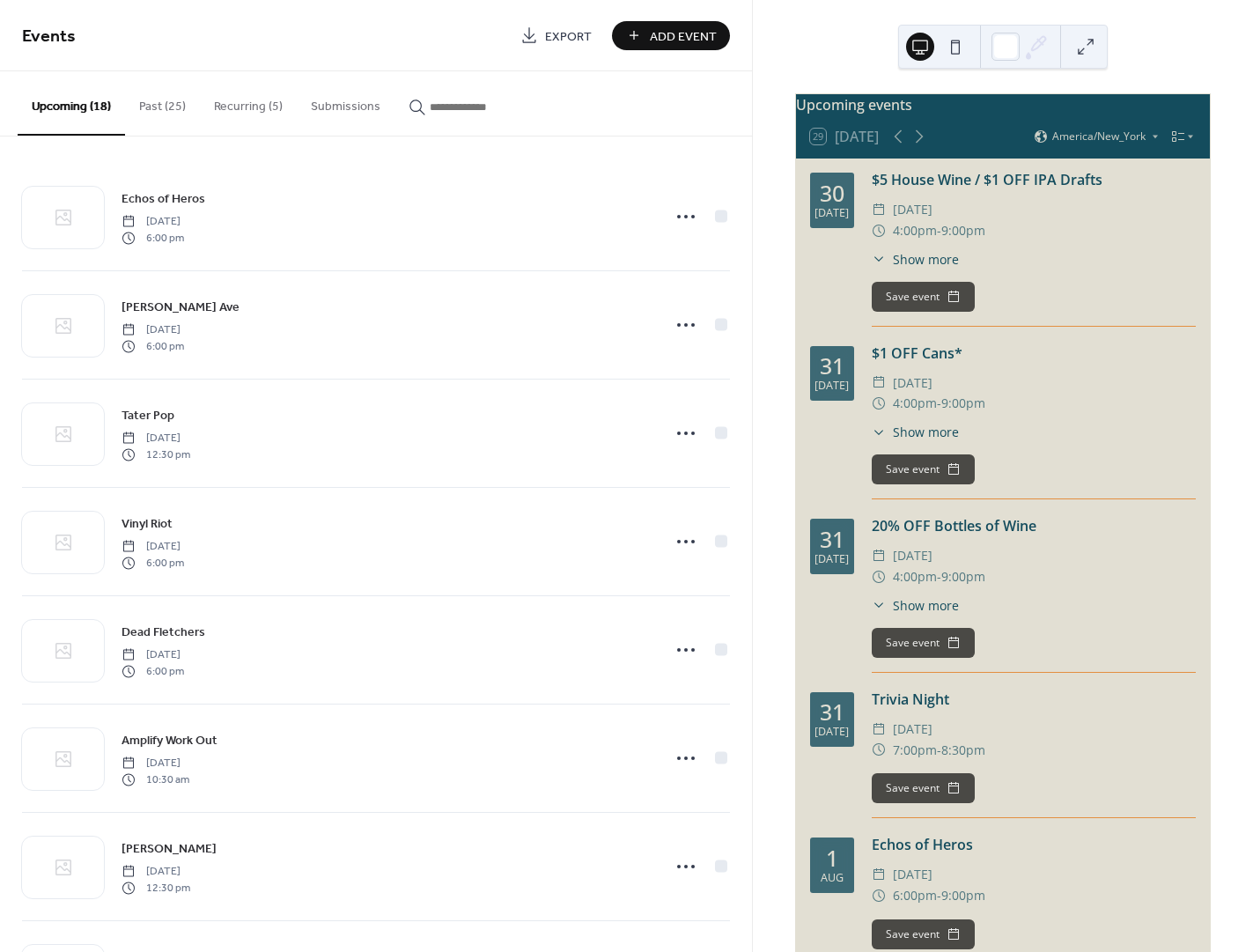click on "Add Event" at bounding box center [683, 36] 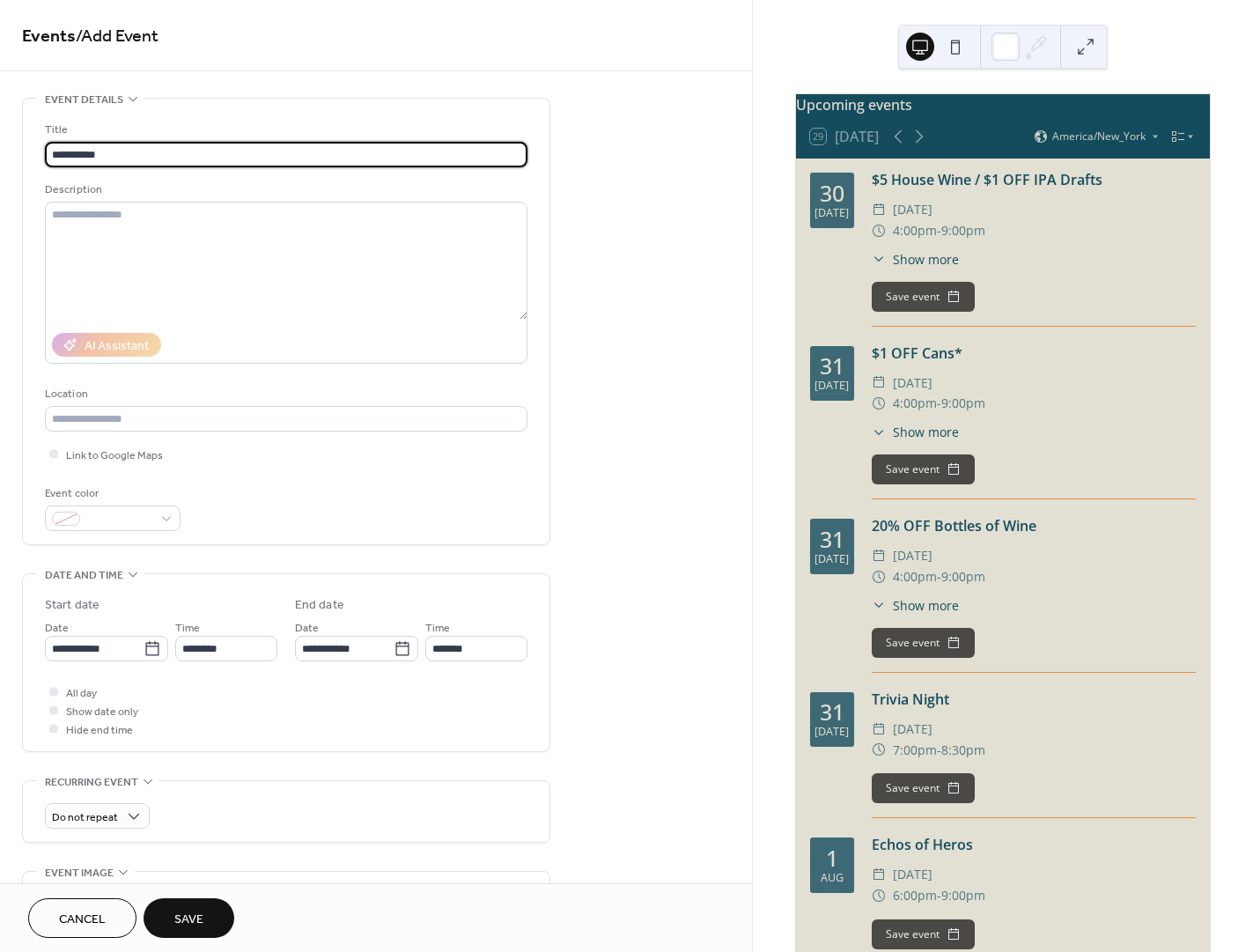 type on "**********" 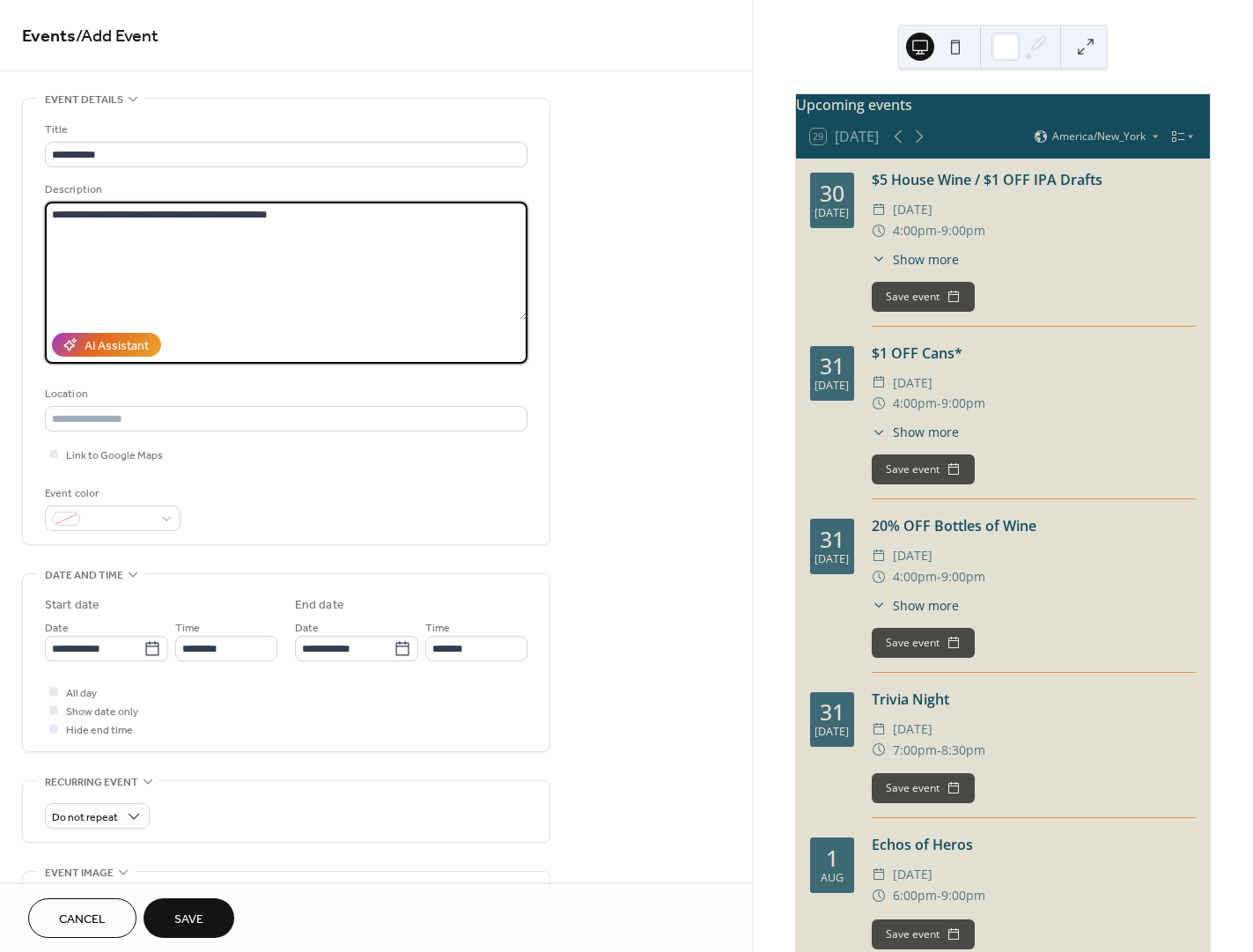 drag, startPoint x: 185, startPoint y: 213, endPoint x: 229, endPoint y: 208, distance: 44.28318 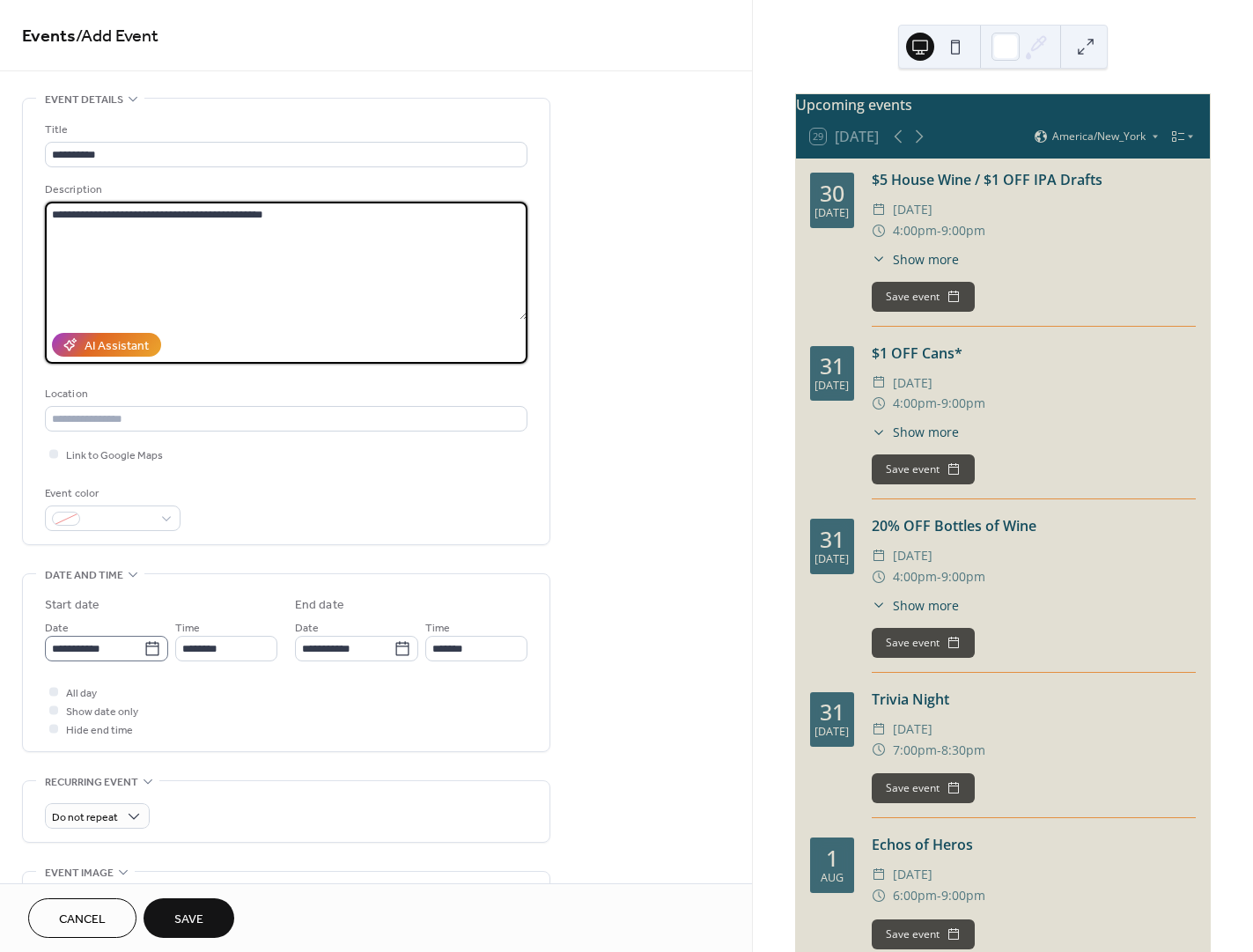 type on "**********" 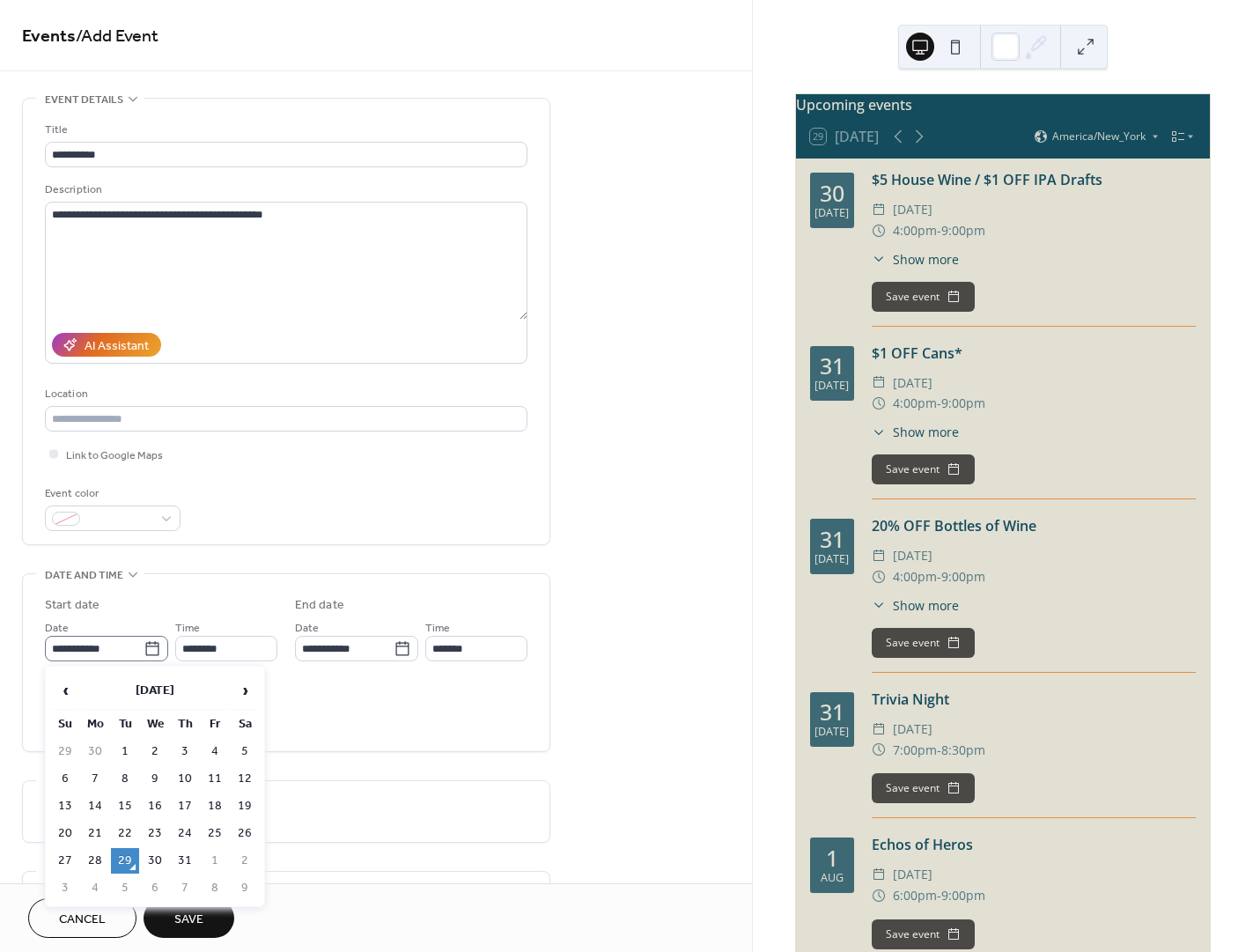 click 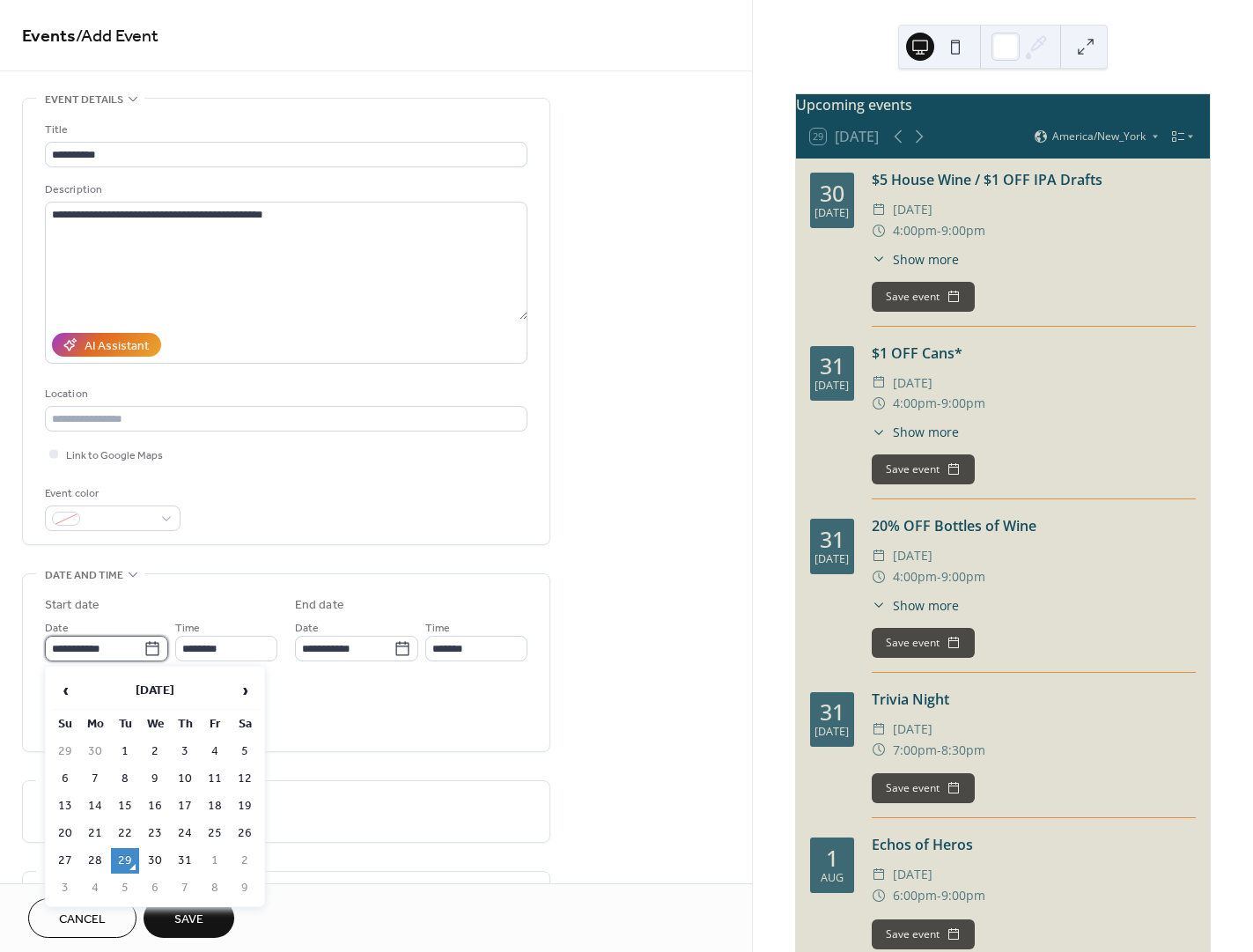 click on "**********" at bounding box center (94, 648) 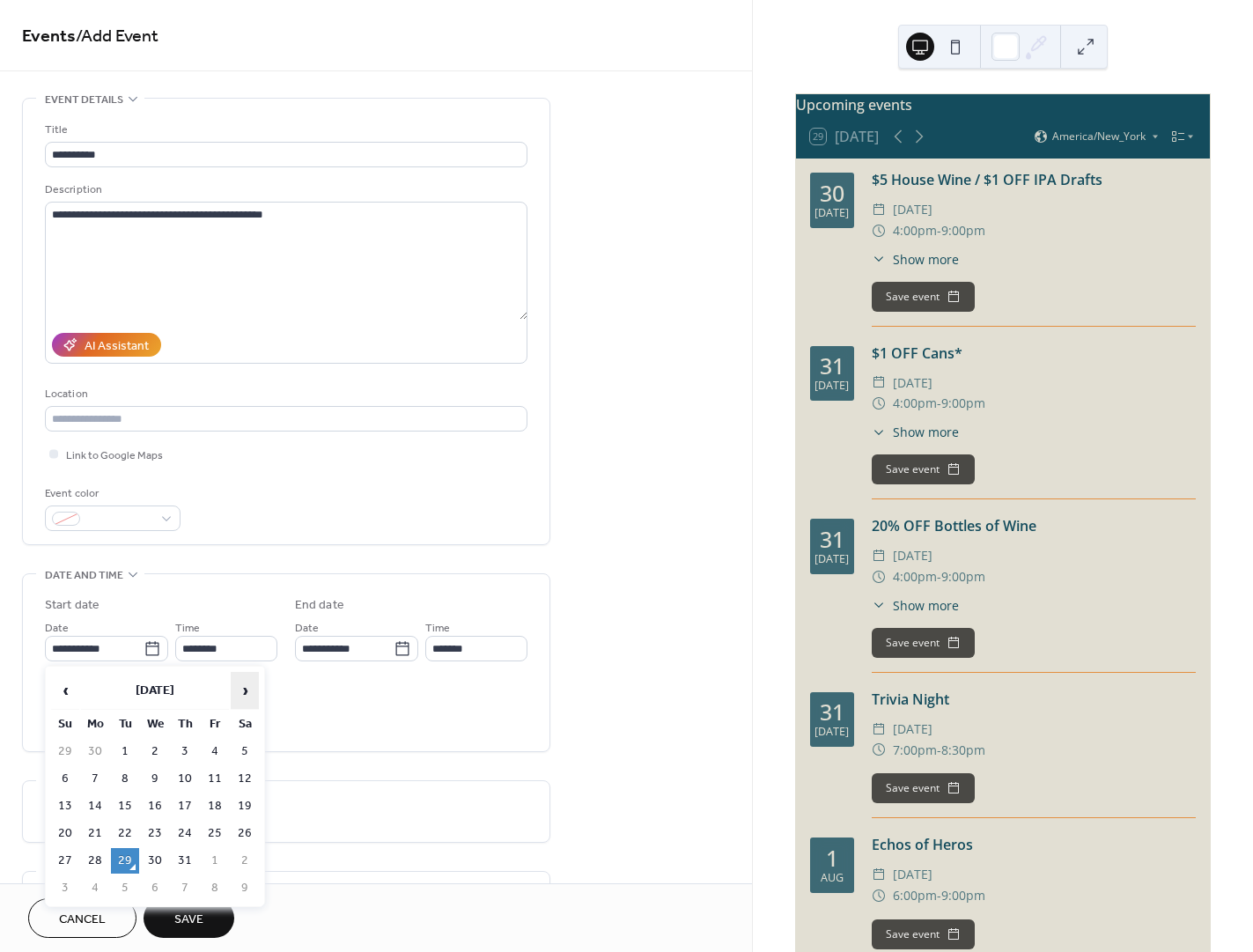 click on "›" at bounding box center [245, 690] 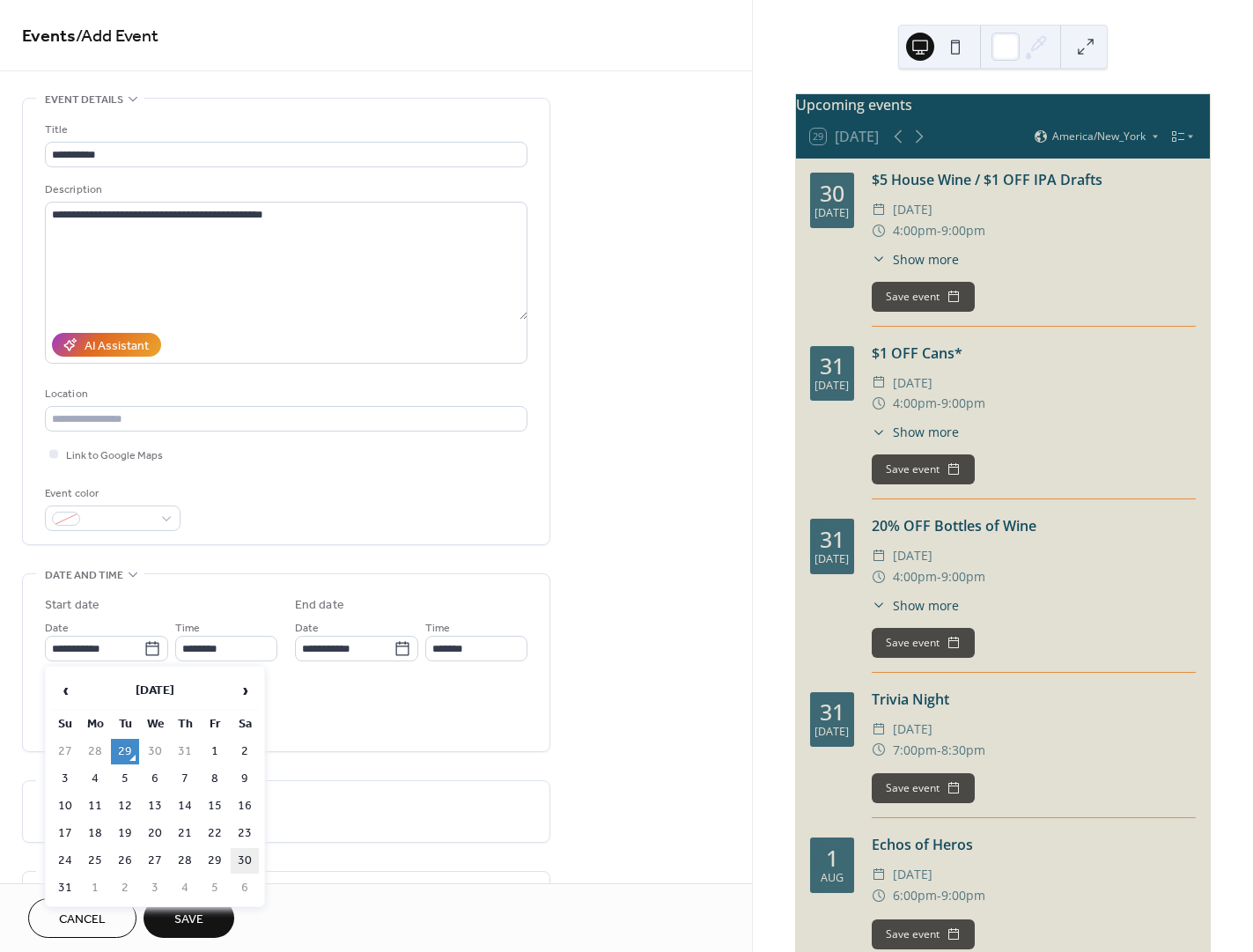 click on "30" at bounding box center (245, 860) 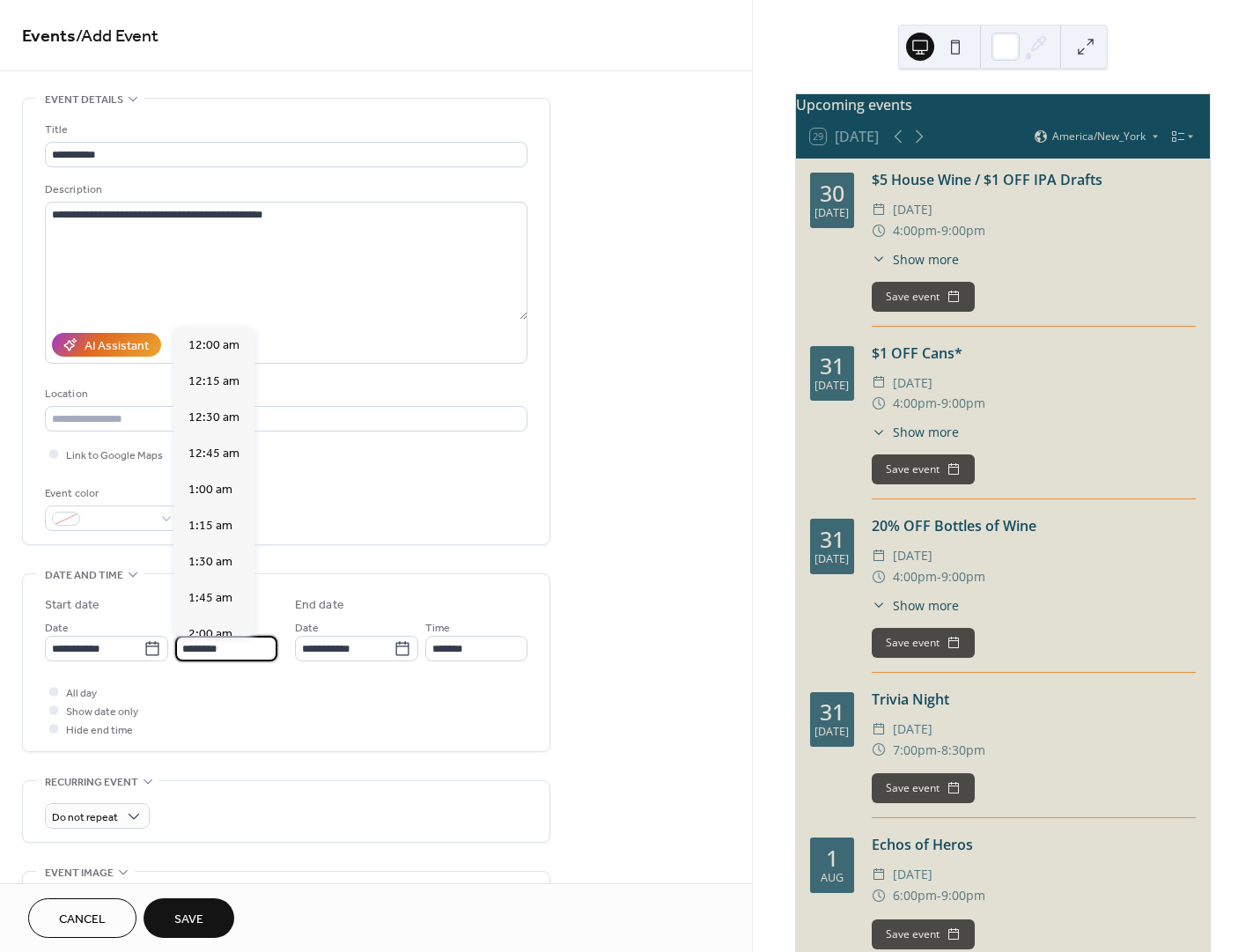 click on "********" at bounding box center [226, 648] 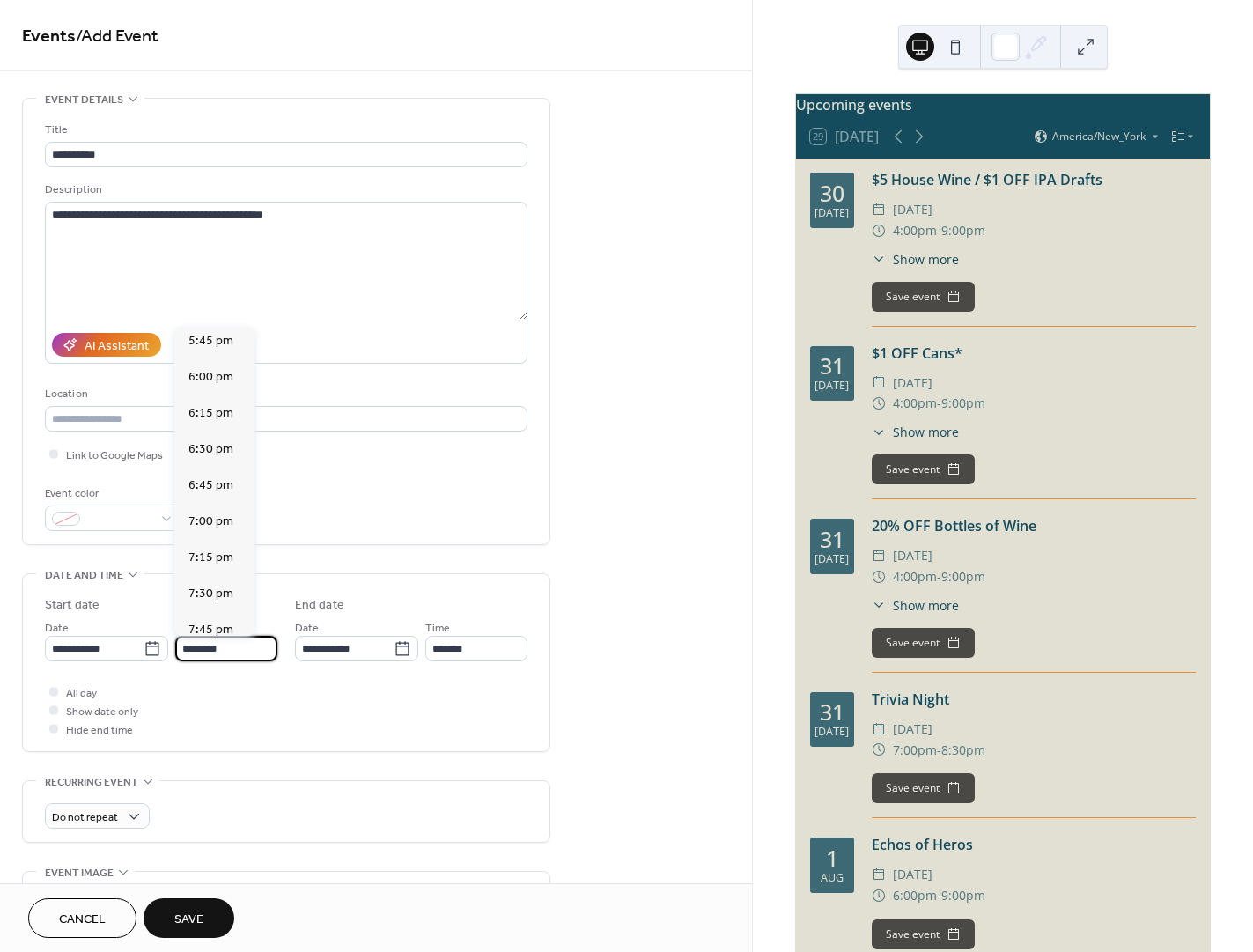 scroll, scrollTop: 2565, scrollLeft: 0, axis: vertical 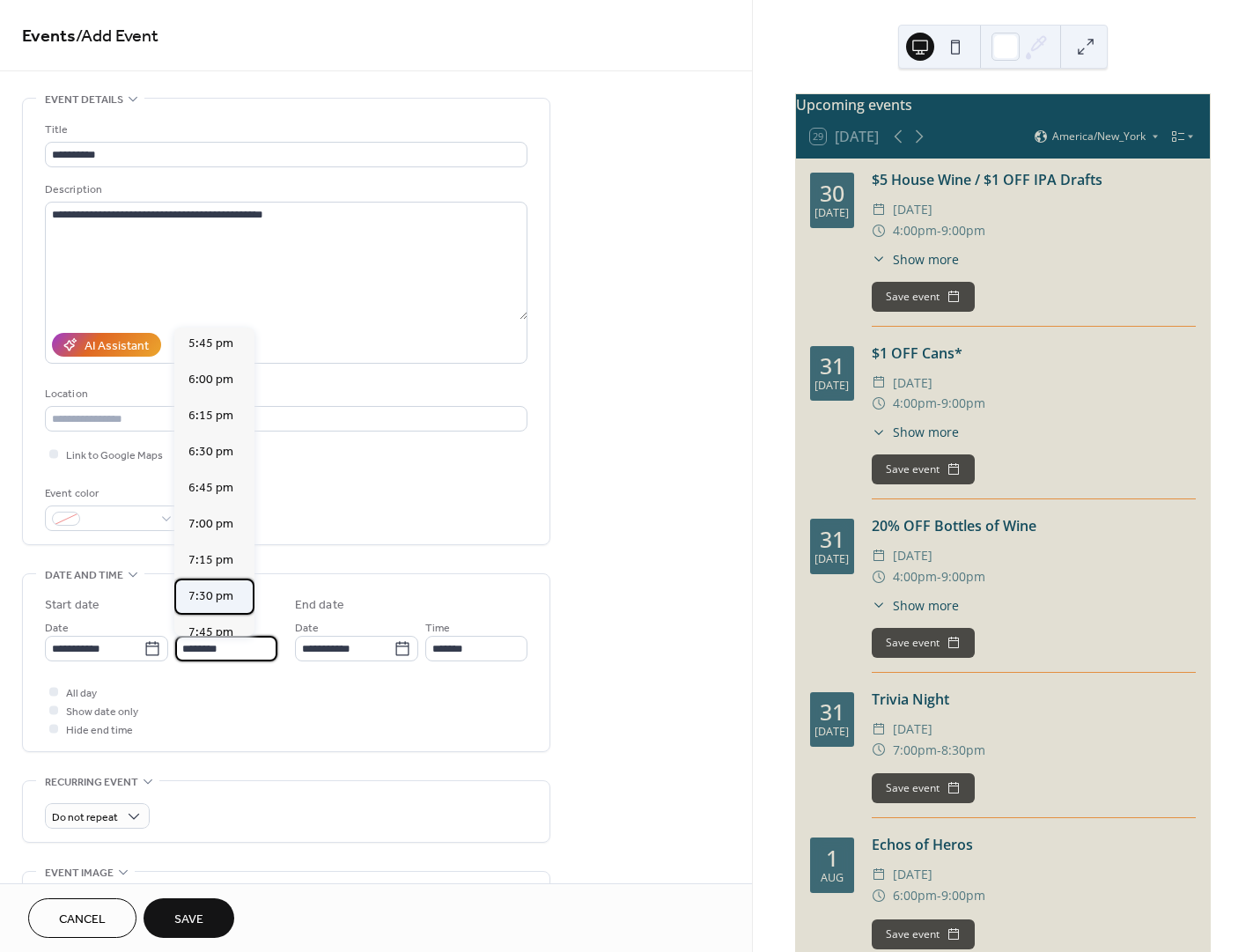 click on "7:30 pm" at bounding box center [210, 596] 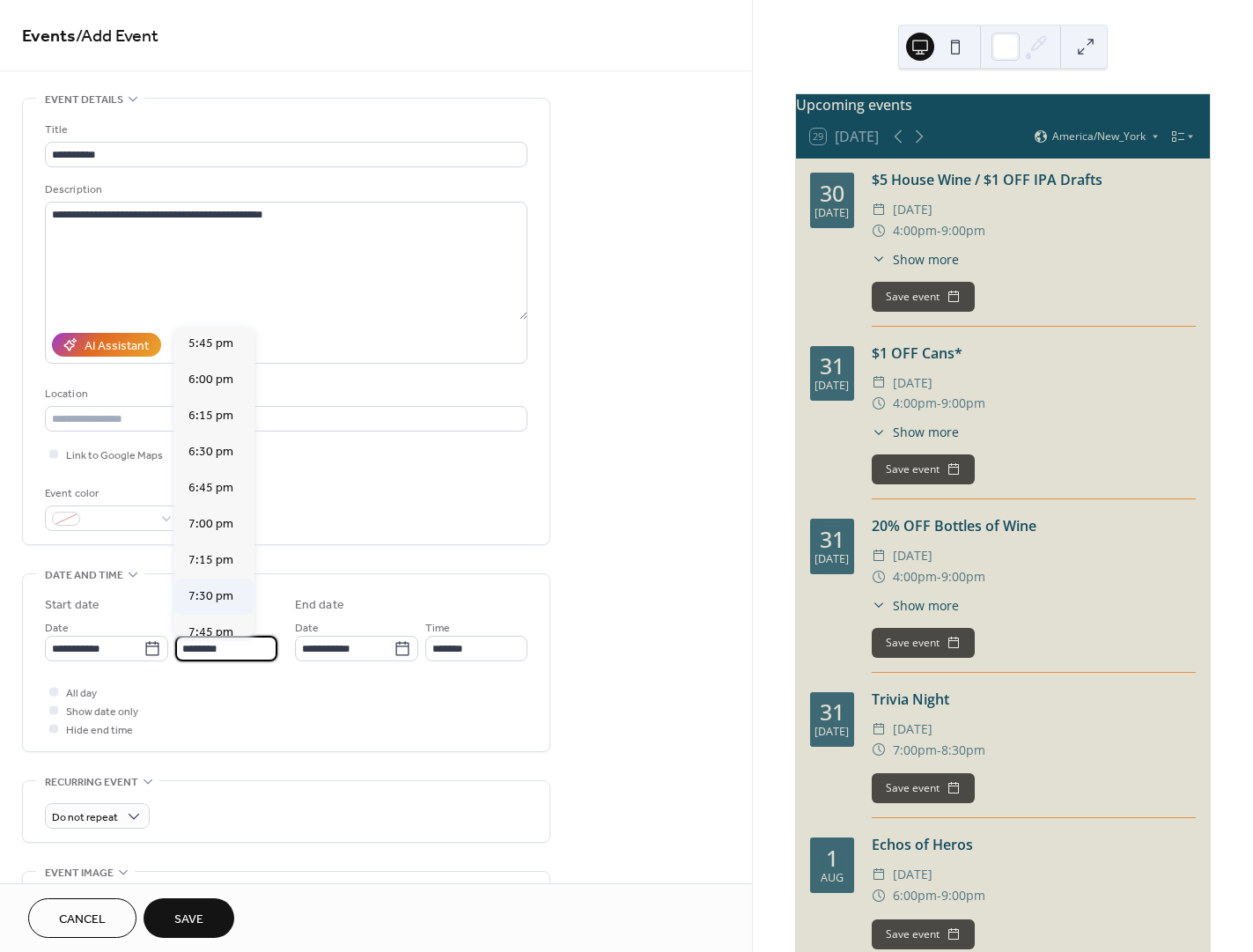 type on "*******" 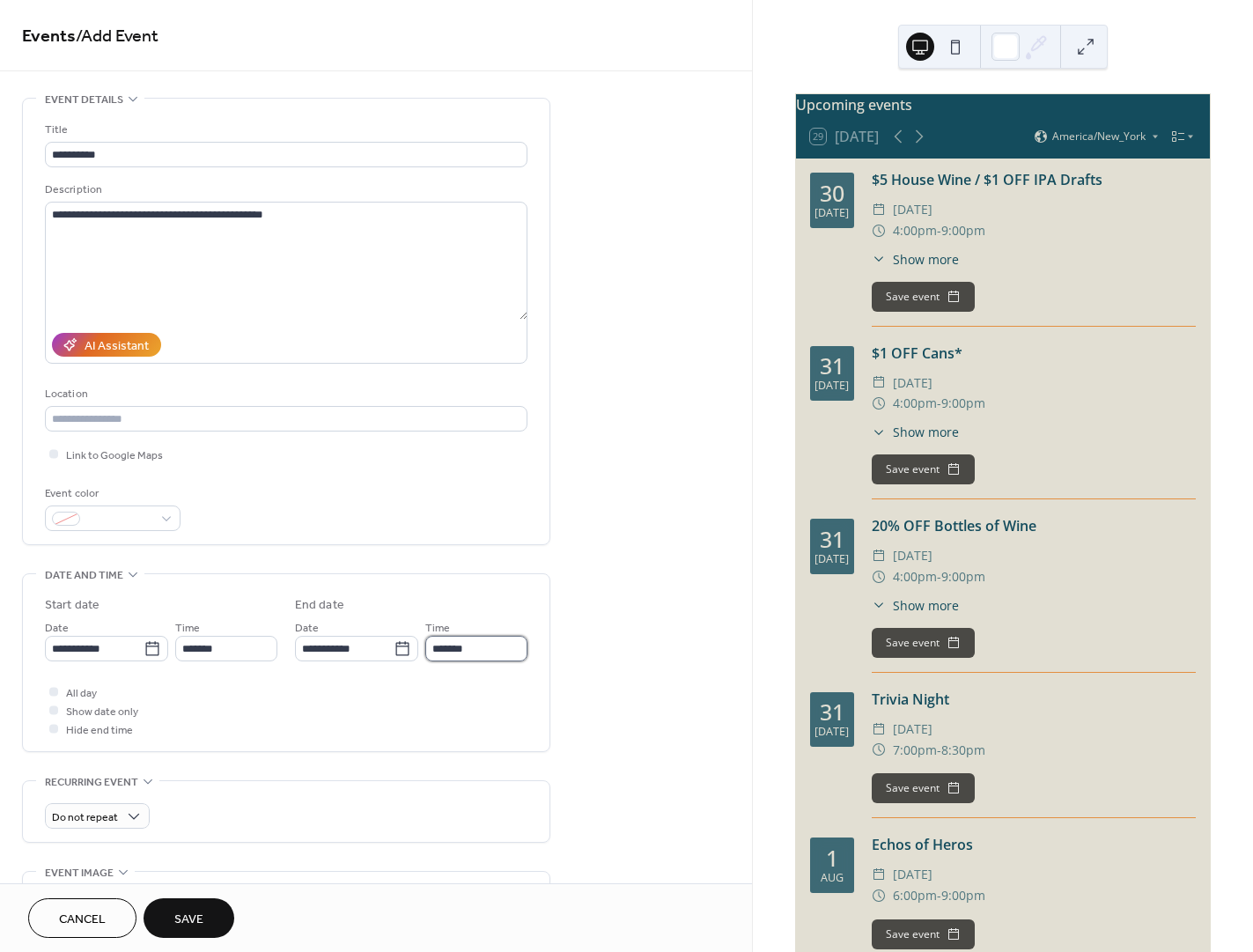 click on "*******" at bounding box center [476, 648] 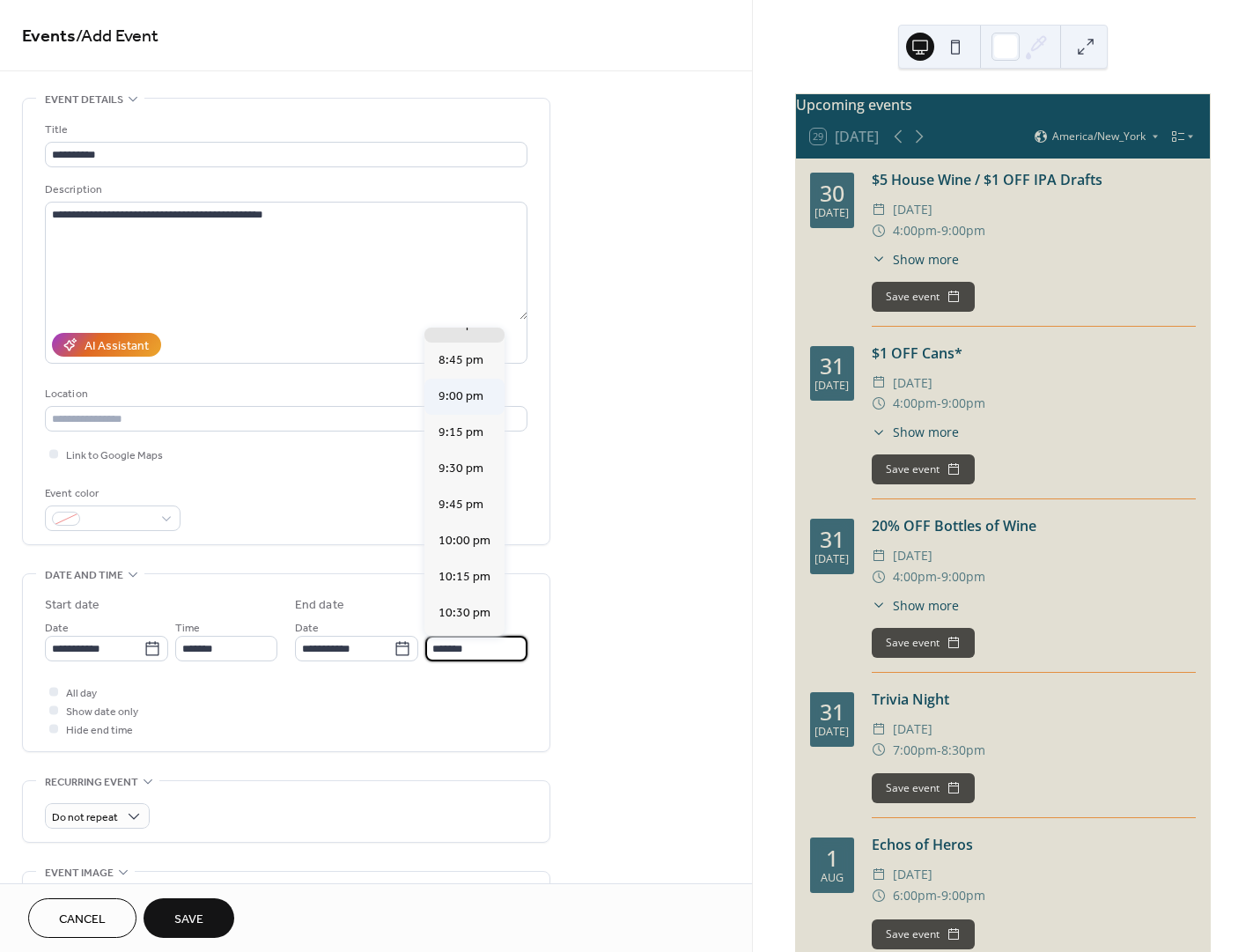 scroll, scrollTop: 131, scrollLeft: 0, axis: vertical 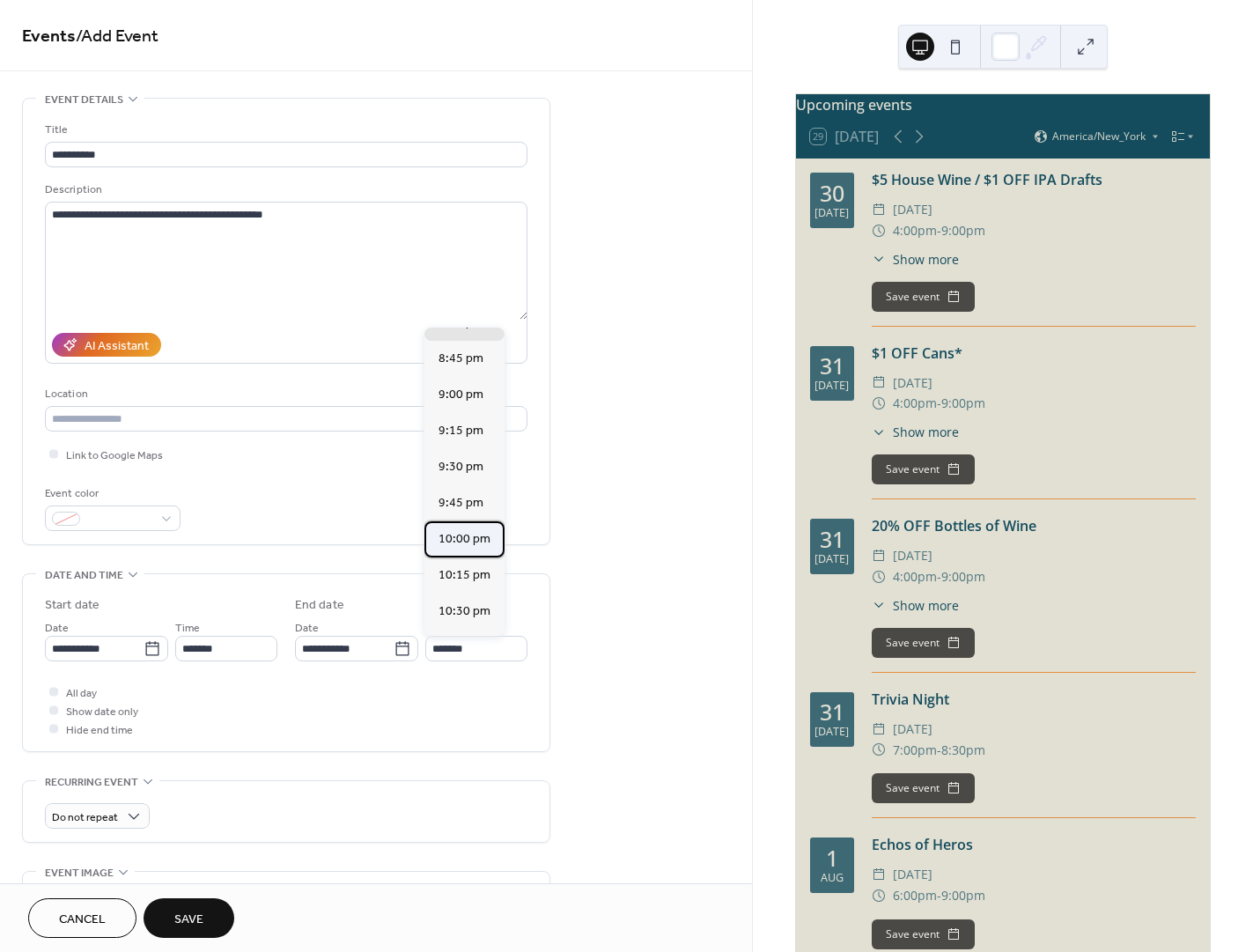 click on "10:00 pm" at bounding box center (464, 539) 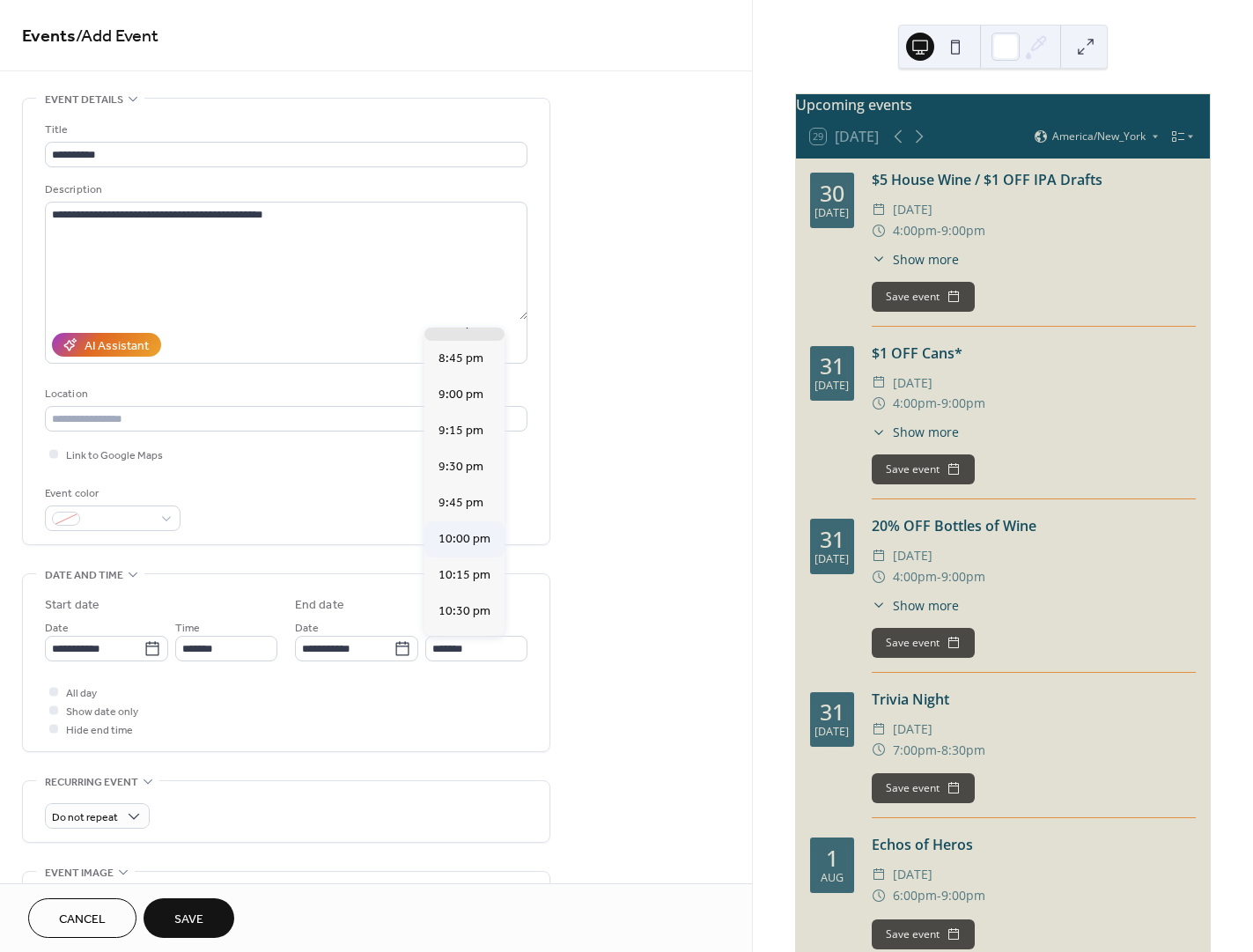 type on "********" 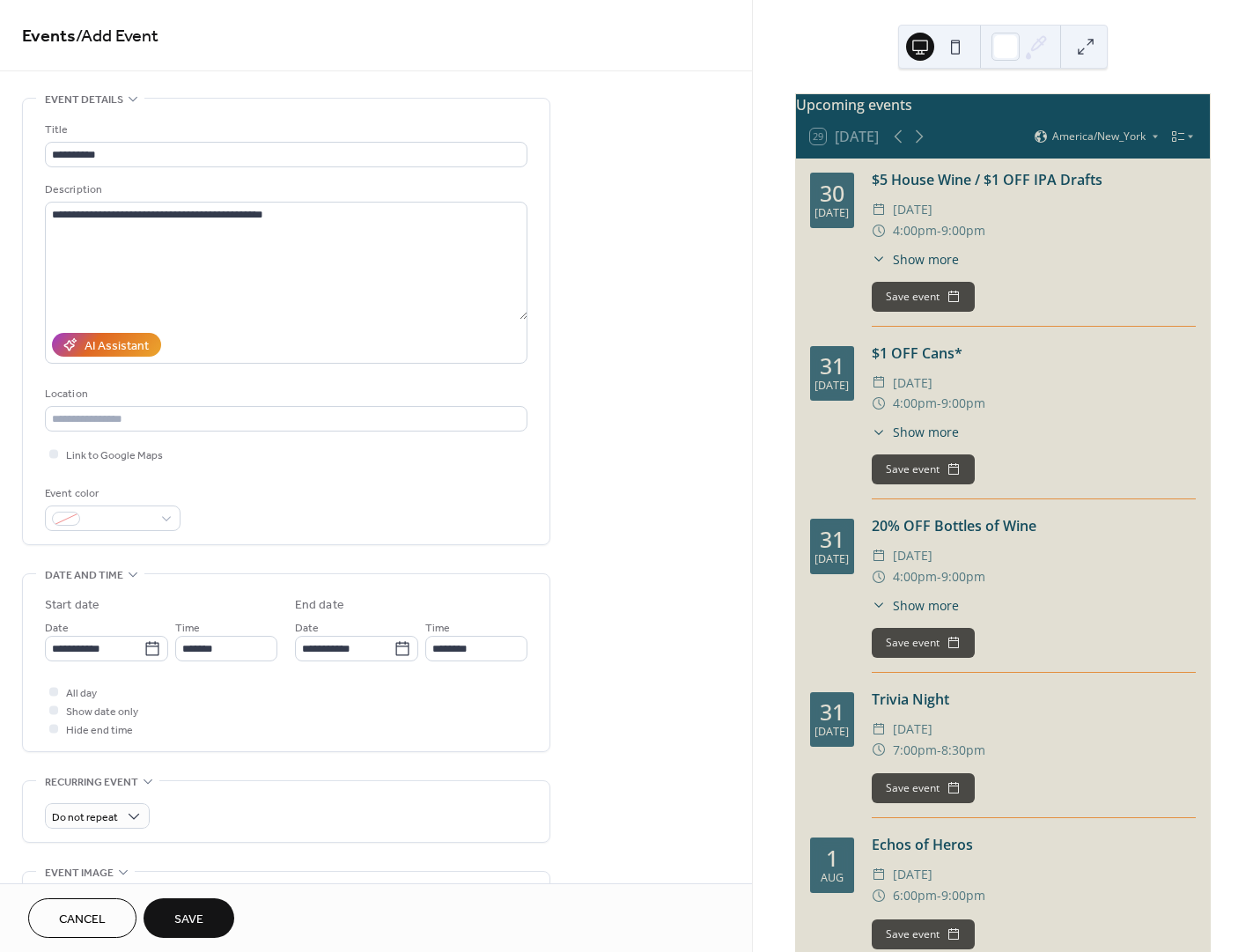 click on "Save" at bounding box center [188, 918] 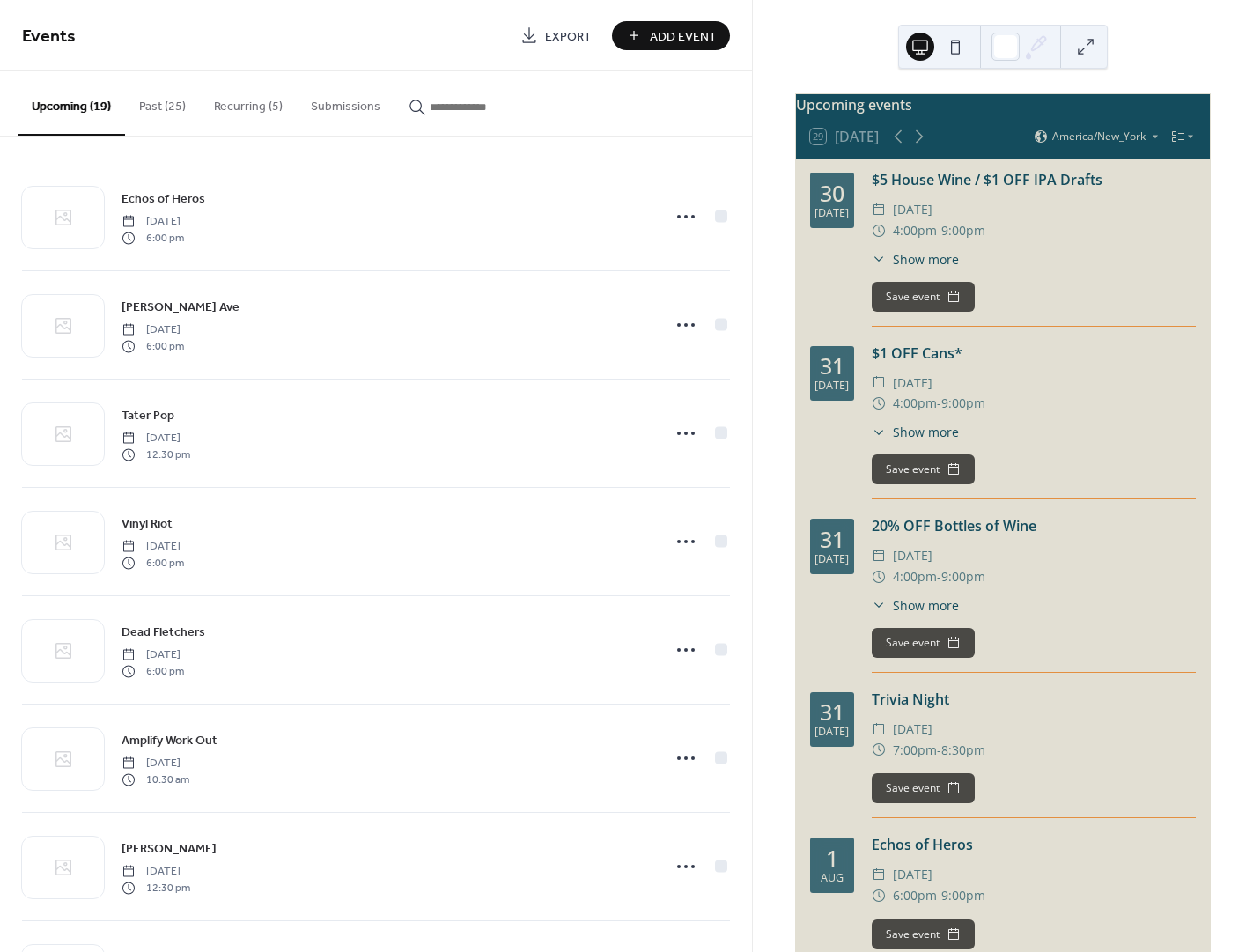 drag, startPoint x: 656, startPoint y: 33, endPoint x: 638, endPoint y: 41, distance: 19.697716 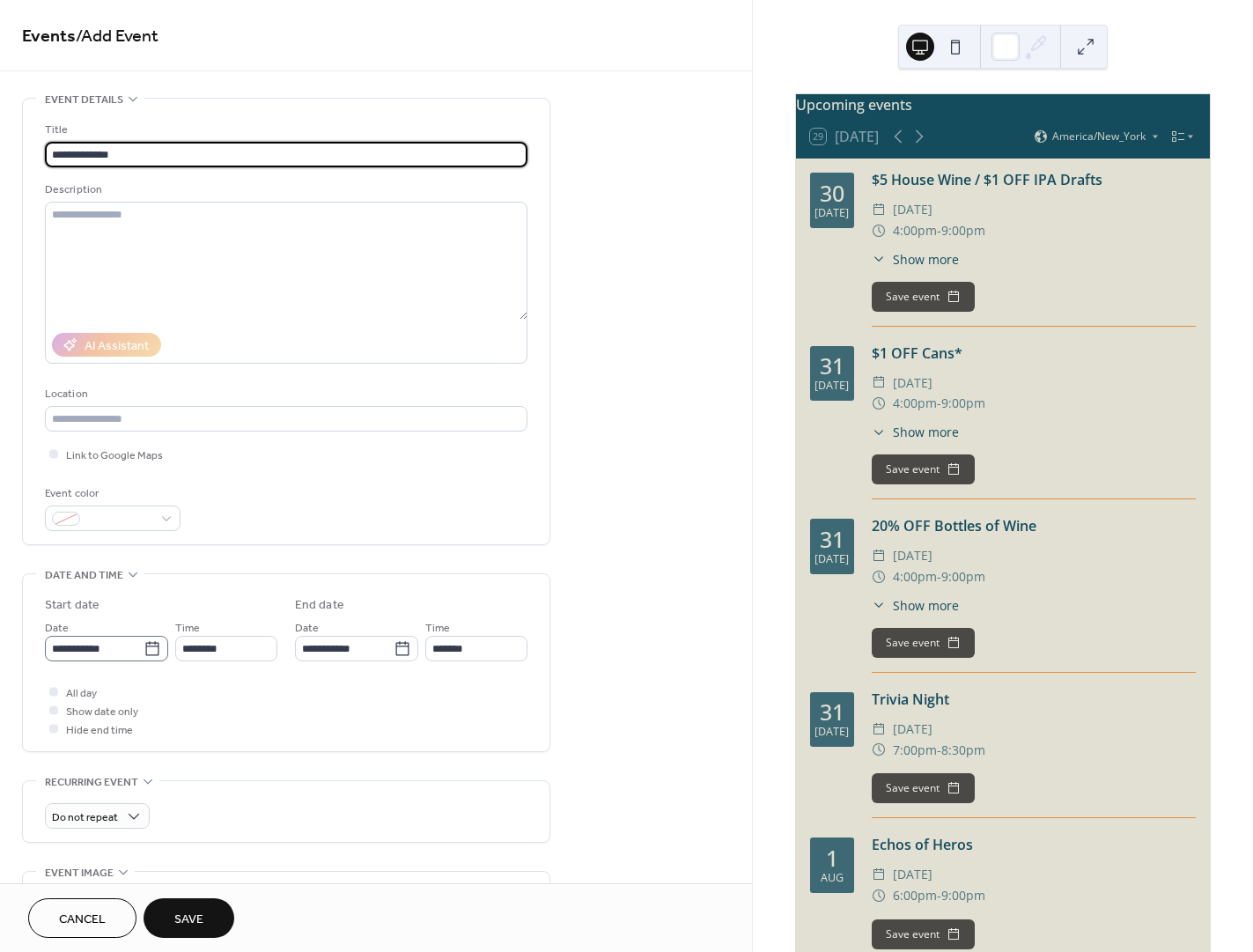 type on "**********" 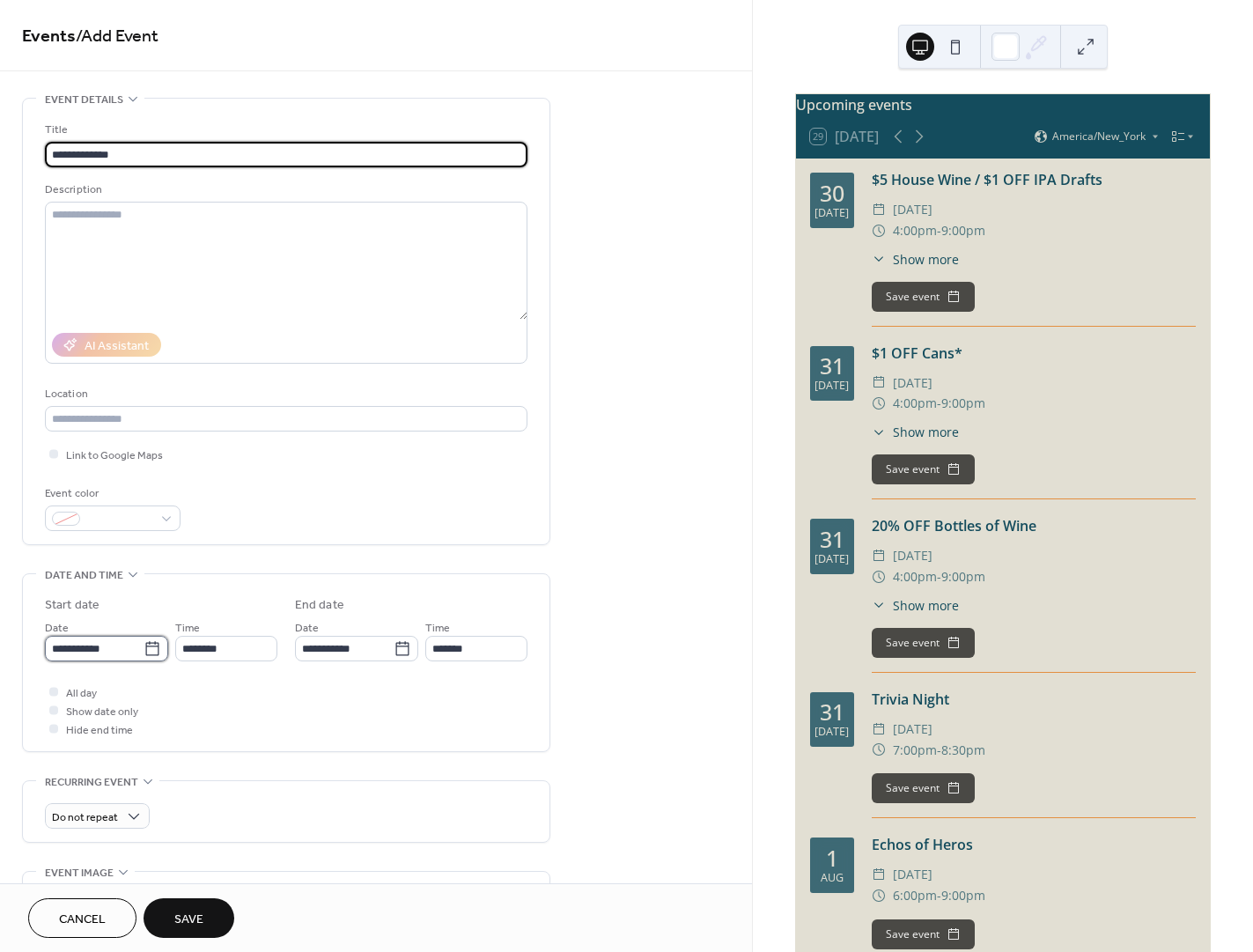 click on "**********" at bounding box center [94, 648] 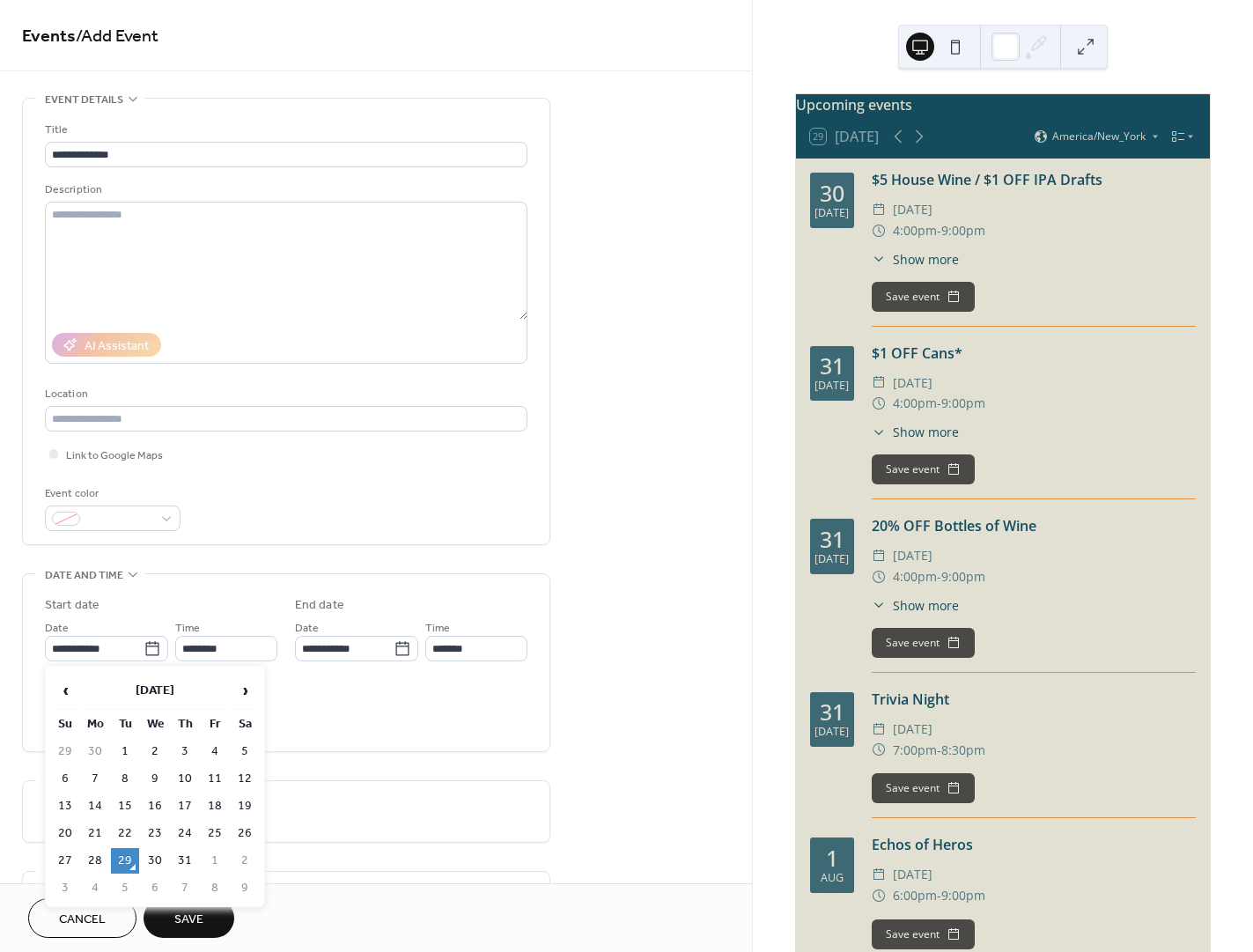 click on "‹ [DATE] › Su Mo Tu We Th Fr Sa 29 30 1 2 3 4 5 6 7 8 9 10 11 12 13 14 15 16 17 18 19 20 21 22 23 24 25 26 27 28 29 30 31 1 2 3 4 5 6 7 8 9" at bounding box center (155, 786) 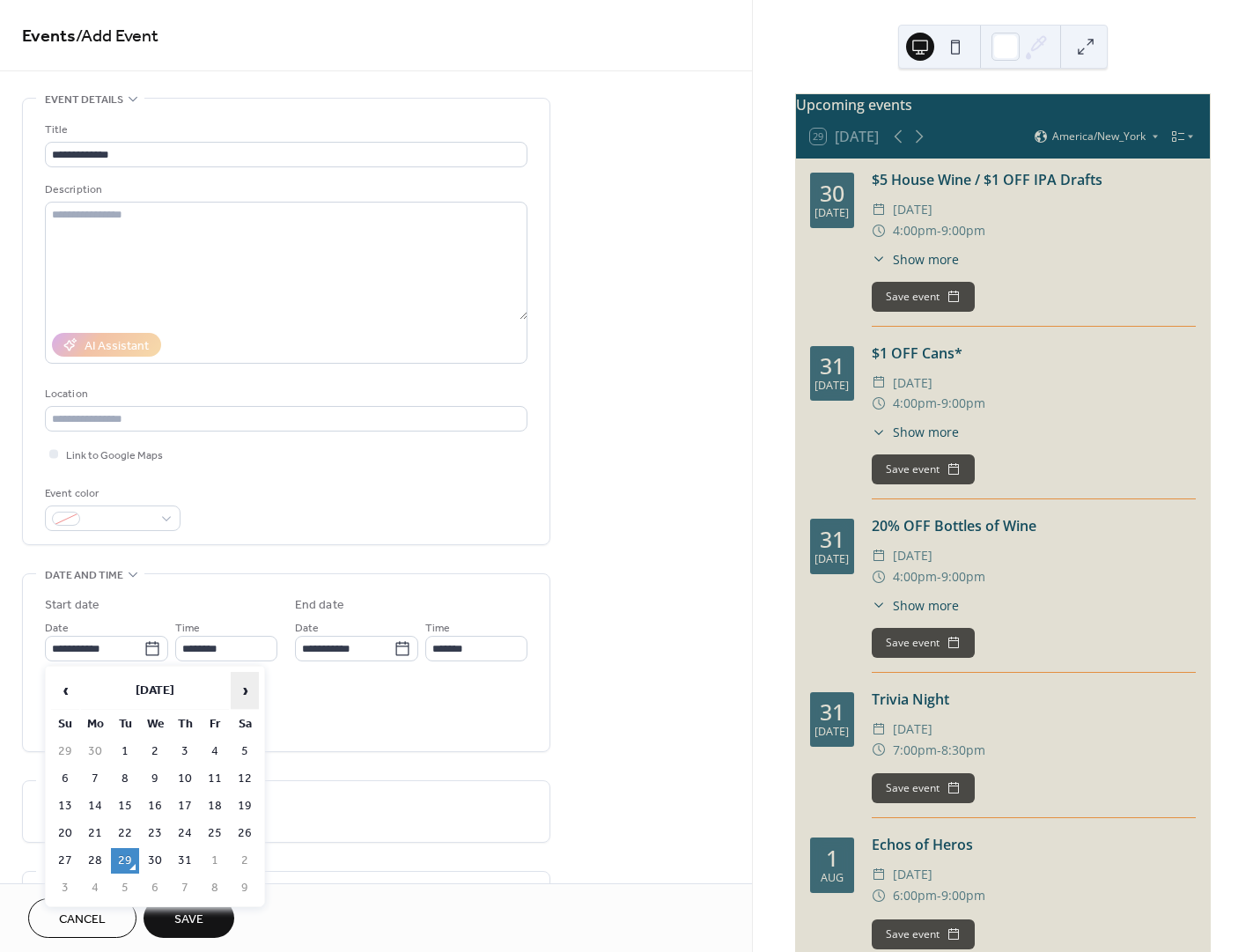 click on "›" at bounding box center [245, 690] 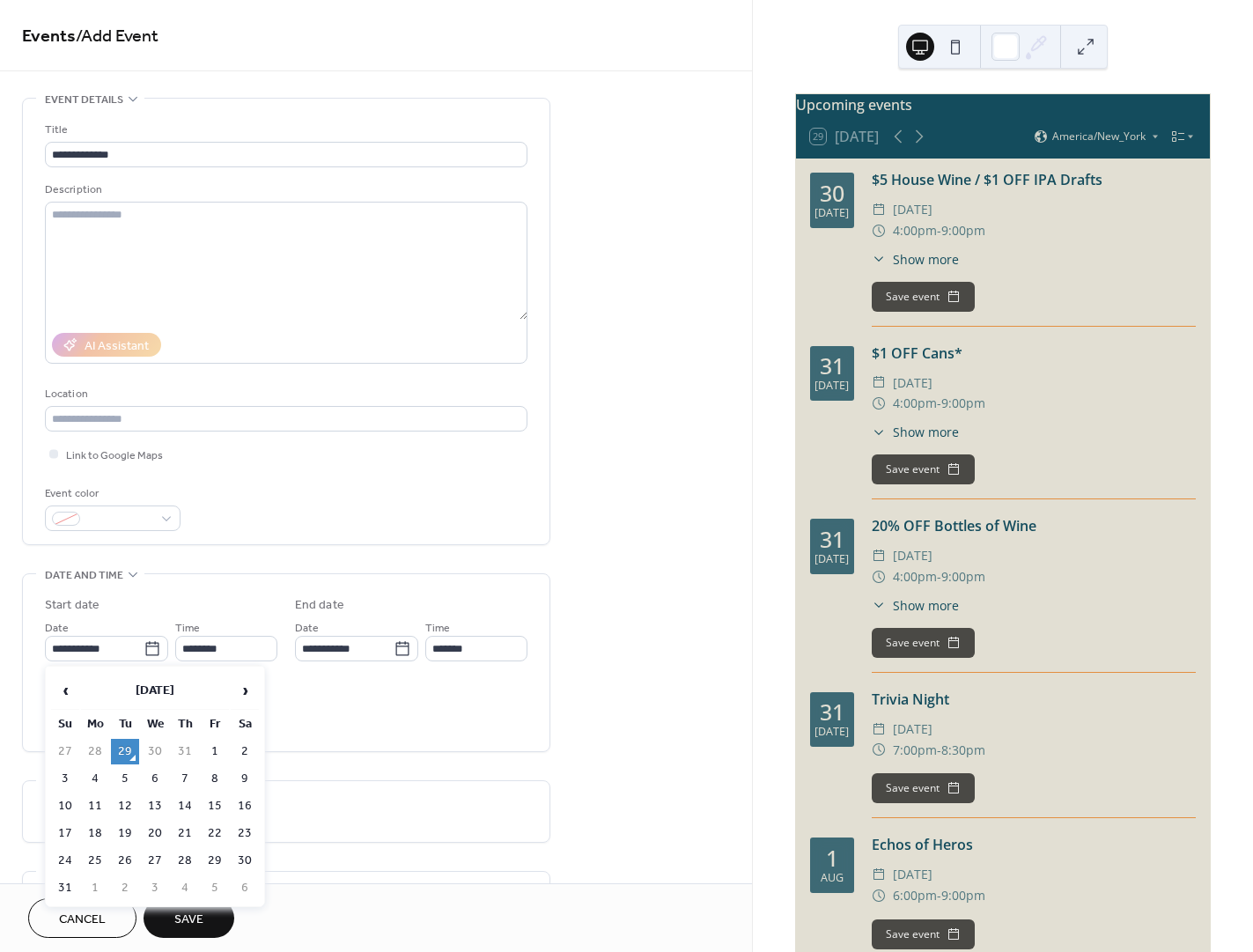 drag, startPoint x: 63, startPoint y: 880, endPoint x: 182, endPoint y: 677, distance: 235.3083 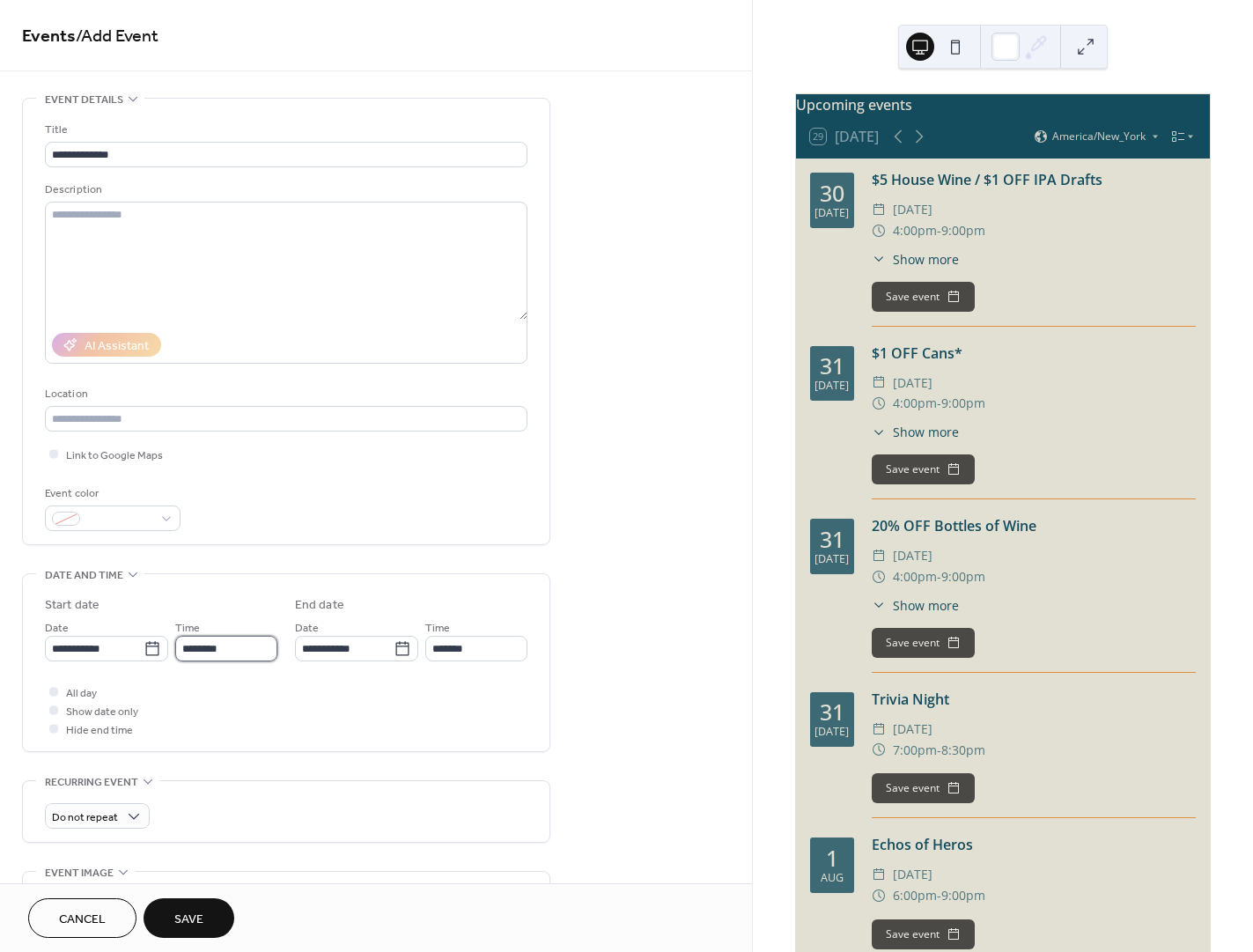 click on "********" at bounding box center (226, 648) 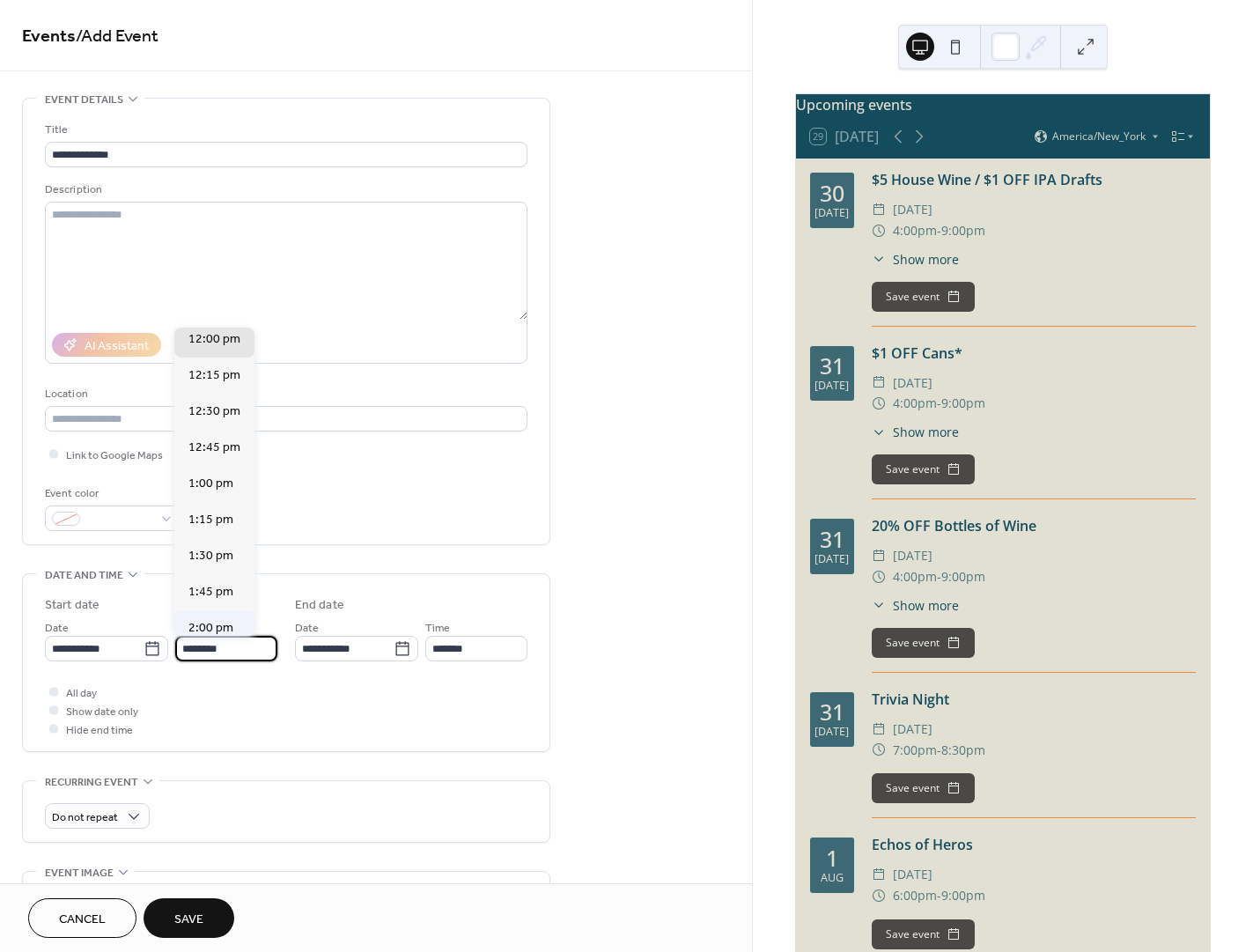 scroll, scrollTop: 1737, scrollLeft: 0, axis: vertical 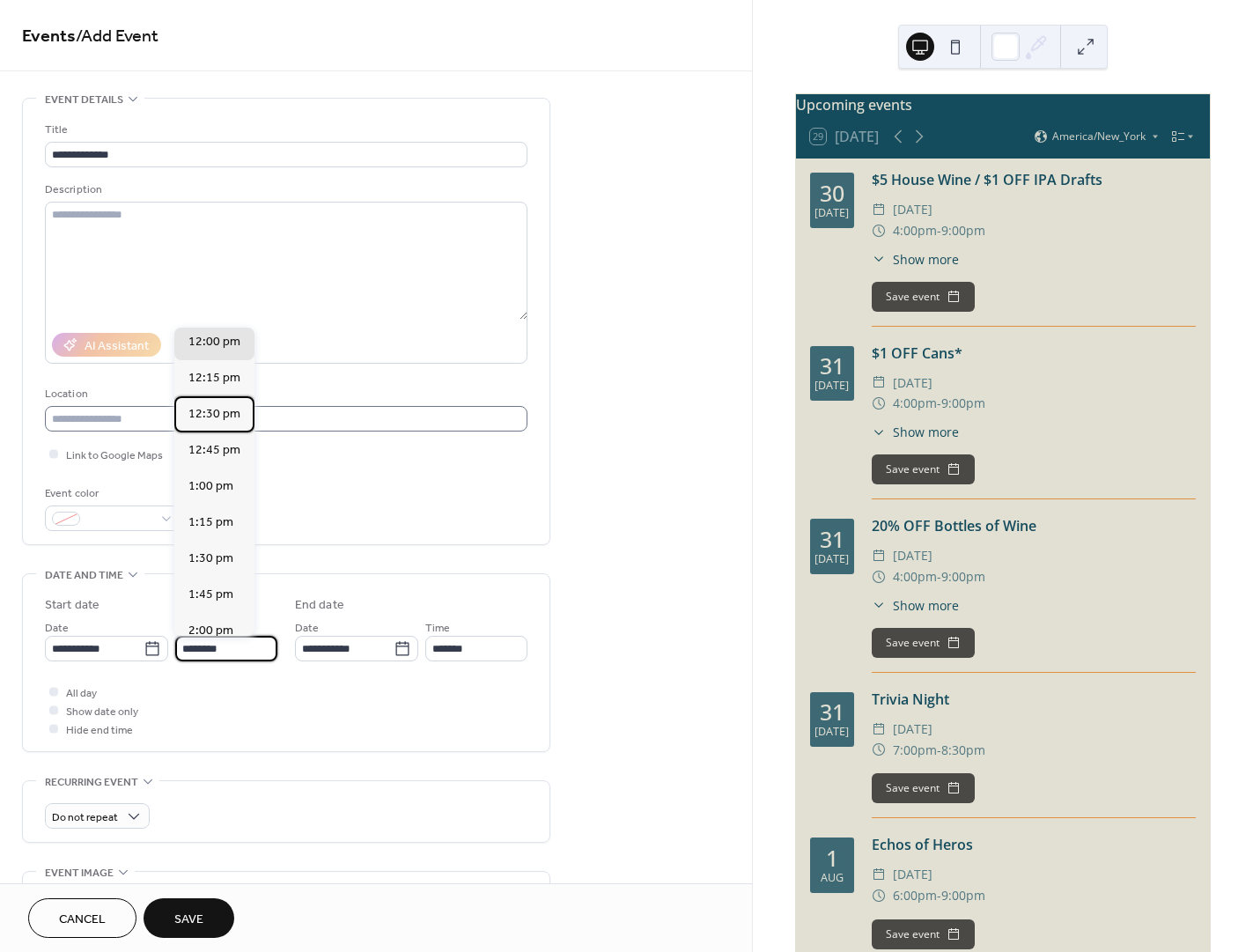 drag, startPoint x: 226, startPoint y: 392, endPoint x: 229, endPoint y: 408, distance: 16.278821 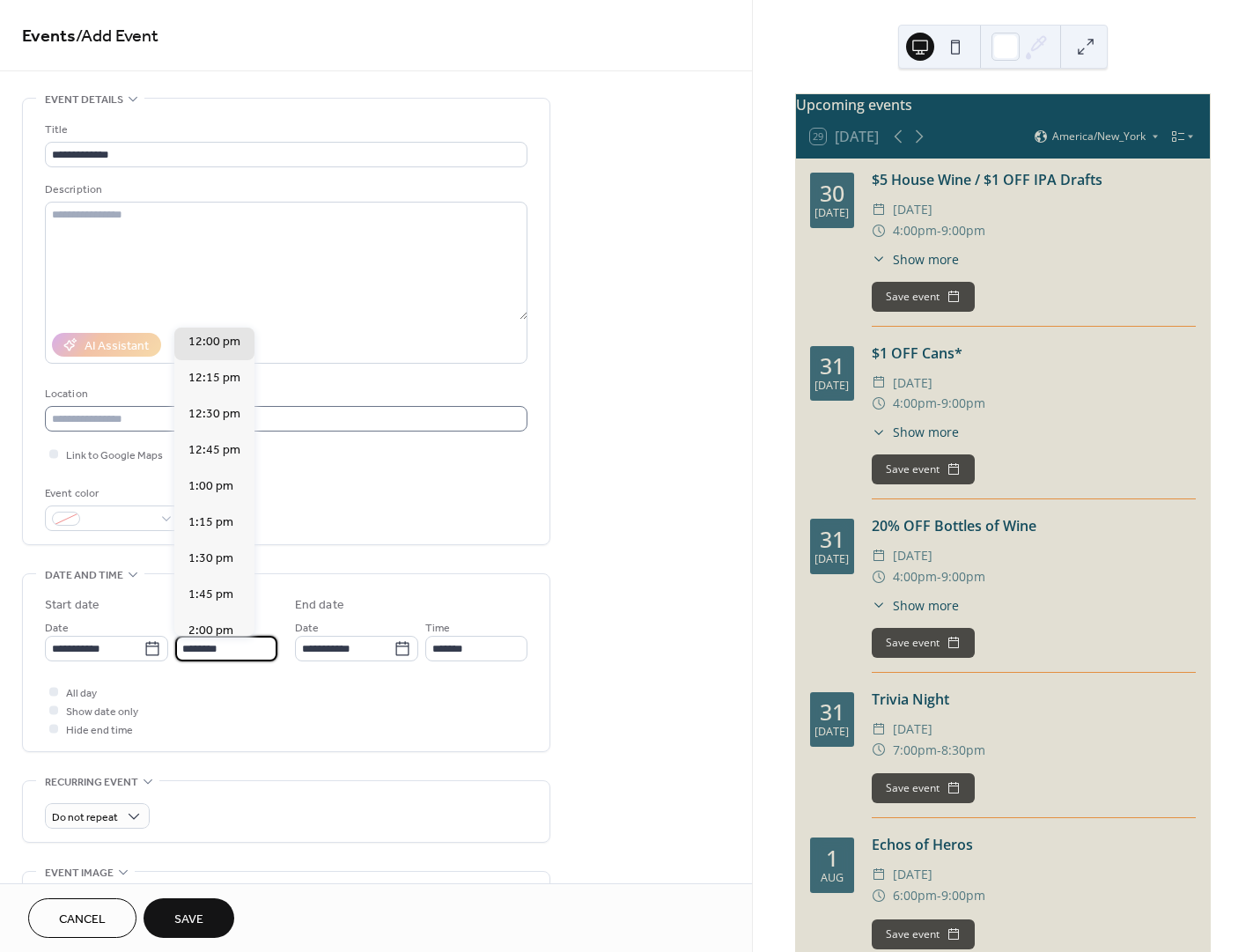 type on "********" 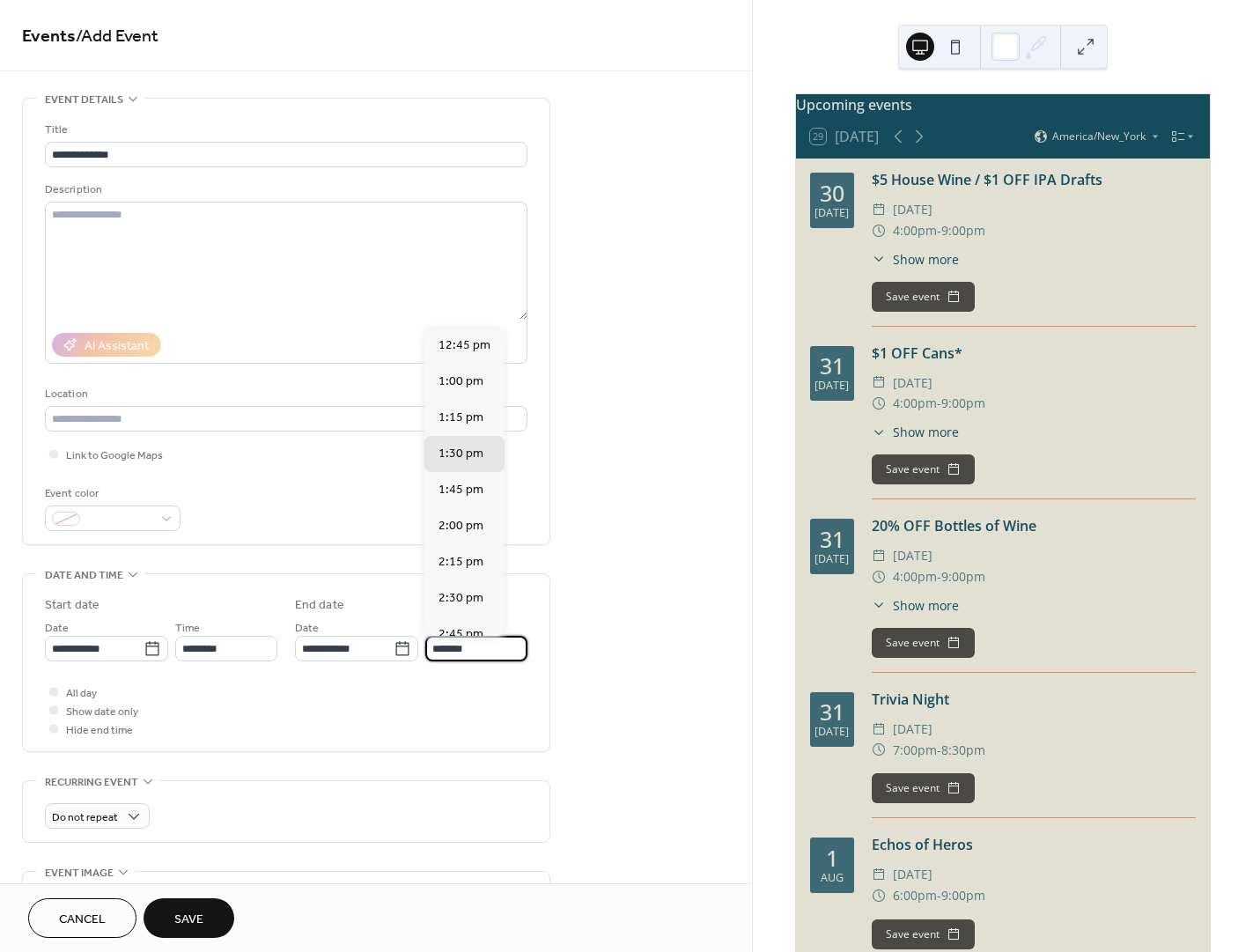 click on "*******" at bounding box center [476, 648] 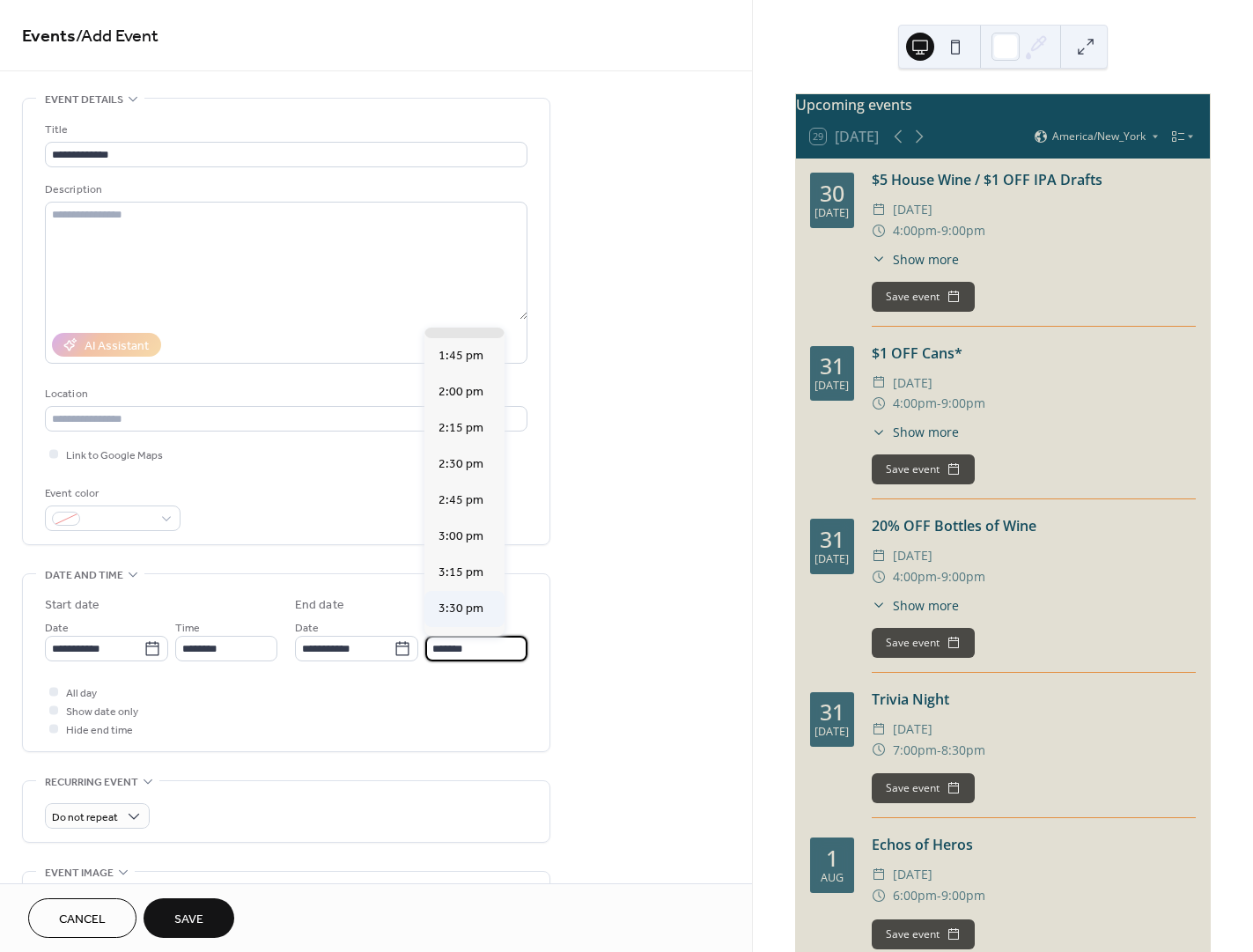 scroll, scrollTop: 135, scrollLeft: 0, axis: vertical 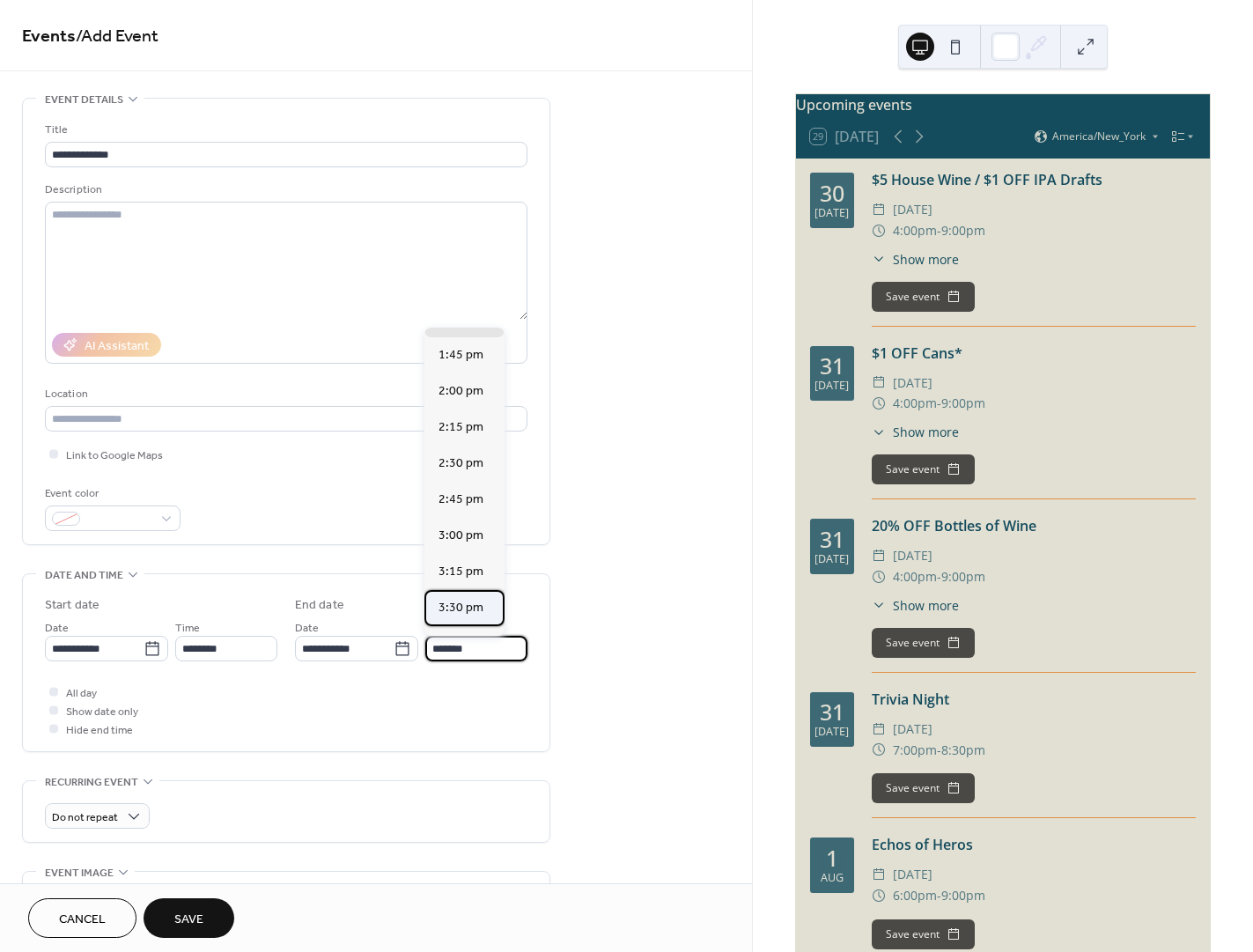 click on "3:30 pm" at bounding box center (461, 608) 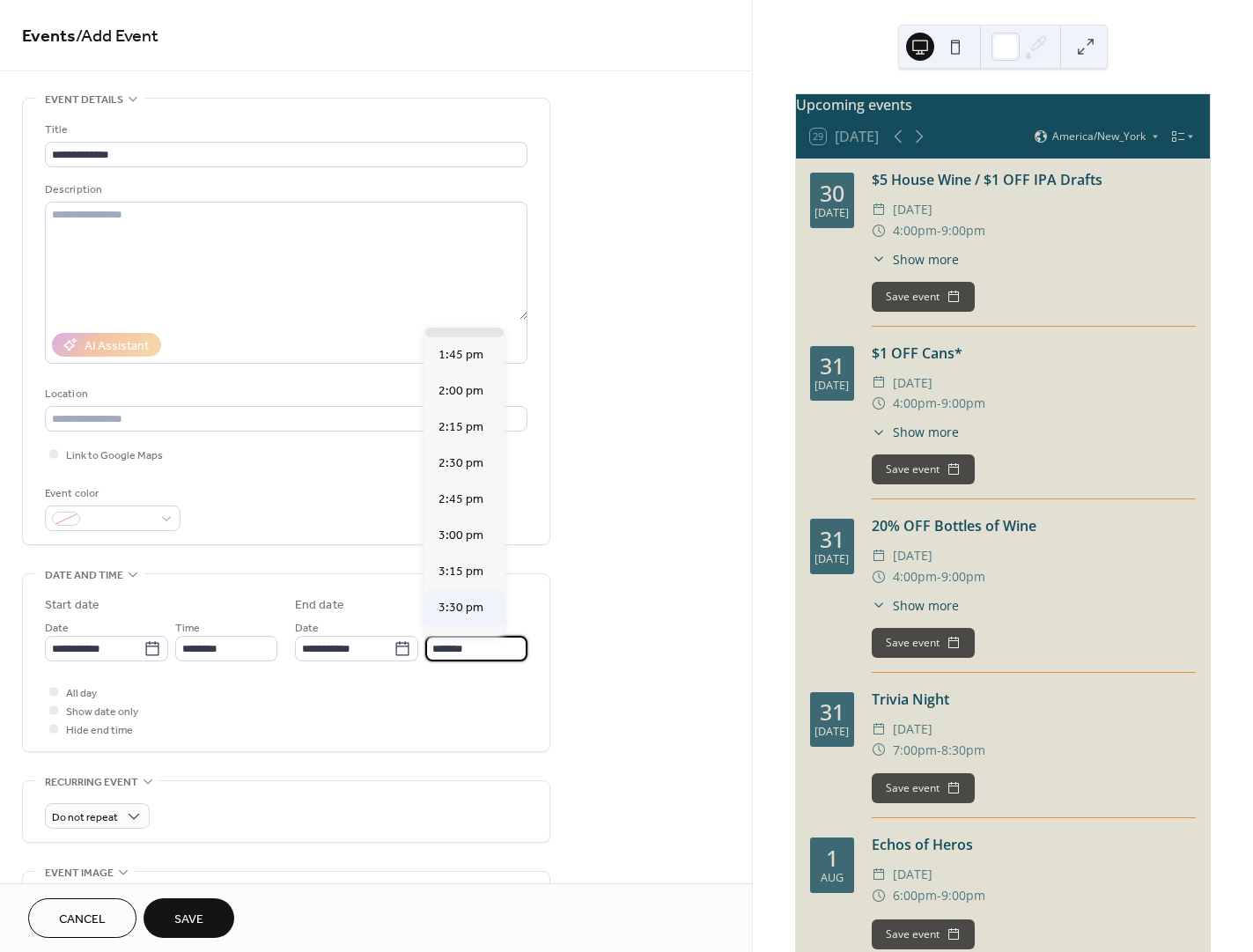 type on "*******" 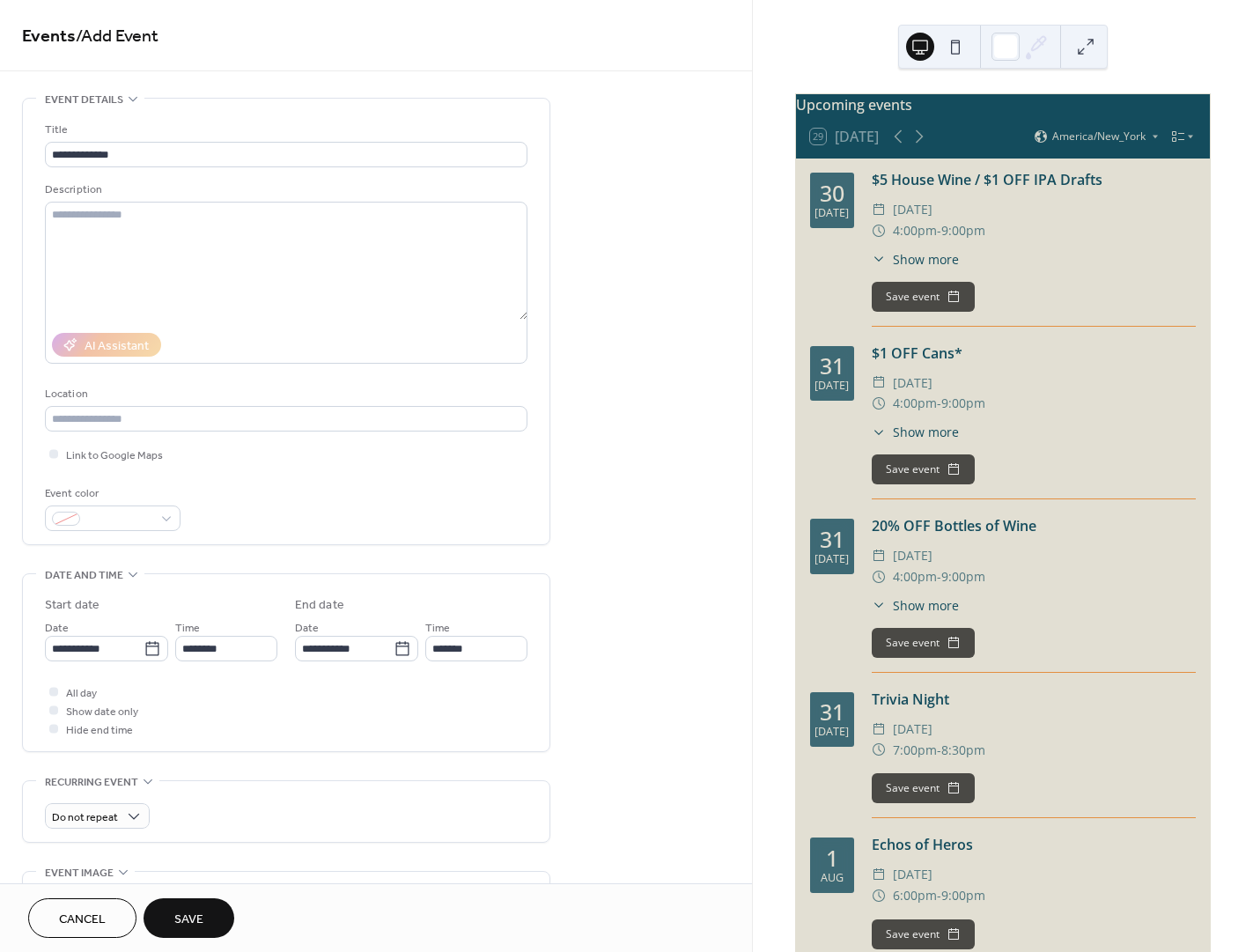 drag, startPoint x: 207, startPoint y: 919, endPoint x: 374, endPoint y: 627, distance: 336.3822 